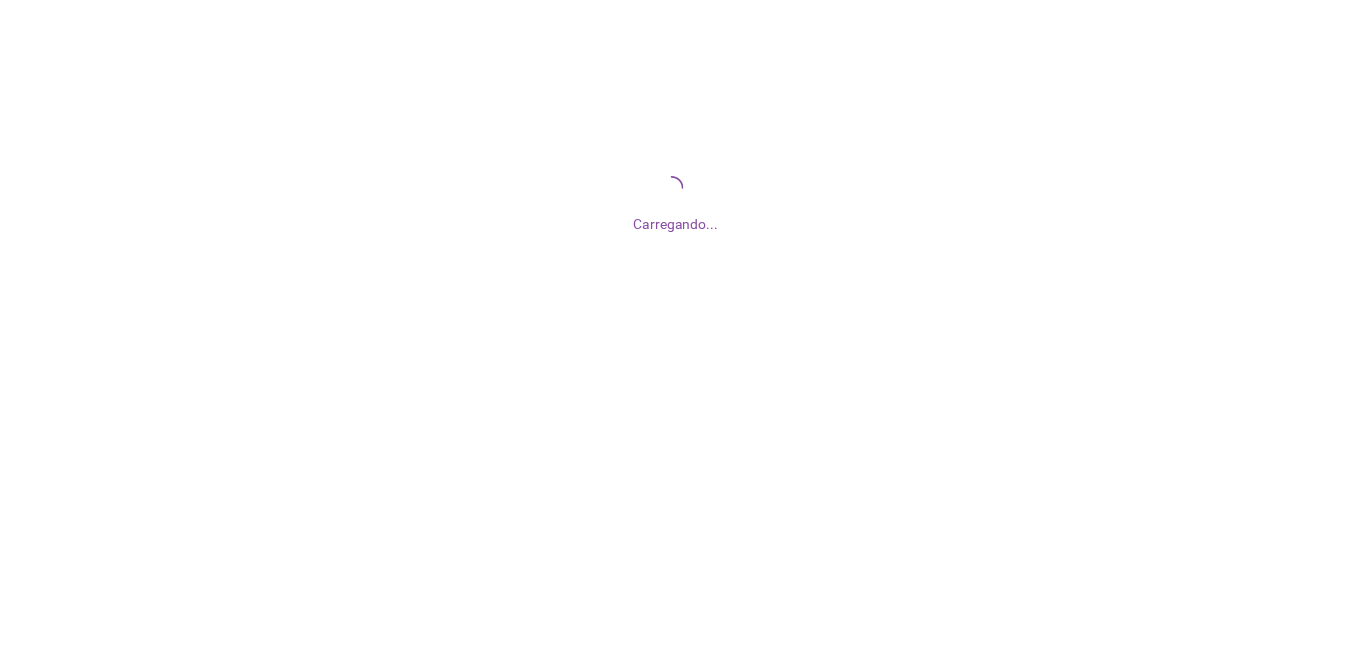 scroll, scrollTop: 0, scrollLeft: 0, axis: both 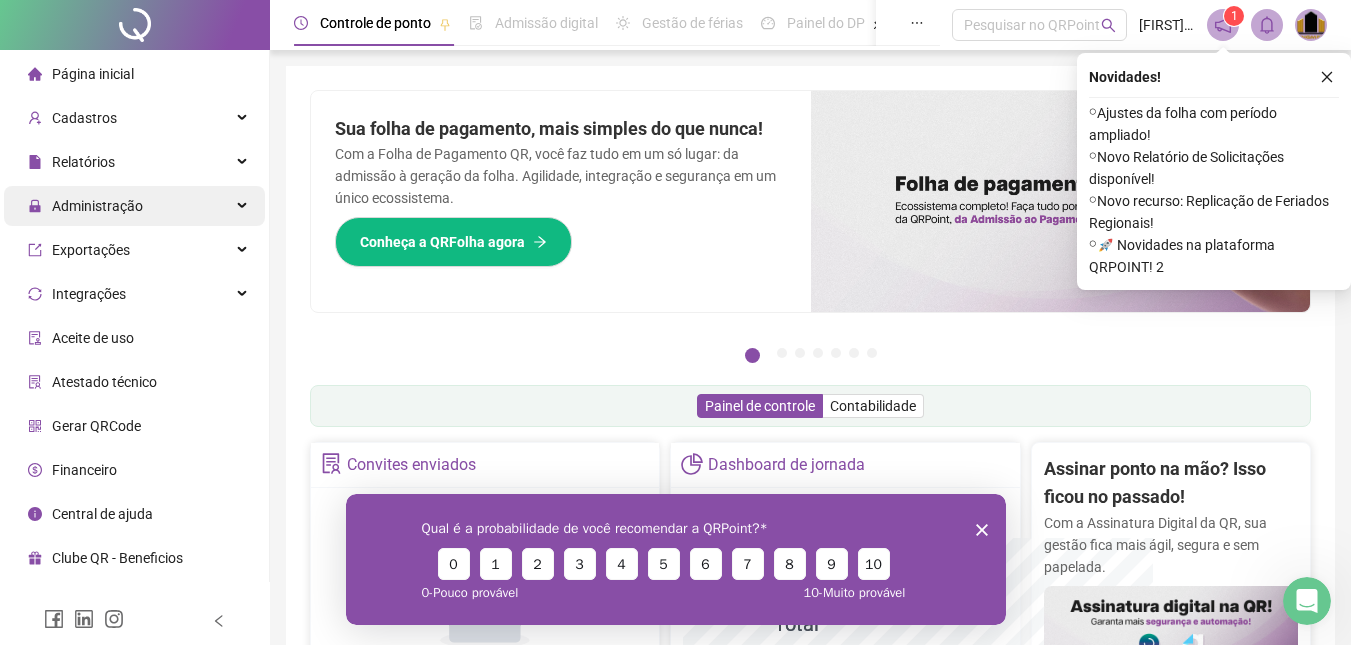 click on "Administração" at bounding box center [97, 206] 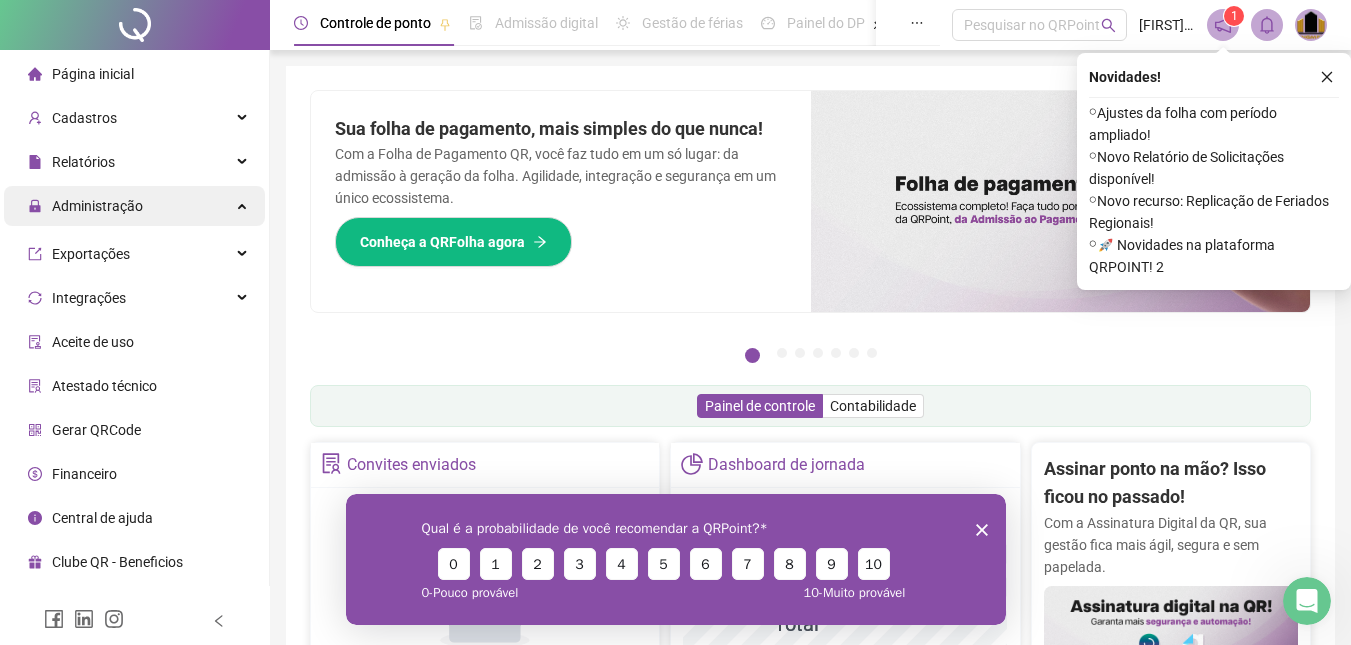 click on "Administração" at bounding box center [97, 206] 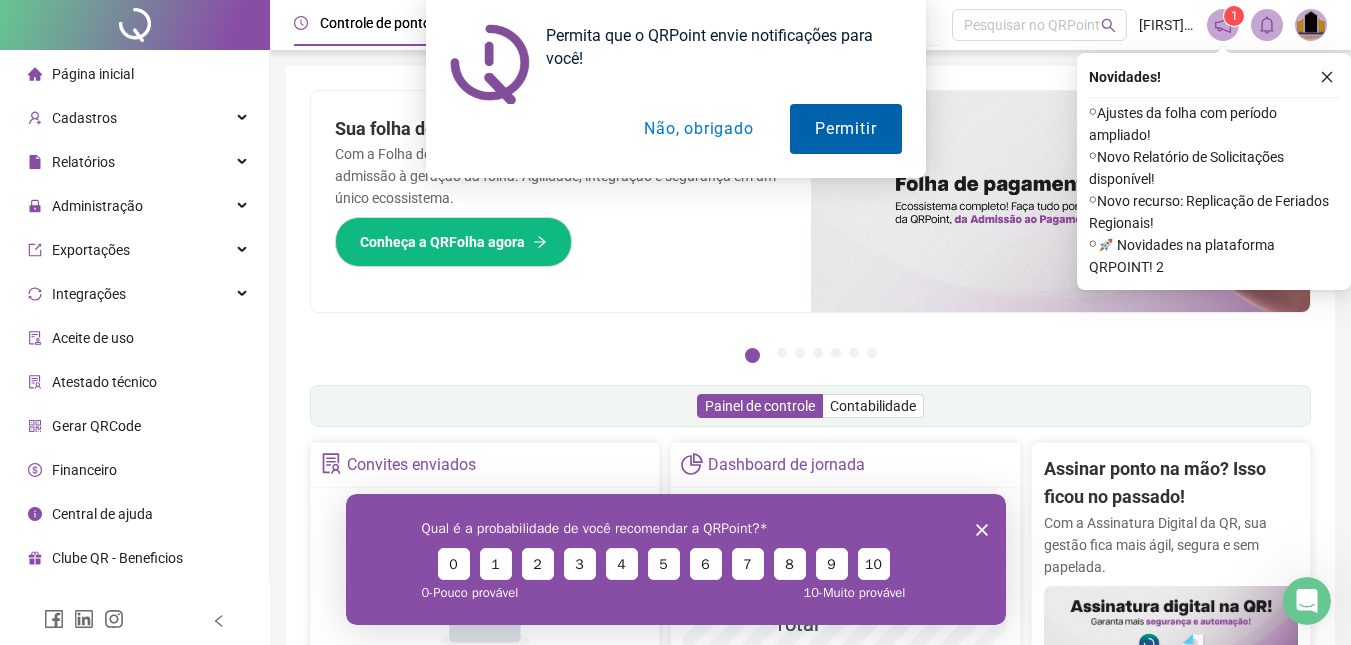 click on "Permitir" at bounding box center [845, 129] 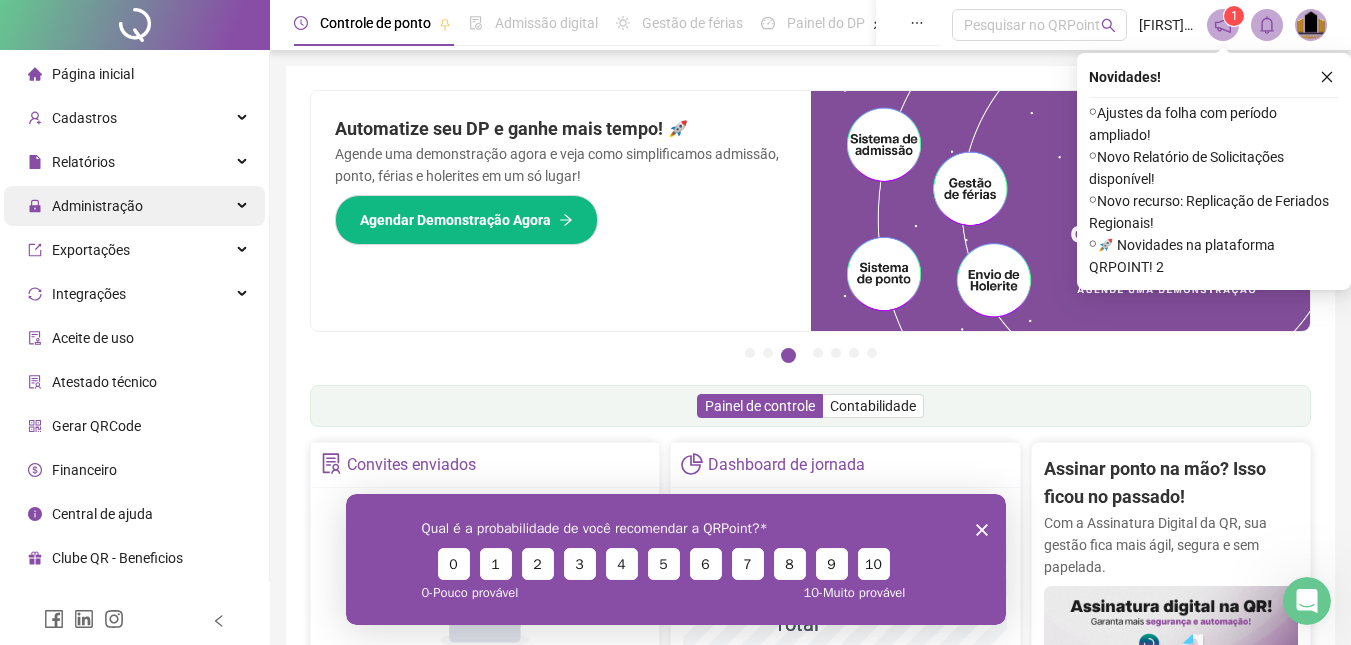 click on "Administração" at bounding box center (97, 206) 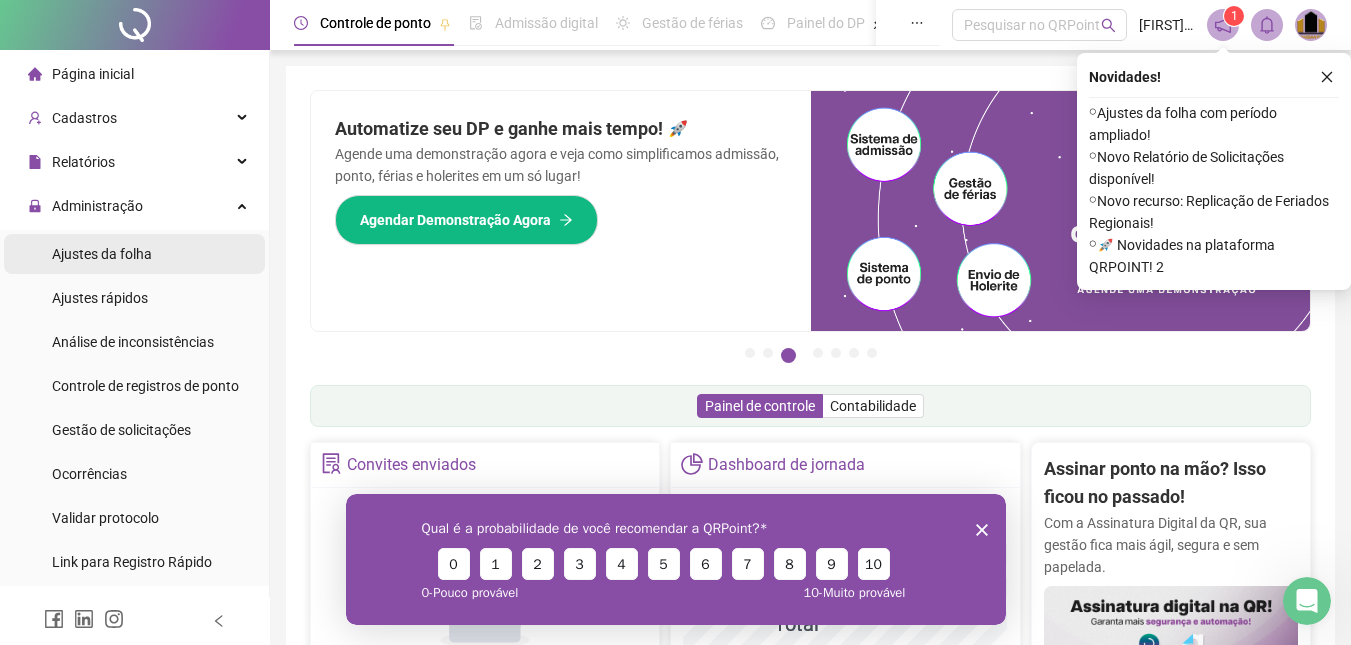 click on "Ajustes da folha" at bounding box center [102, 254] 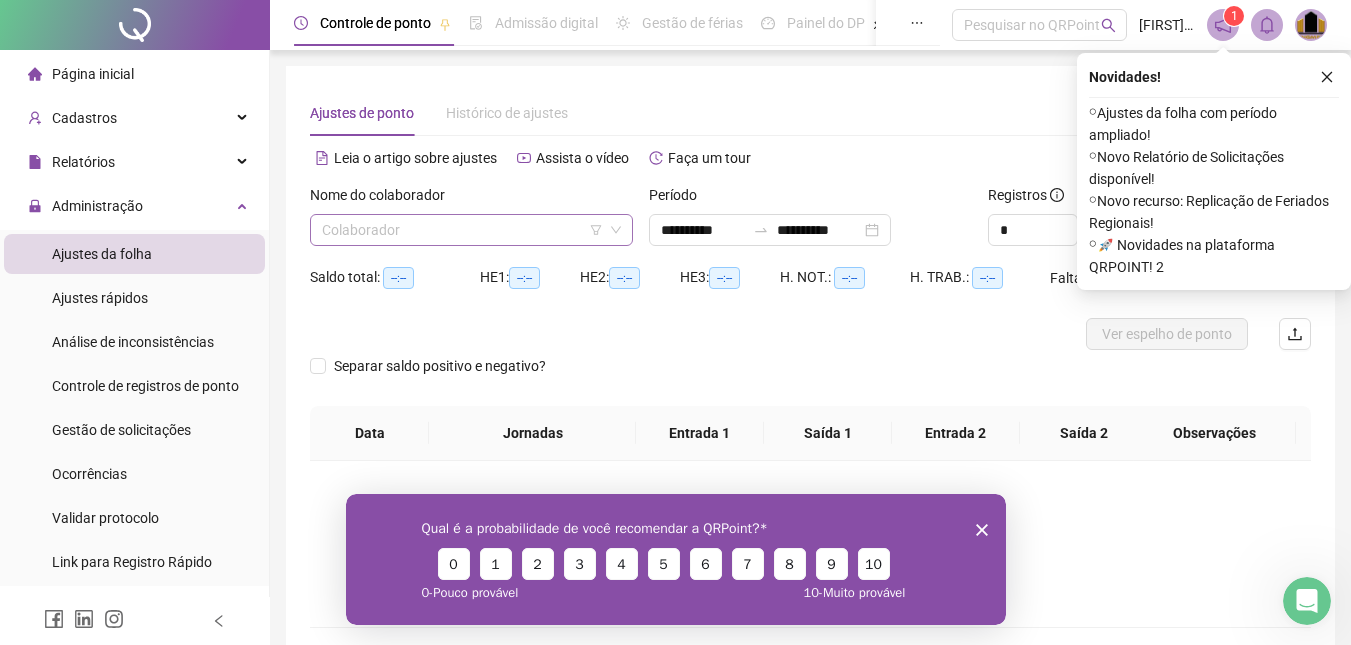 click at bounding box center (465, 230) 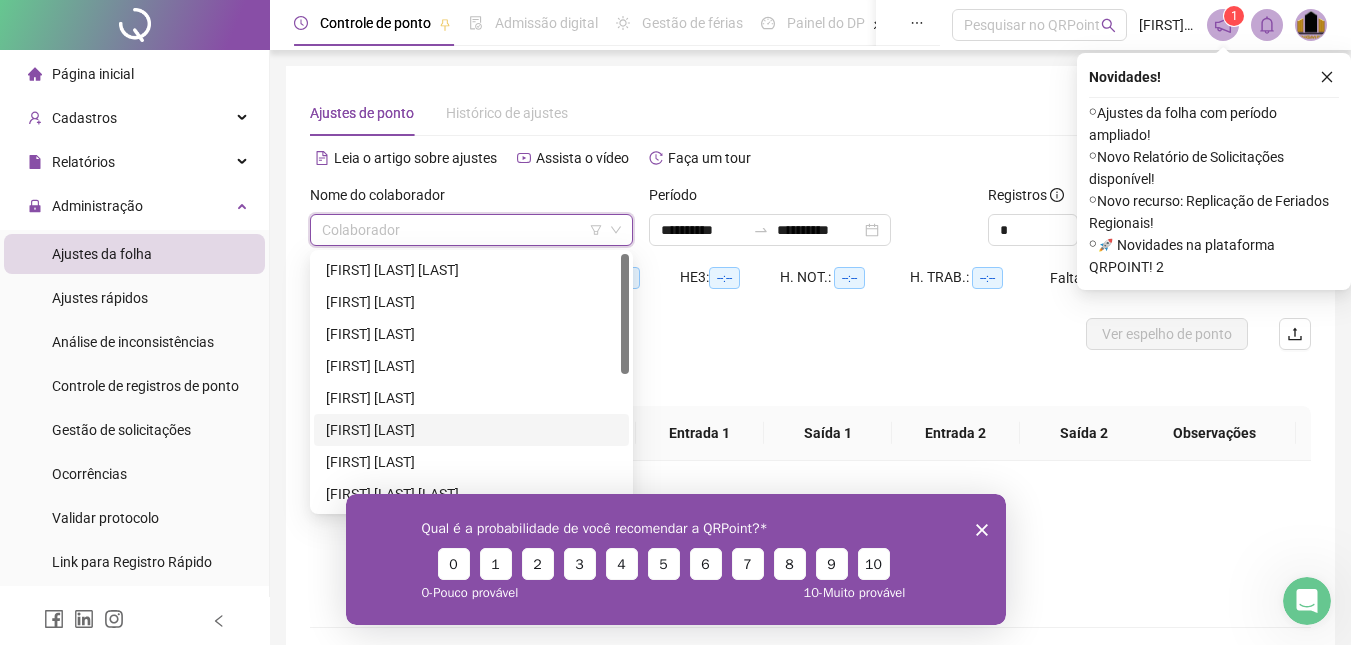 click on "[FIRST] [LAST]" at bounding box center [471, 430] 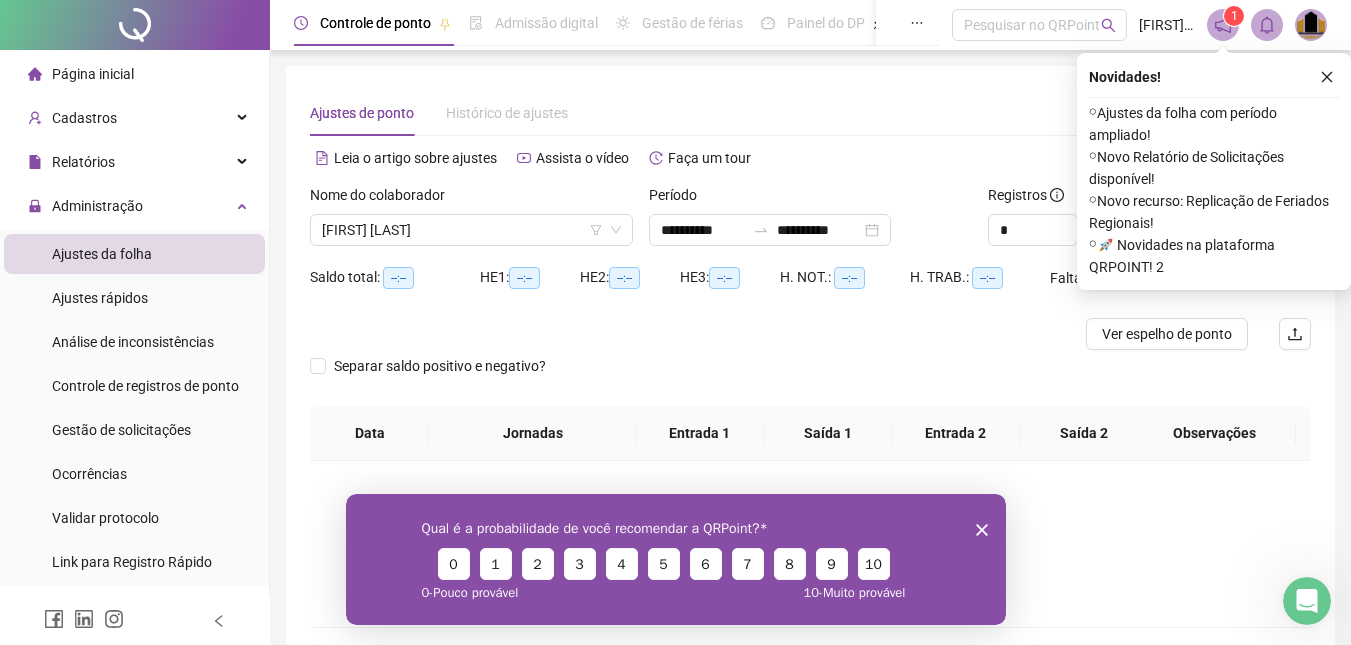 click 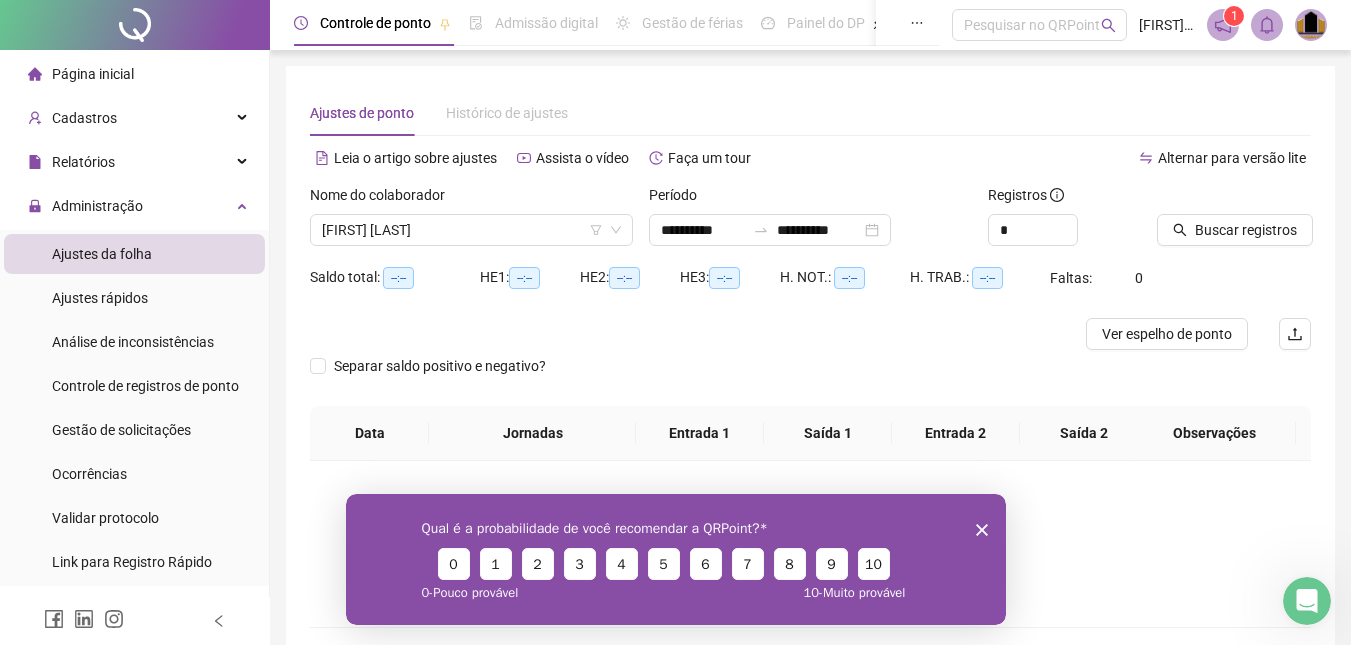 click 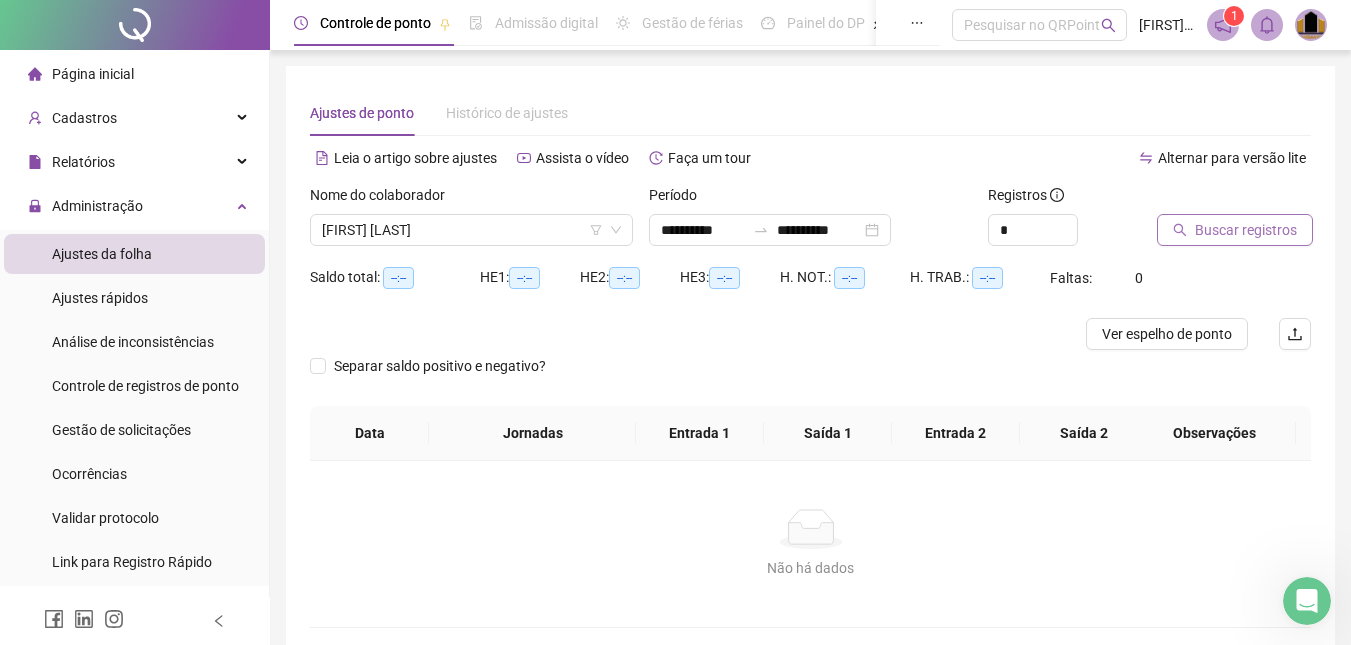 click on "Buscar registros" at bounding box center [1246, 230] 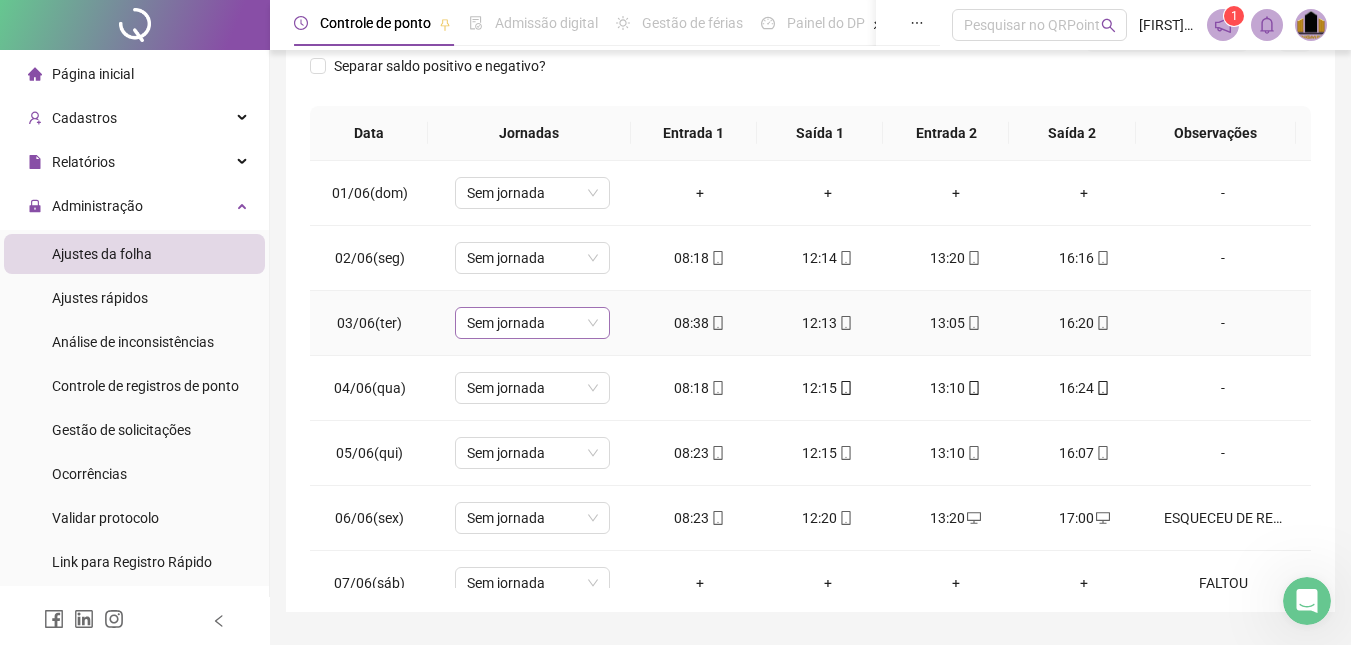 scroll, scrollTop: 0, scrollLeft: 0, axis: both 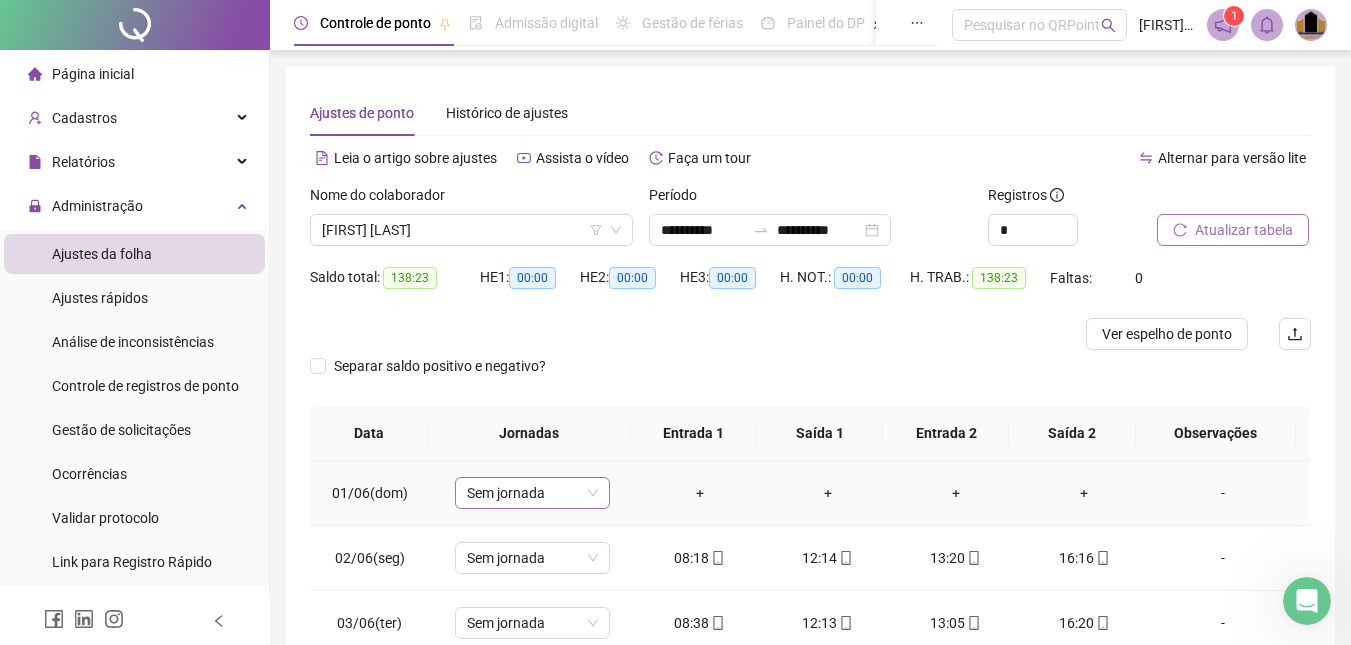 click on "Sem jornada" at bounding box center [532, 493] 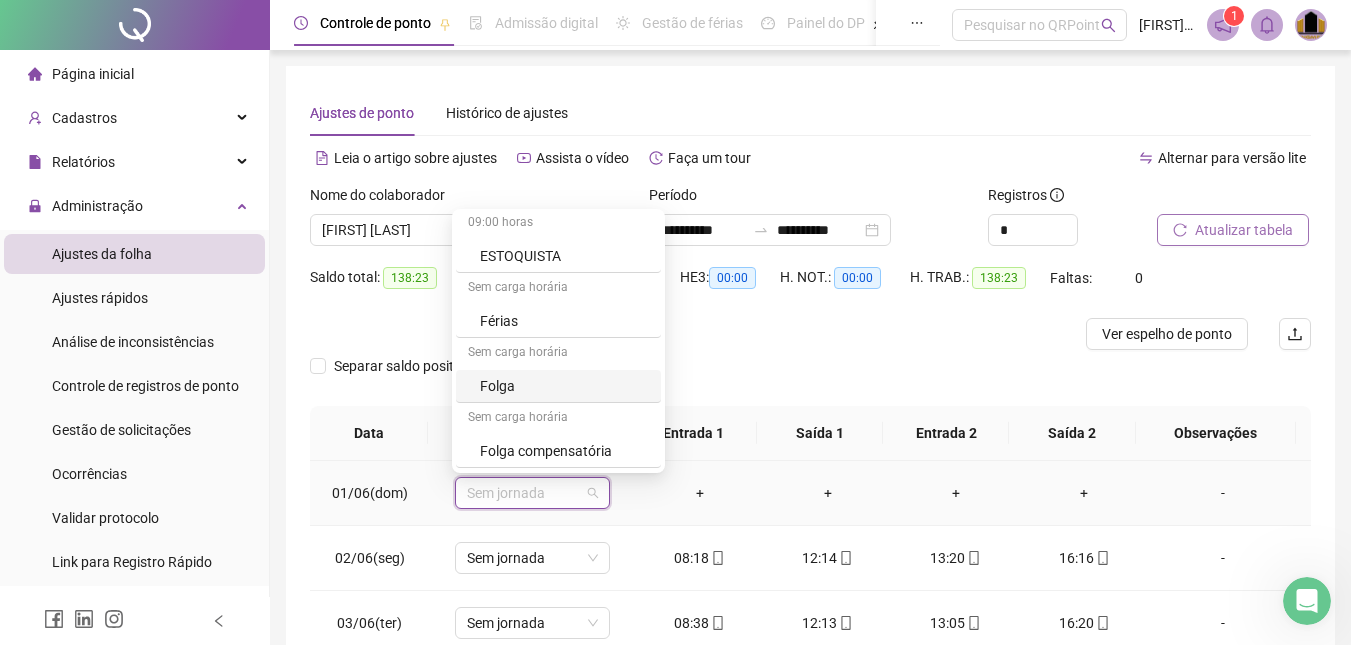 scroll, scrollTop: 400, scrollLeft: 0, axis: vertical 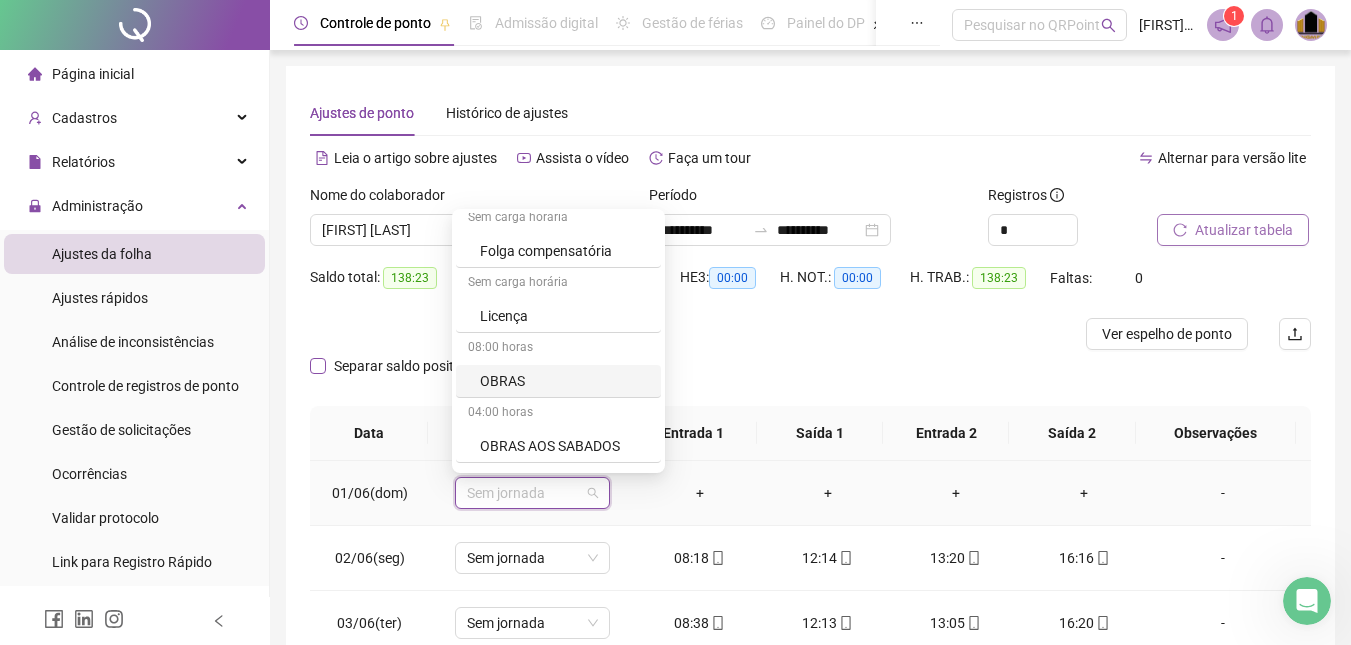 click on "OBRAS" at bounding box center (564, 381) 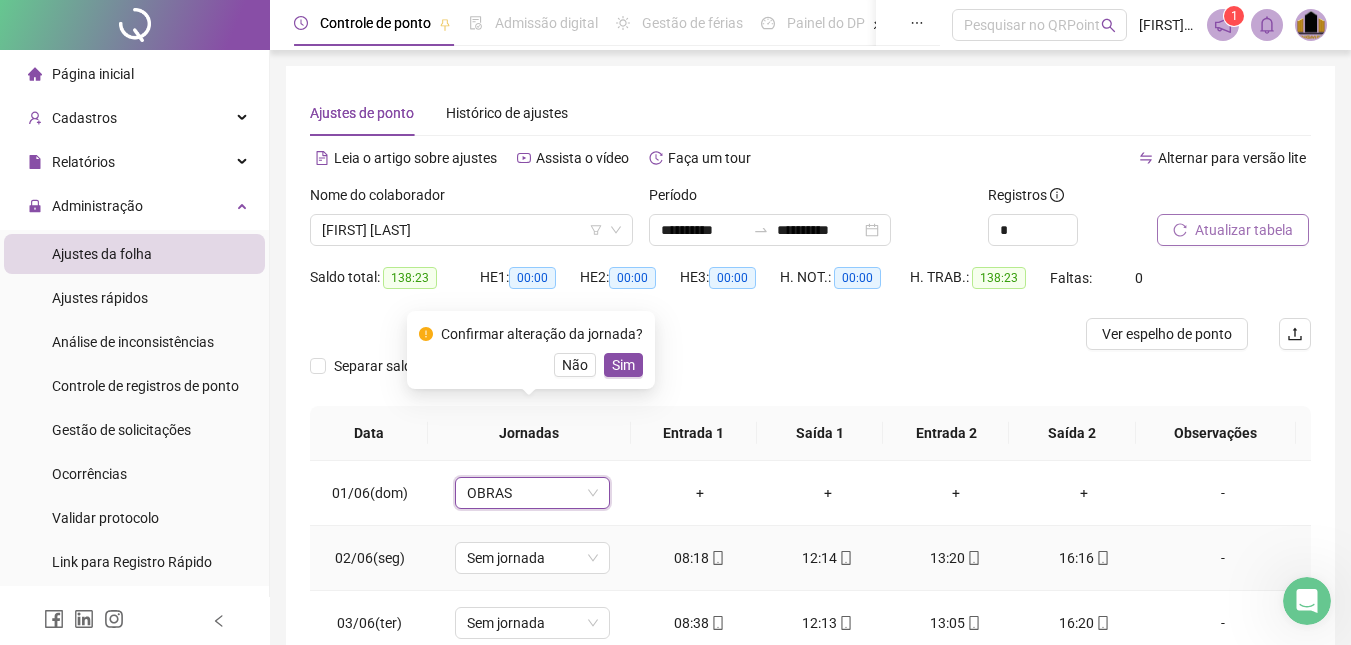 scroll, scrollTop: 100, scrollLeft: 0, axis: vertical 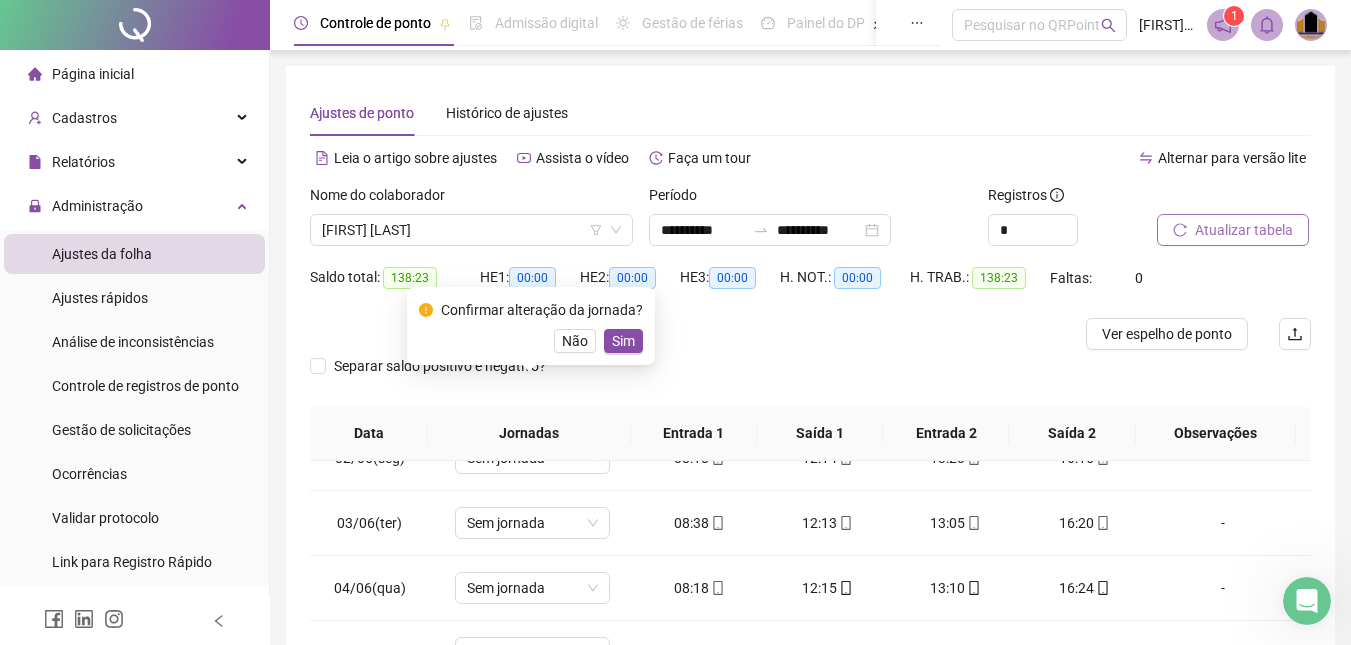 drag, startPoint x: 629, startPoint y: 346, endPoint x: 655, endPoint y: 486, distance: 142.39381 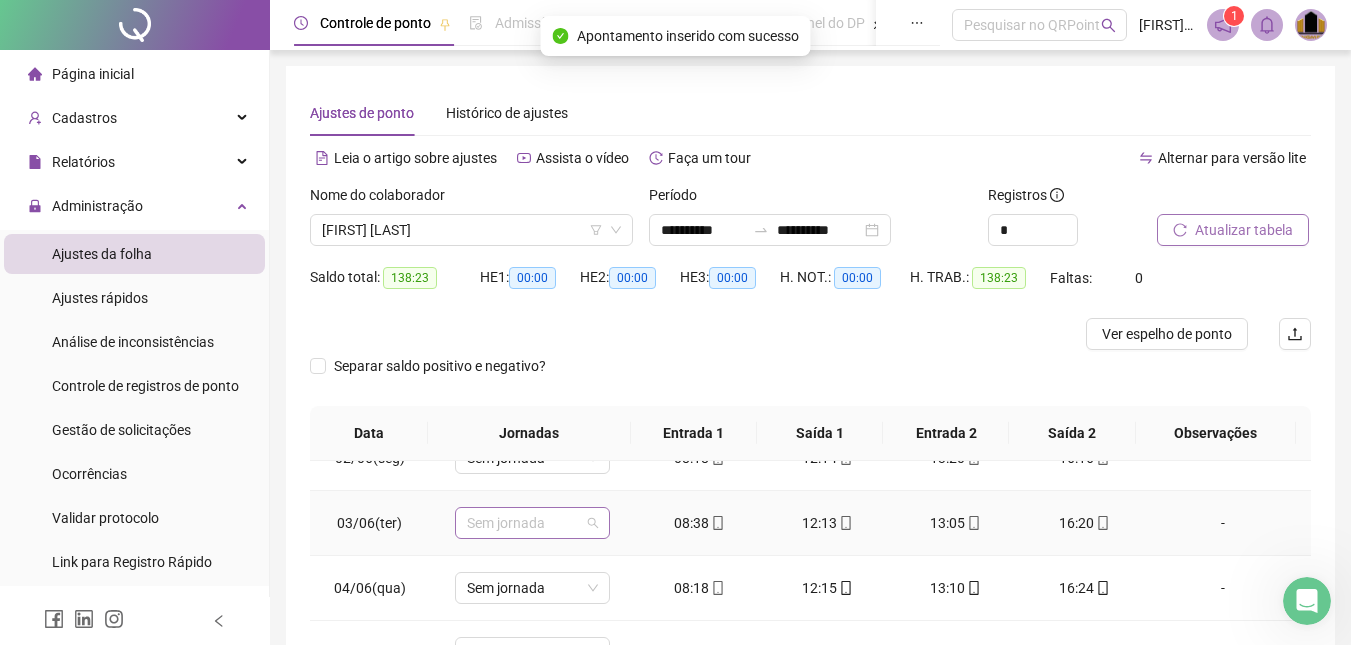 click on "Sem jornada" at bounding box center [532, 523] 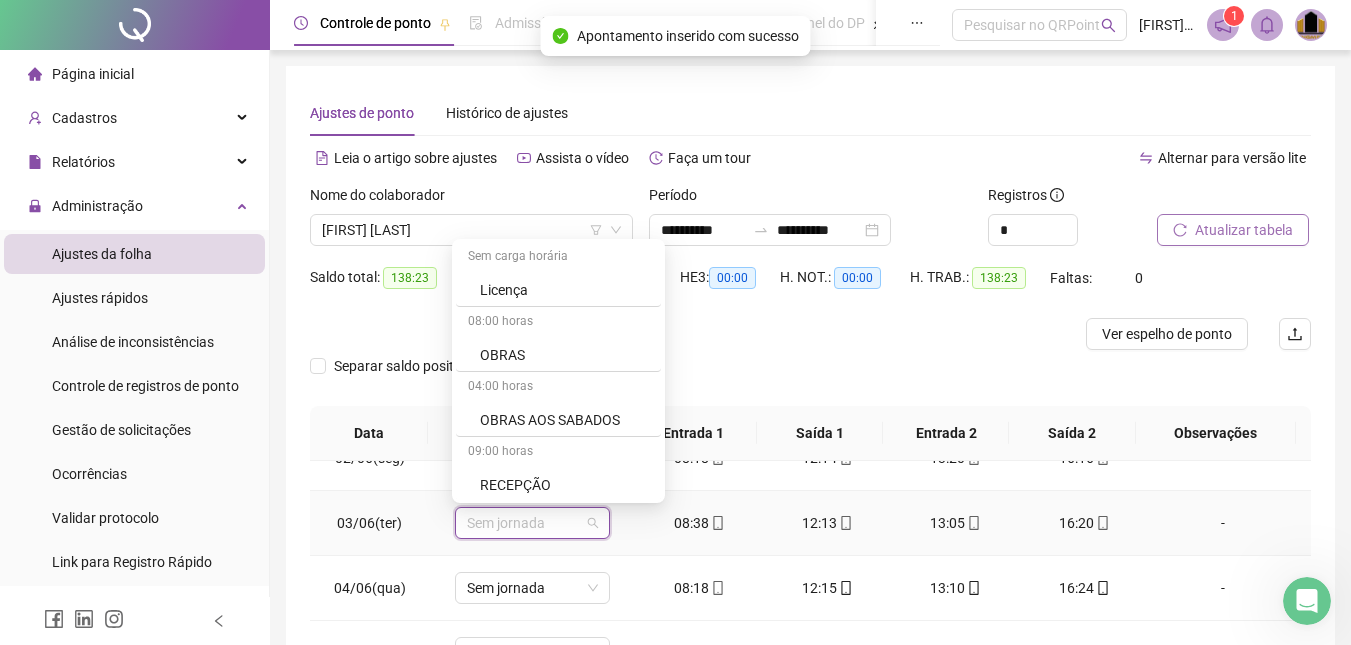 scroll, scrollTop: 500, scrollLeft: 0, axis: vertical 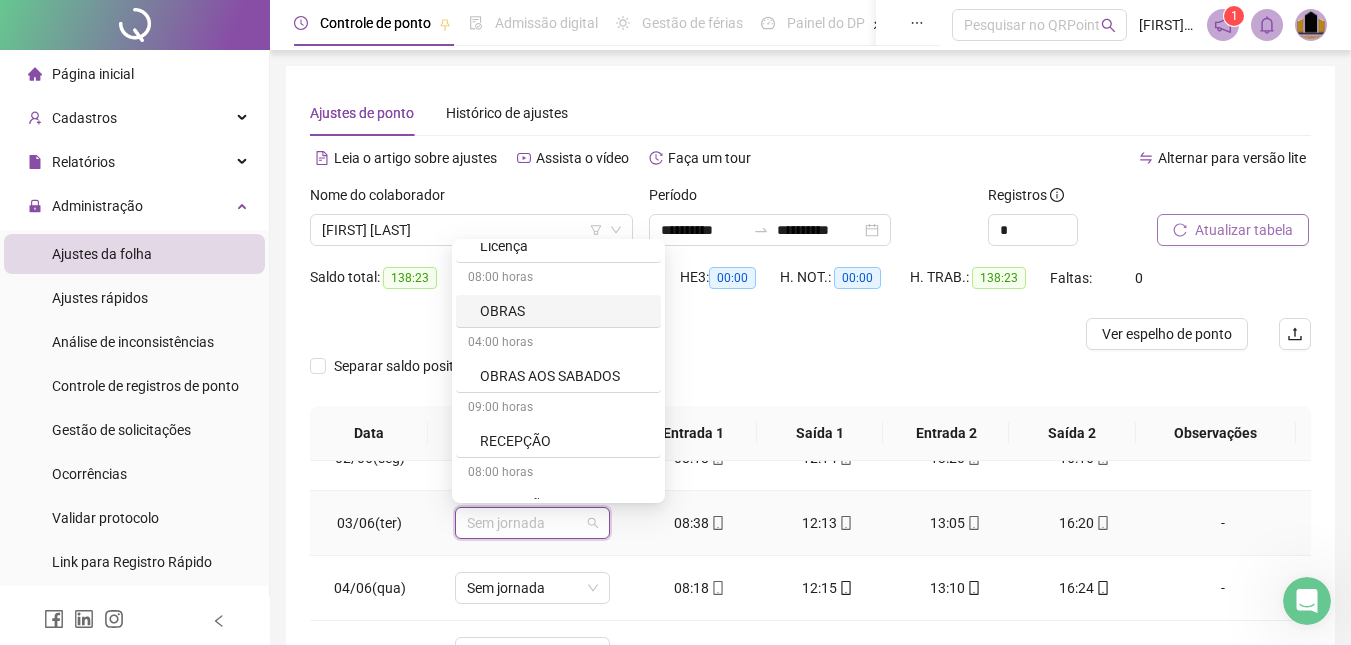 click on "OBRAS" at bounding box center (564, 311) 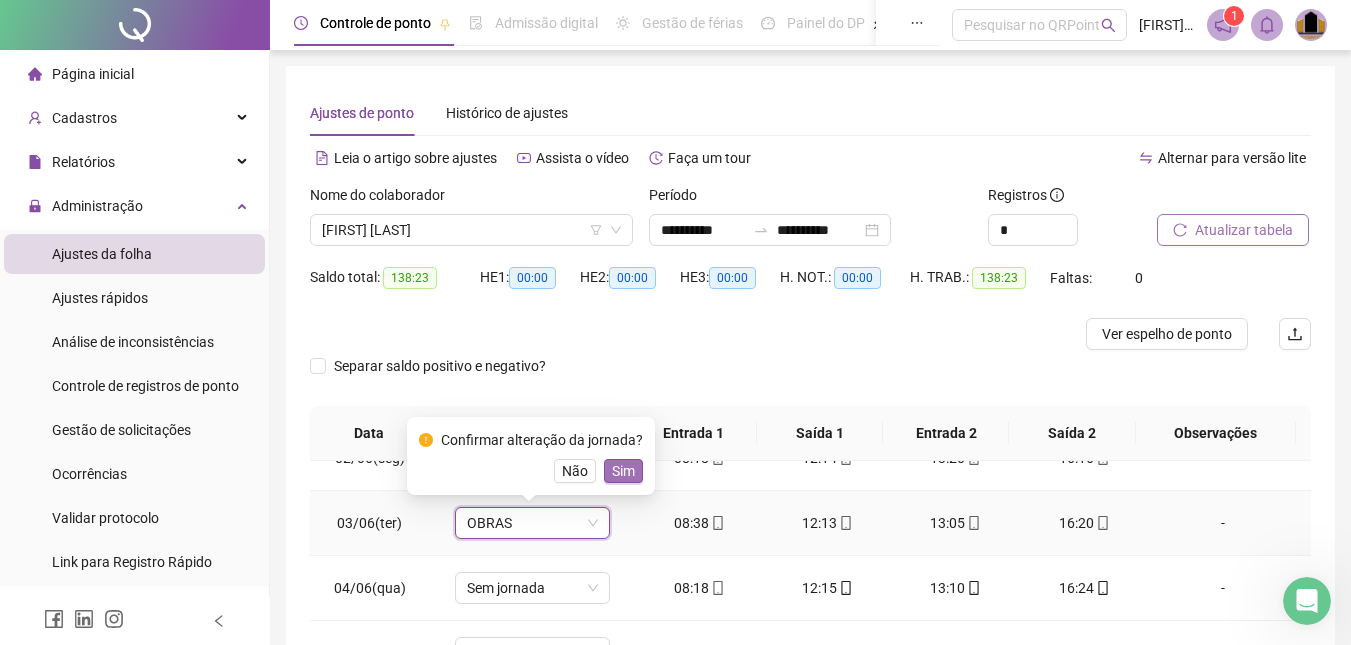 click on "Sim" at bounding box center (623, 471) 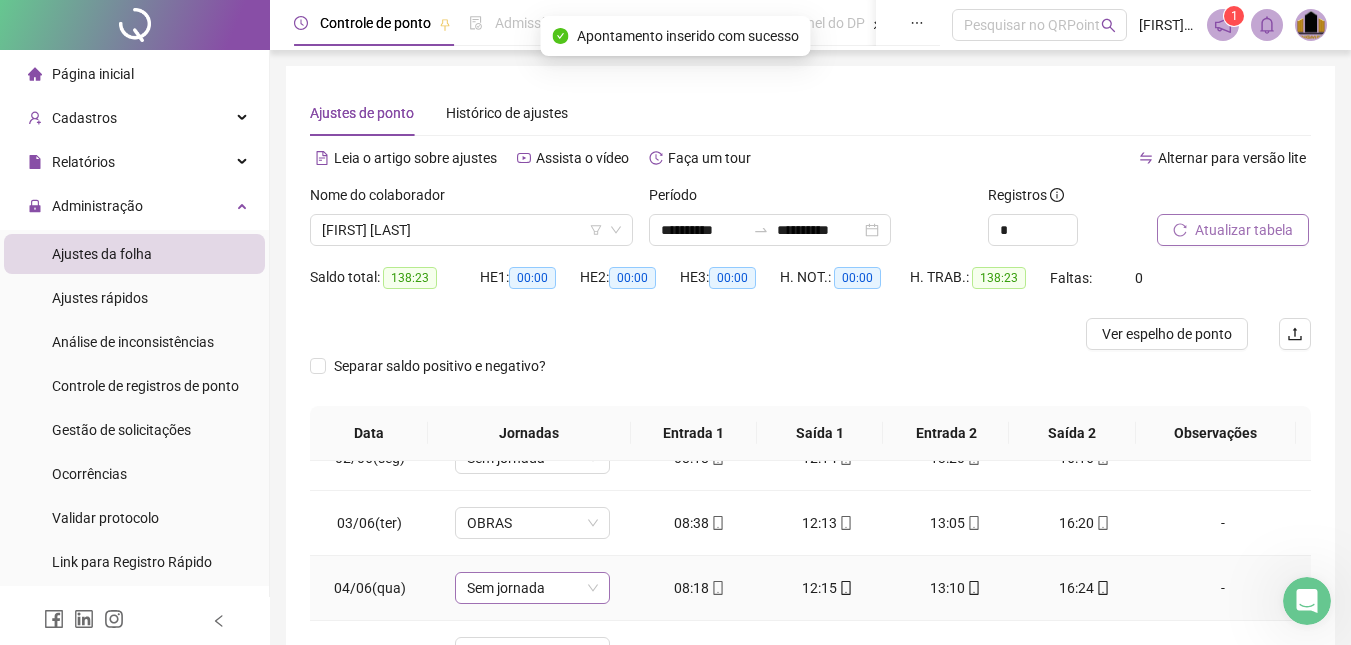 click on "Sem jornada" at bounding box center (532, 588) 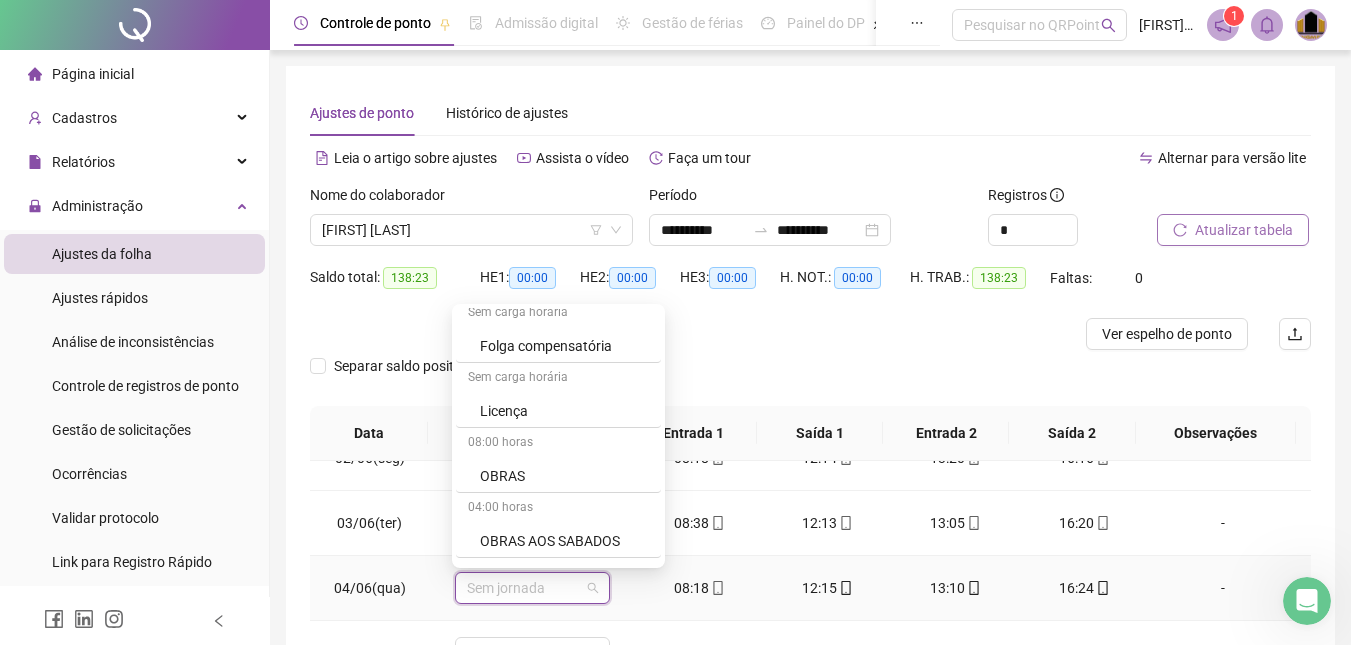 scroll, scrollTop: 500, scrollLeft: 0, axis: vertical 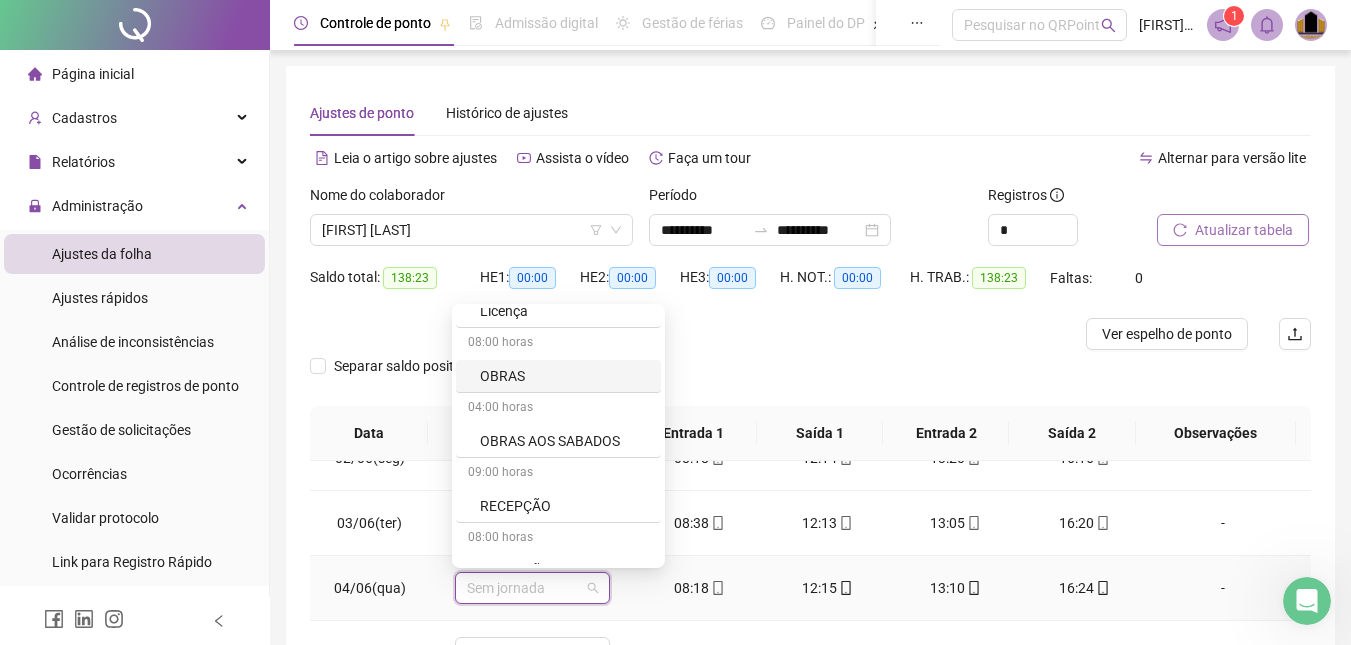click on "OBRAS" at bounding box center (564, 376) 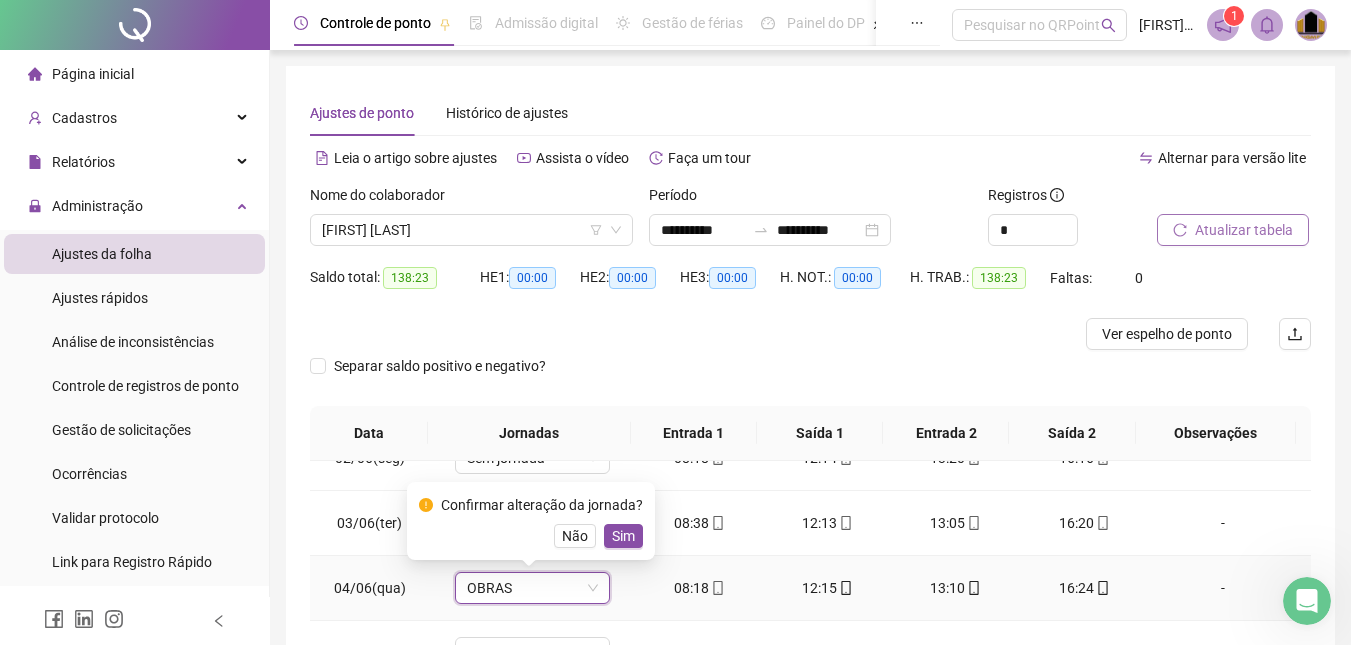 drag, startPoint x: 629, startPoint y: 537, endPoint x: 619, endPoint y: 497, distance: 41.231056 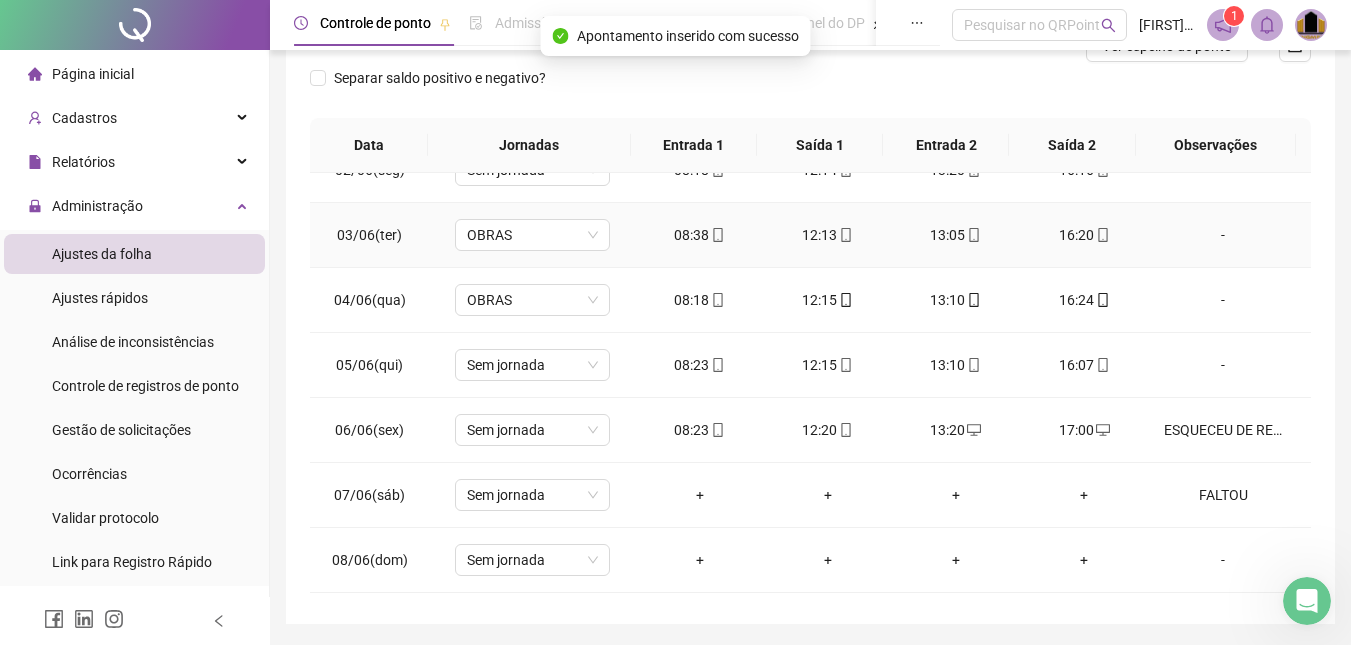 scroll, scrollTop: 300, scrollLeft: 0, axis: vertical 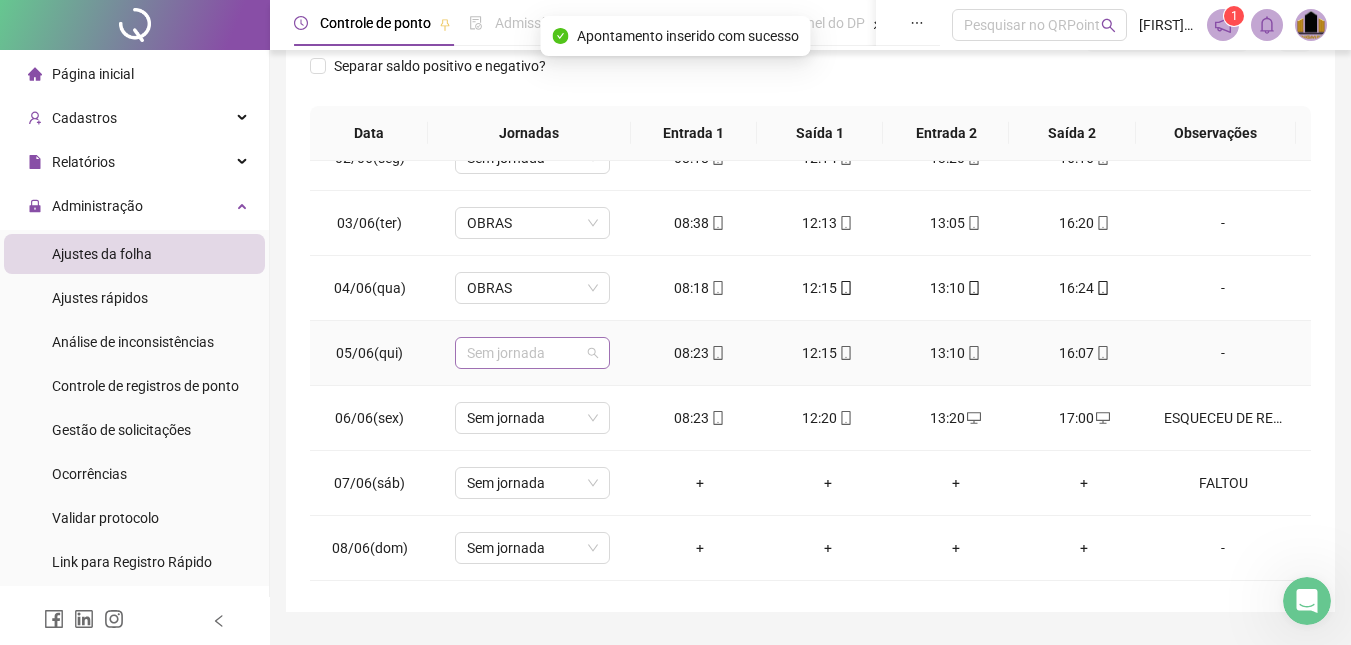 click on "Sem jornada" at bounding box center [532, 353] 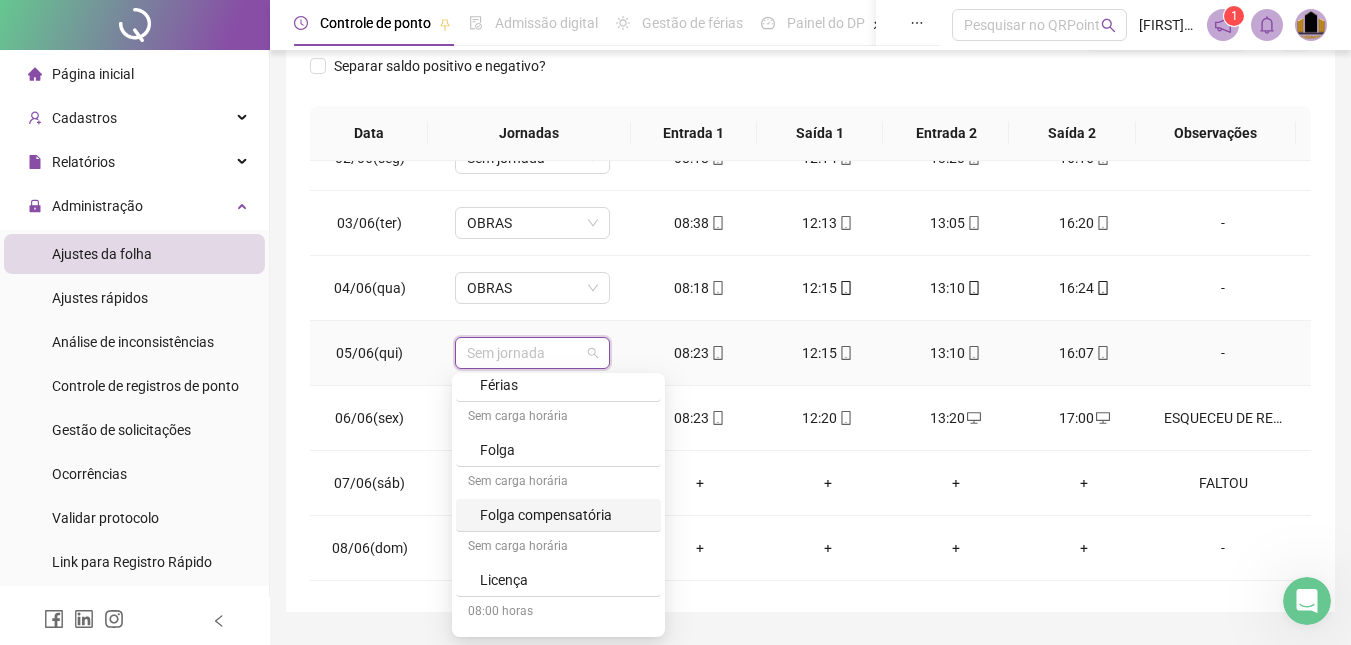 scroll, scrollTop: 589, scrollLeft: 0, axis: vertical 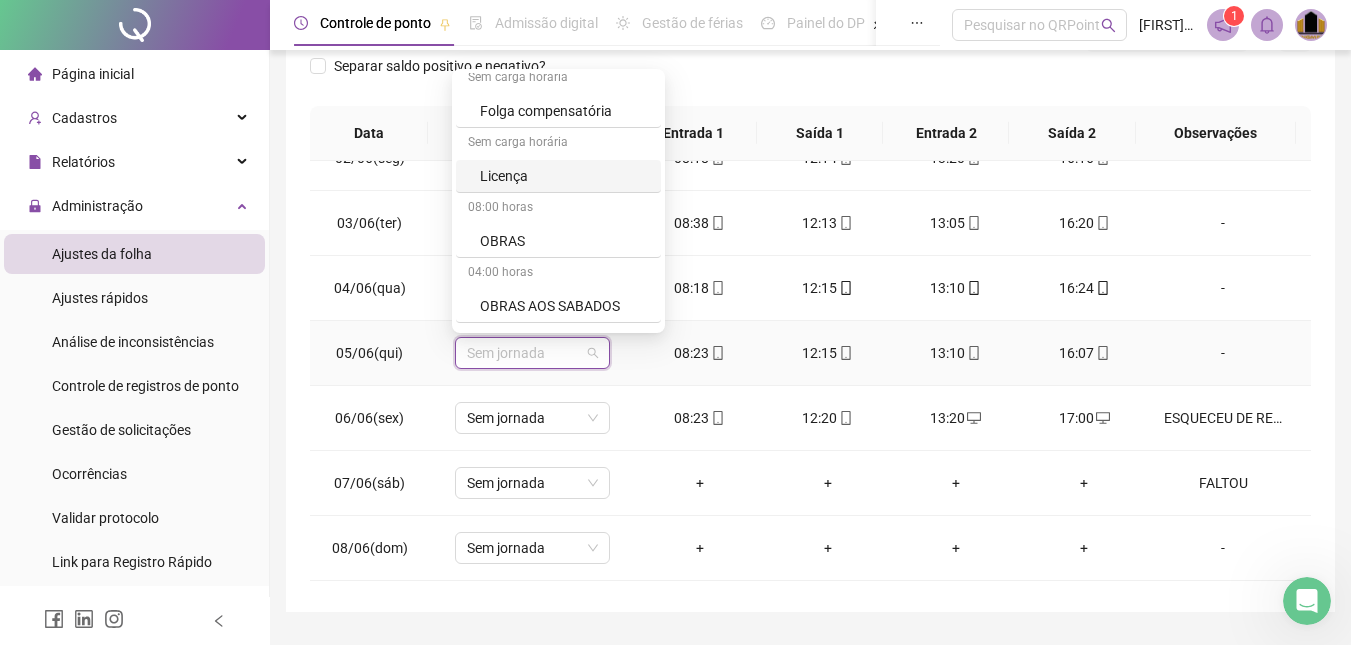 click on "OBRAS" at bounding box center [564, 241] 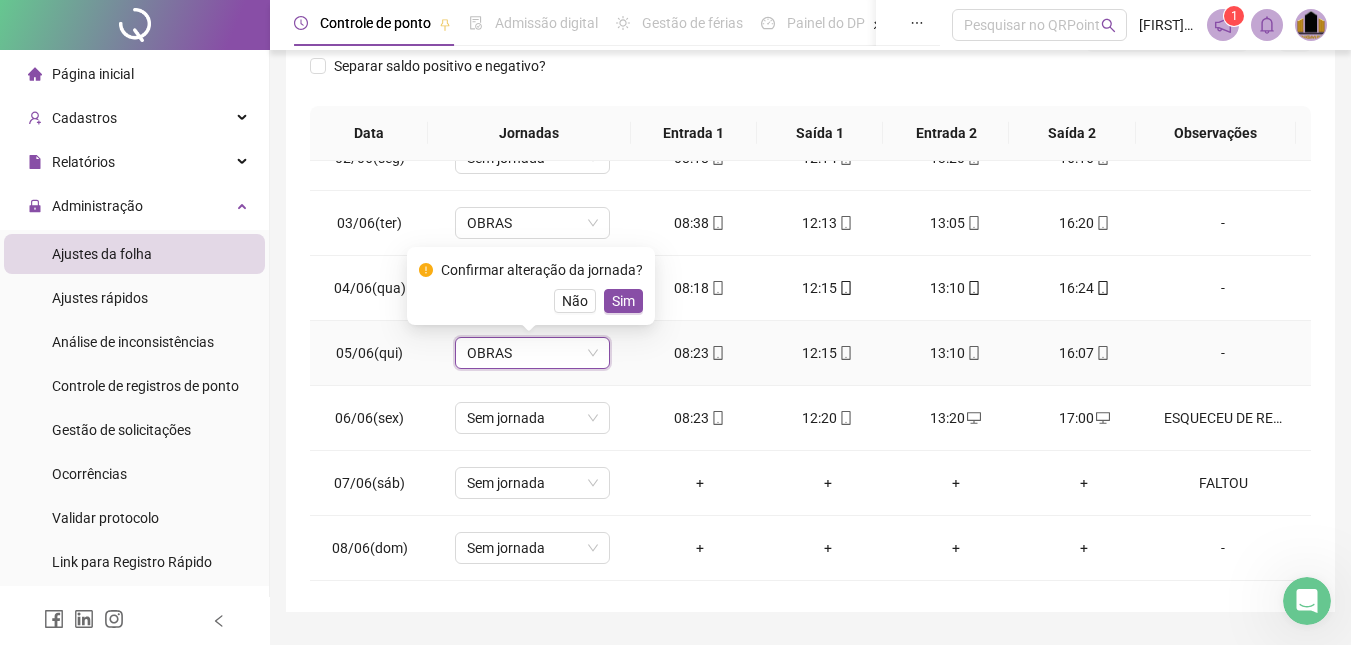 click on "Sim" at bounding box center (623, 301) 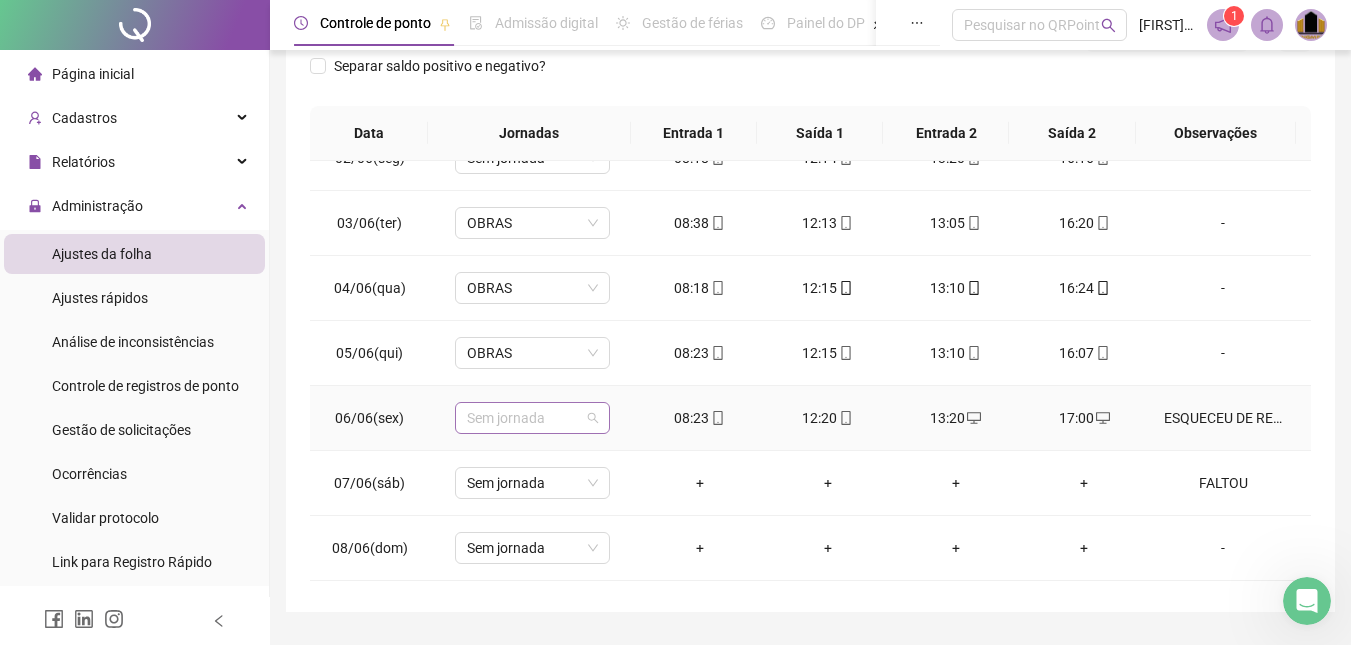 click on "Sem jornada" at bounding box center (532, 418) 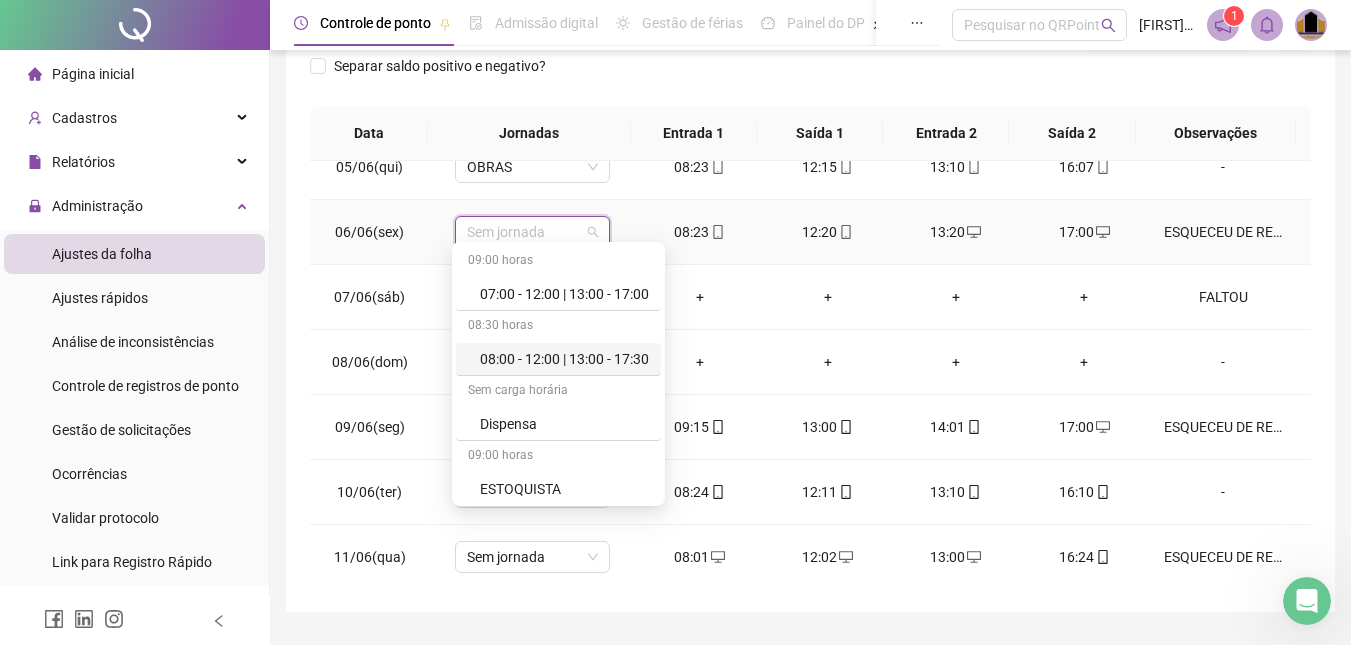 scroll, scrollTop: 300, scrollLeft: 0, axis: vertical 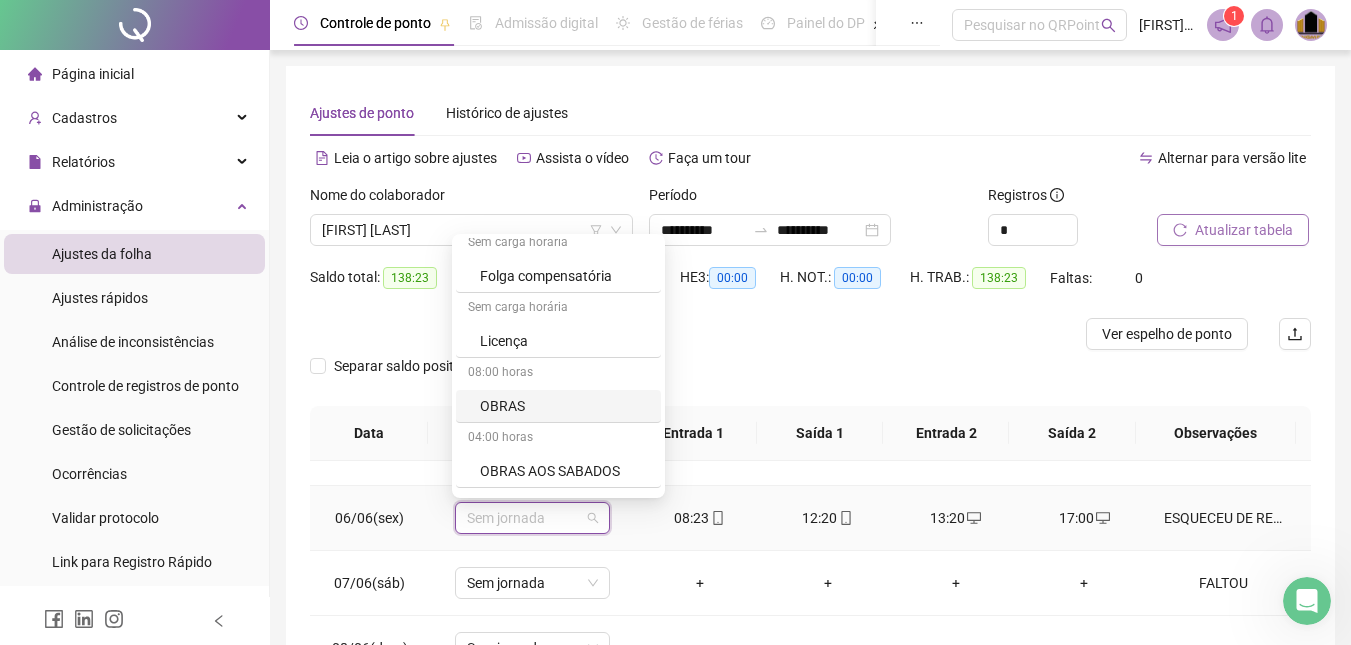 click on "OBRAS" at bounding box center (564, 406) 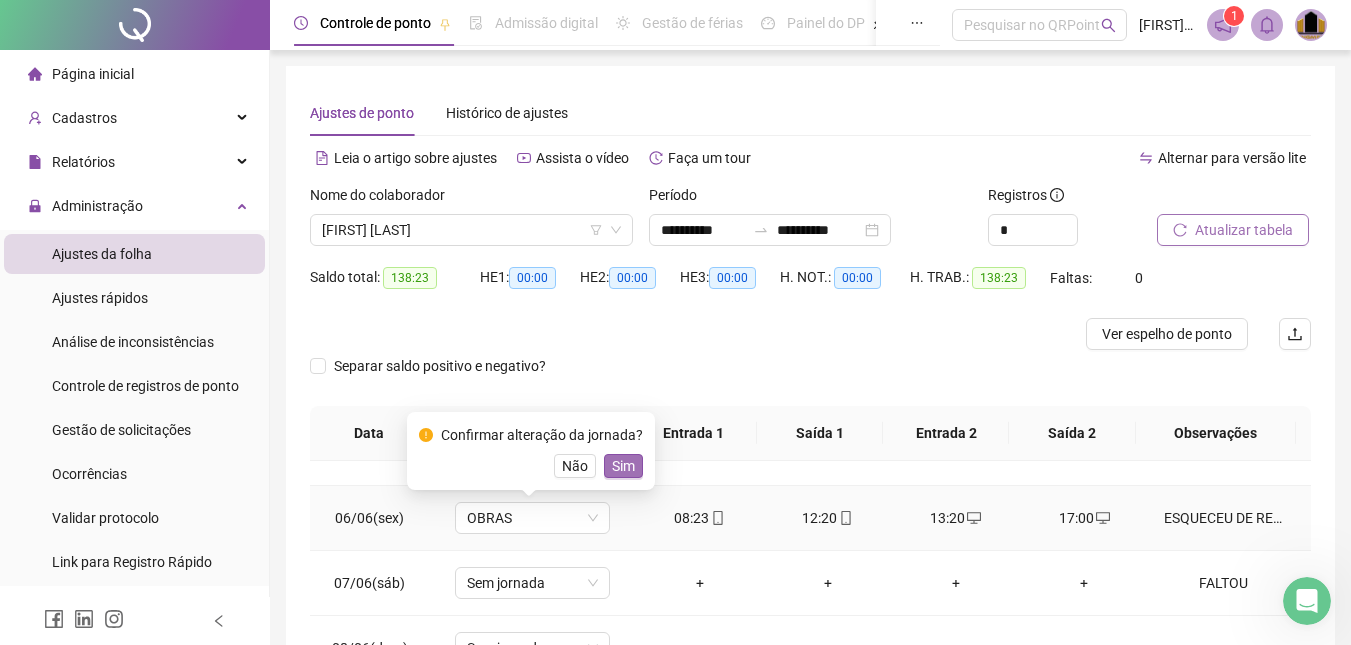 click on "Sim" at bounding box center (623, 466) 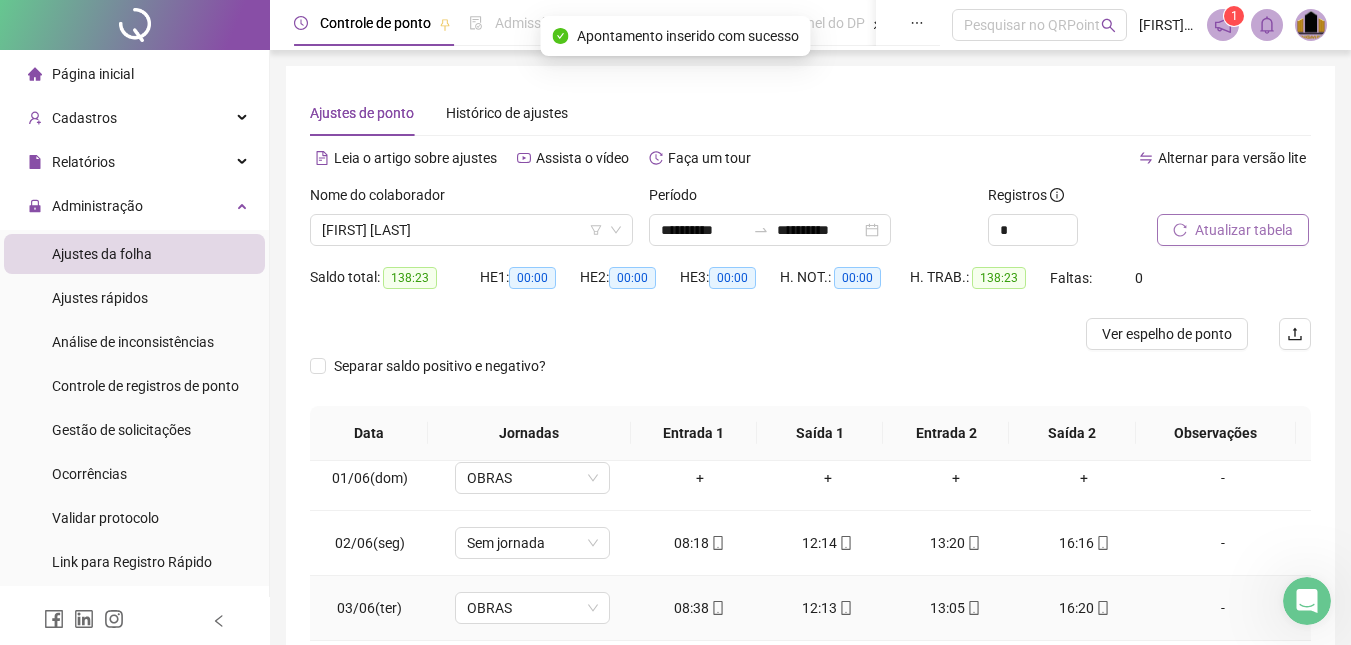 scroll, scrollTop: 0, scrollLeft: 0, axis: both 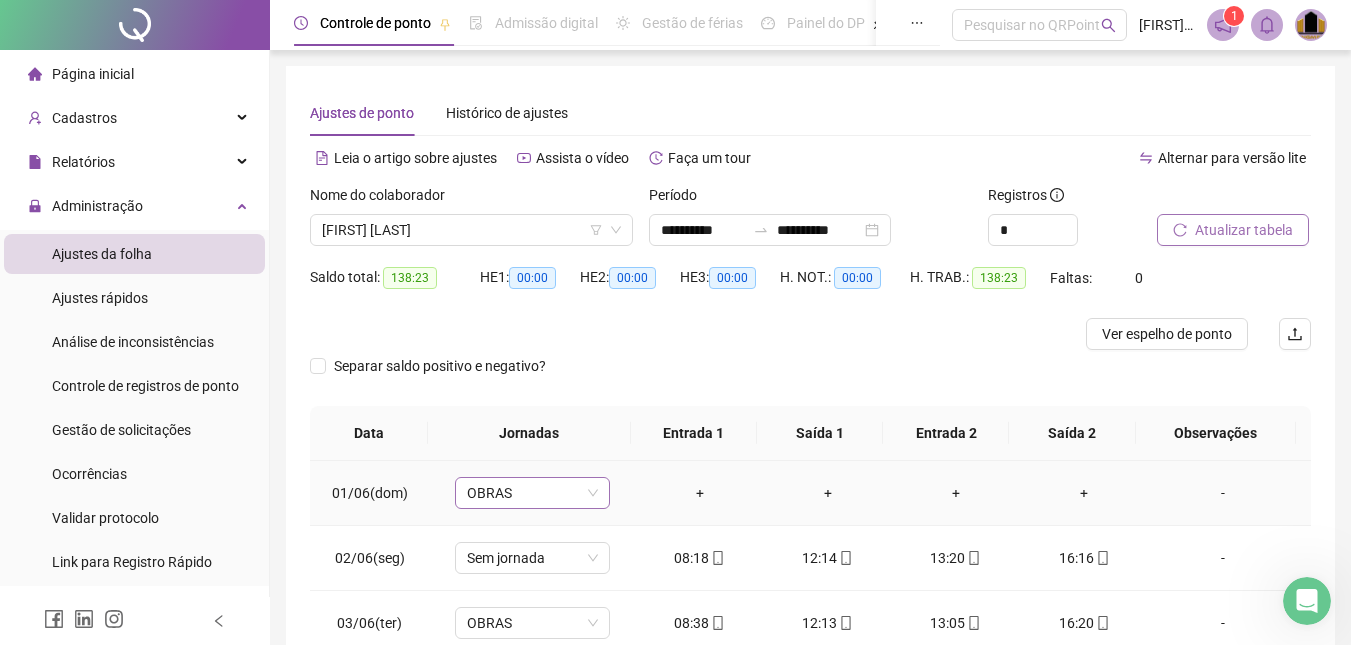 click on "OBRAS" at bounding box center (532, 493) 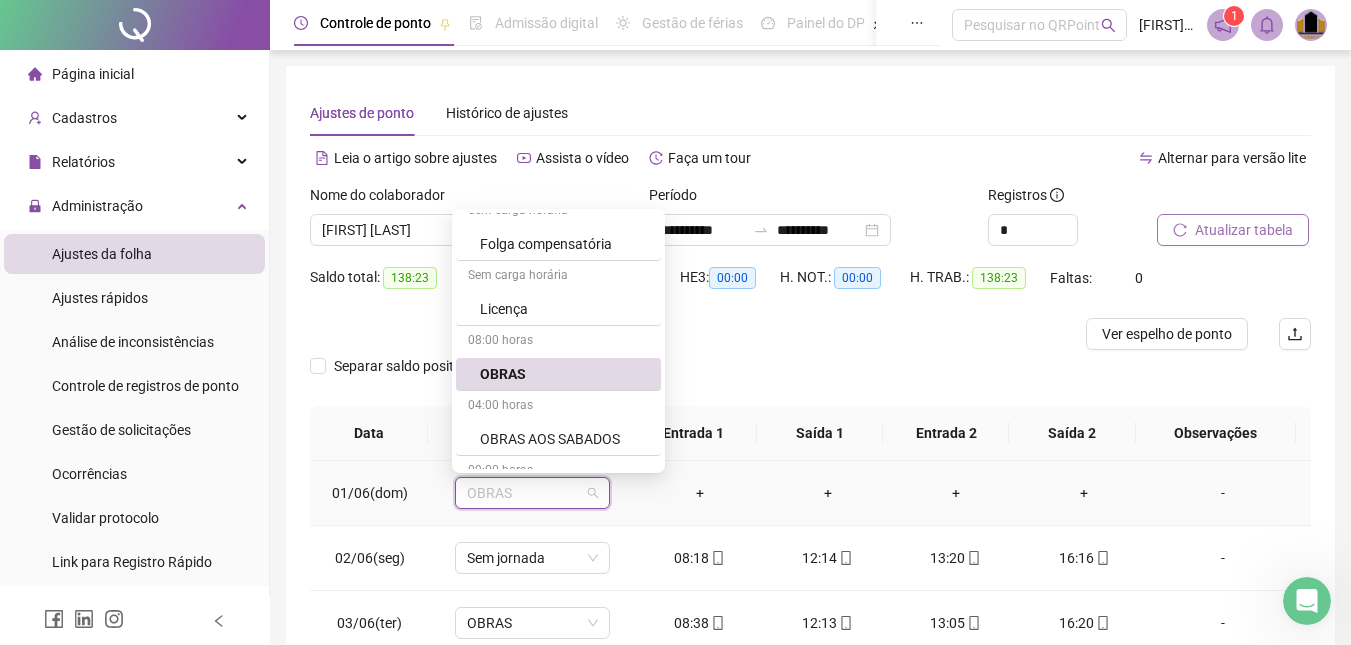 scroll, scrollTop: 289, scrollLeft: 0, axis: vertical 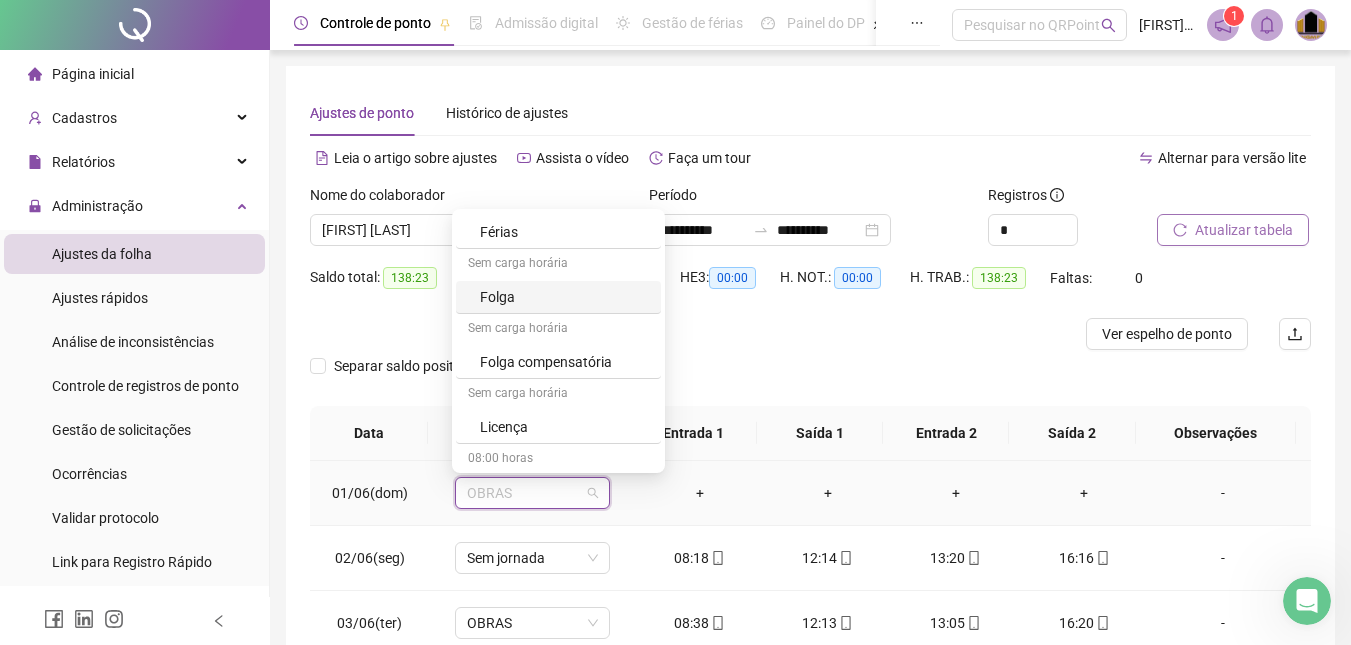 click on "Folga" at bounding box center (564, 297) 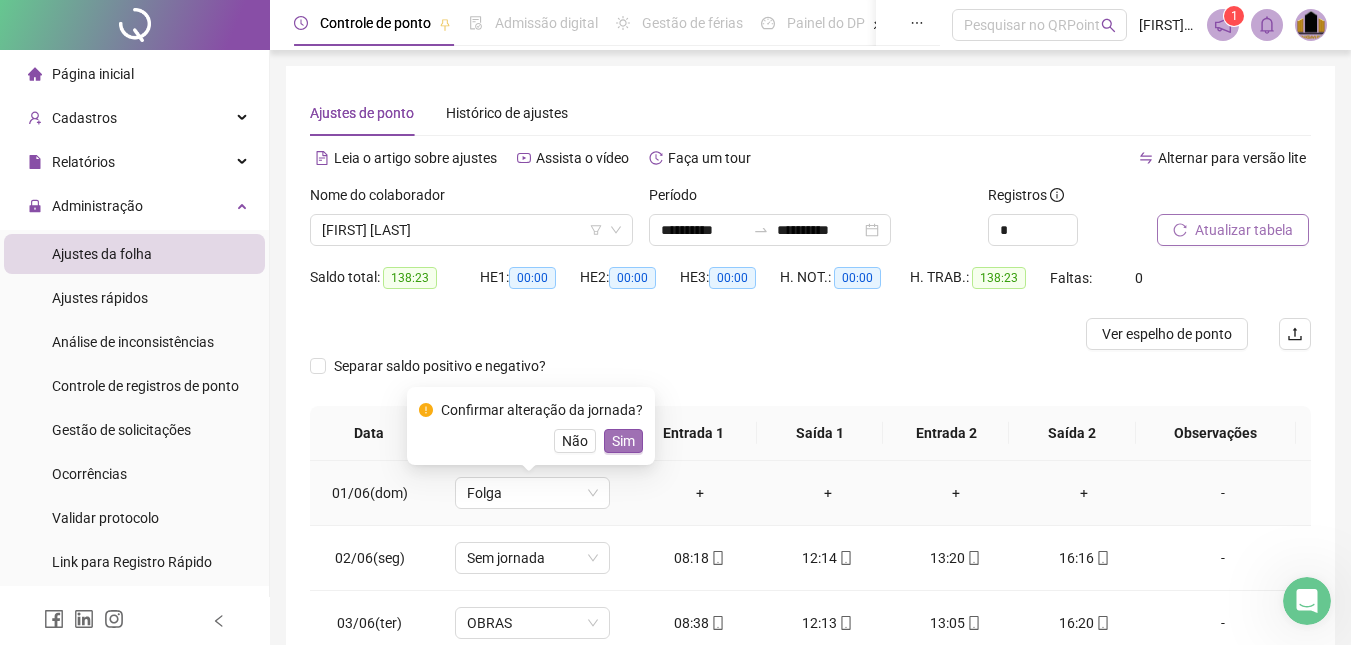 click on "Sim" at bounding box center (623, 441) 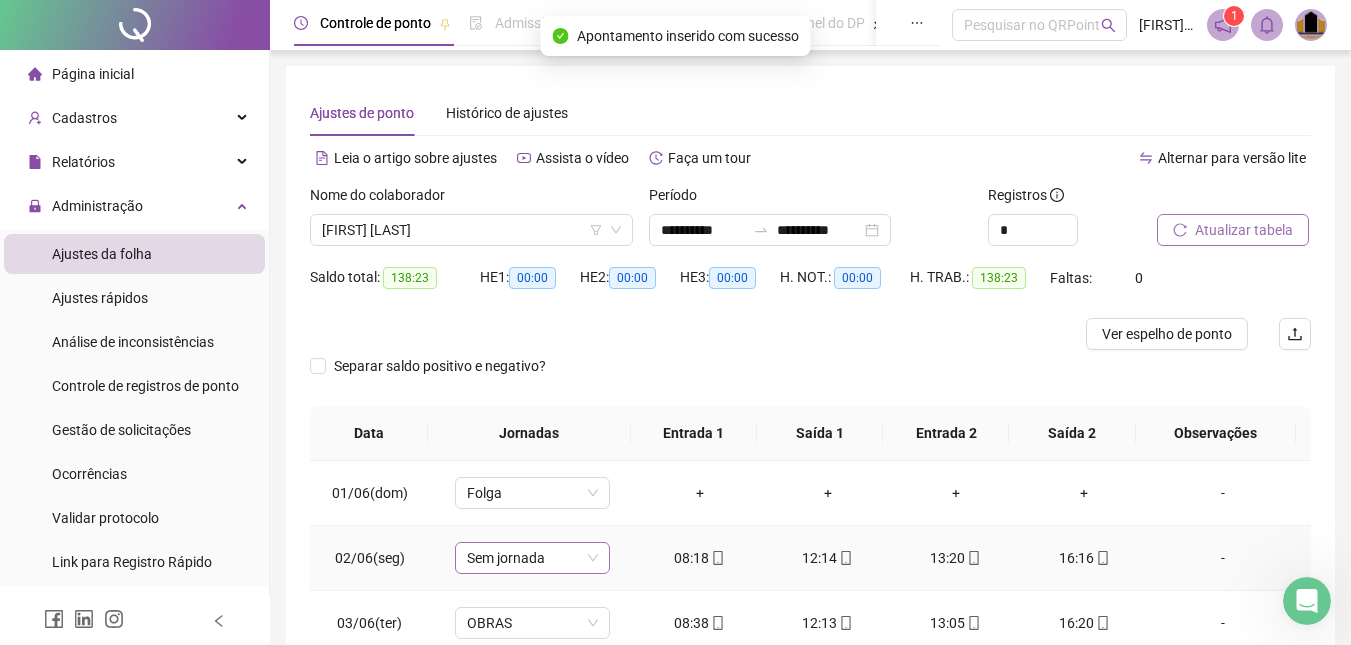 click on "Sem jornada" at bounding box center [532, 558] 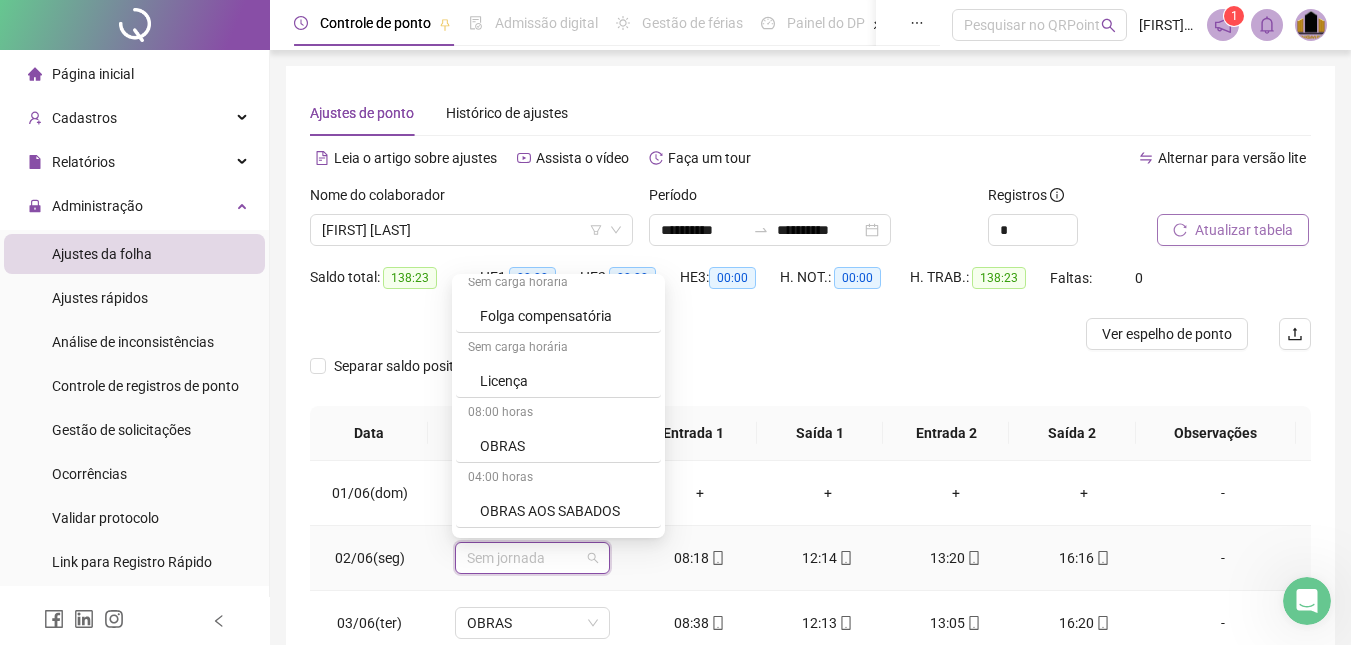 scroll, scrollTop: 500, scrollLeft: 0, axis: vertical 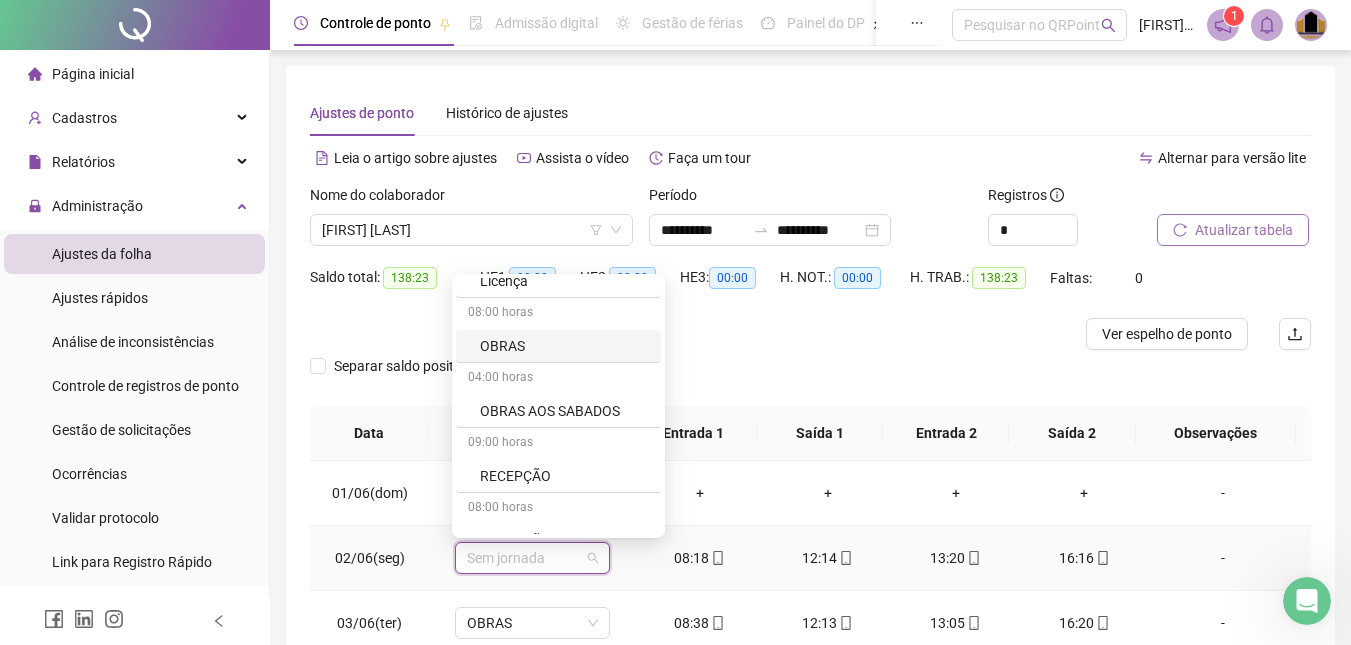 click on "OBRAS" at bounding box center (564, 346) 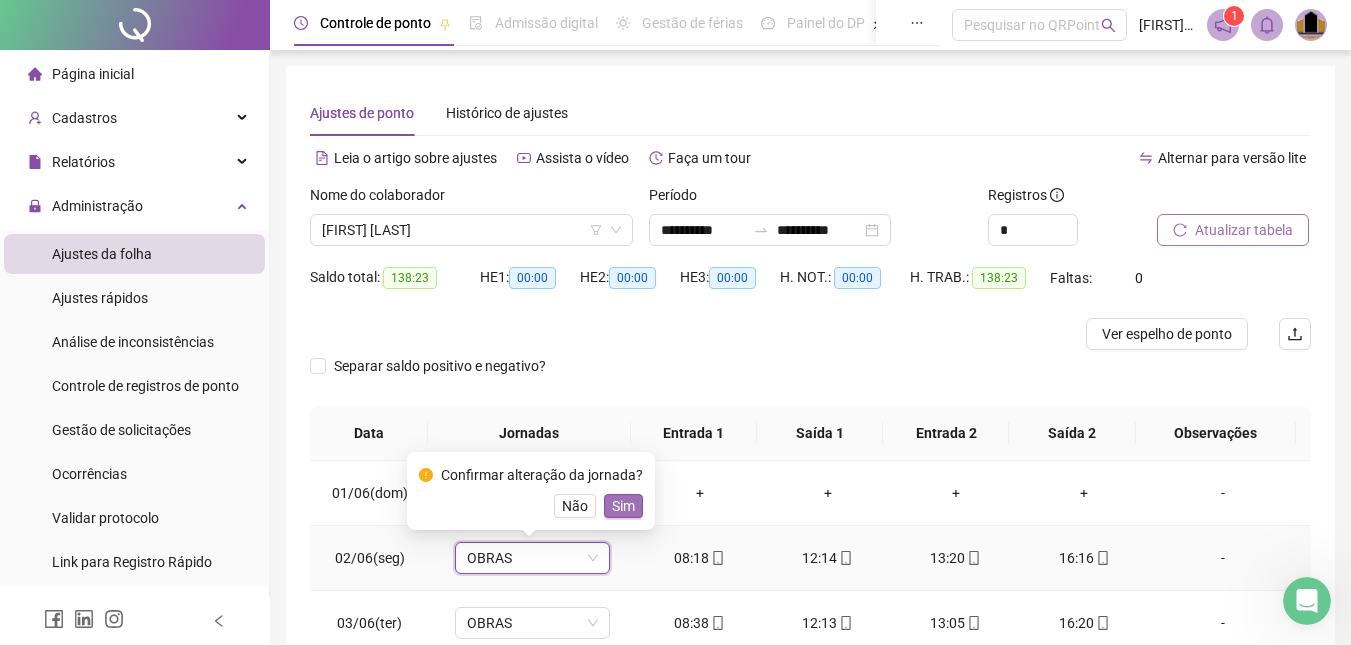 click on "Sim" at bounding box center [623, 506] 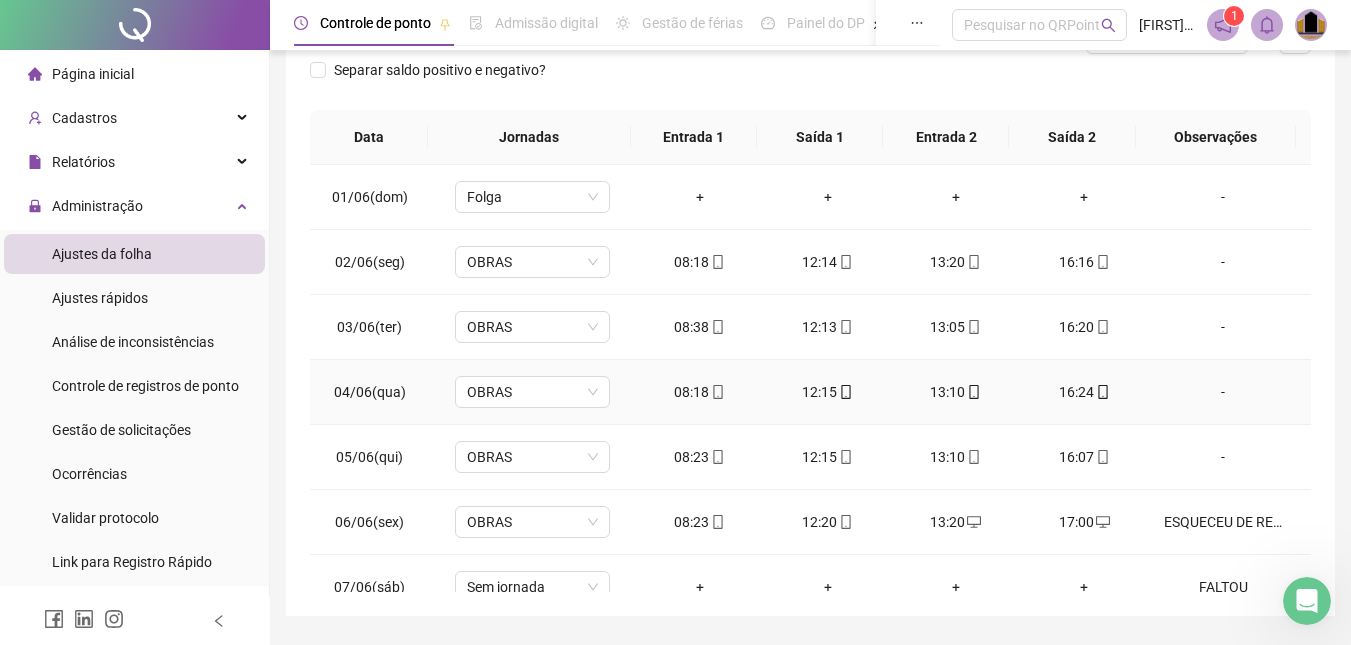scroll, scrollTop: 300, scrollLeft: 0, axis: vertical 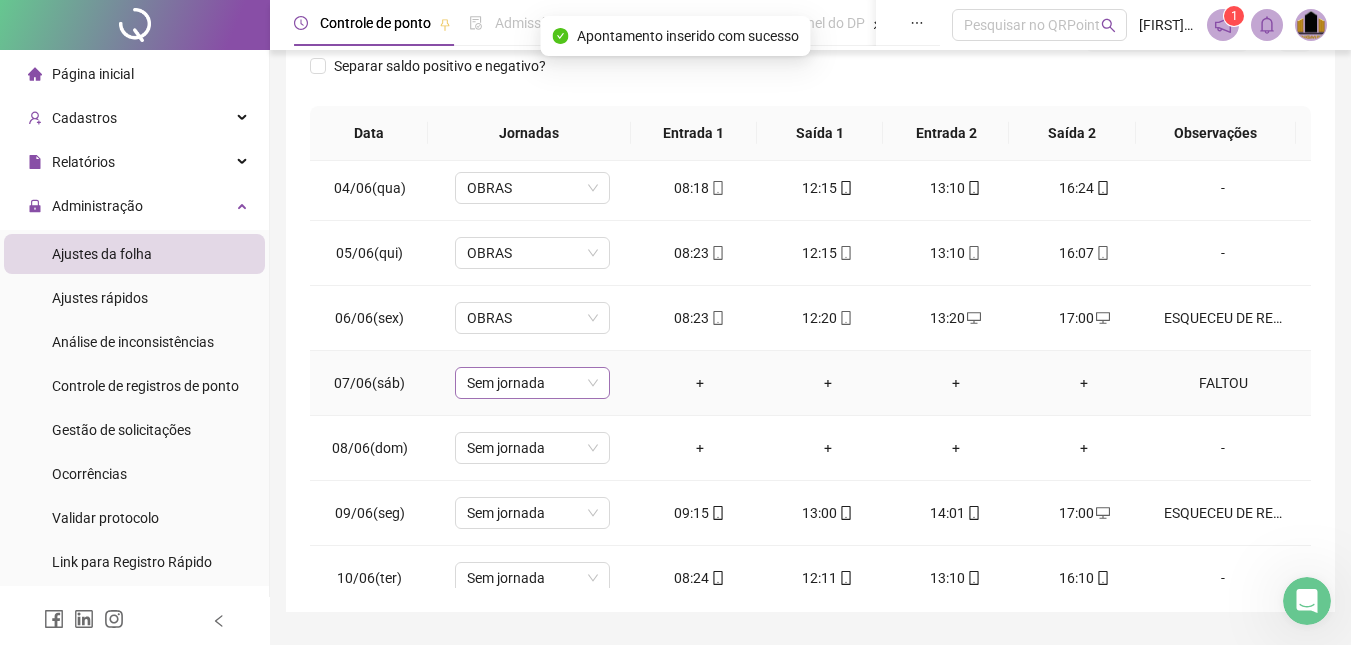 click on "Sem jornada" at bounding box center (532, 383) 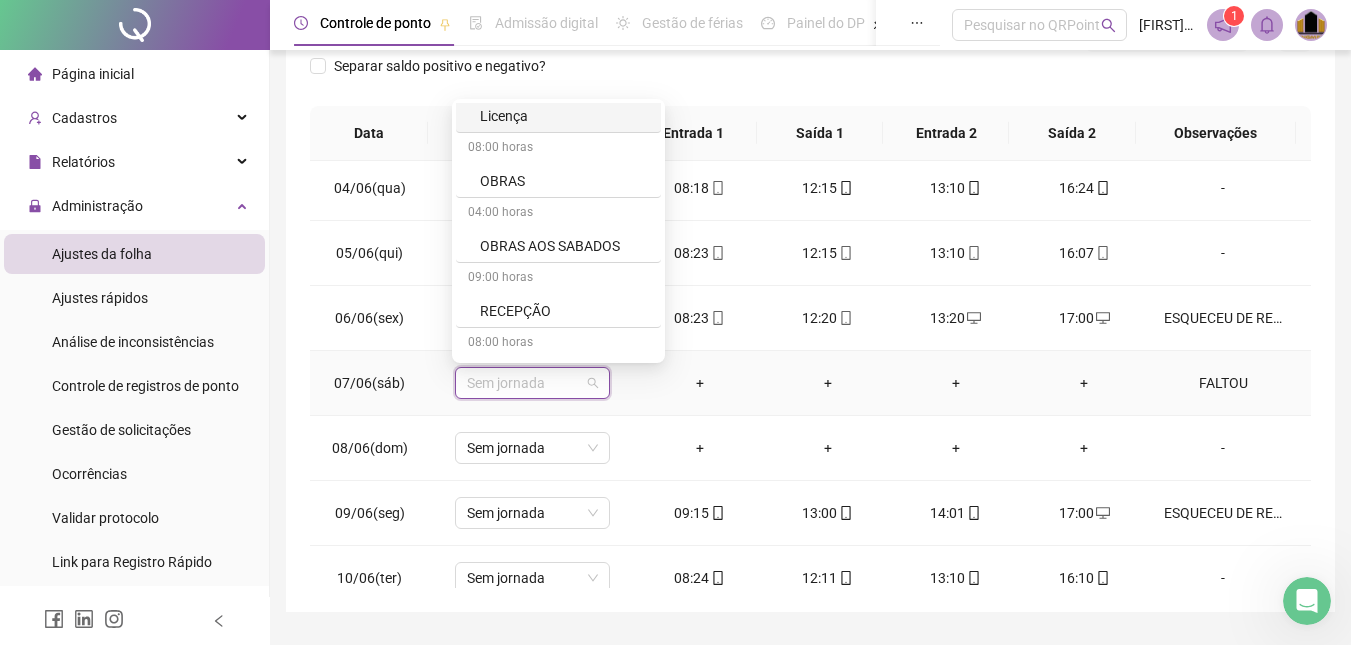 scroll, scrollTop: 500, scrollLeft: 0, axis: vertical 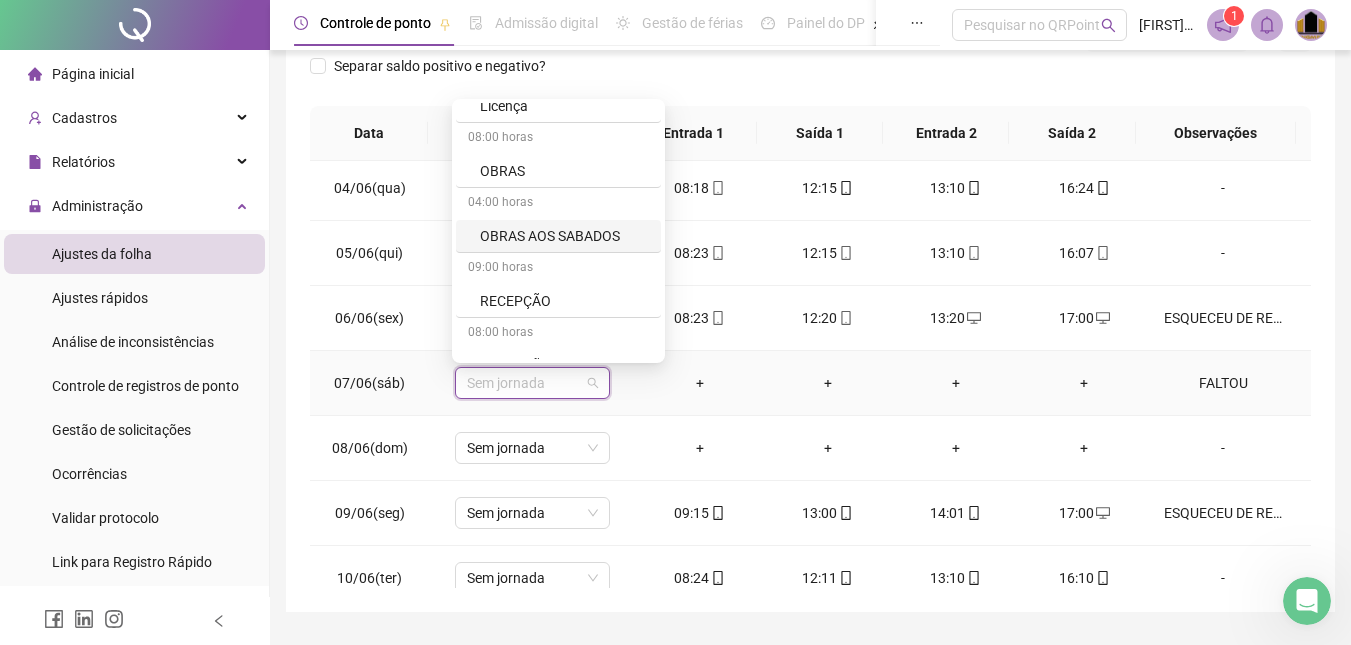 click on "OBRAS AOS SABADOS" at bounding box center (564, 236) 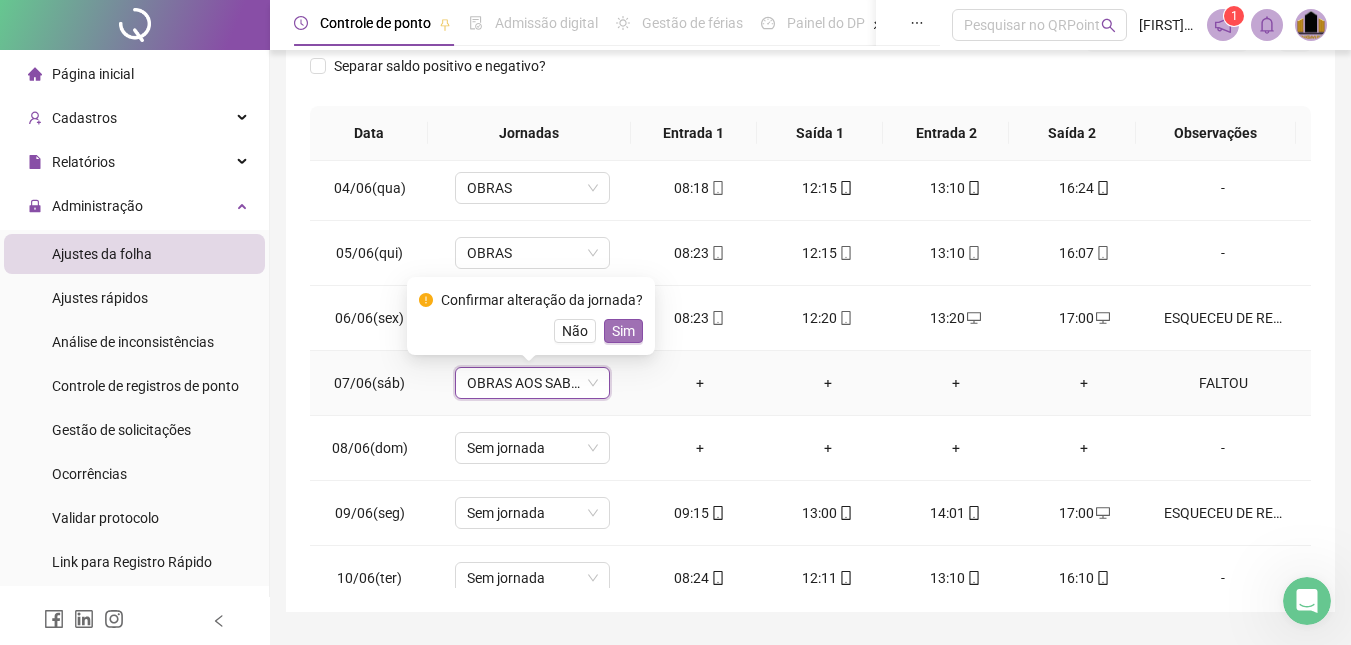 click on "Sim" at bounding box center [623, 331] 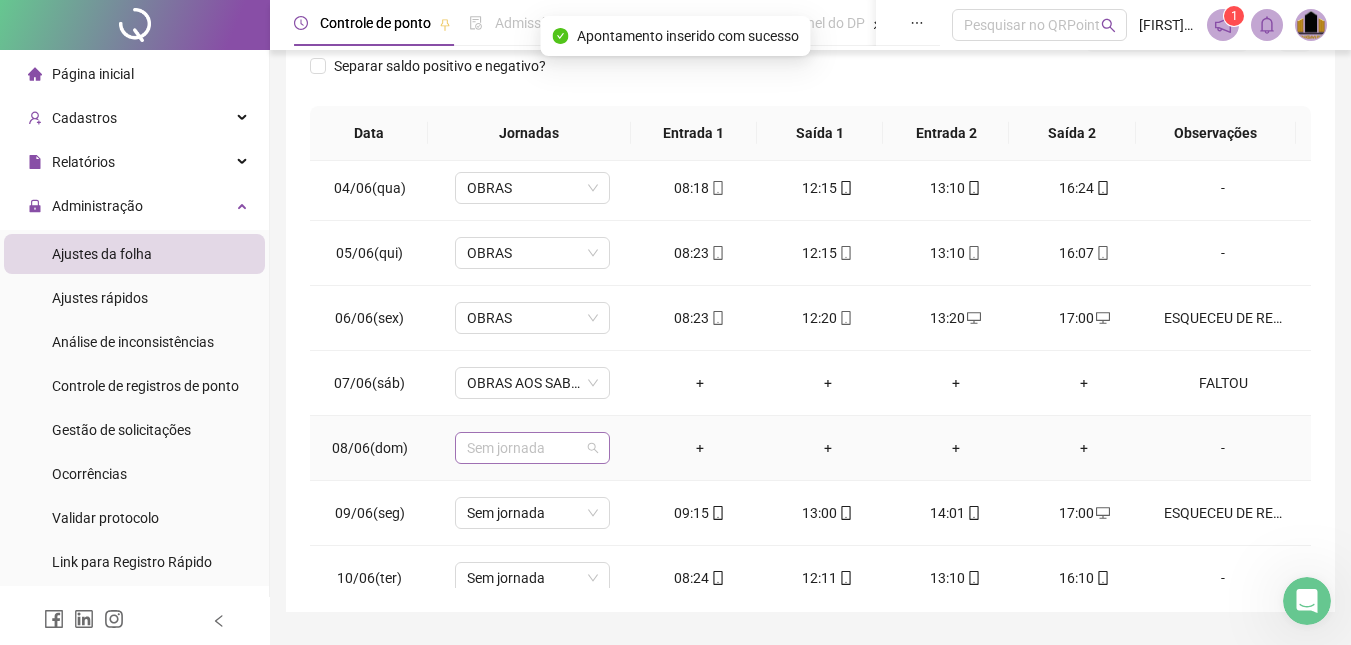 click on "Sem jornada" at bounding box center [532, 448] 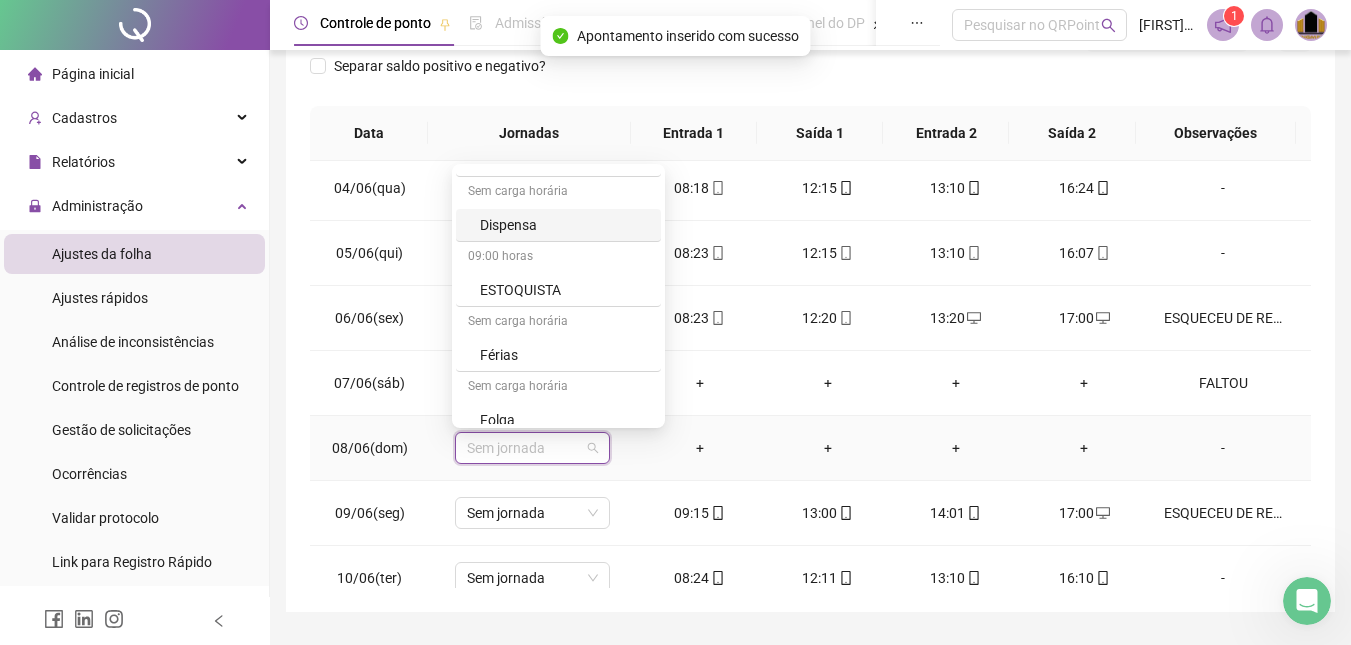 scroll, scrollTop: 200, scrollLeft: 0, axis: vertical 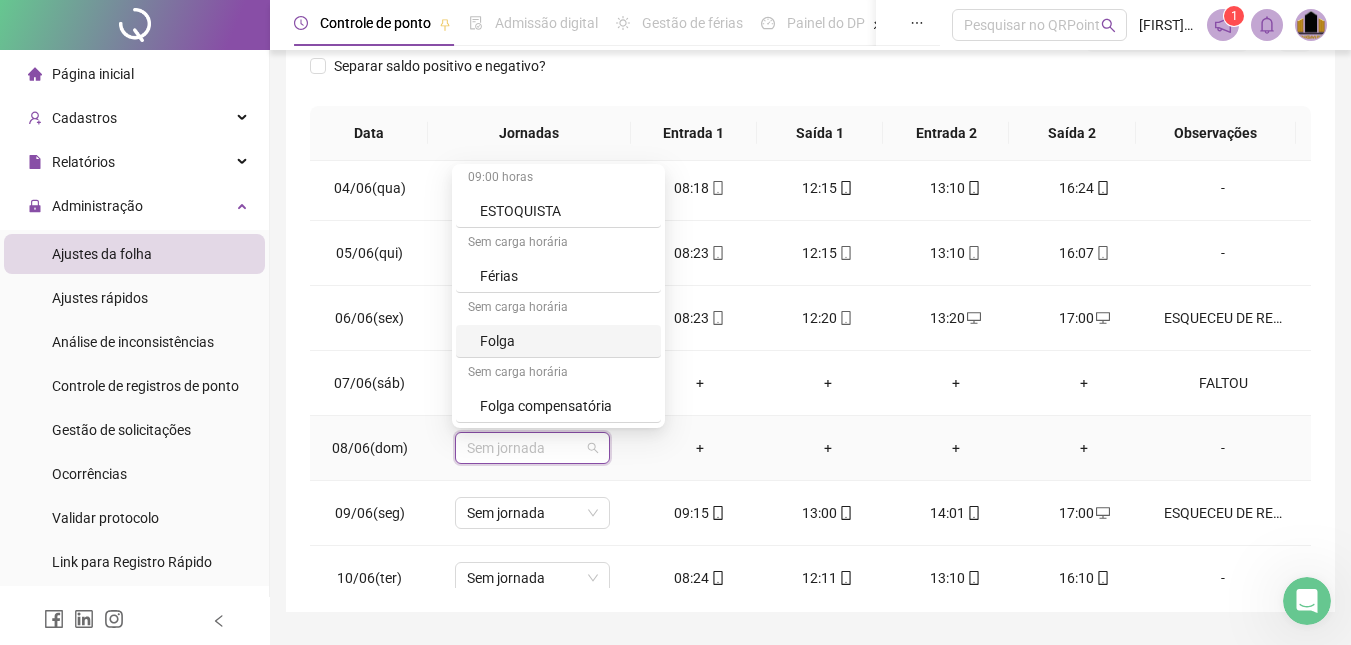 click on "Folga" at bounding box center (564, 341) 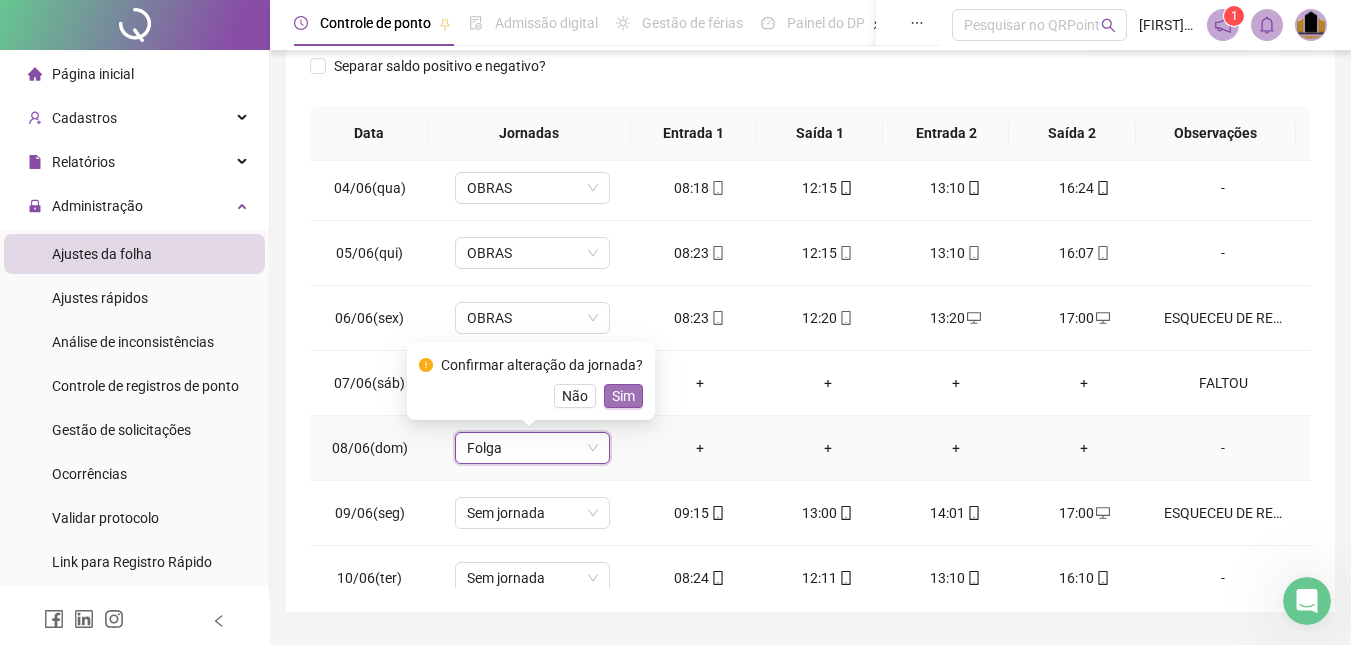 click on "Sim" at bounding box center [623, 396] 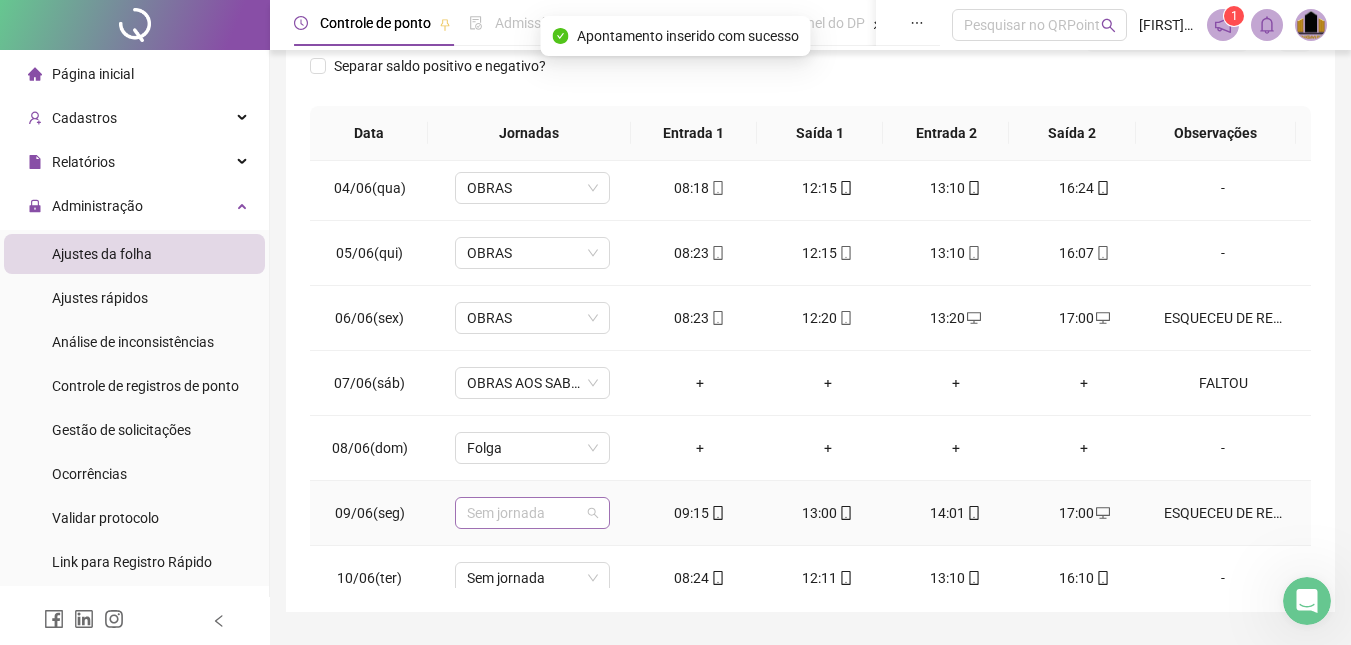 click on "Sem jornada" at bounding box center [532, 513] 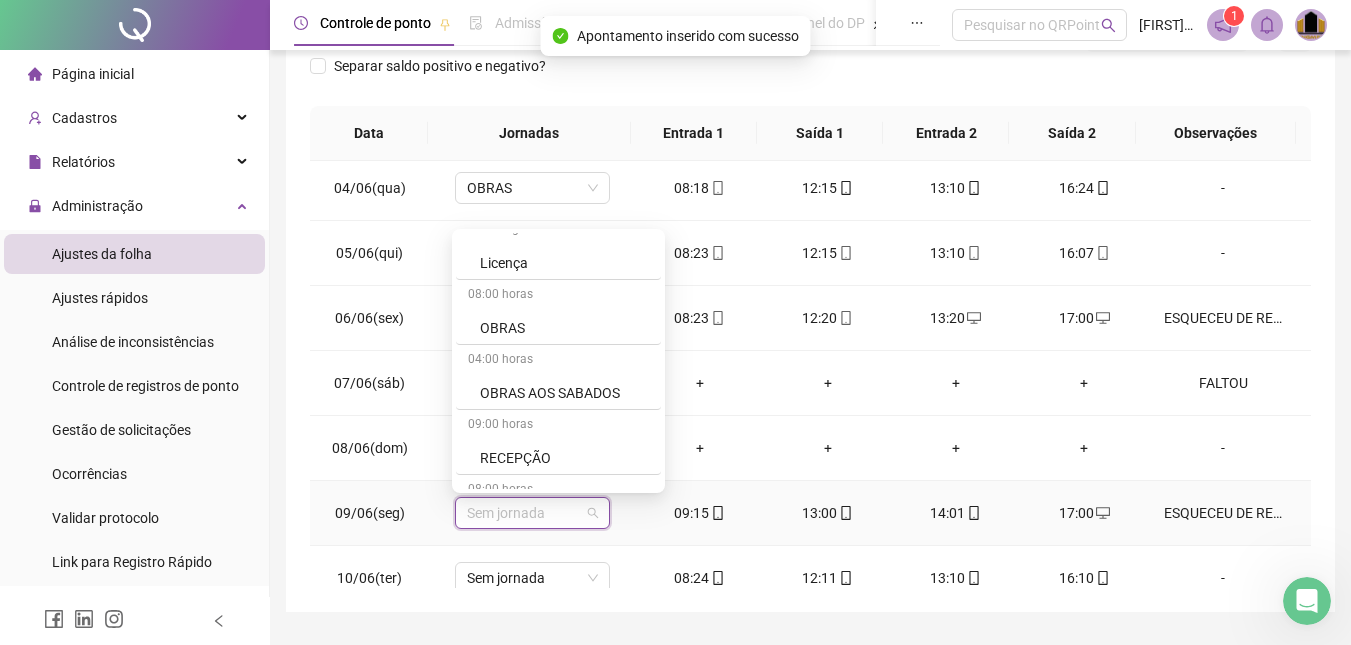 scroll, scrollTop: 500, scrollLeft: 0, axis: vertical 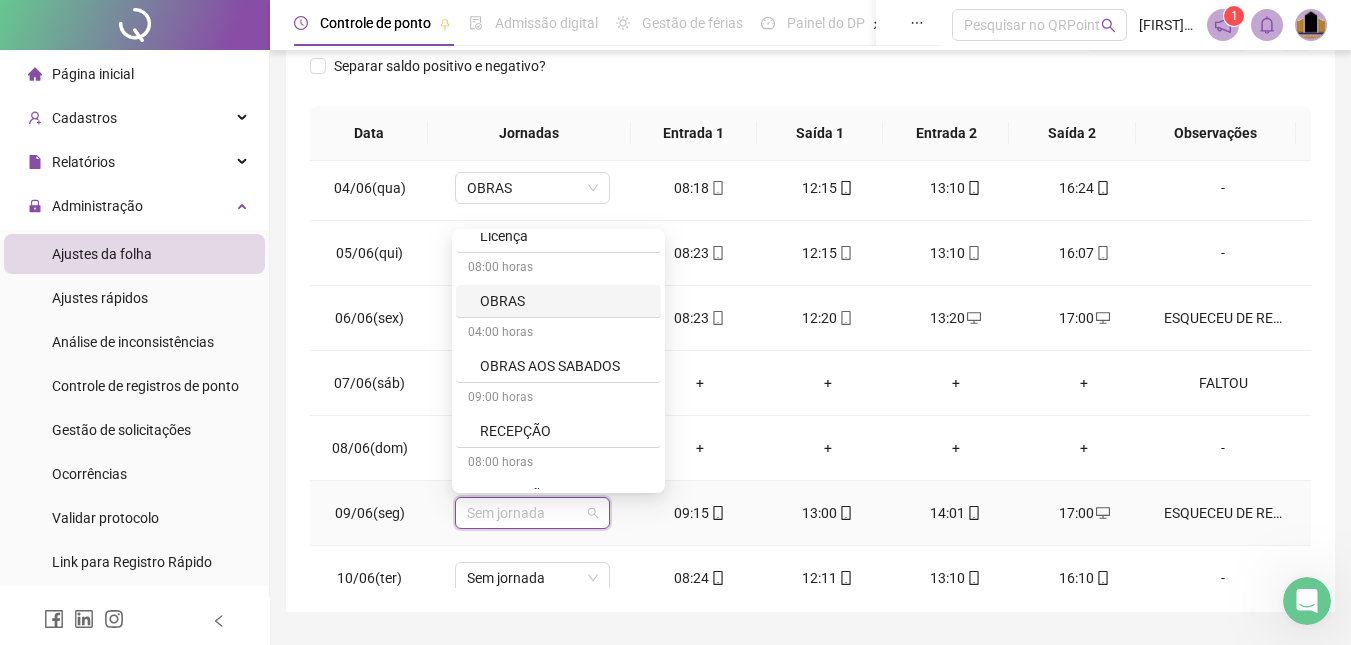 click on "OBRAS" at bounding box center (564, 301) 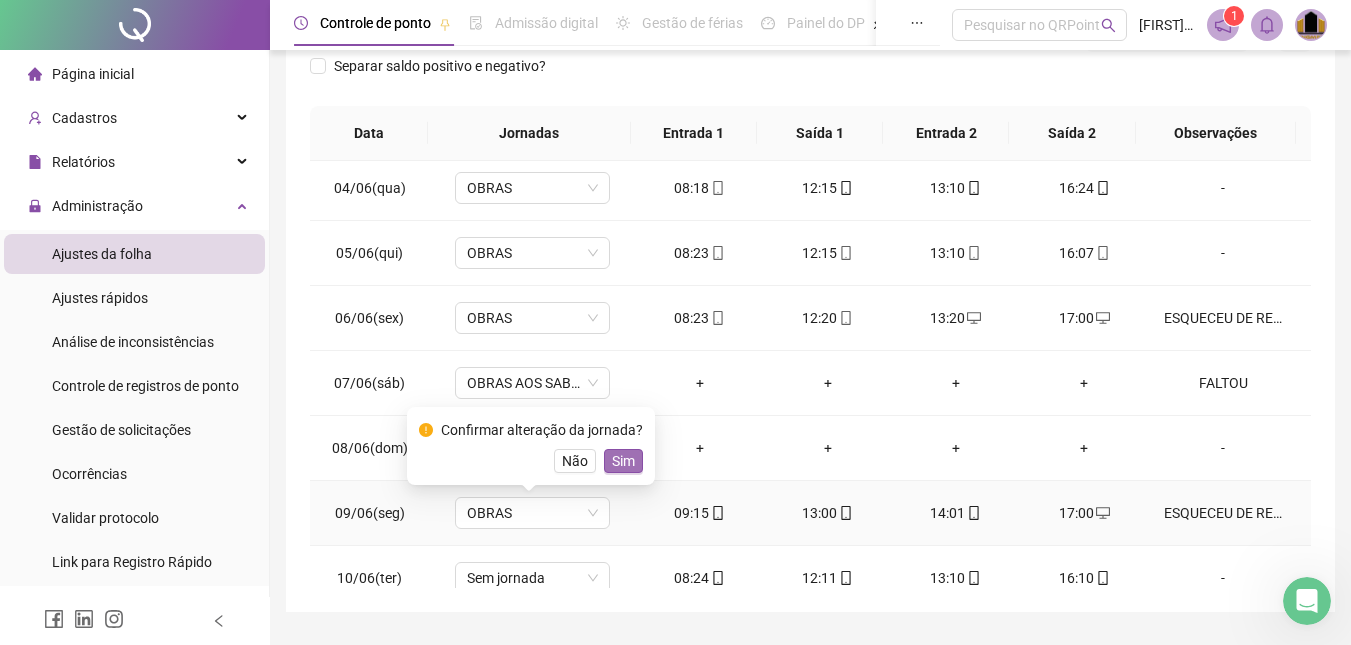 click on "Sim" at bounding box center (623, 461) 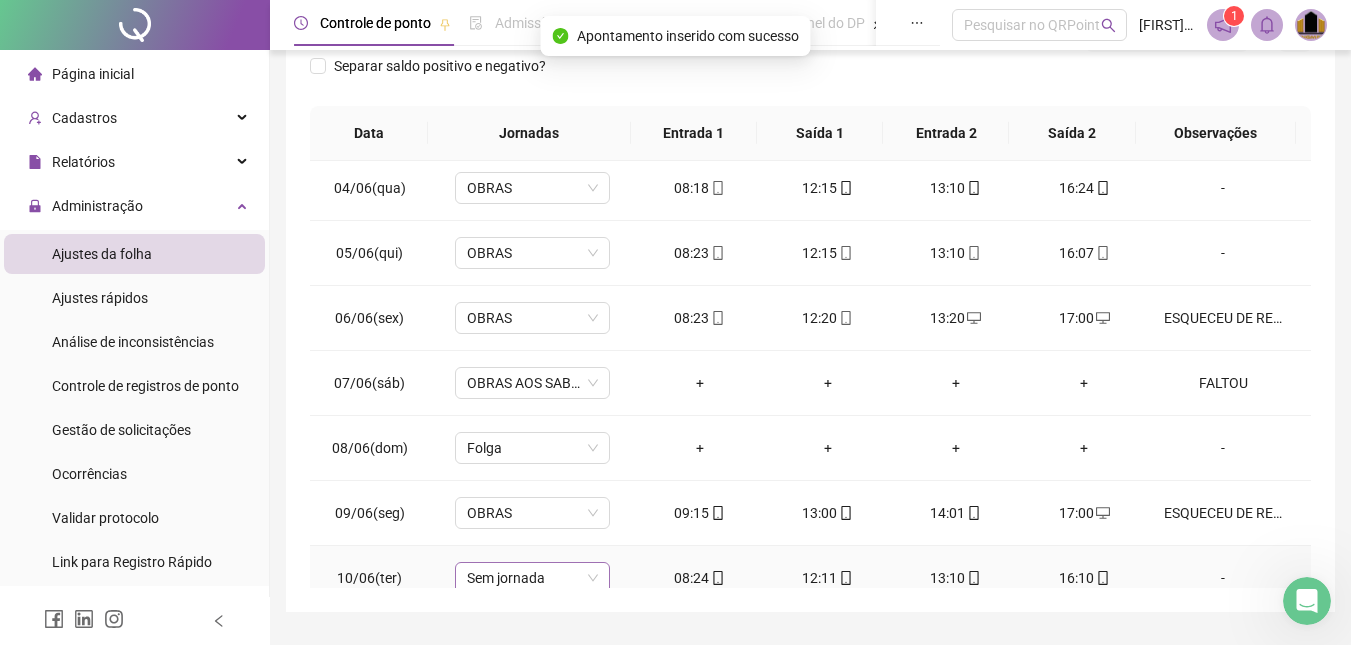 click on "Sem jornada" at bounding box center [532, 578] 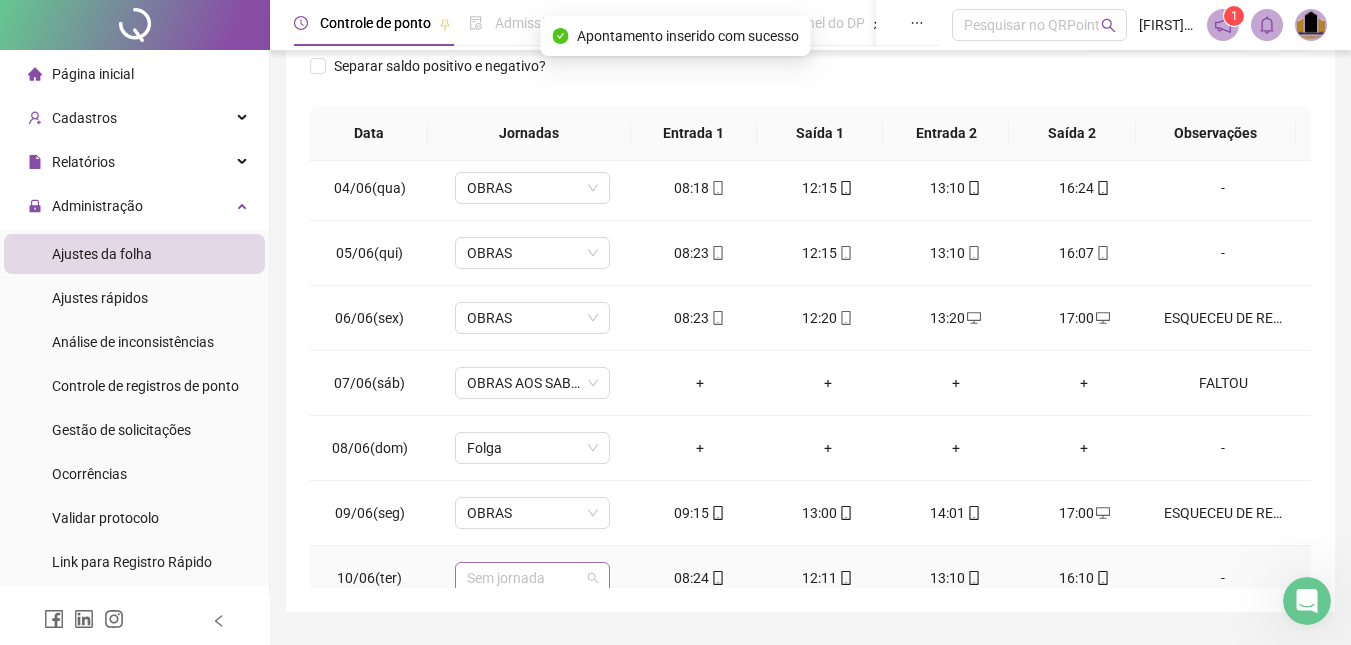scroll, scrollTop: 205, scrollLeft: 0, axis: vertical 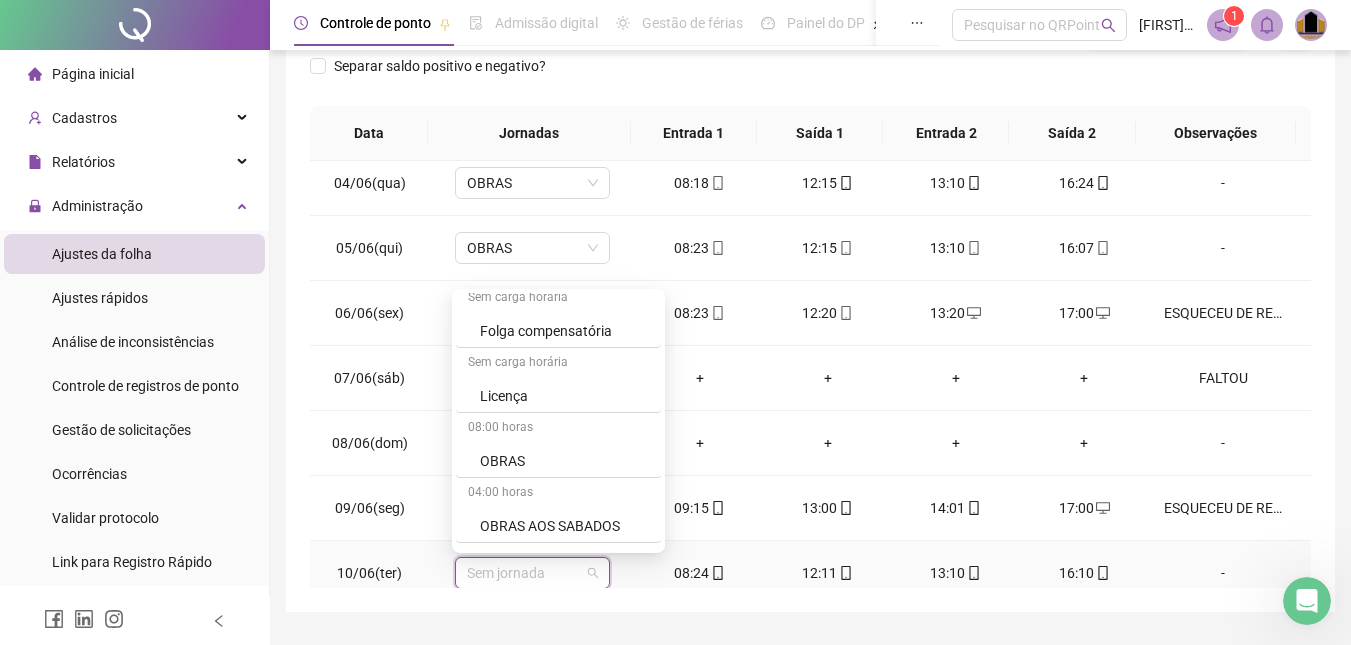 click on "OBRAS" at bounding box center [564, 461] 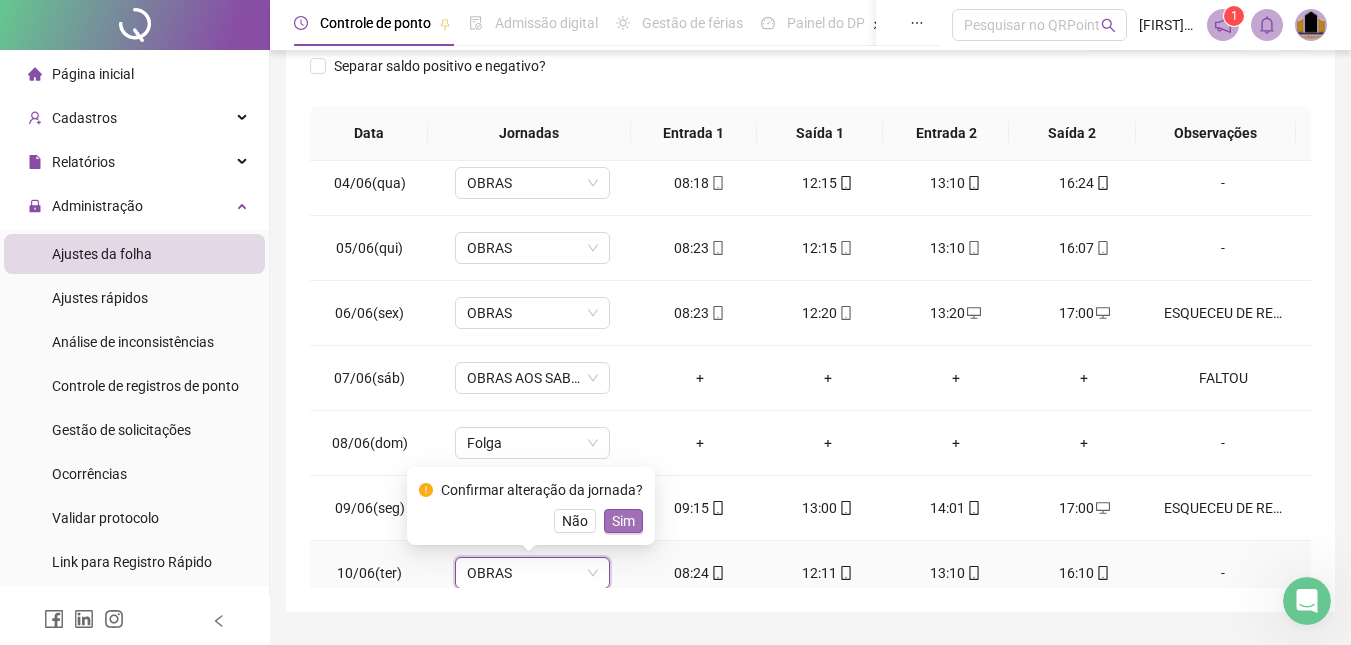 click on "Sim" at bounding box center (623, 521) 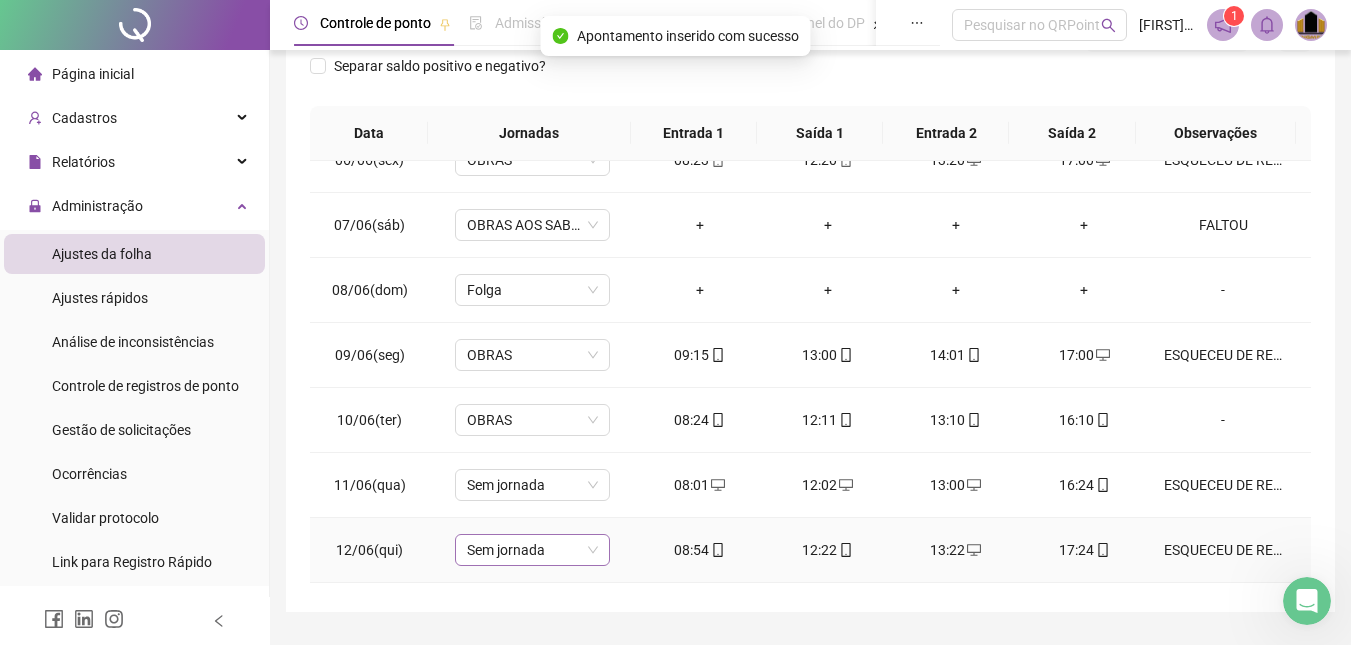scroll, scrollTop: 505, scrollLeft: 0, axis: vertical 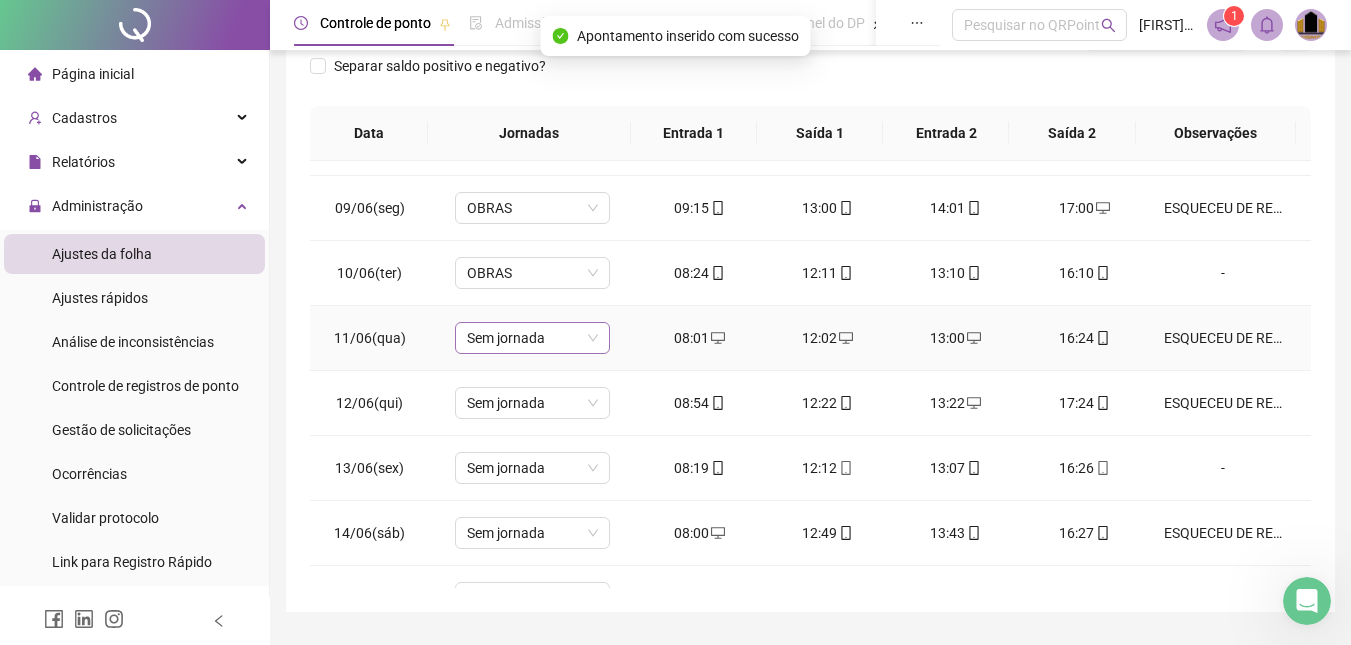 click on "Sem jornada" at bounding box center (532, 338) 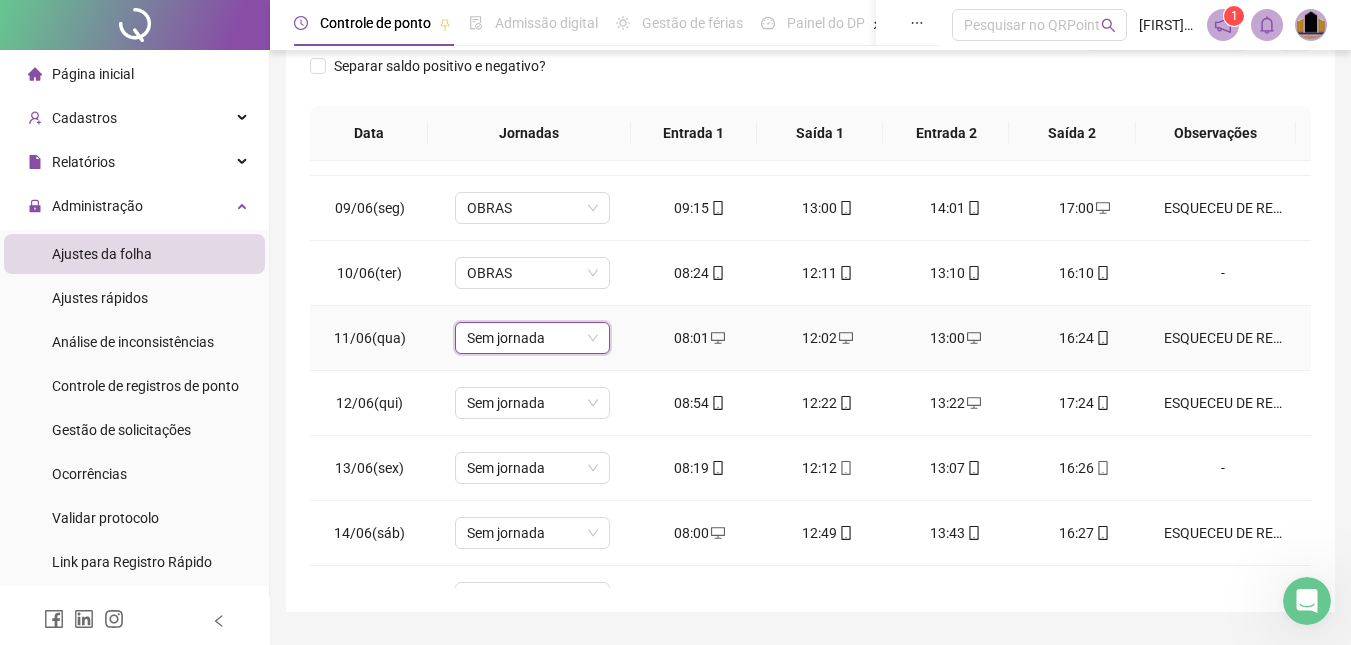 click on "Sem jornada" at bounding box center (532, 338) 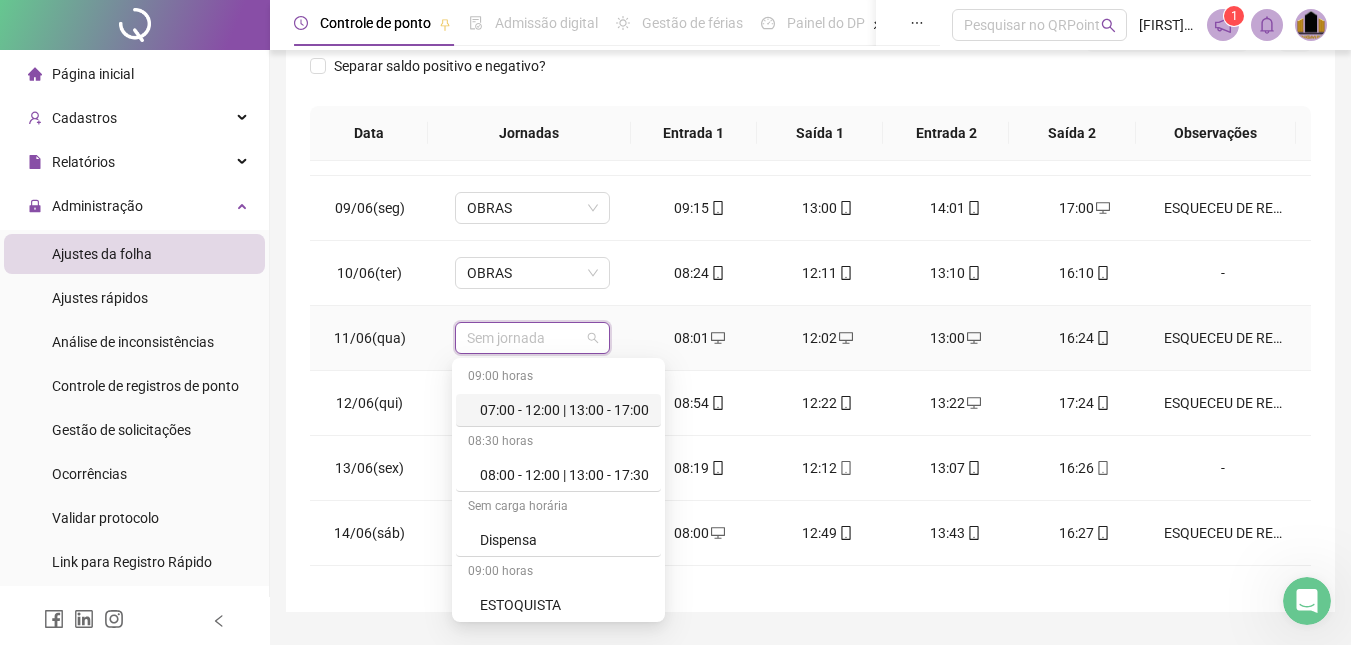 click on "Sem jornada" at bounding box center (532, 338) 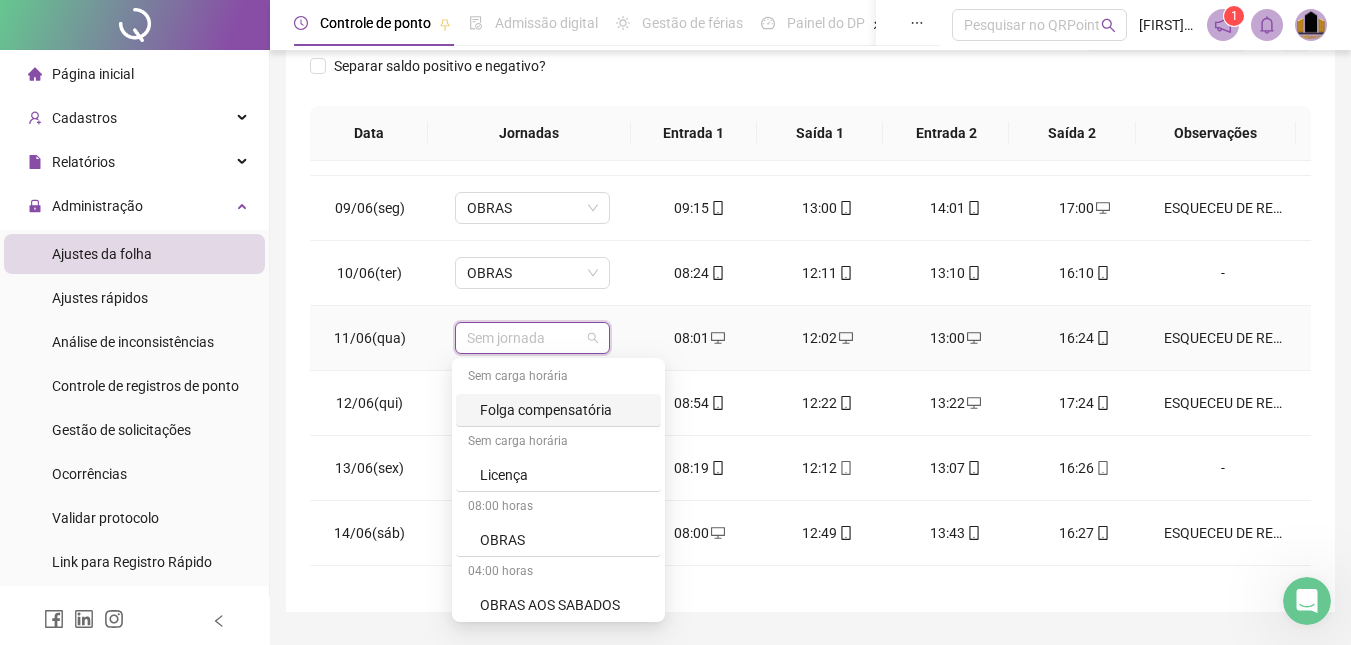 scroll, scrollTop: 400, scrollLeft: 0, axis: vertical 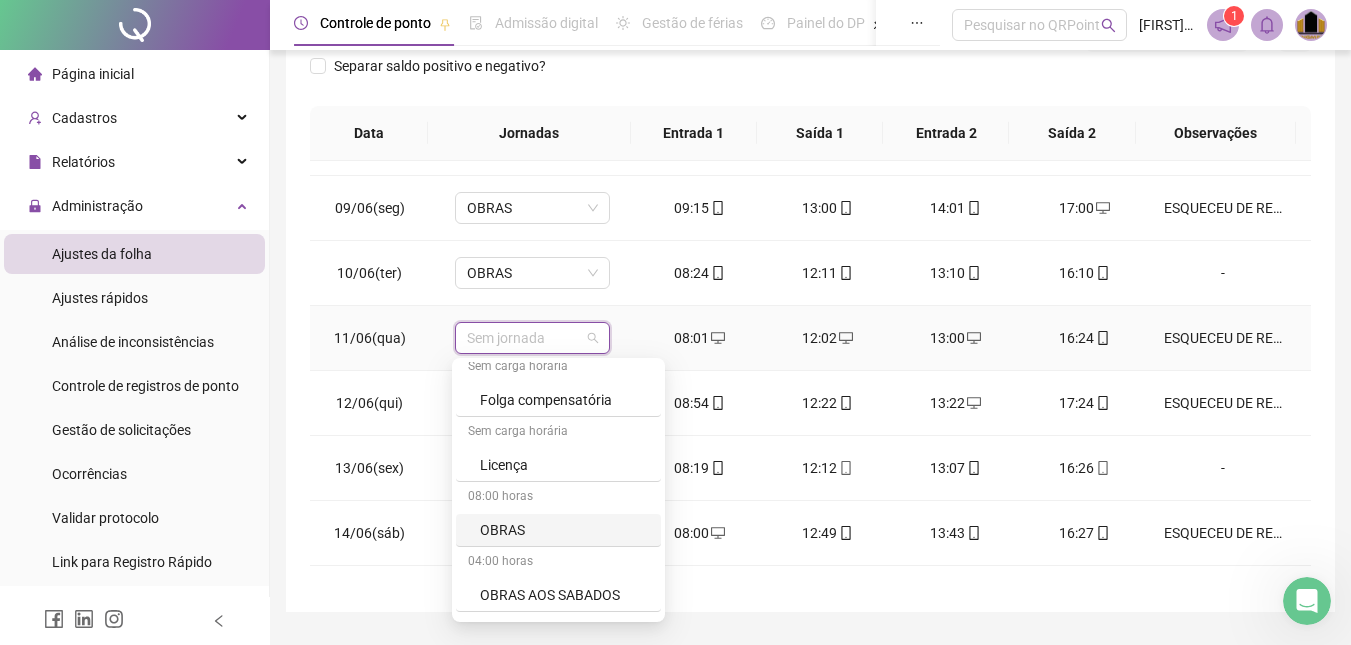 click on "OBRAS" at bounding box center [564, 530] 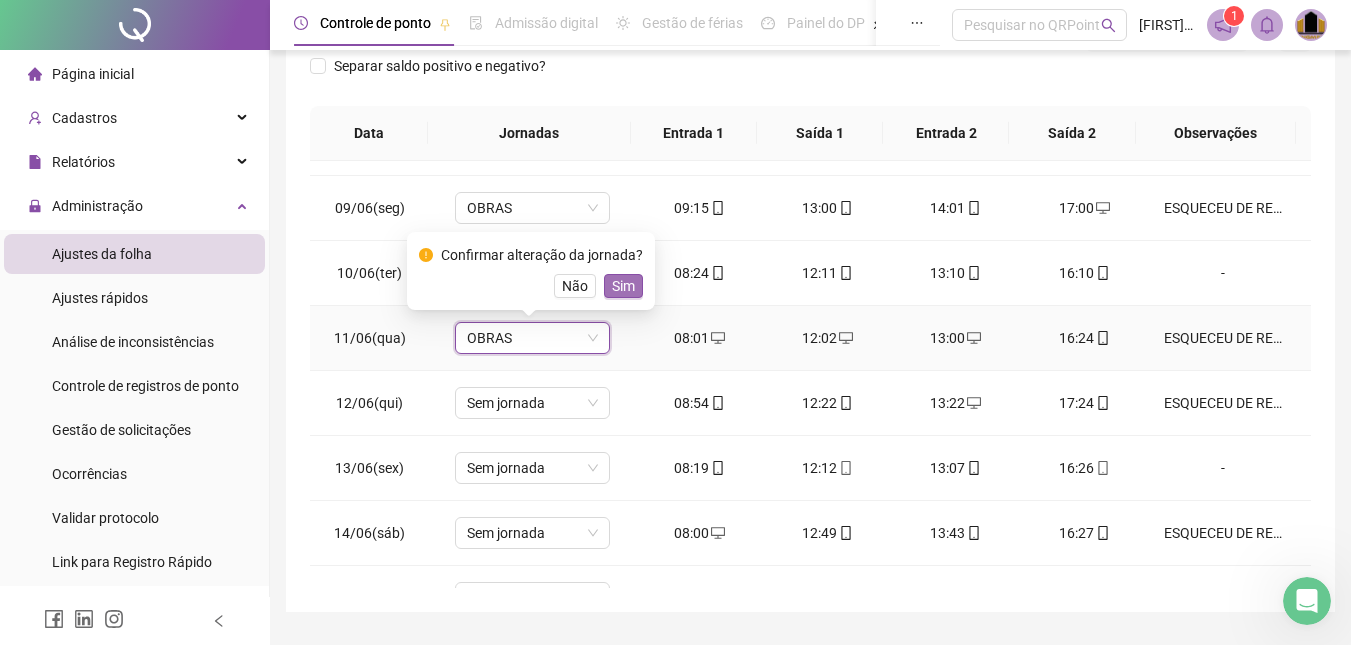 click on "Sim" at bounding box center (623, 286) 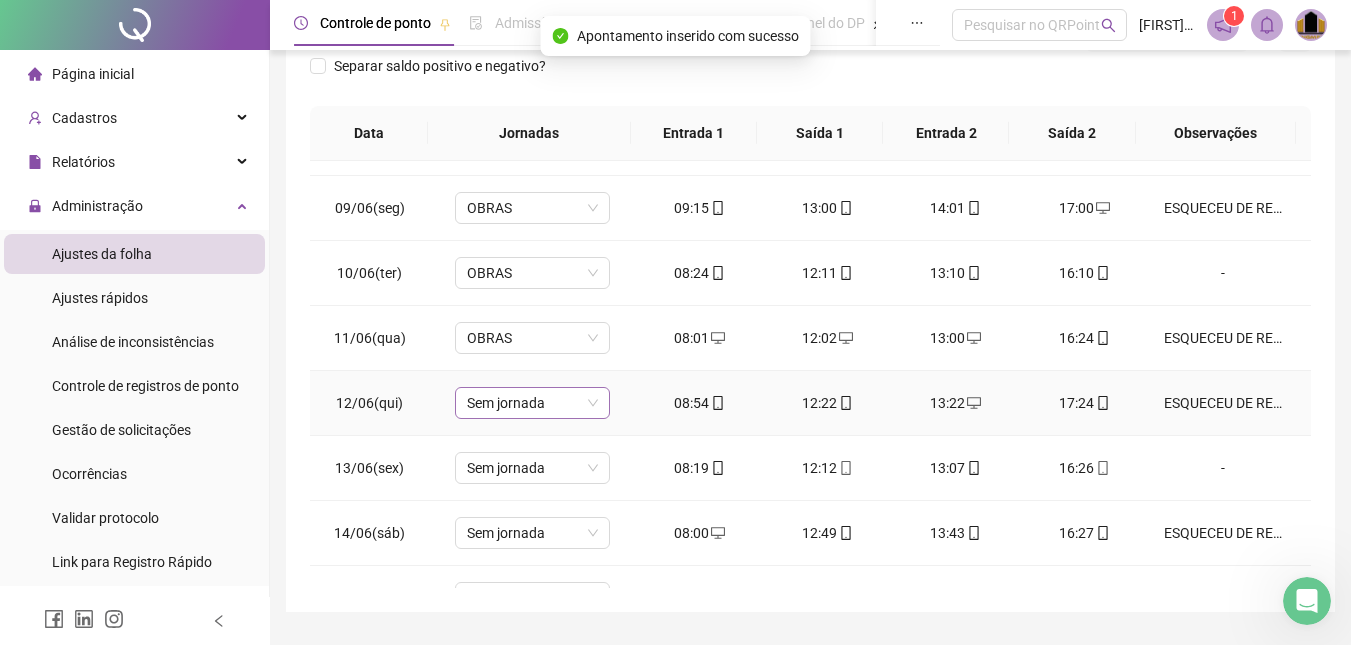 click on "Sem jornada" at bounding box center (532, 403) 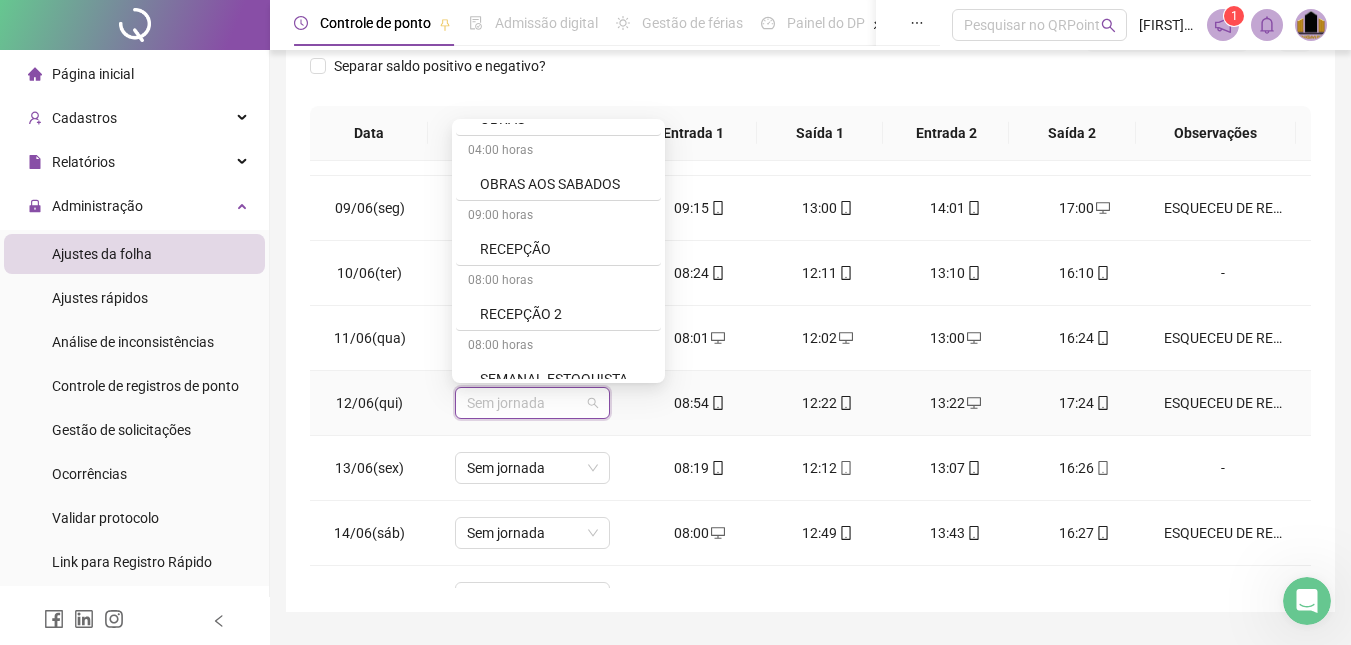 scroll, scrollTop: 589, scrollLeft: 0, axis: vertical 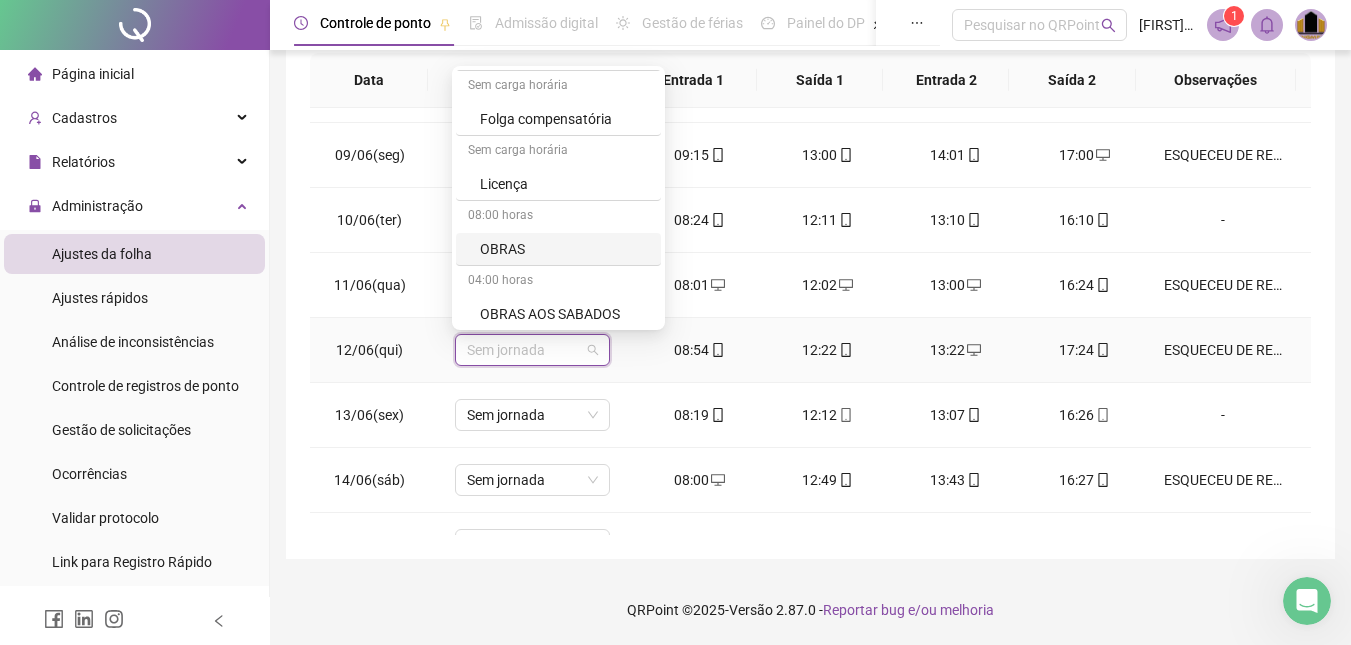 click on "OBRAS" at bounding box center [564, 249] 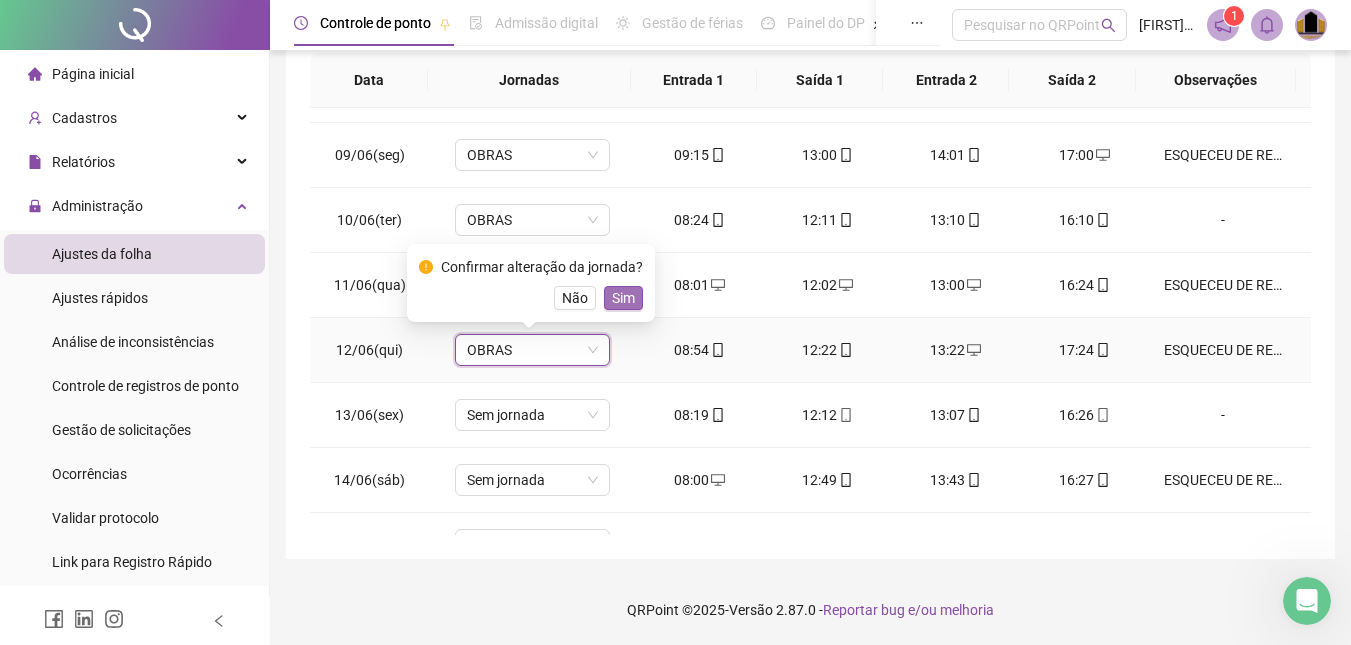 click on "Sim" at bounding box center (623, 298) 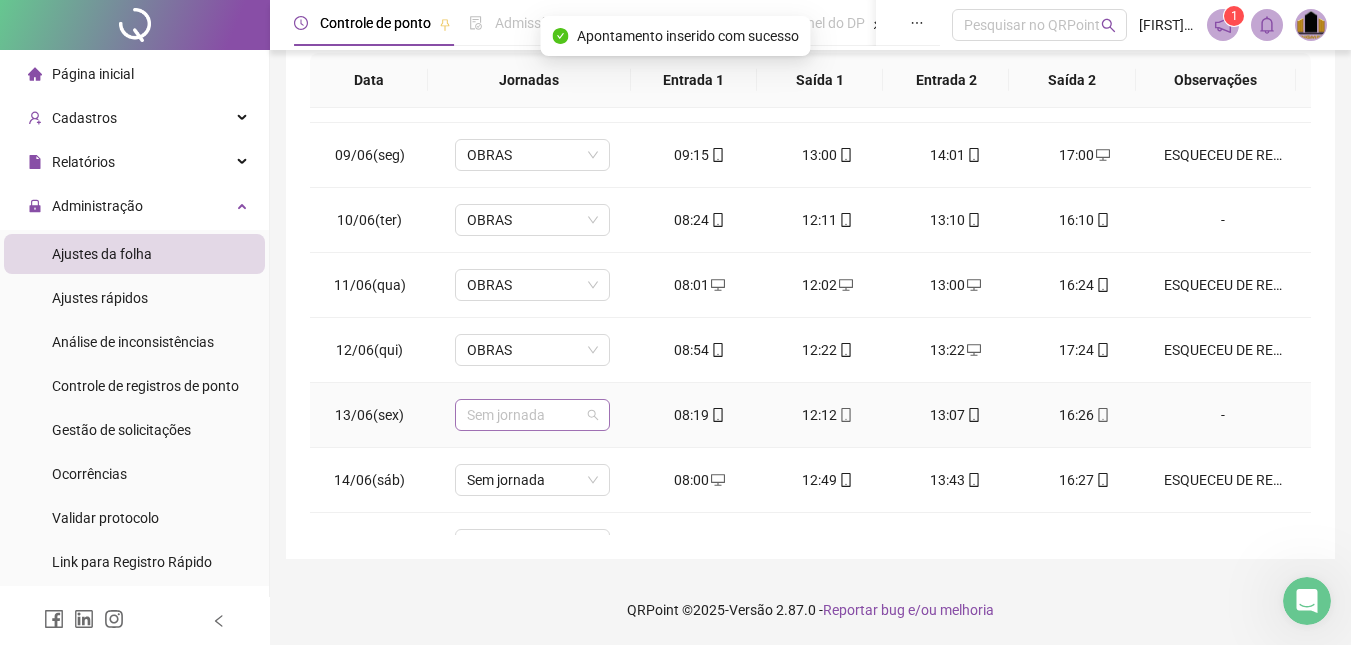 click on "Sem jornada" at bounding box center [532, 415] 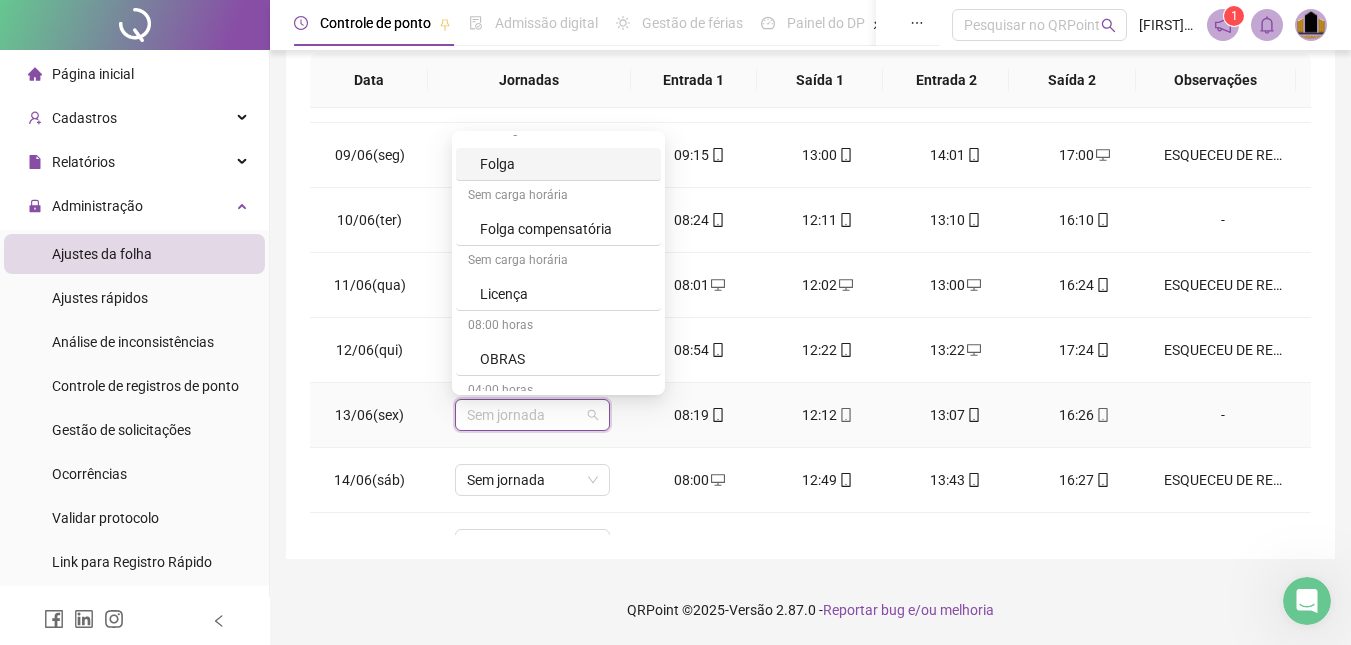 scroll, scrollTop: 400, scrollLeft: 0, axis: vertical 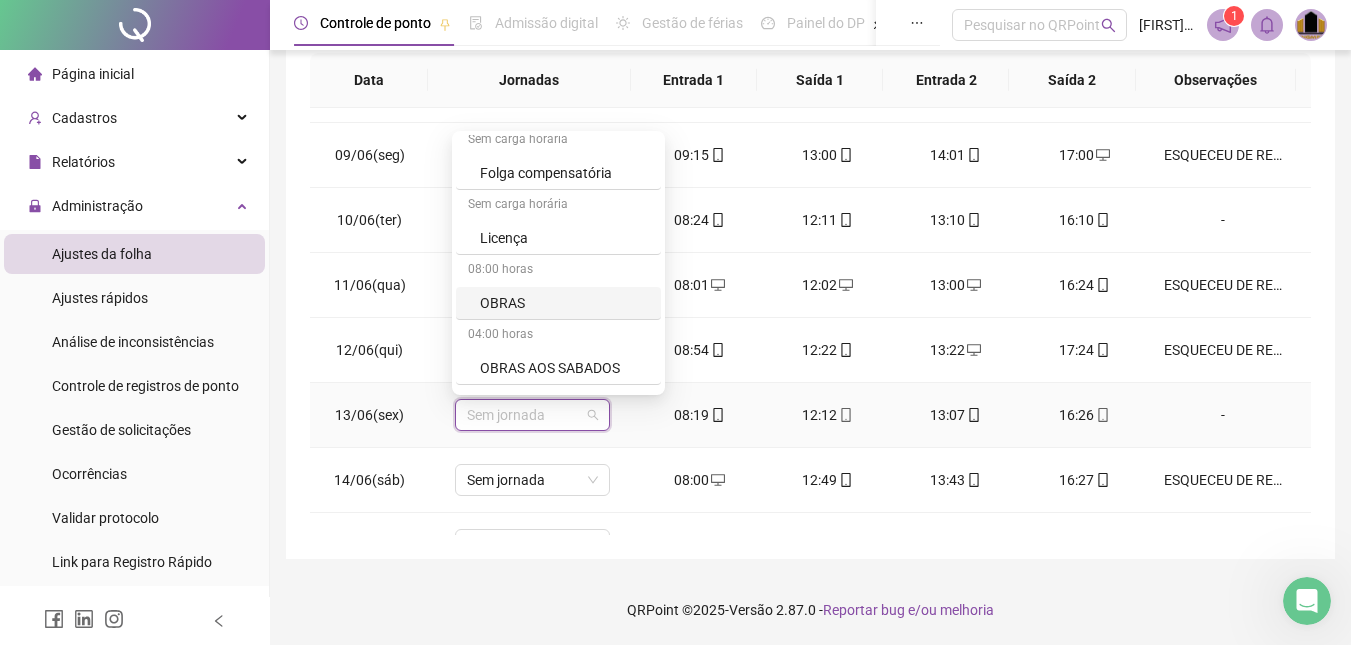 click on "OBRAS" at bounding box center [564, 303] 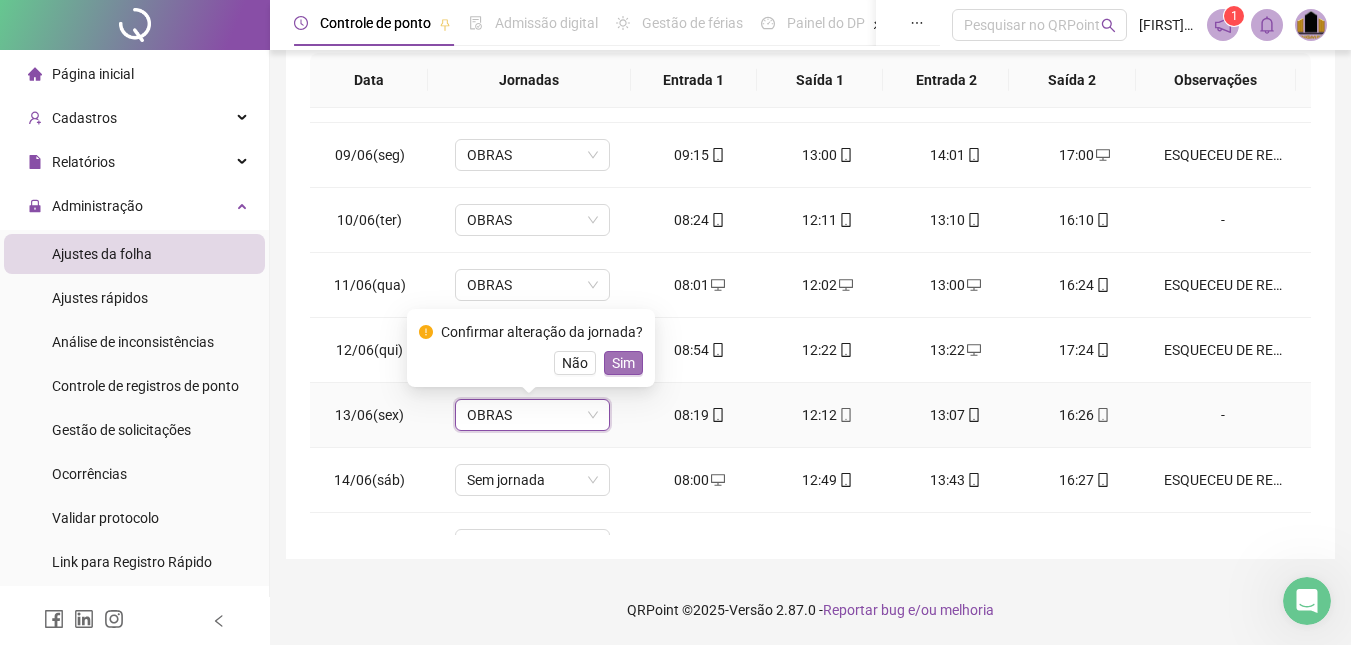 click on "Sim" at bounding box center [623, 363] 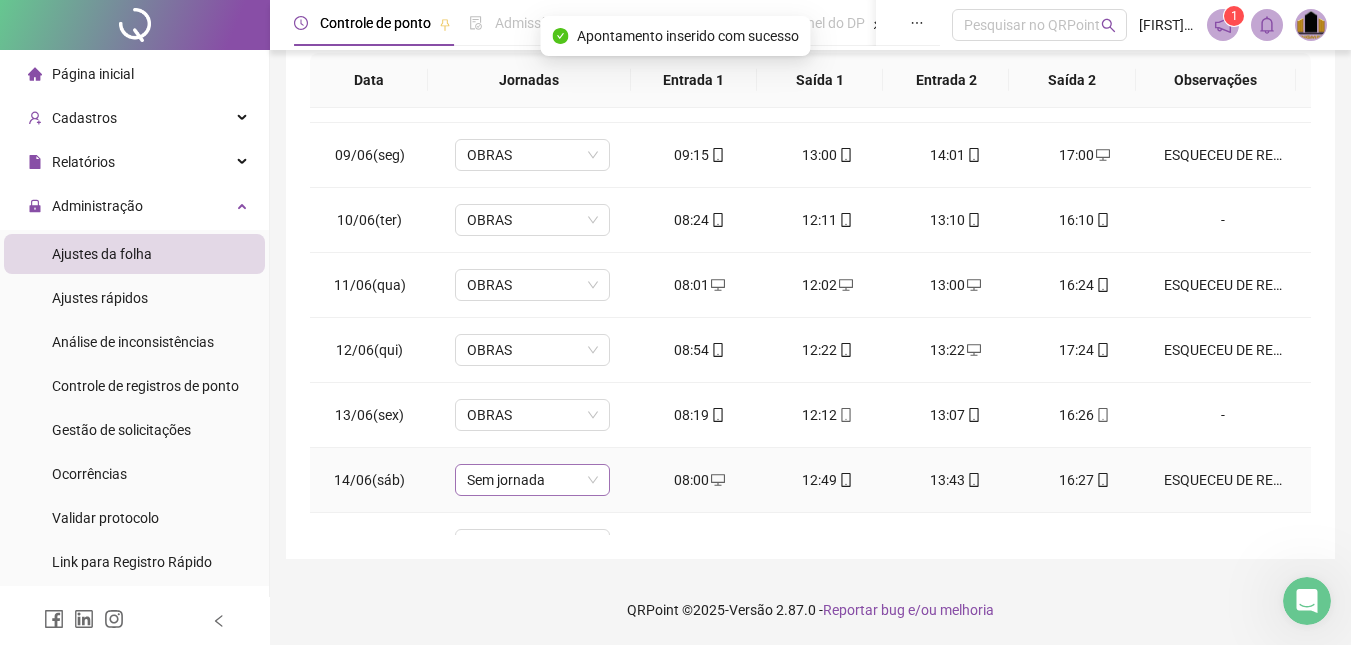 click on "Sem jornada" at bounding box center (532, 480) 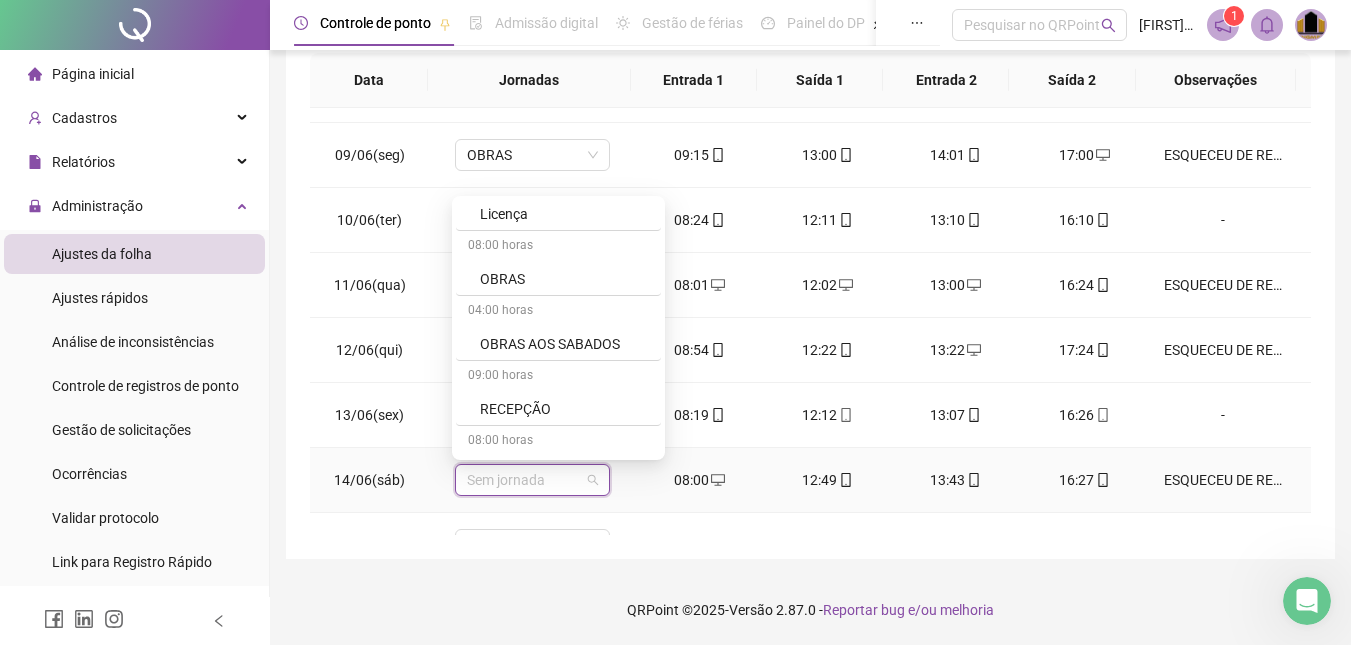 scroll, scrollTop: 500, scrollLeft: 0, axis: vertical 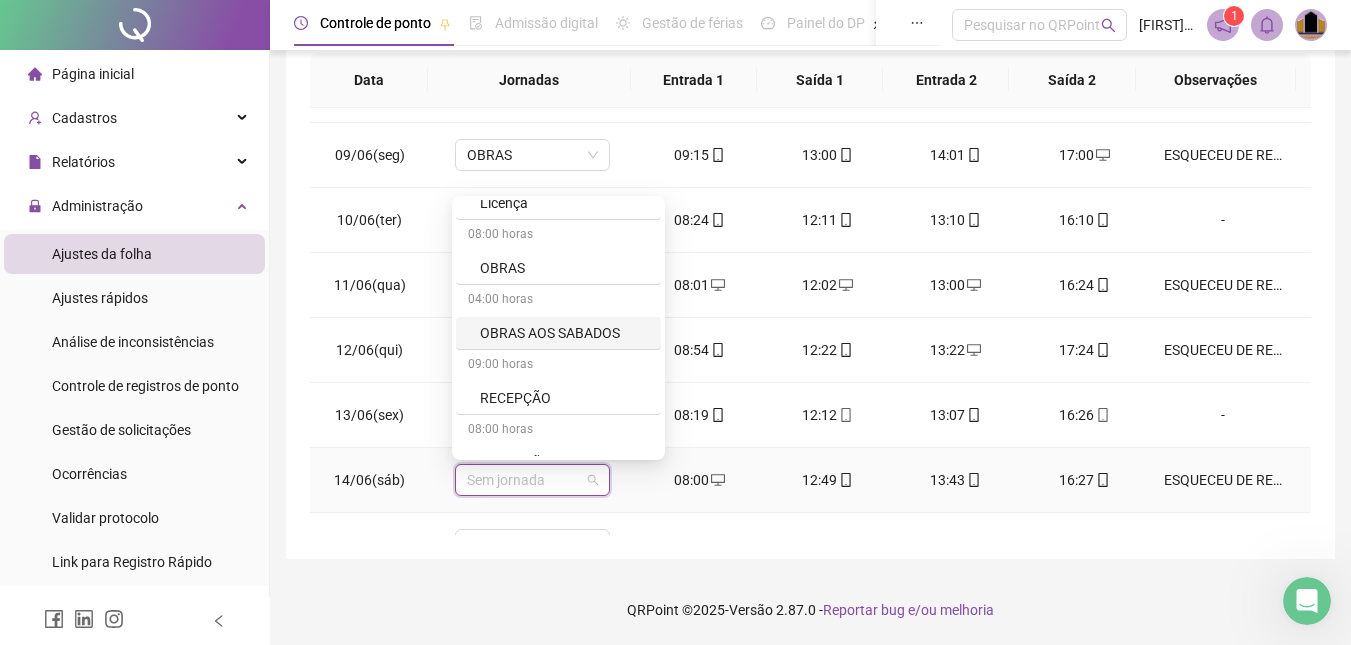 click on "OBRAS AOS SABADOS" at bounding box center [564, 333] 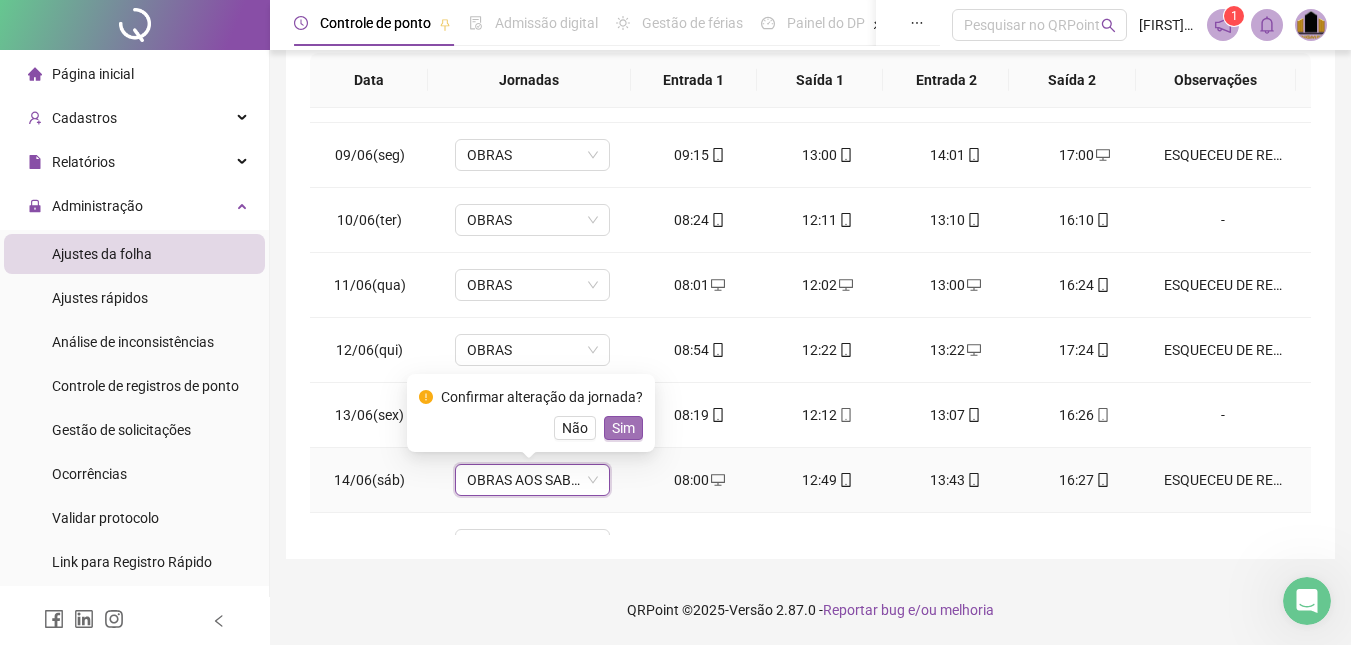 click on "Sim" at bounding box center (623, 428) 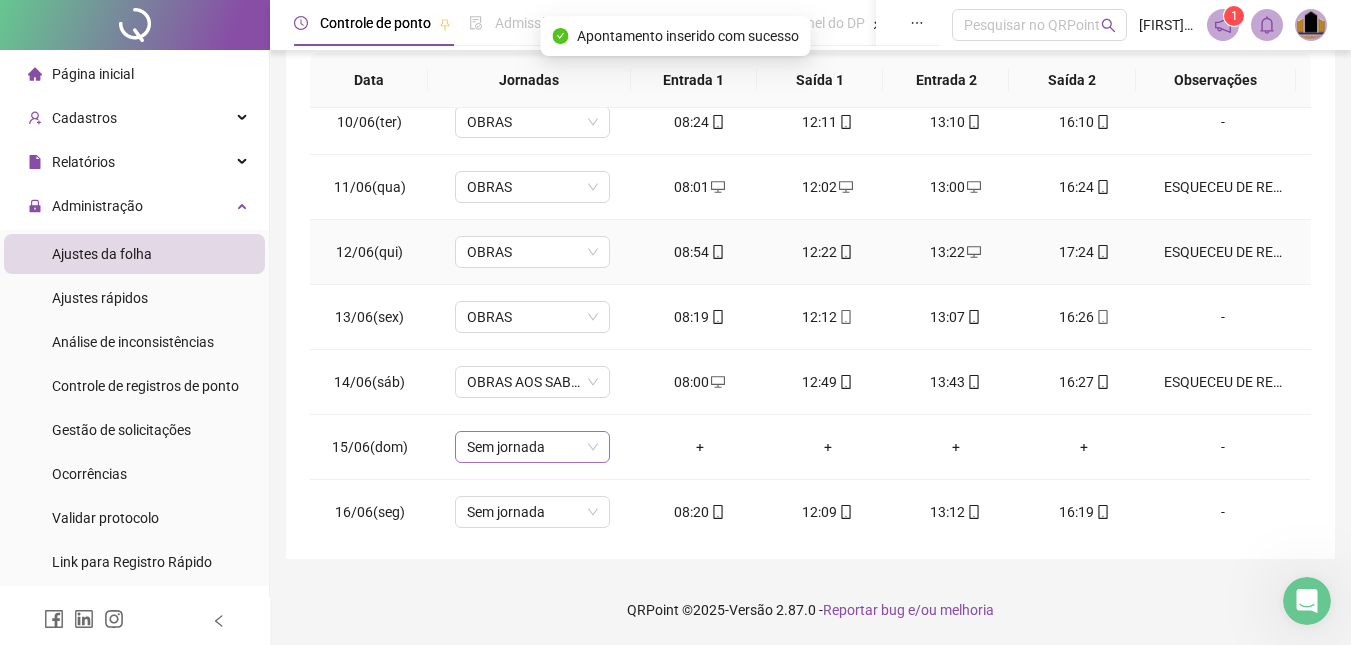 scroll, scrollTop: 705, scrollLeft: 0, axis: vertical 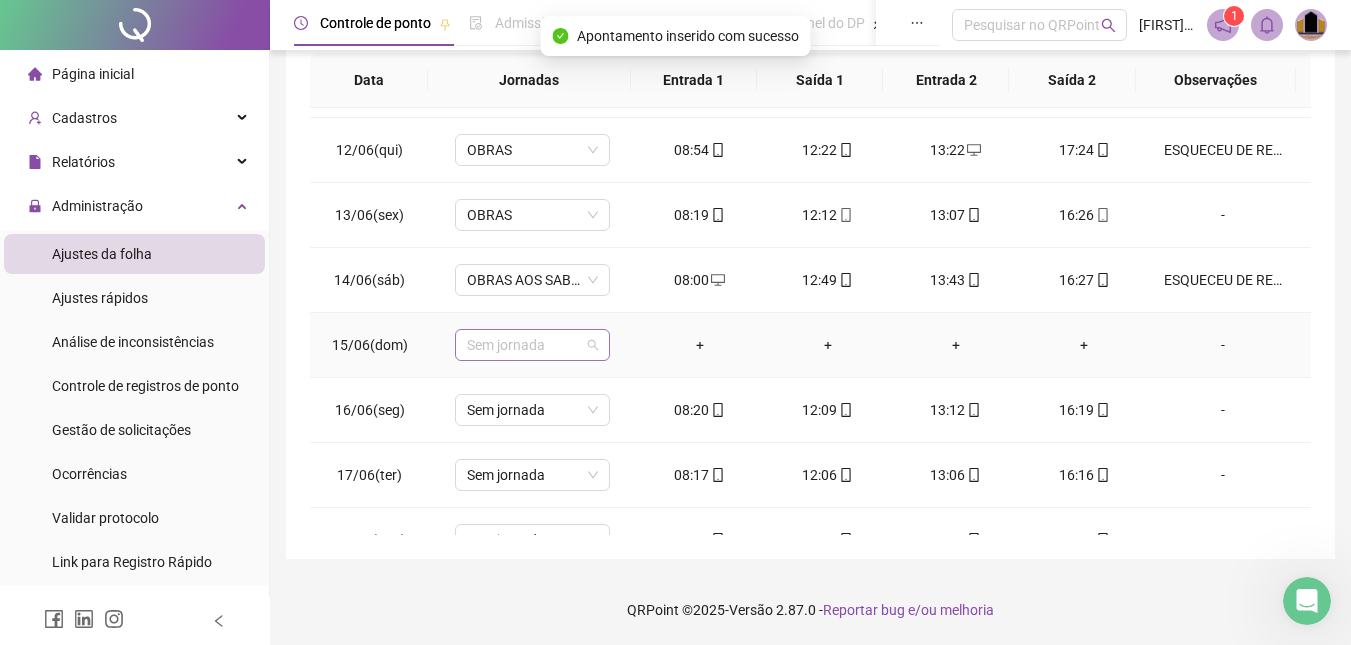 click on "Sem jornada" at bounding box center [532, 345] 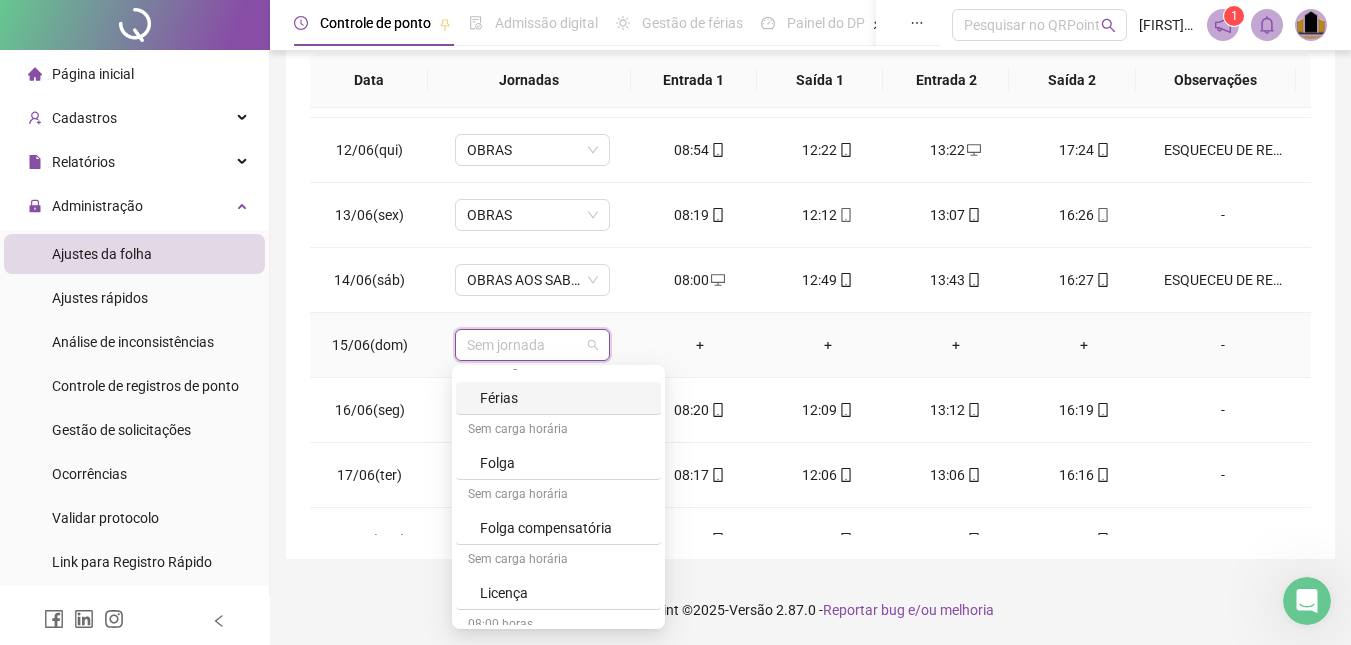 scroll, scrollTop: 300, scrollLeft: 0, axis: vertical 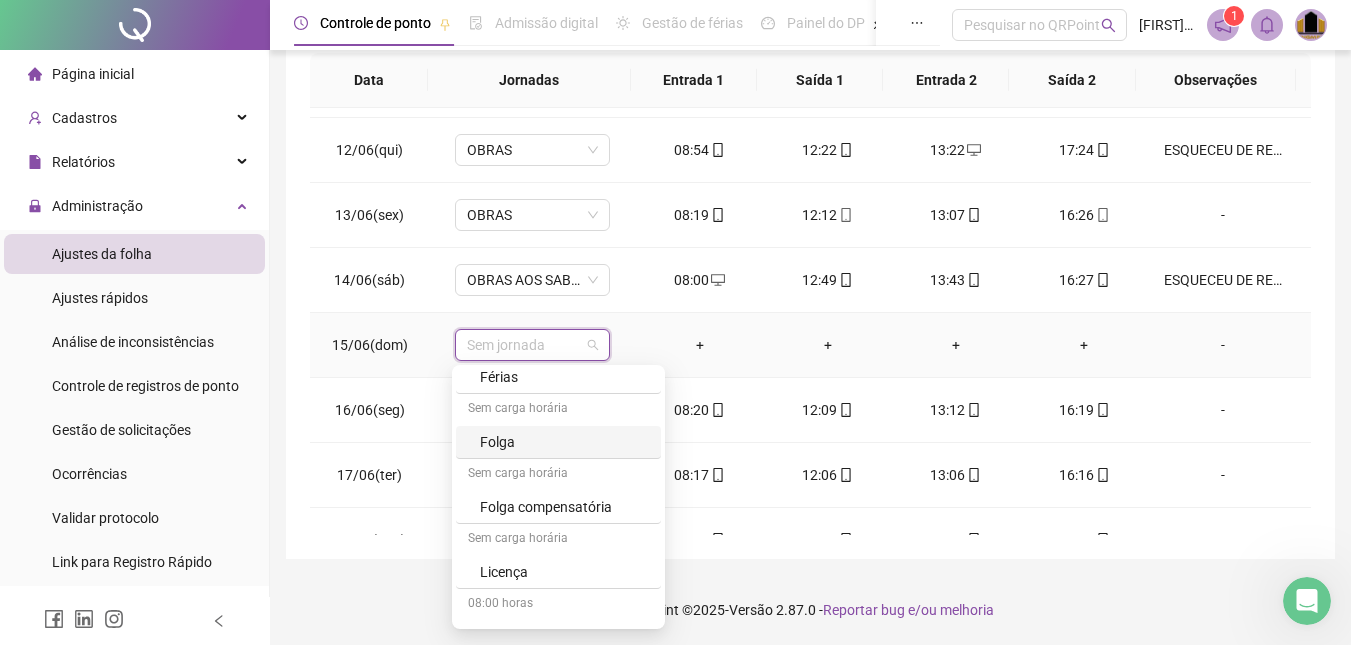 click on "Folga" at bounding box center (564, 442) 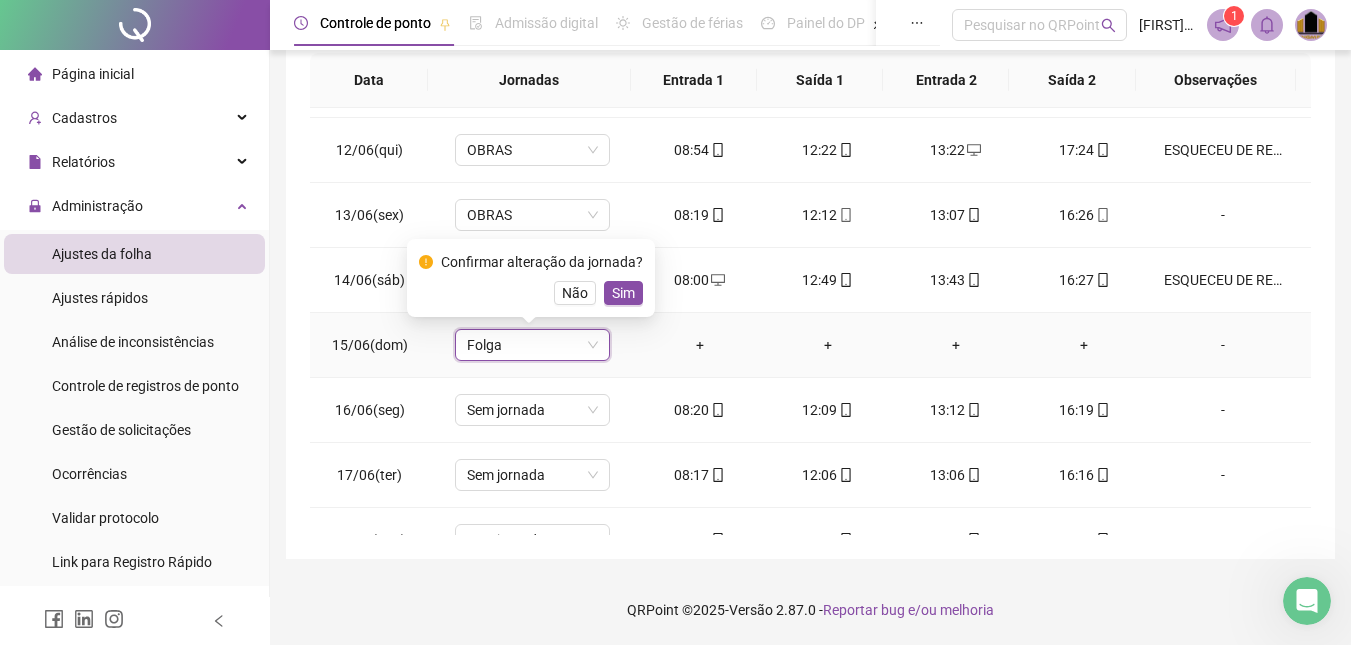 drag, startPoint x: 622, startPoint y: 287, endPoint x: 582, endPoint y: 392, distance: 112.36102 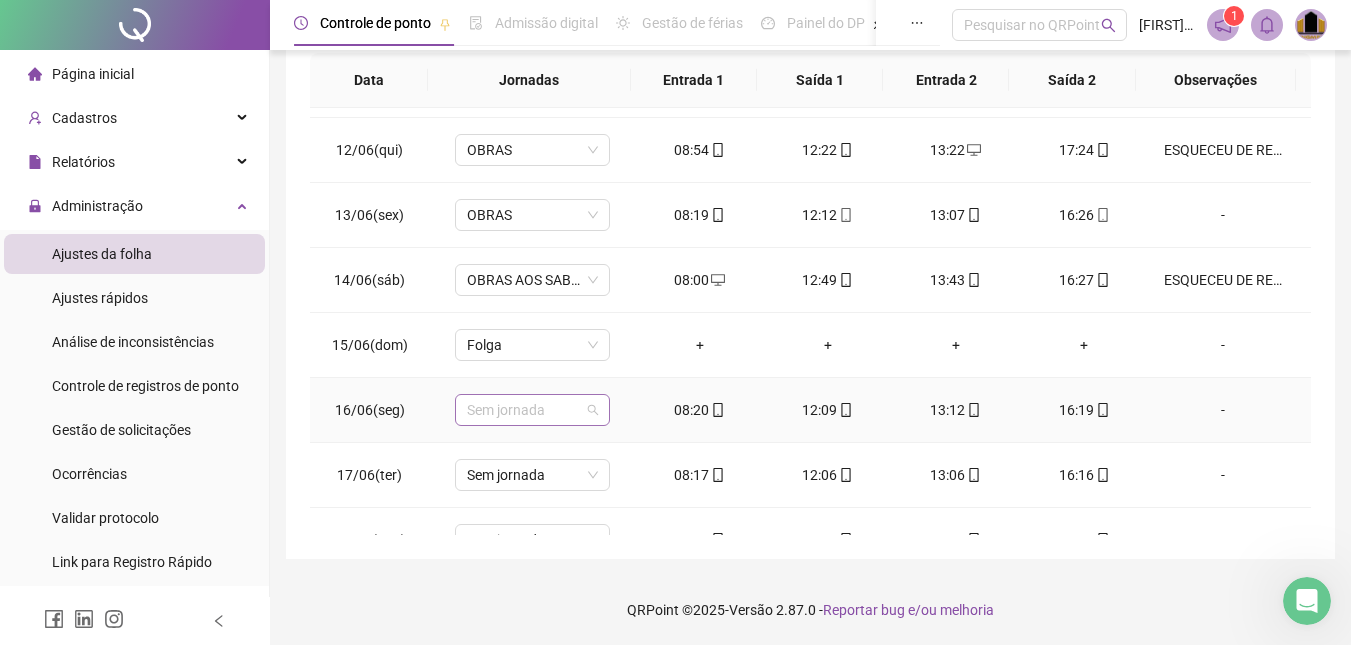 click on "Sem jornada" at bounding box center (532, 410) 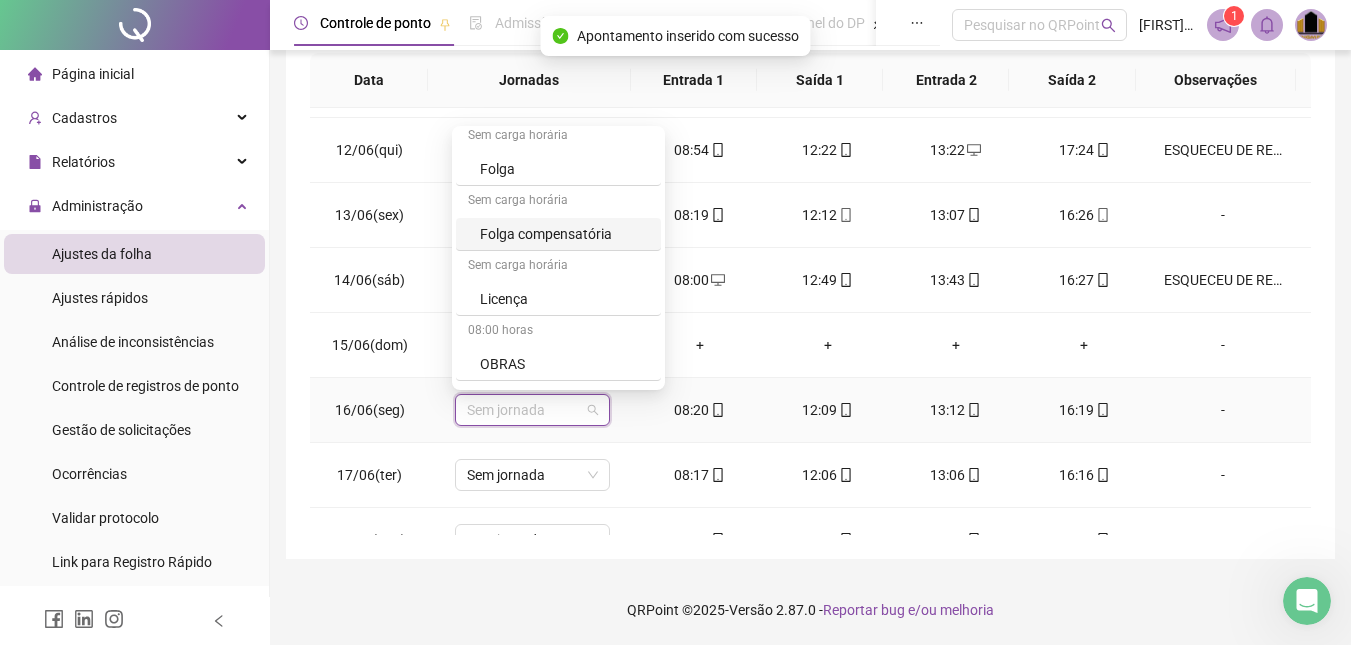 scroll, scrollTop: 300, scrollLeft: 0, axis: vertical 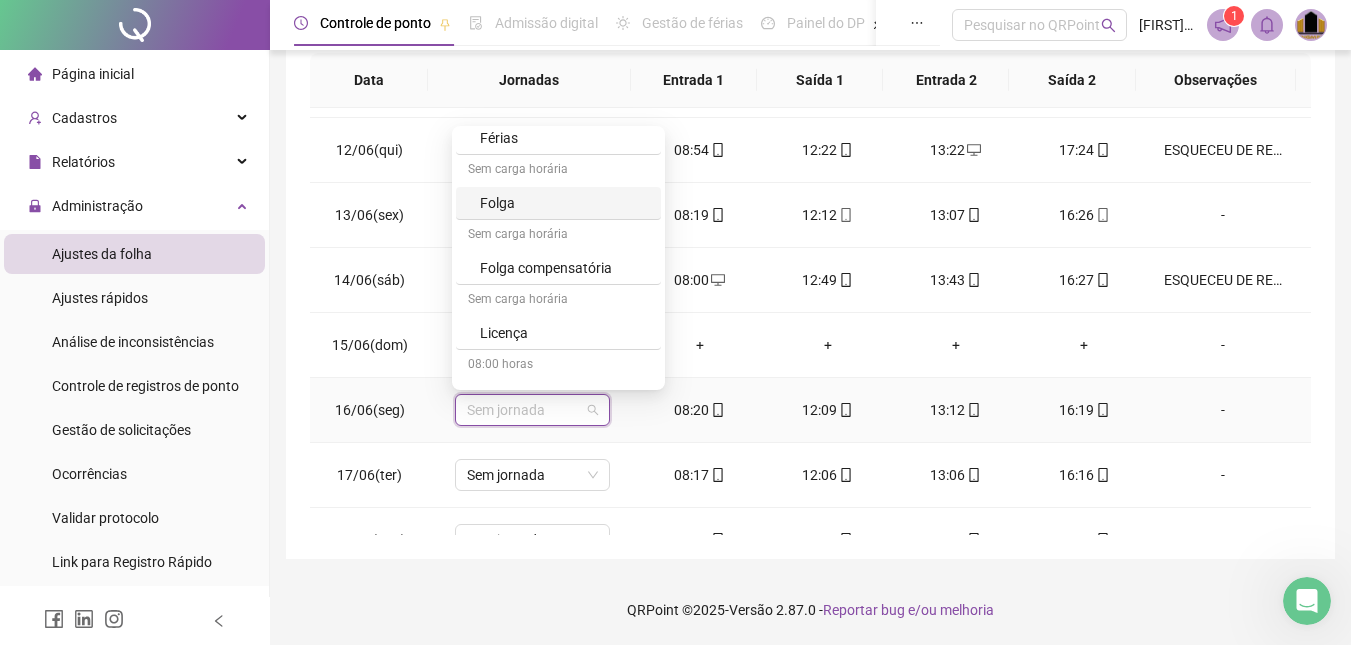 click on "Folga" at bounding box center (564, 203) 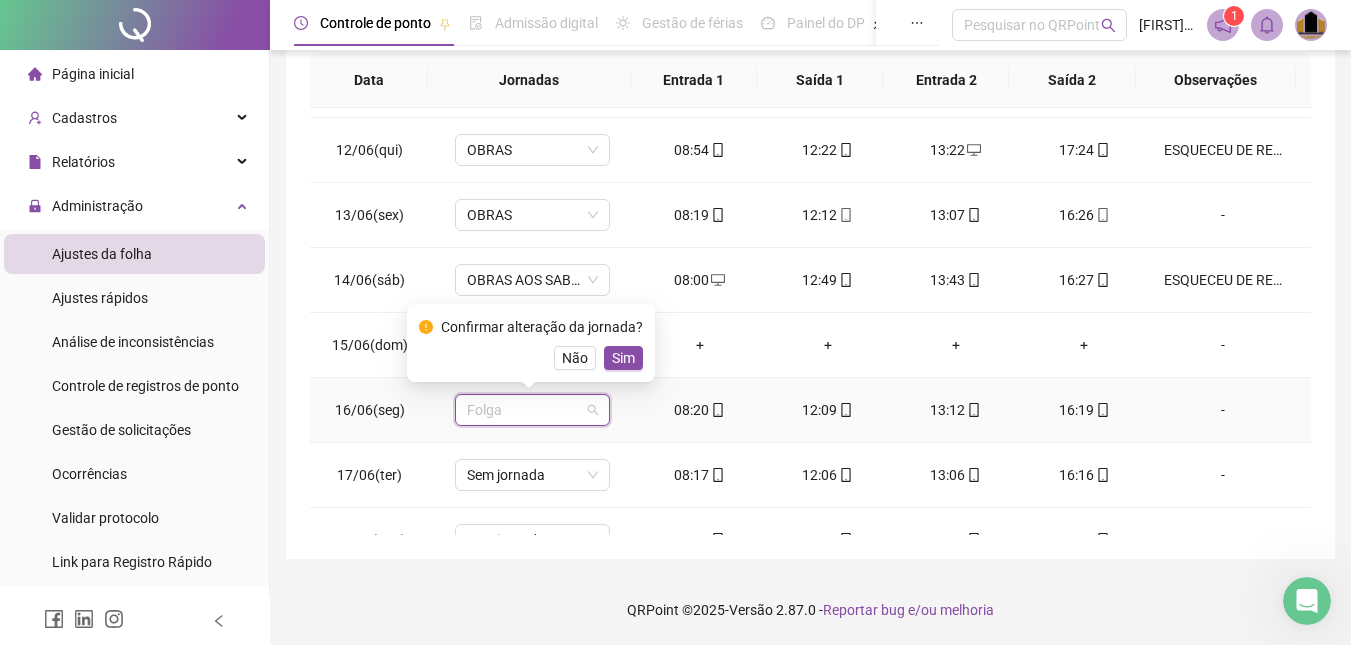 click on "Folga" at bounding box center [532, 410] 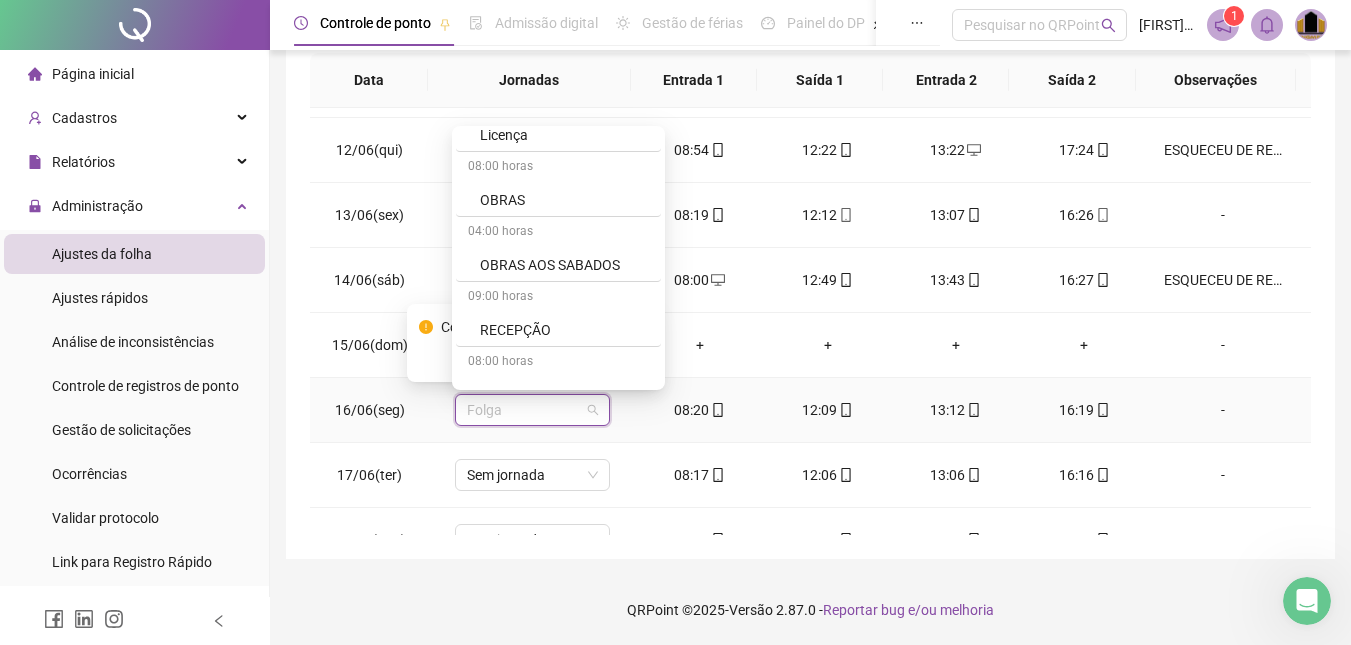 scroll, scrollTop: 500, scrollLeft: 0, axis: vertical 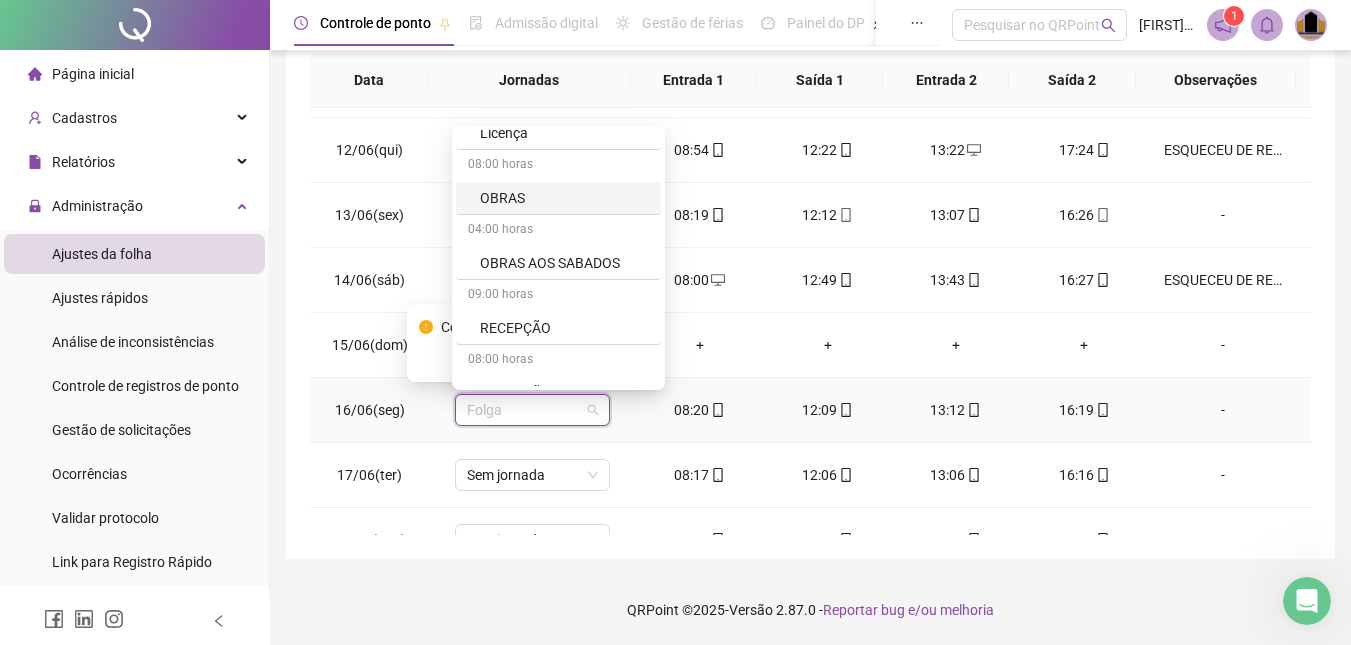 click on "OBRAS" at bounding box center [564, 198] 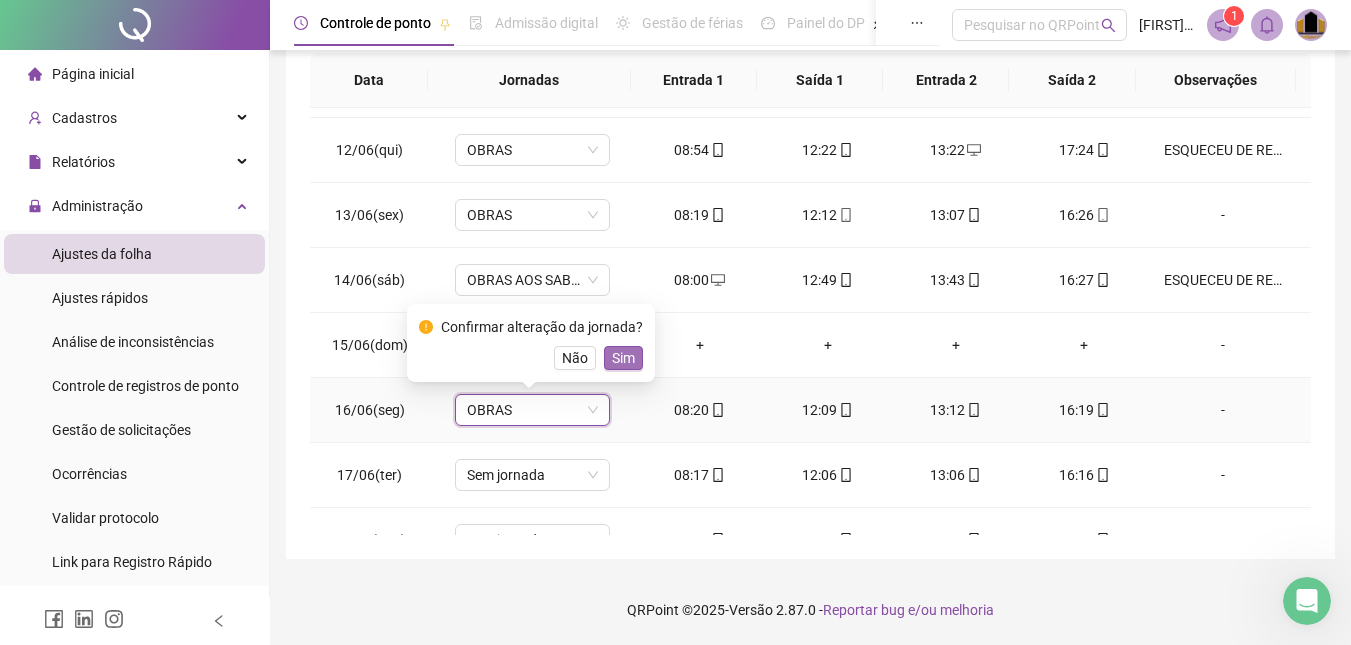 click on "Sim" at bounding box center (623, 358) 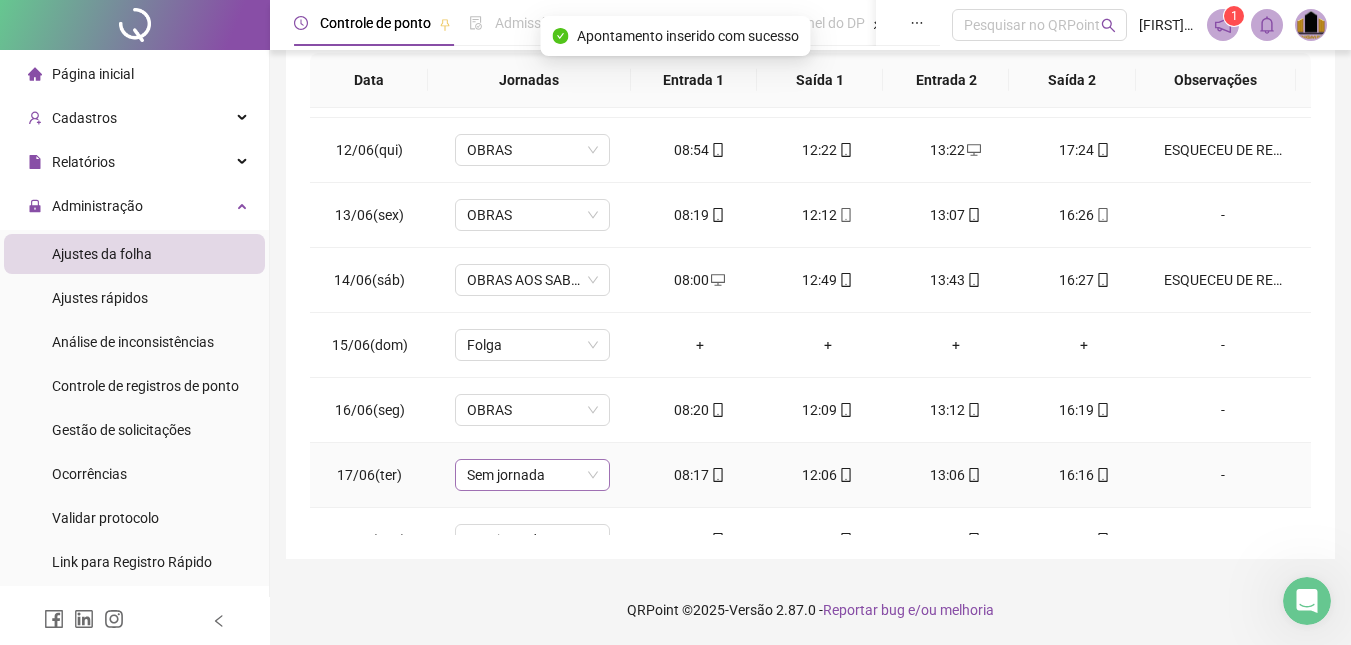 click on "Sem jornada" at bounding box center [532, 475] 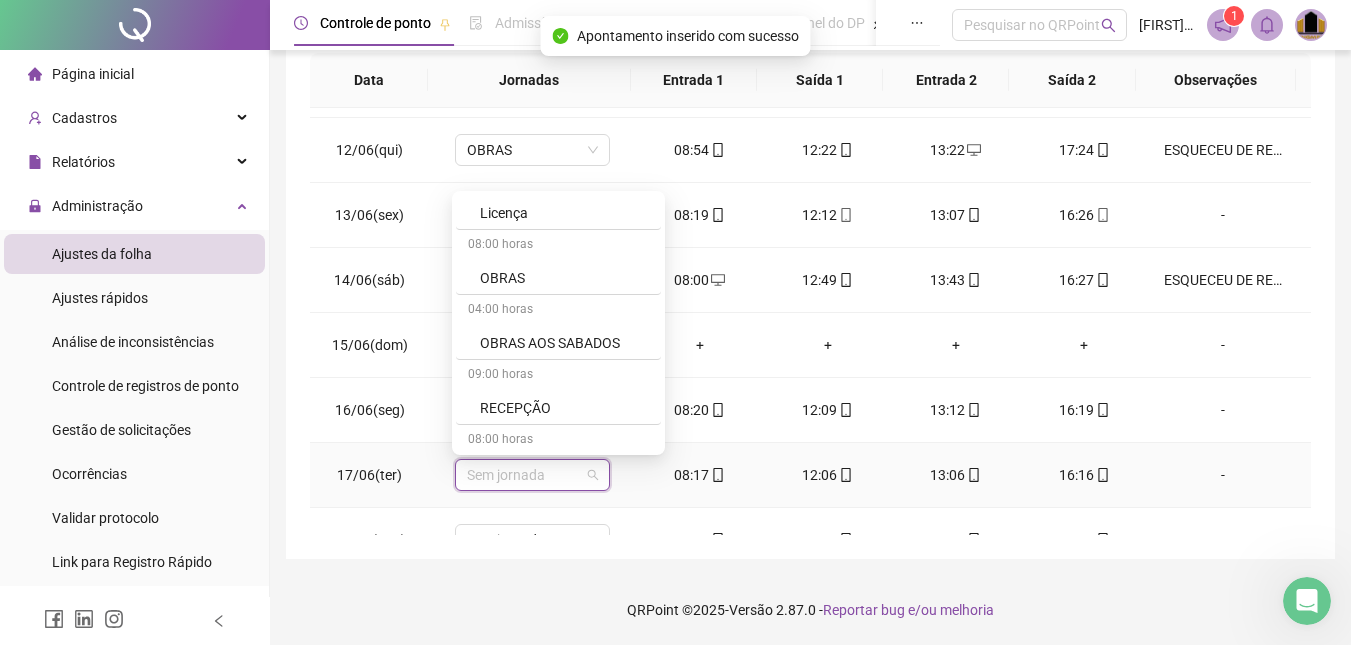scroll, scrollTop: 500, scrollLeft: 0, axis: vertical 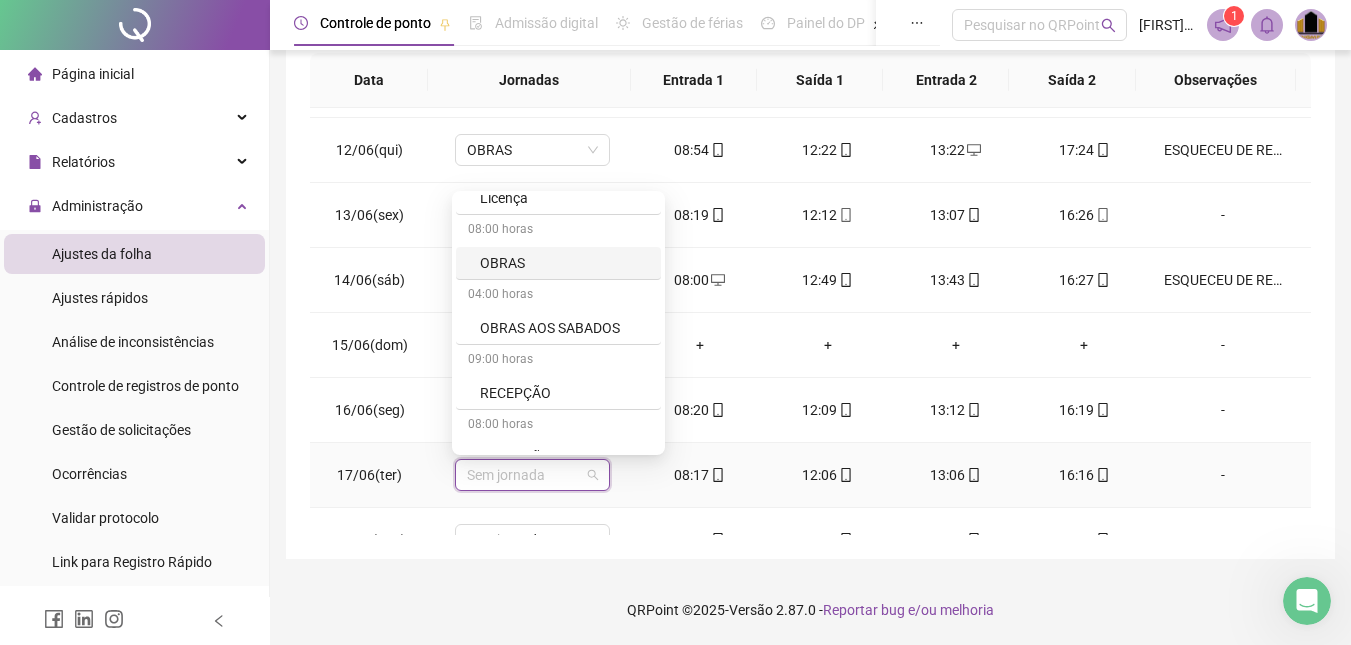 click on "OBRAS" at bounding box center [564, 263] 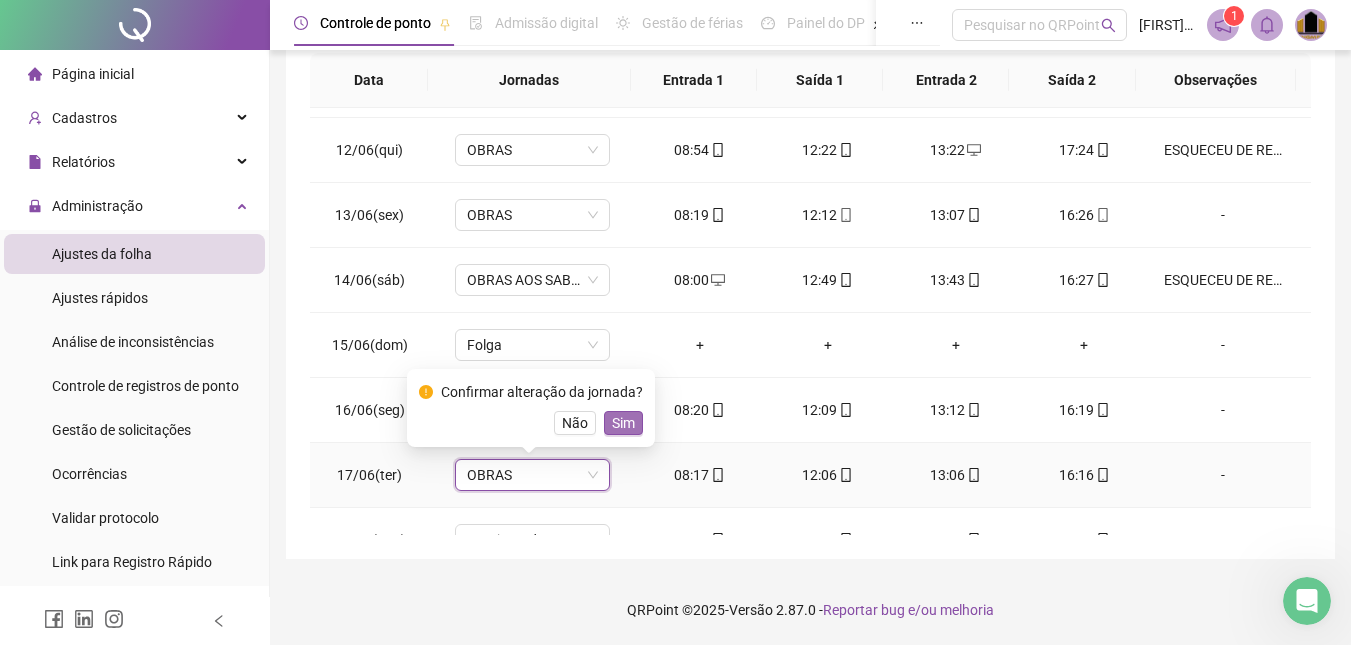 click on "Sim" at bounding box center [623, 423] 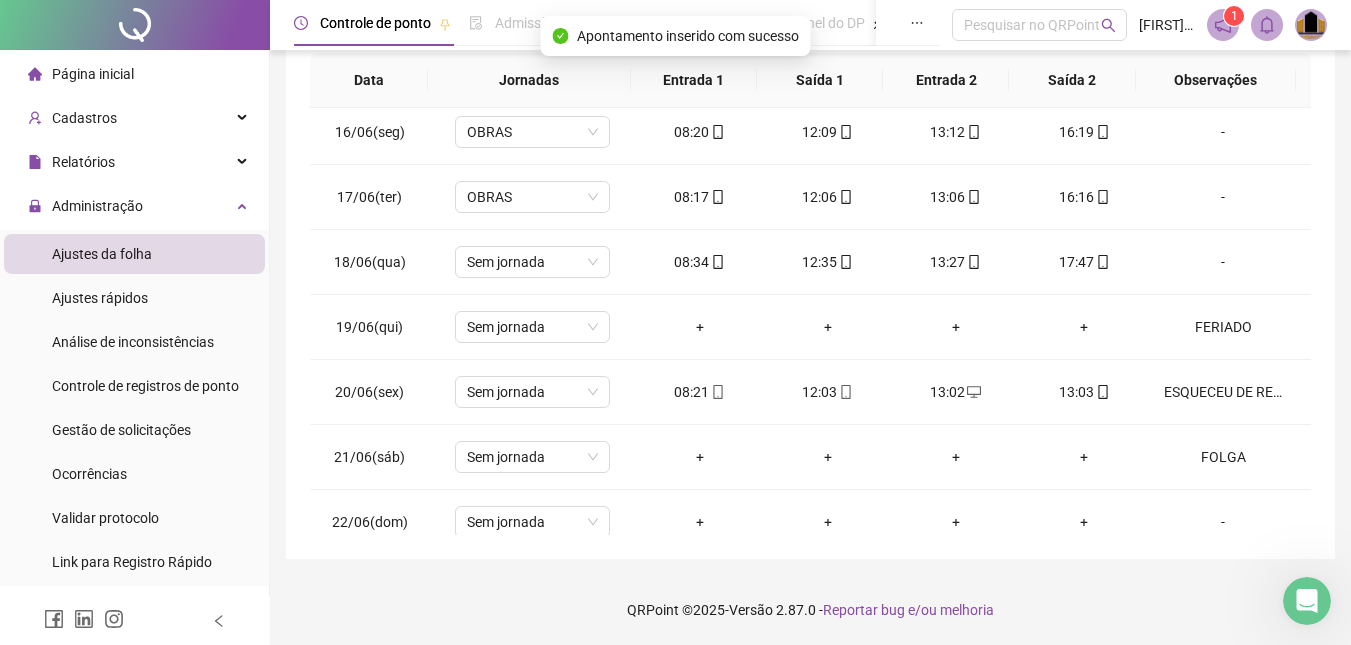 scroll, scrollTop: 1005, scrollLeft: 0, axis: vertical 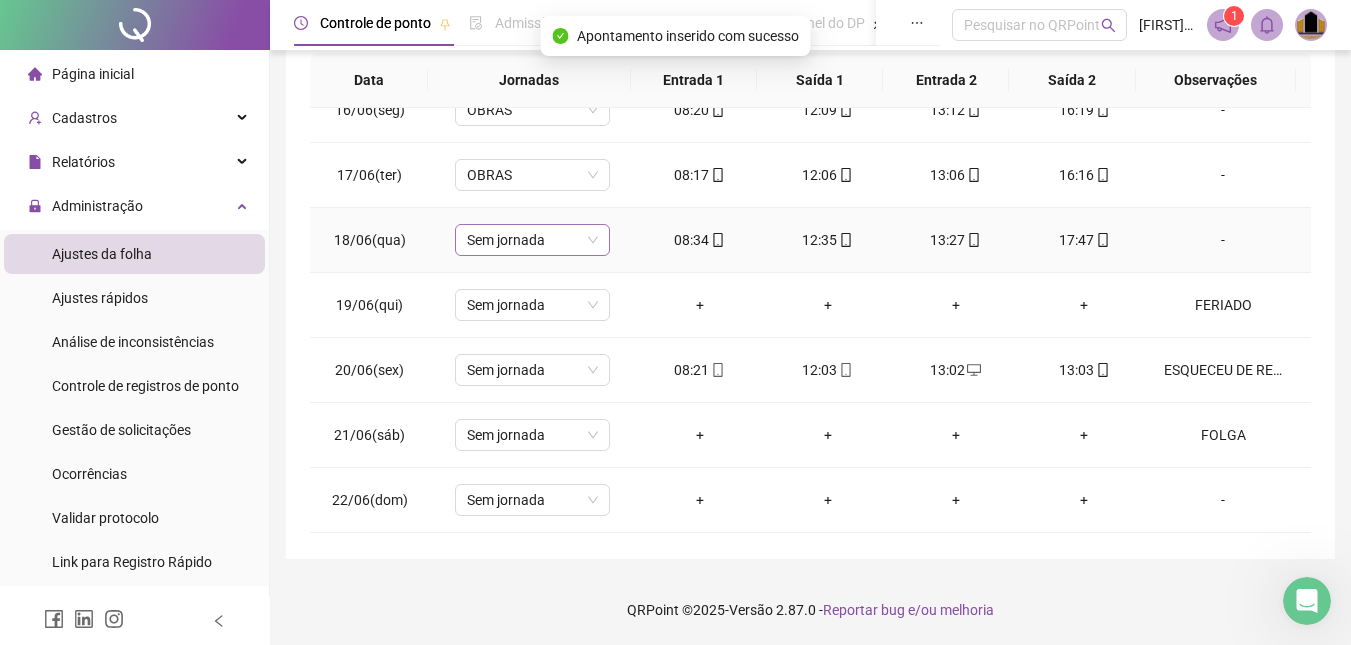 click on "Sem jornada" at bounding box center (532, 240) 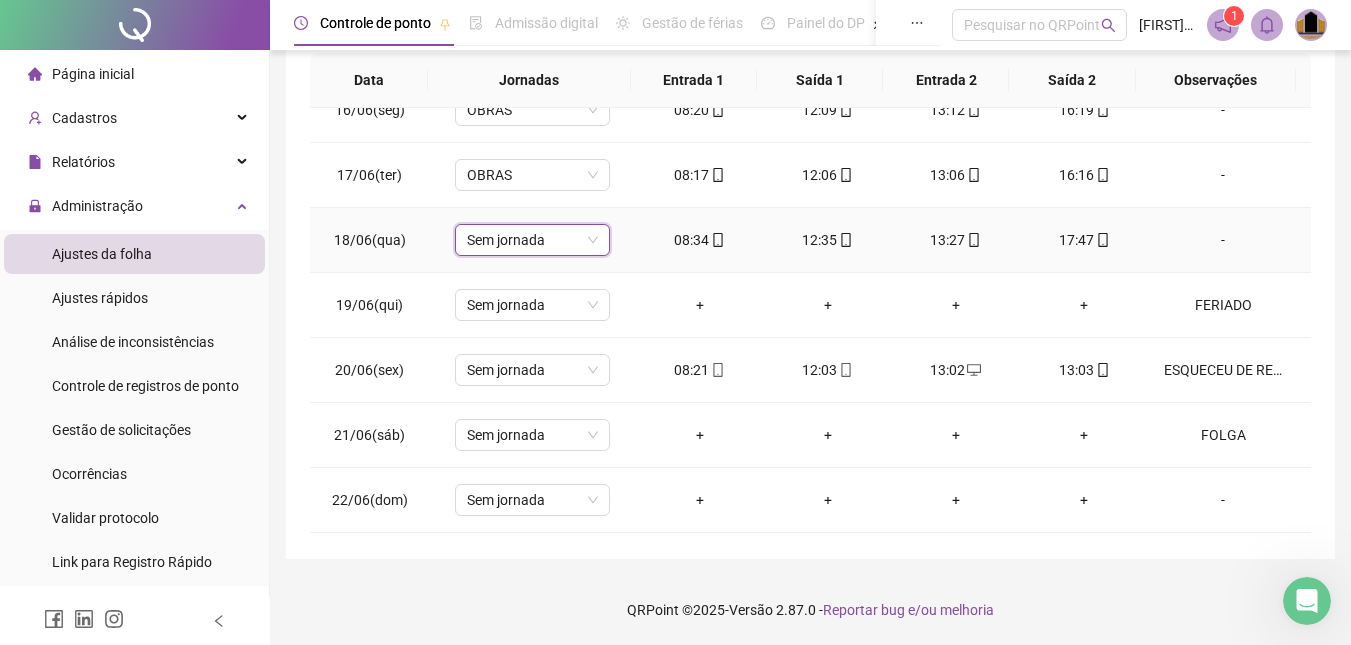 click on "Sem jornada" at bounding box center (532, 240) 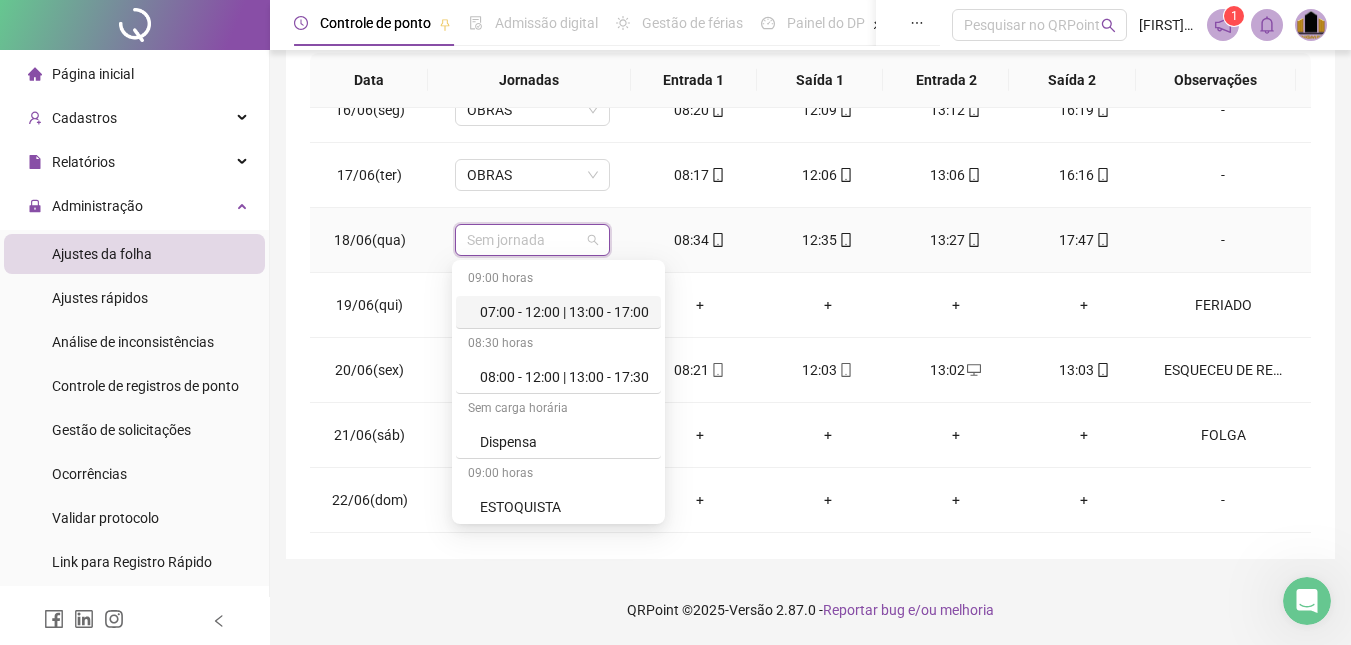 click on "Sem jornada" at bounding box center (532, 240) 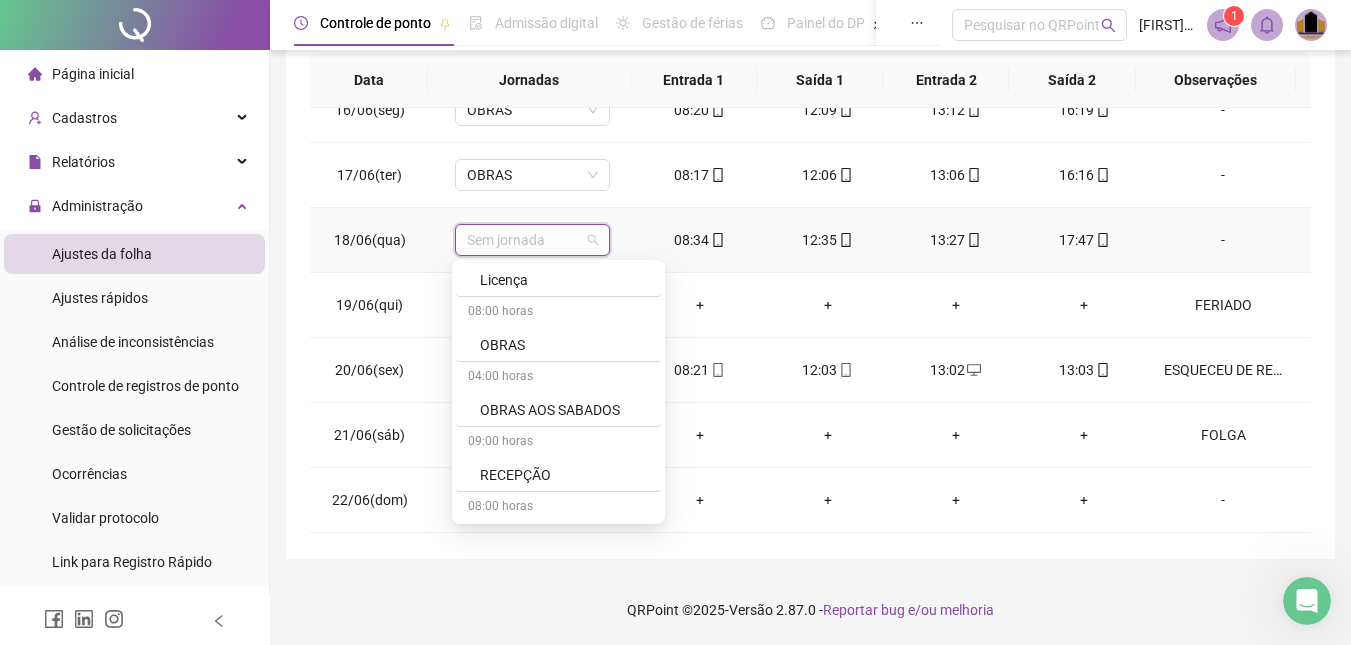scroll, scrollTop: 500, scrollLeft: 0, axis: vertical 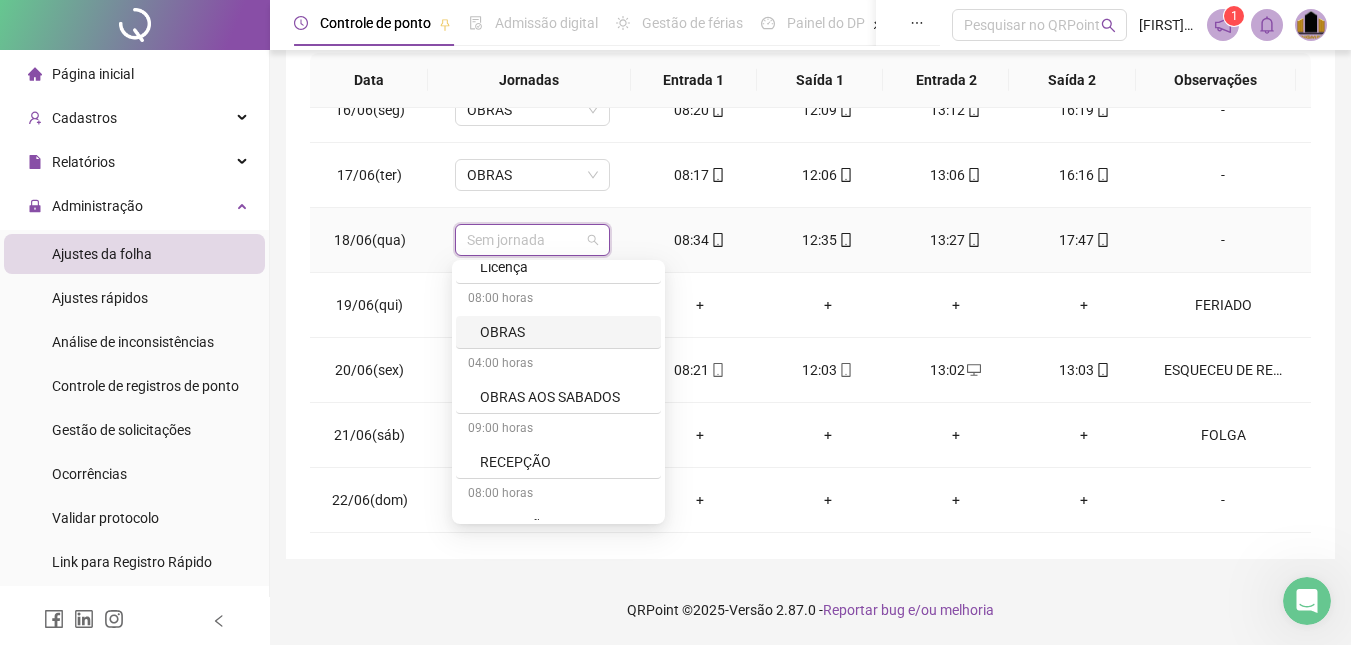 click on "OBRAS" at bounding box center [564, 332] 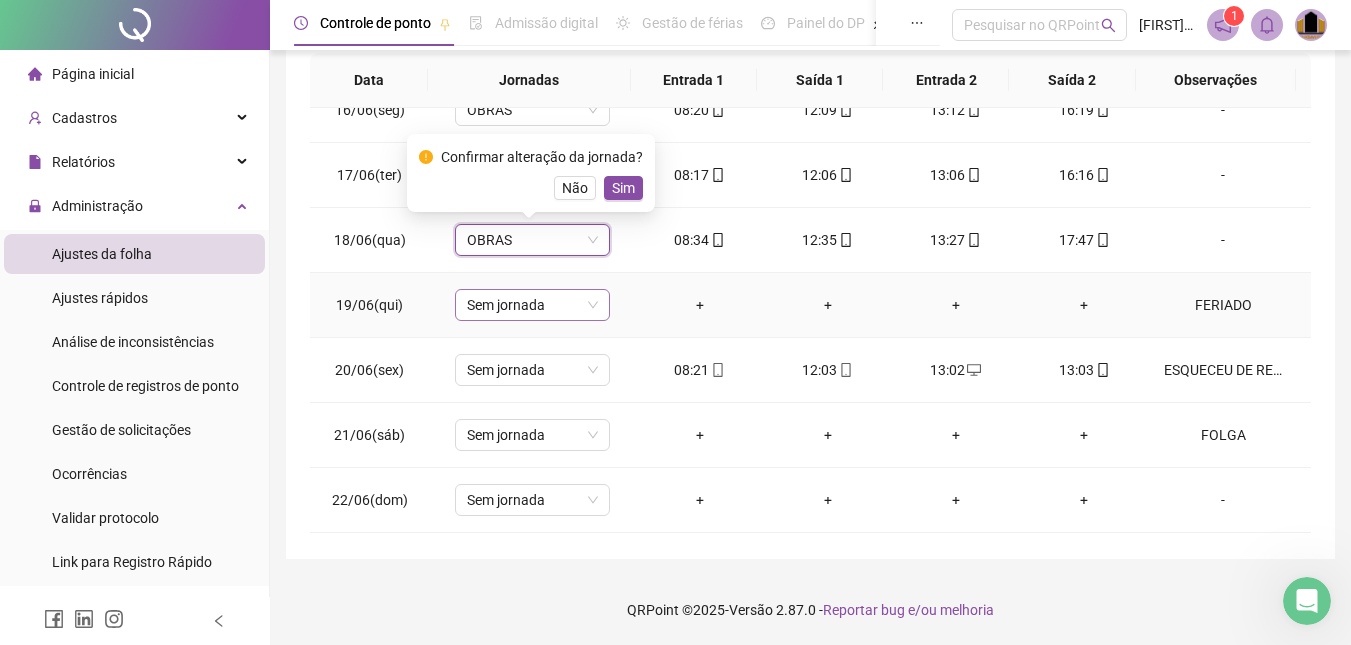 click on "Sem jornada" at bounding box center [532, 305] 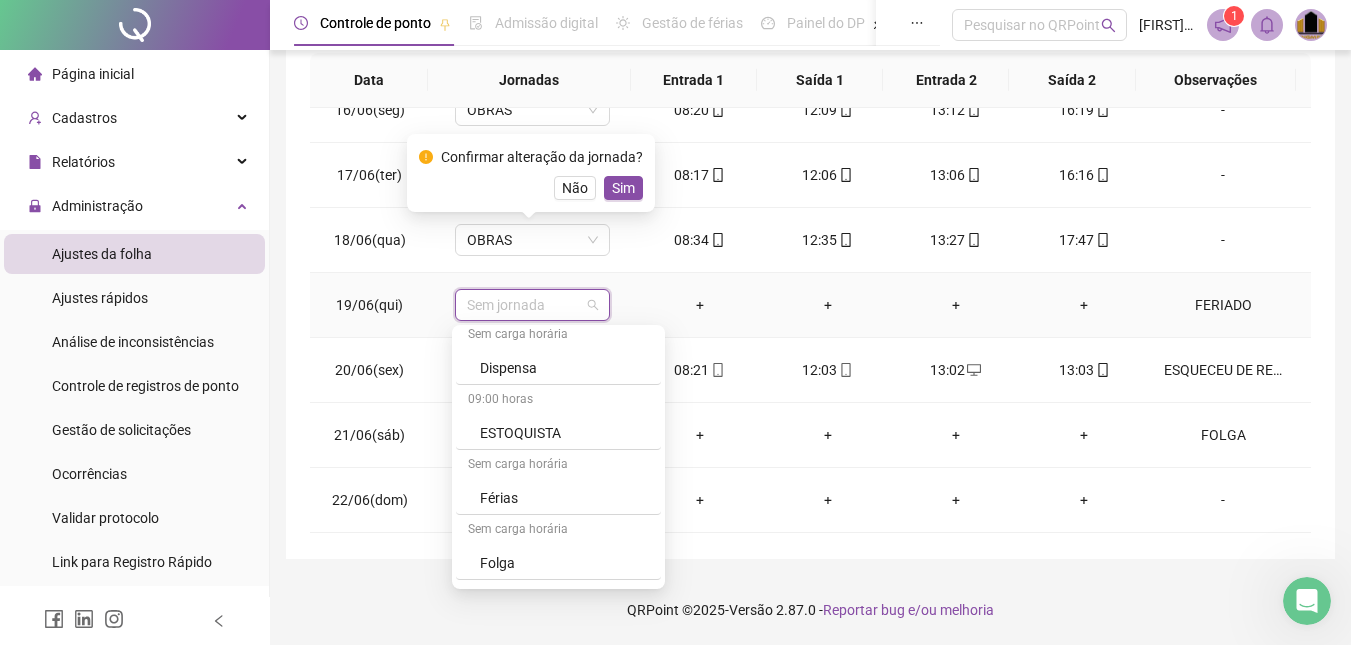 scroll, scrollTop: 200, scrollLeft: 0, axis: vertical 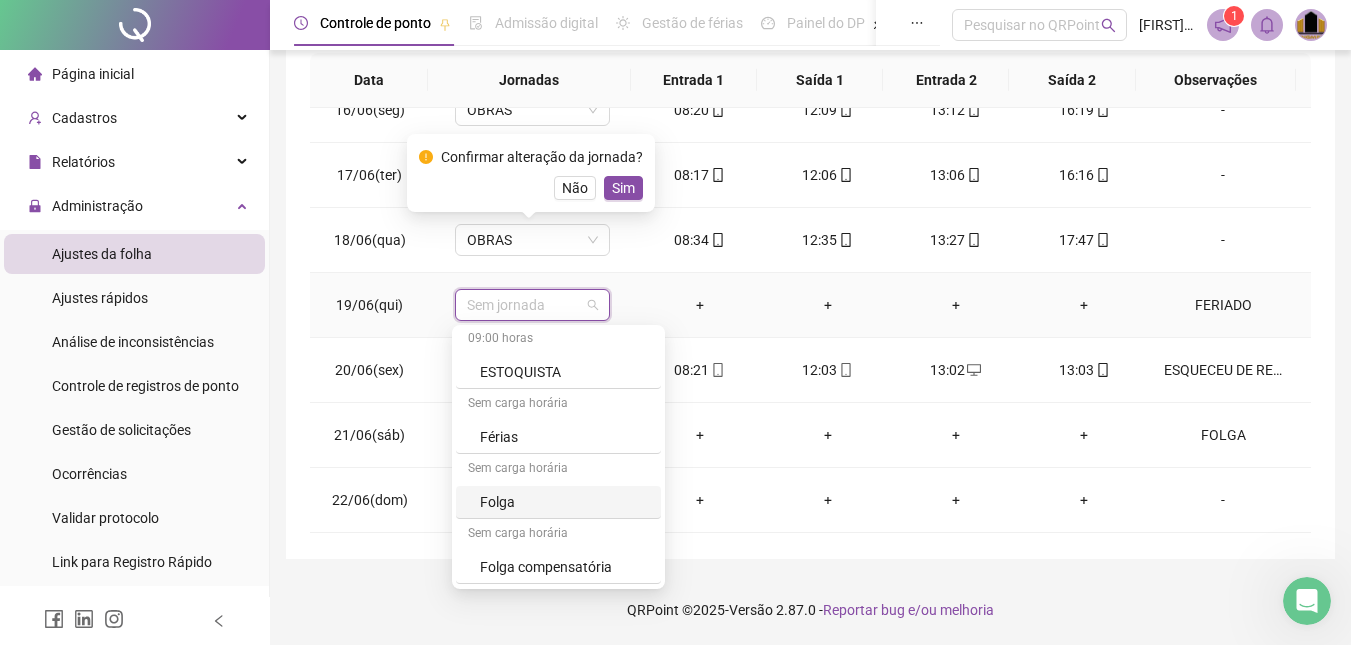 click on "Folga" at bounding box center [564, 502] 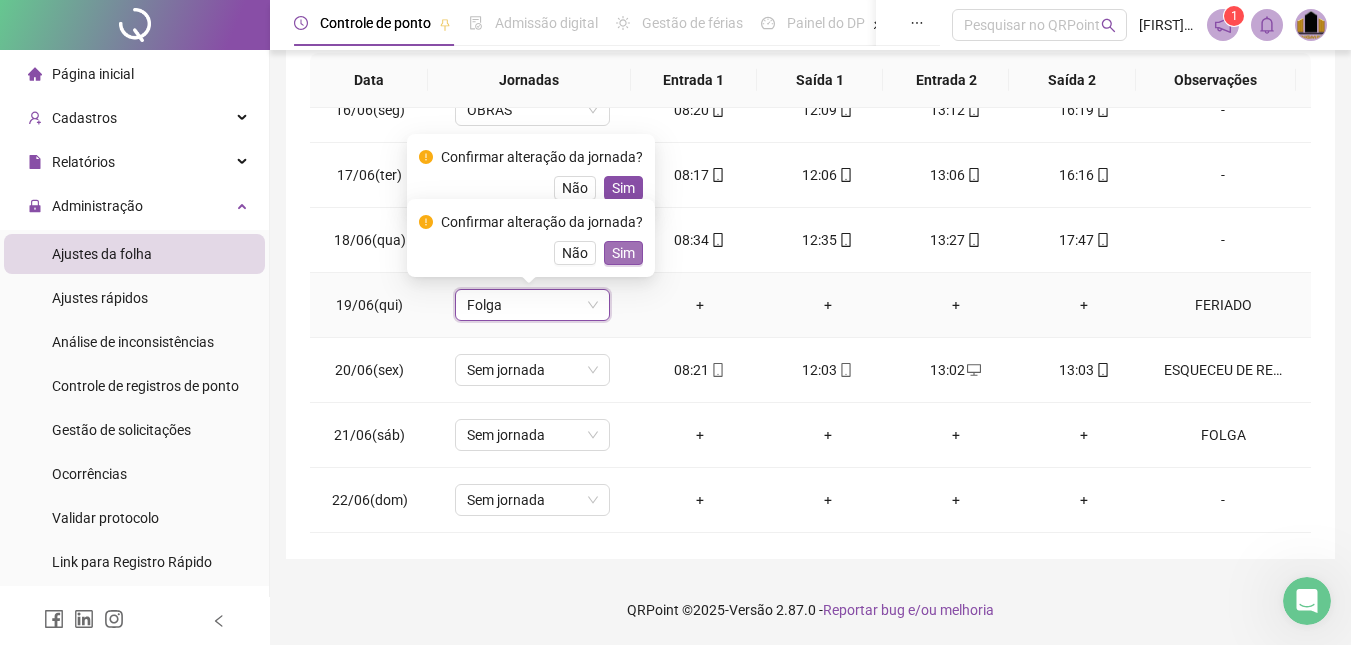 click on "Sim" at bounding box center (623, 253) 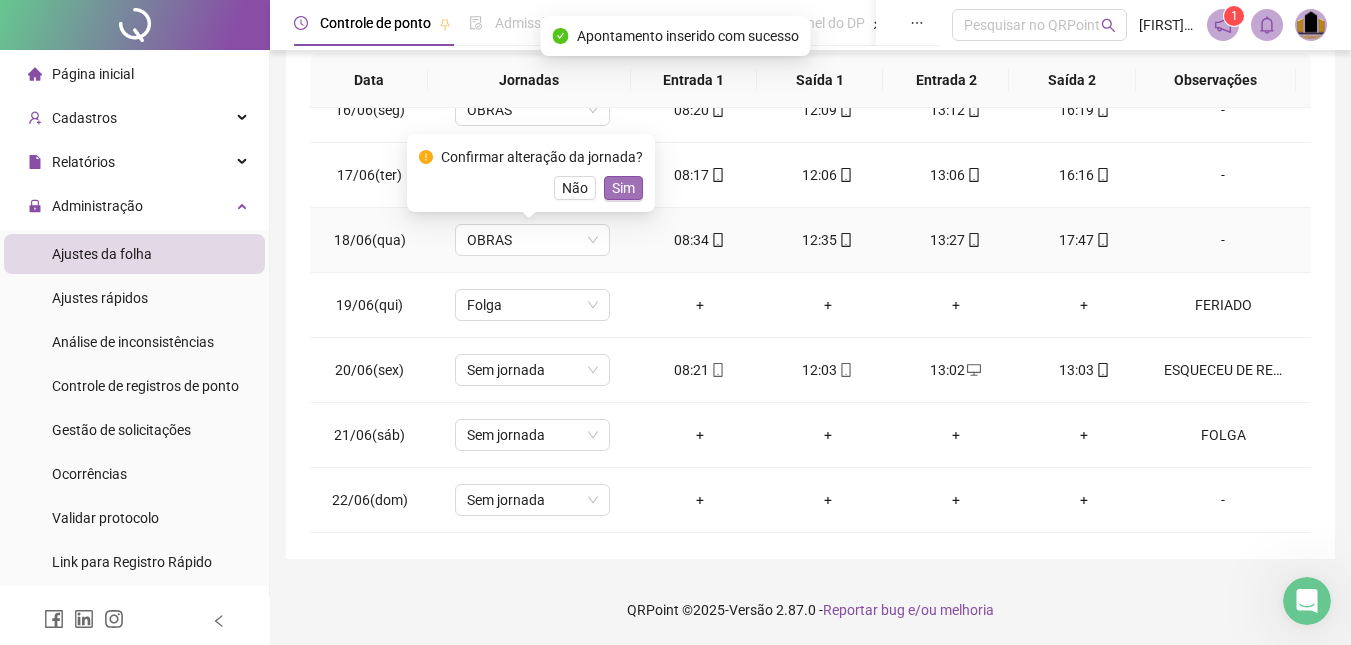 click on "Sim" at bounding box center [623, 188] 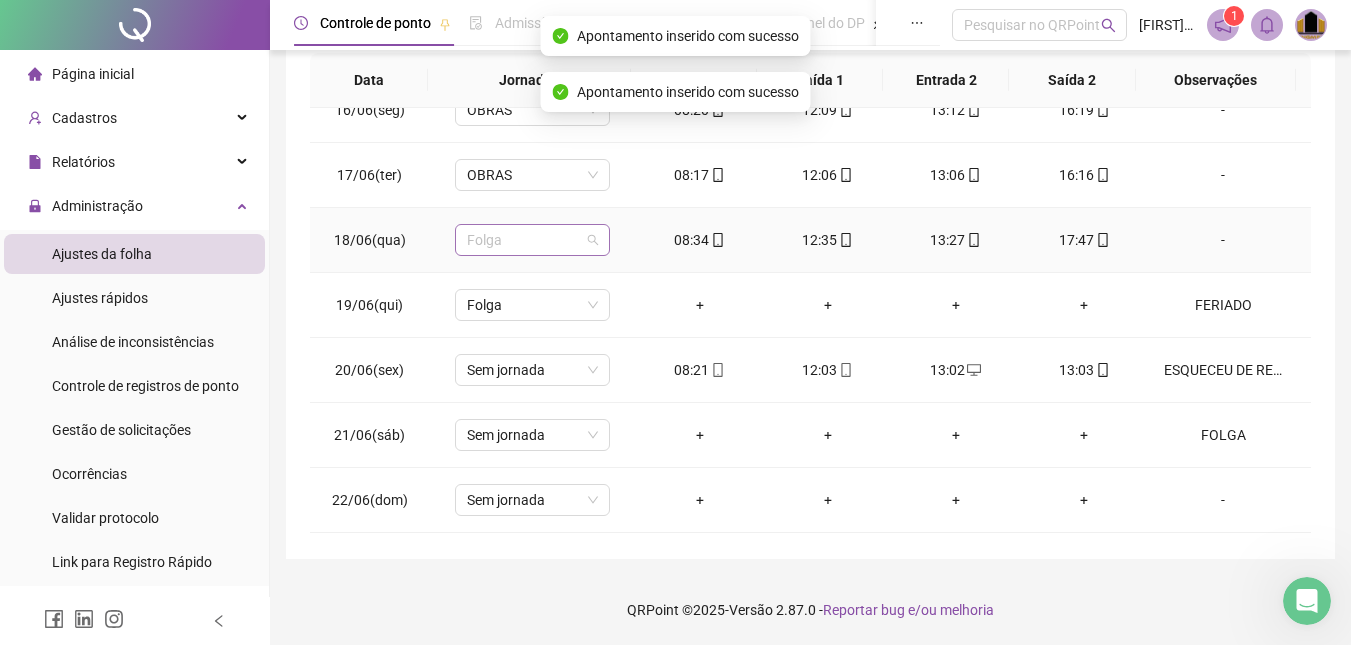 click on "Folga" at bounding box center [532, 240] 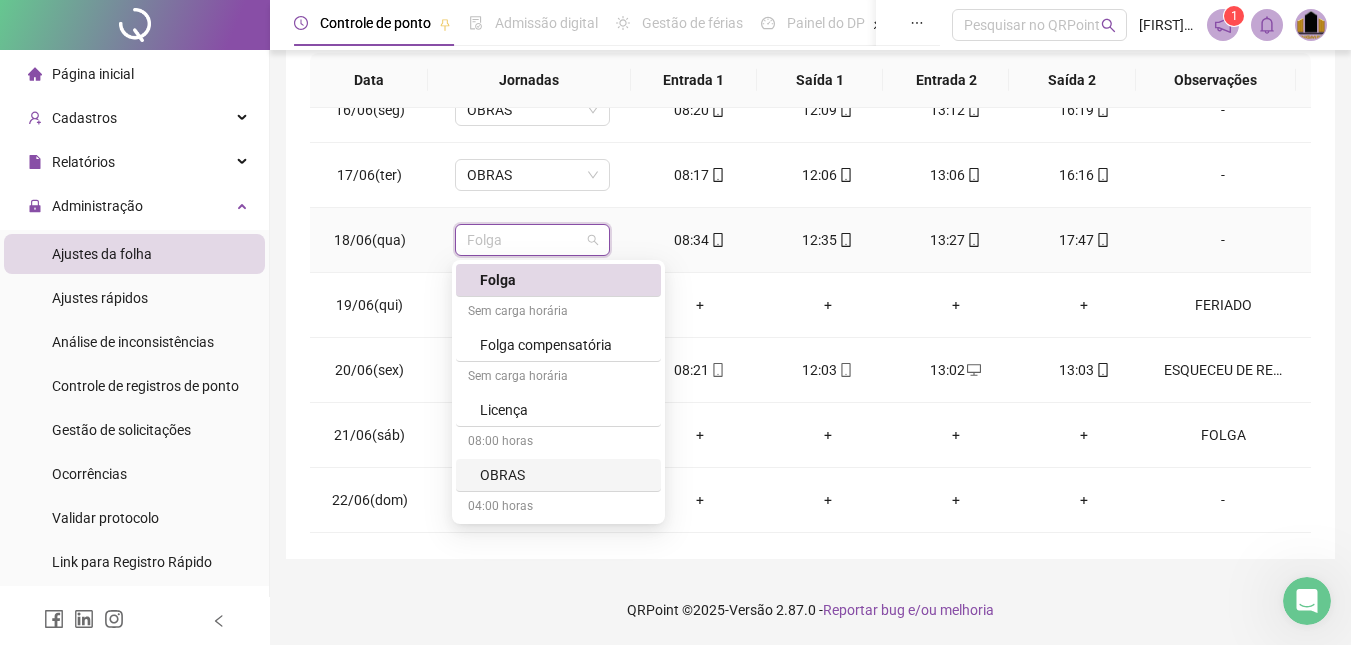 click on "OBRAS" at bounding box center [564, 475] 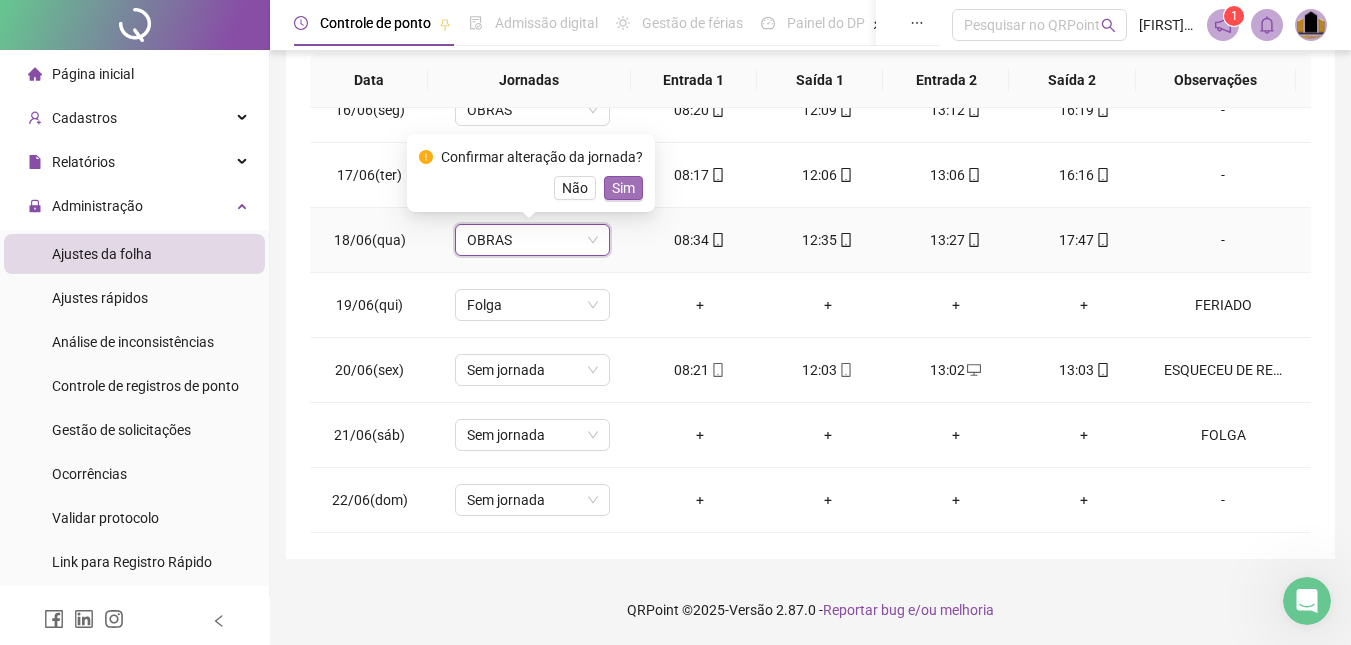 click on "Sim" at bounding box center [623, 188] 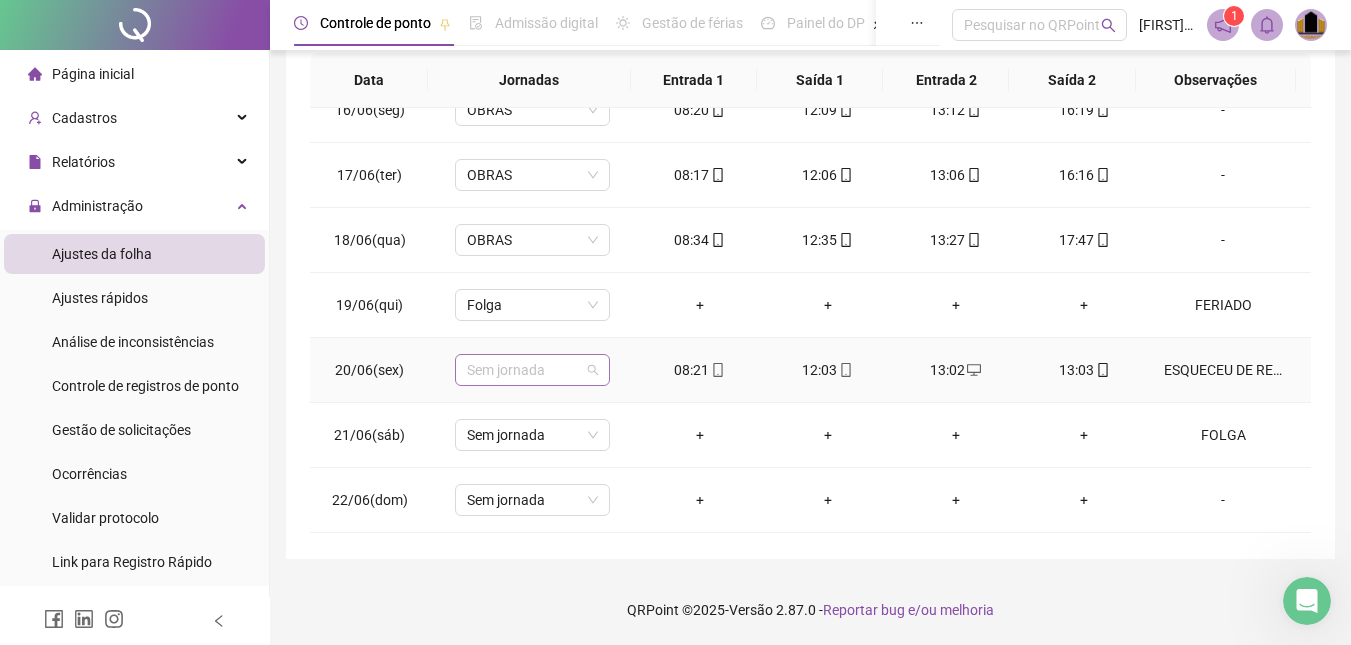 click on "Sem jornada" at bounding box center (532, 370) 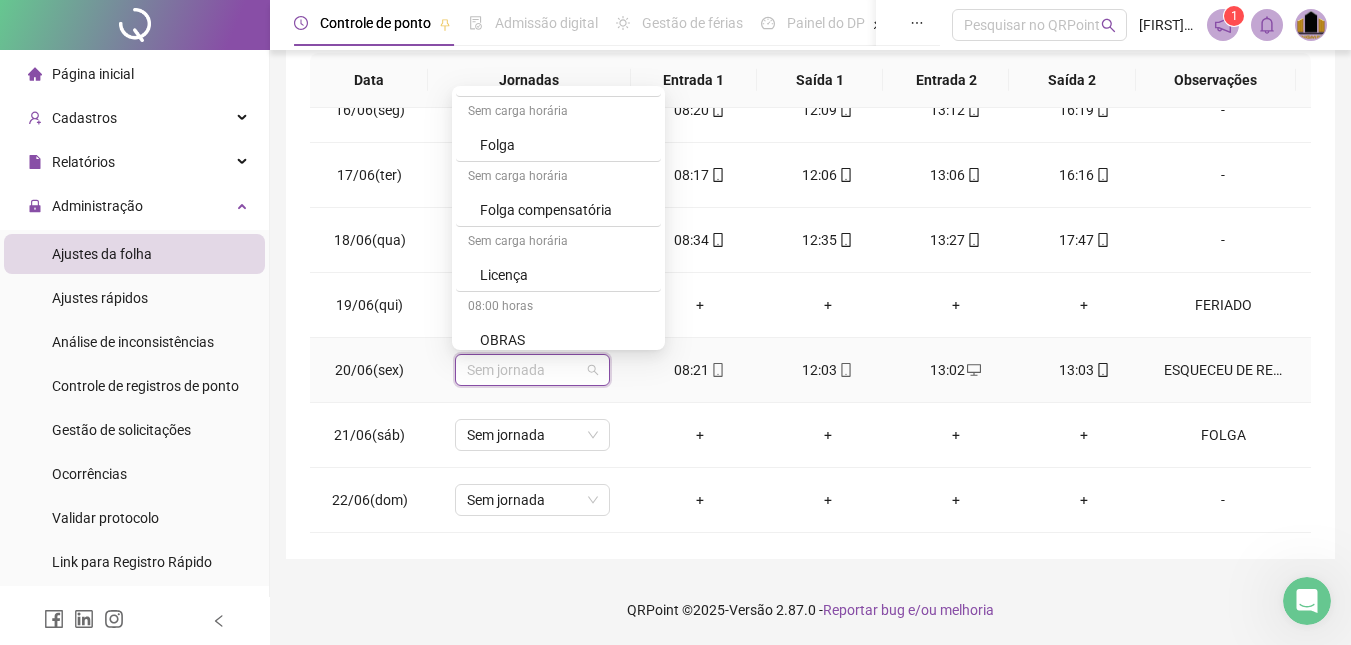 scroll, scrollTop: 400, scrollLeft: 0, axis: vertical 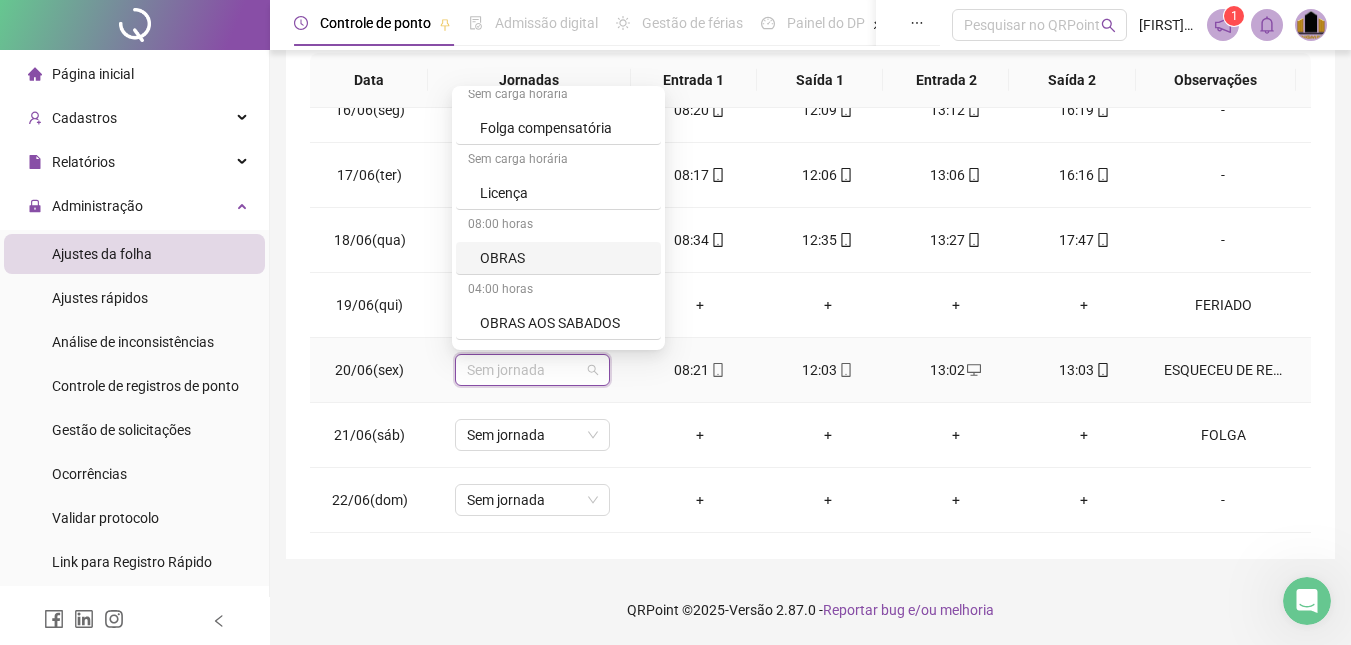click on "OBRAS" at bounding box center [564, 258] 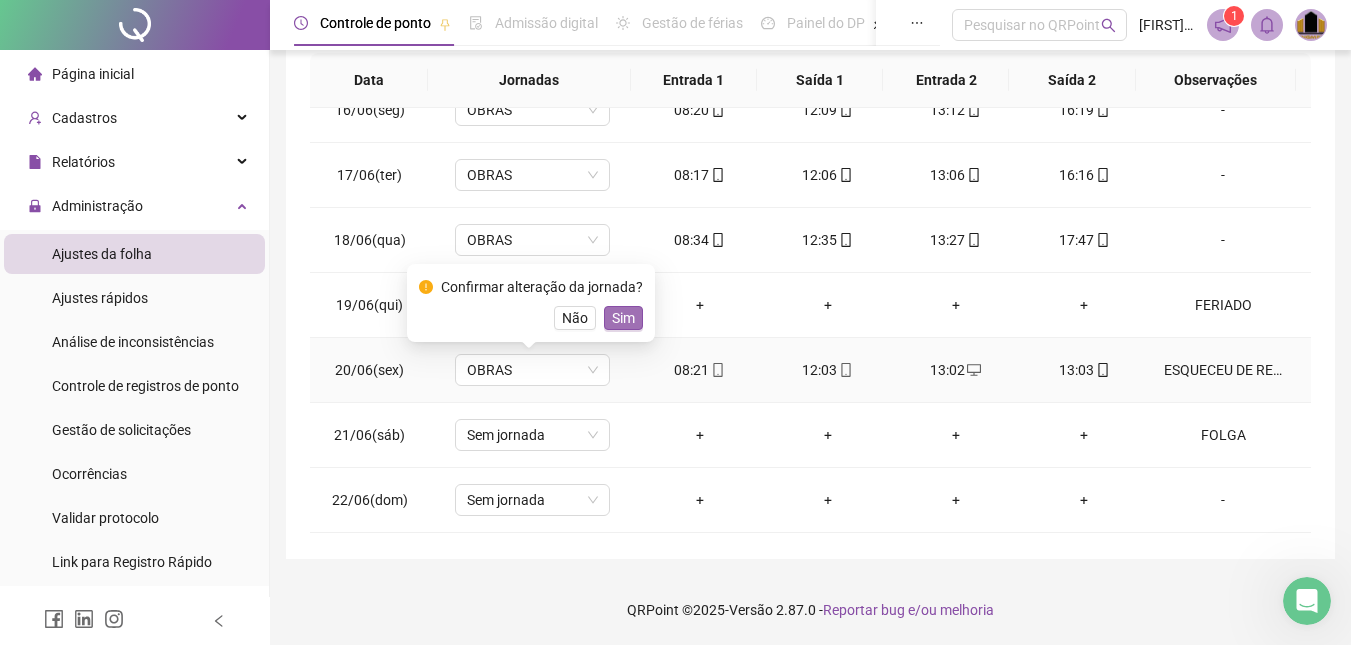 click on "Sim" at bounding box center (623, 318) 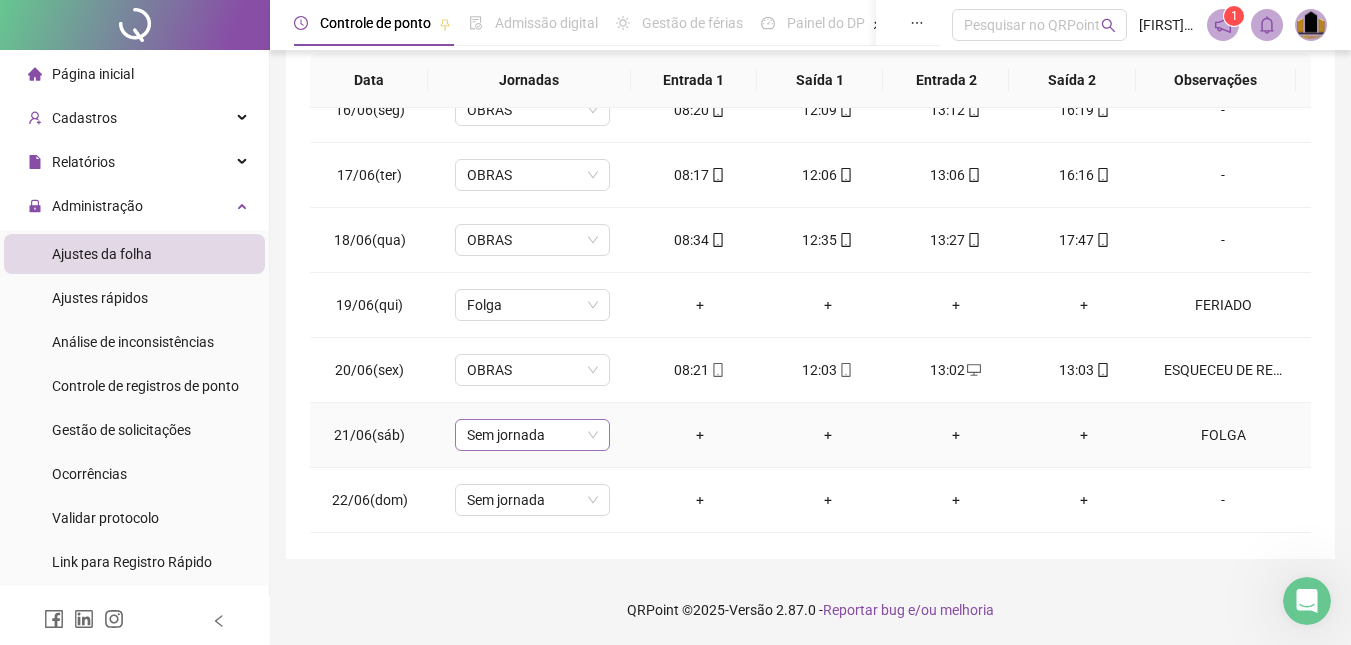 click on "Sem jornada" at bounding box center (532, 435) 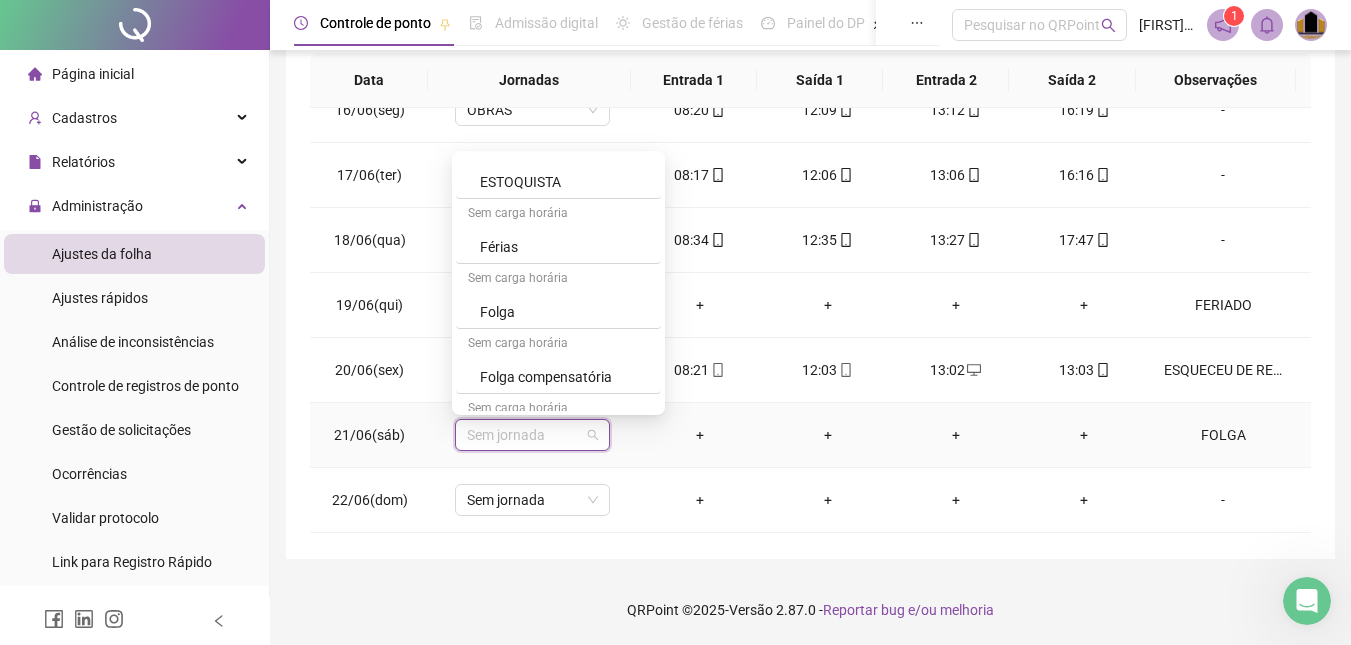scroll, scrollTop: 300, scrollLeft: 0, axis: vertical 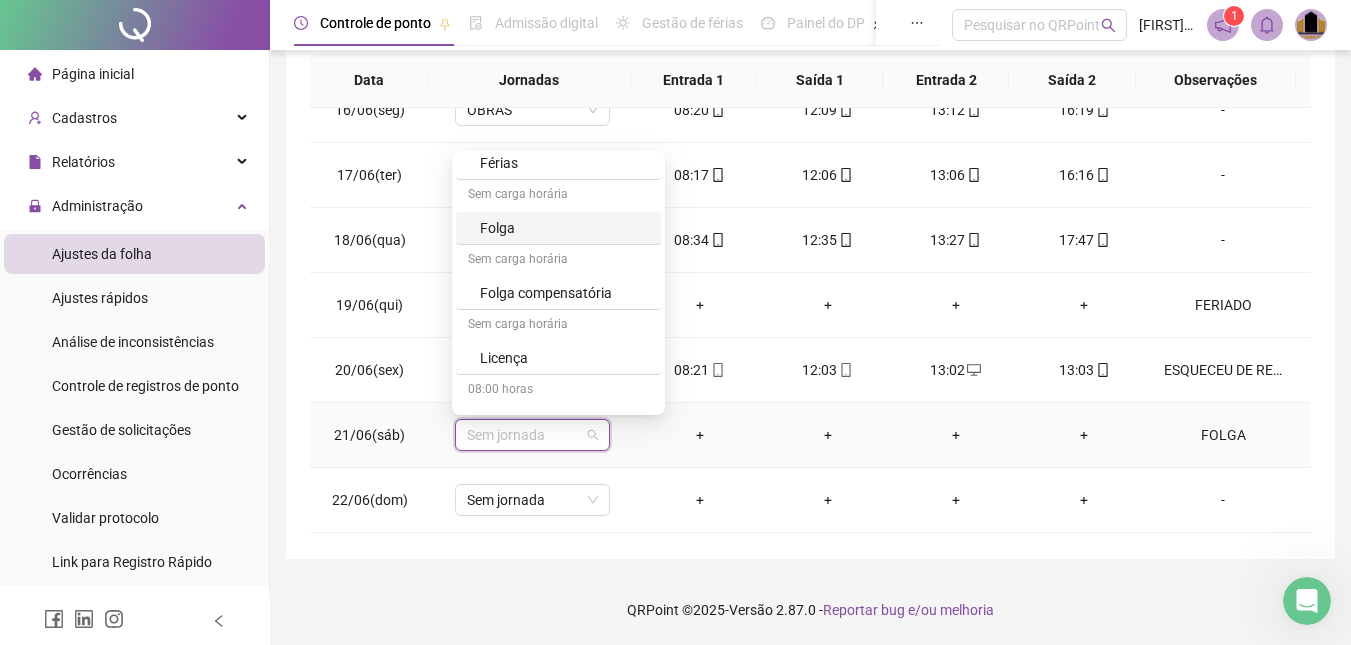 click on "Folga" at bounding box center (564, 228) 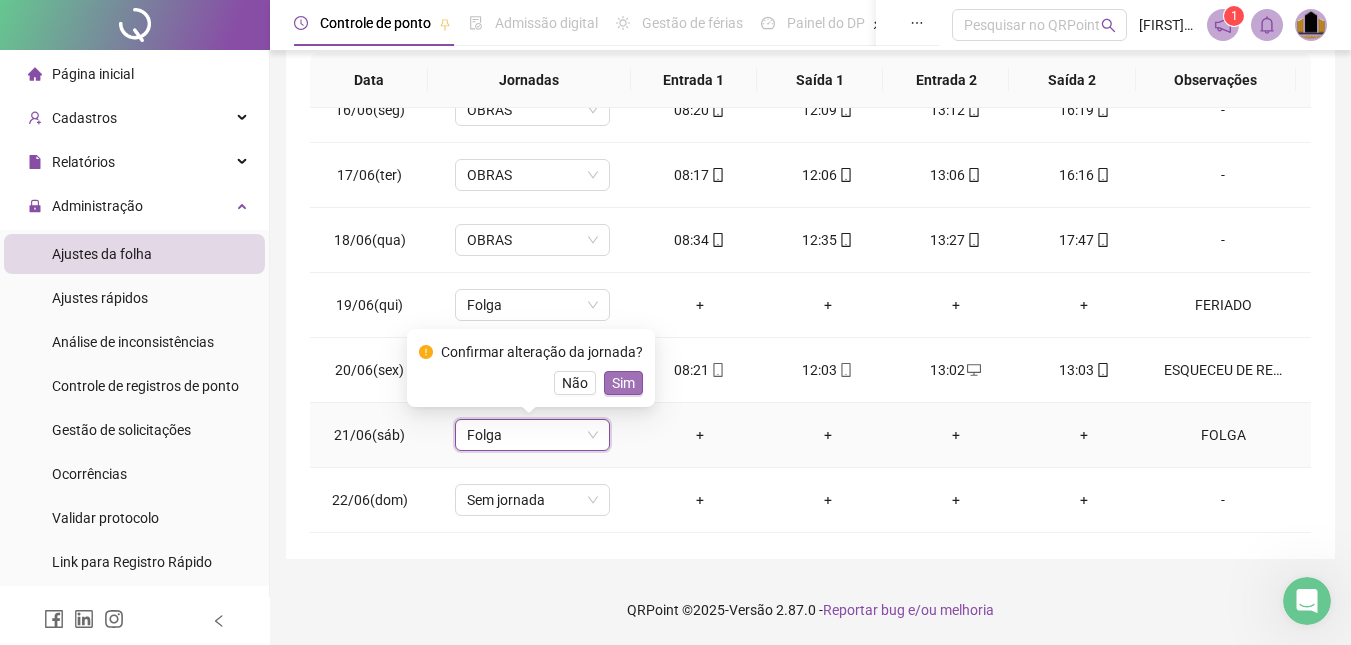 click on "Sim" at bounding box center [623, 383] 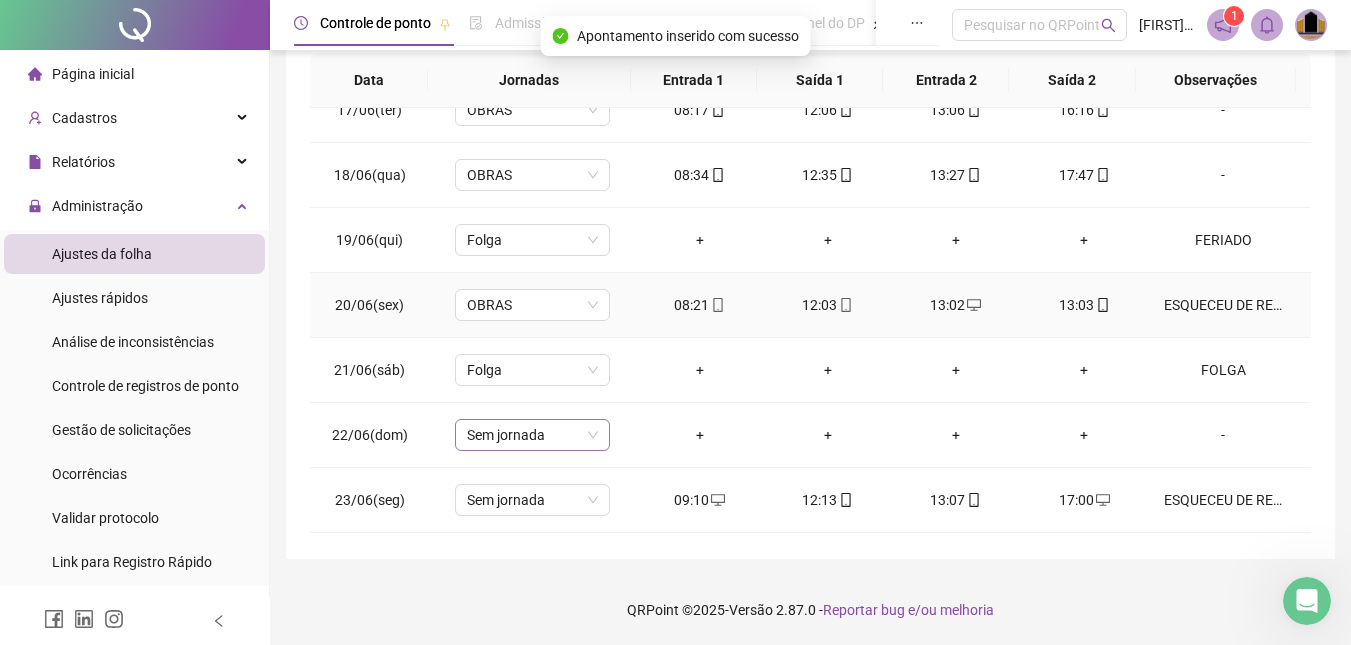 scroll, scrollTop: 1105, scrollLeft: 0, axis: vertical 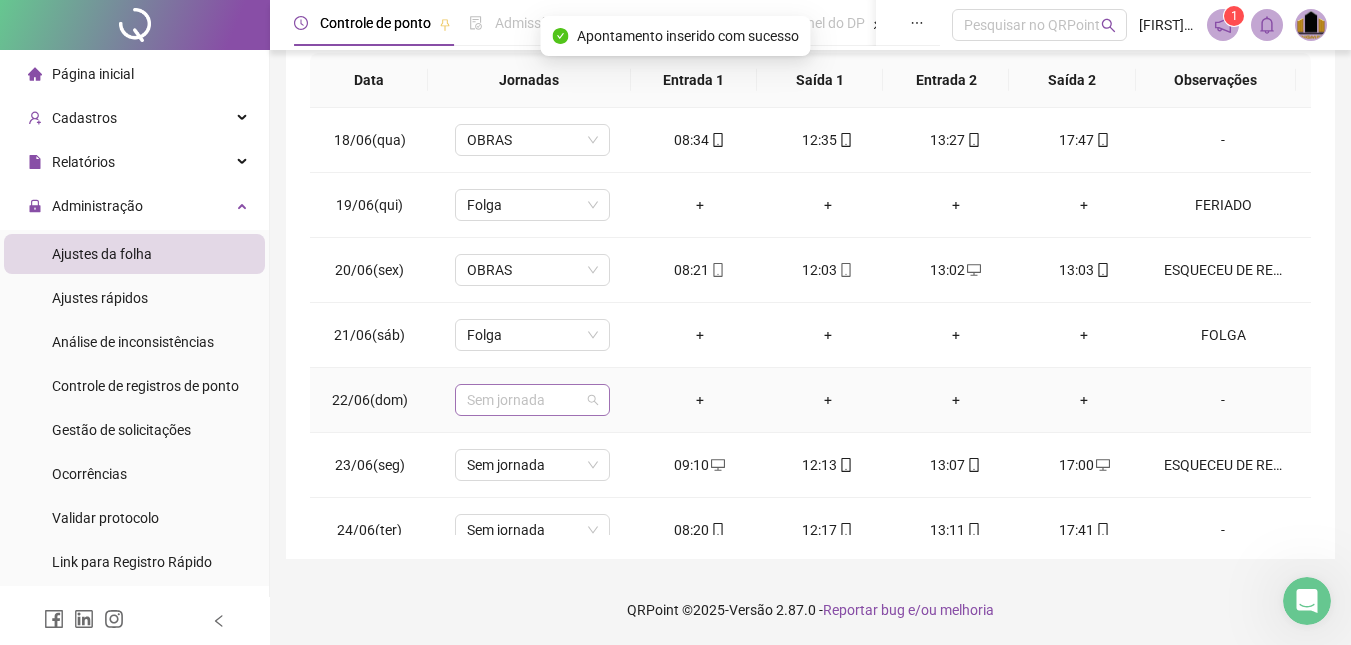 click on "Sem jornada" at bounding box center (532, 400) 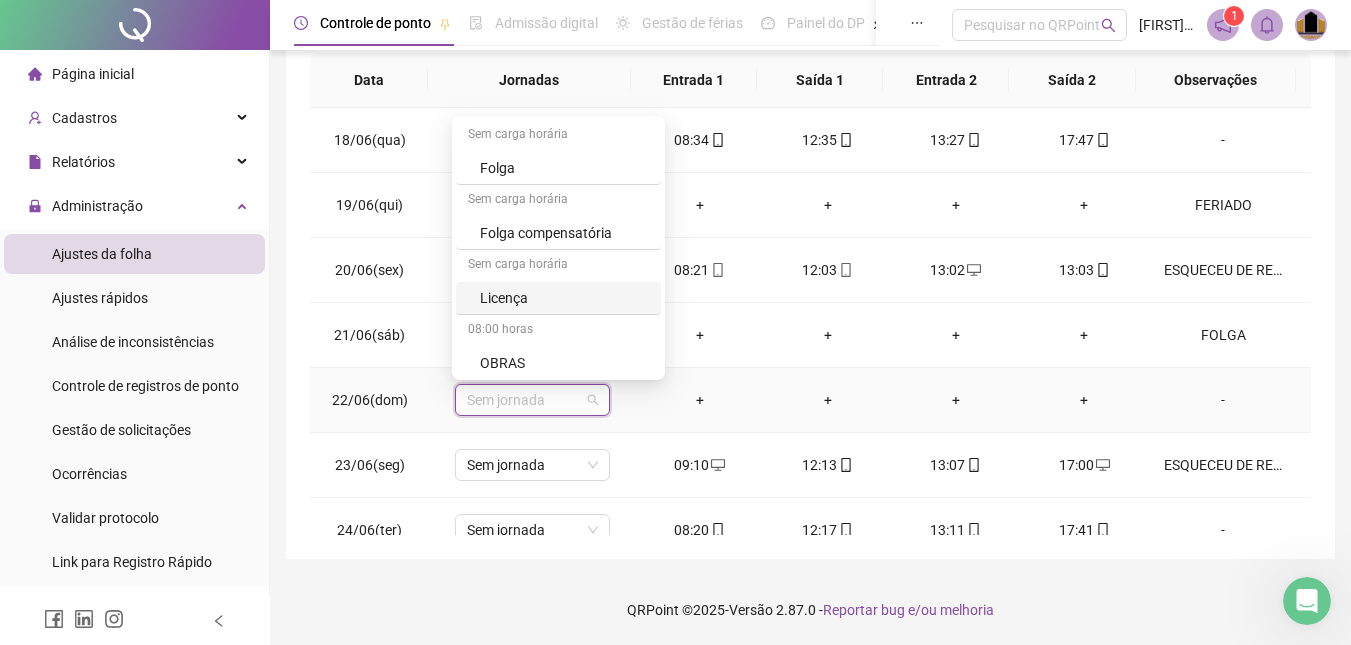 scroll, scrollTop: 300, scrollLeft: 0, axis: vertical 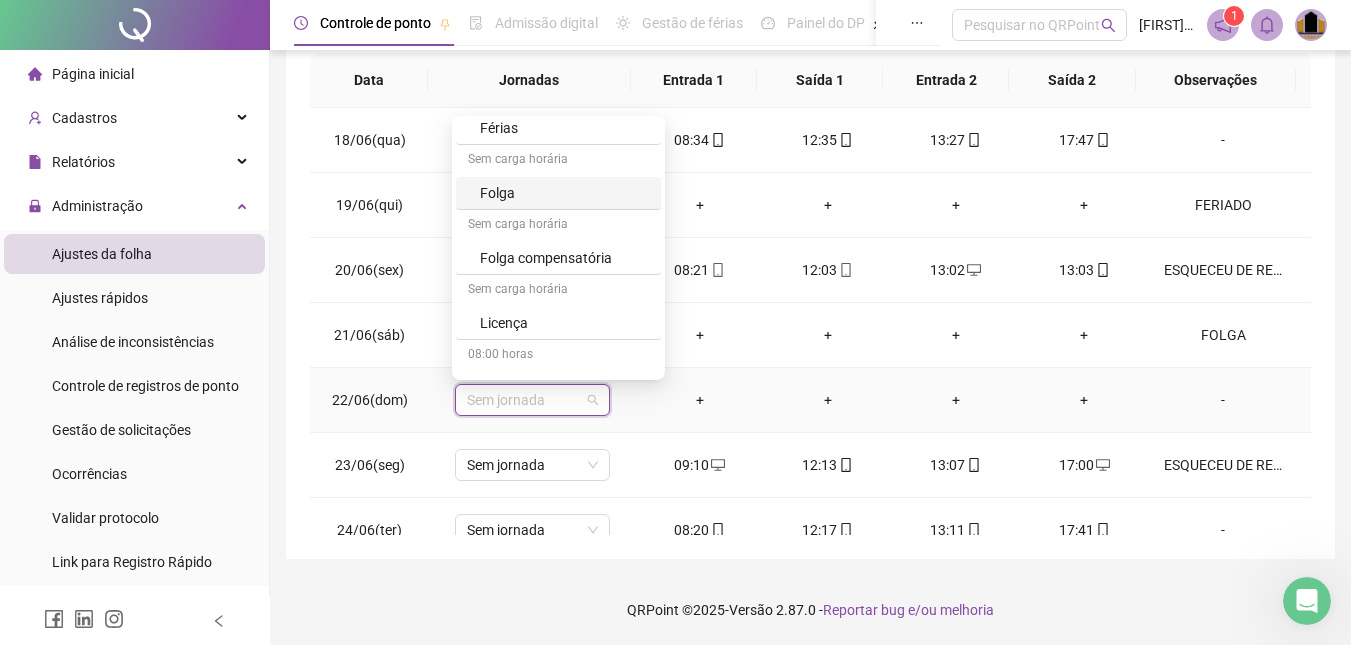 click on "Folga" at bounding box center [564, 193] 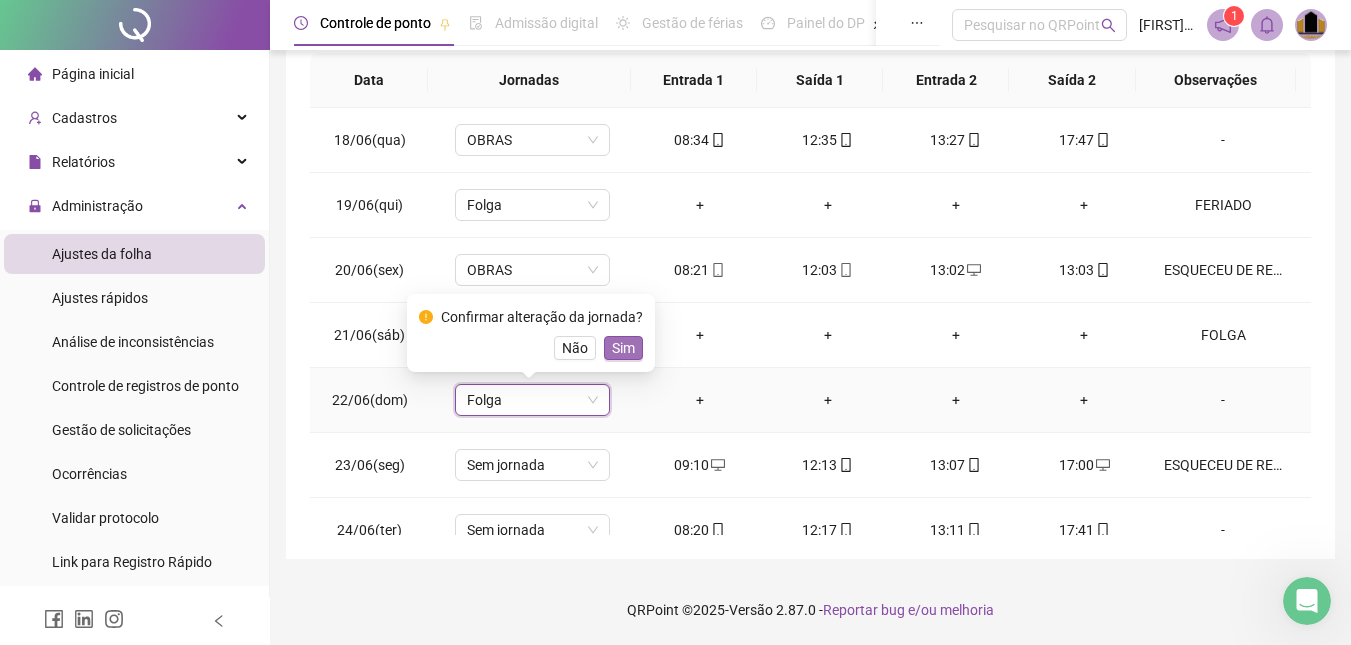 click on "Sim" at bounding box center [623, 348] 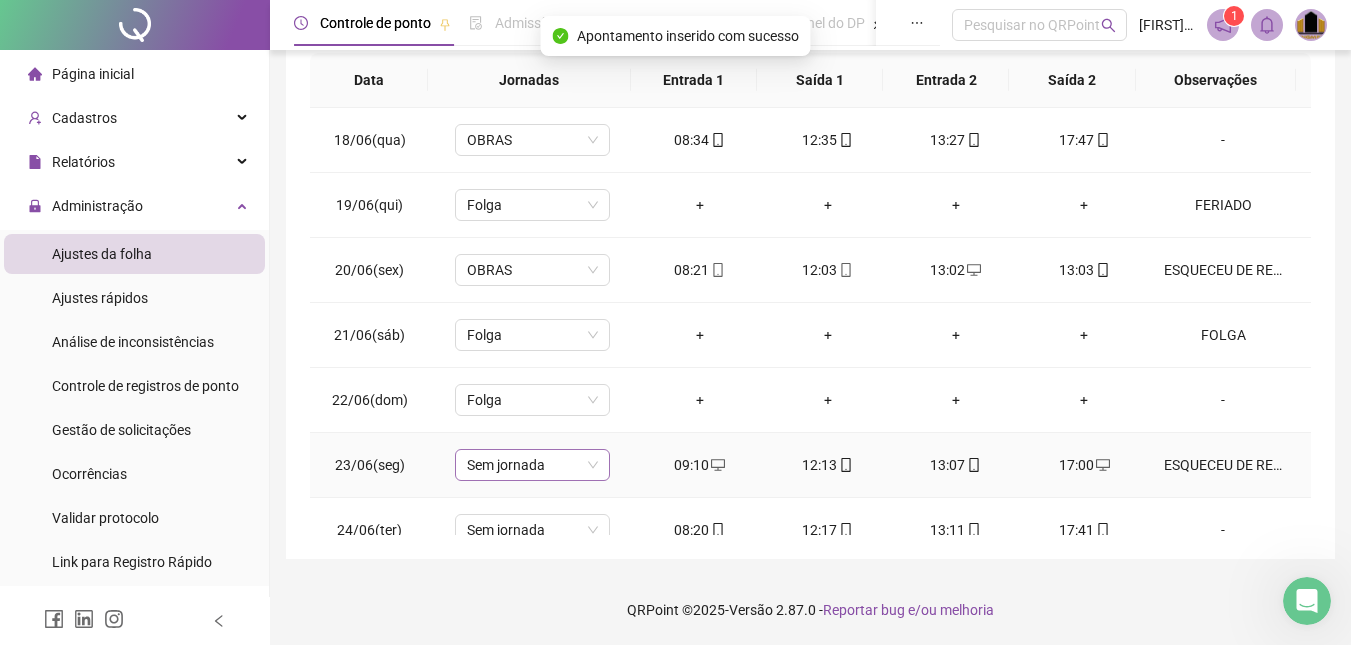click on "Sem jornada" at bounding box center (532, 465) 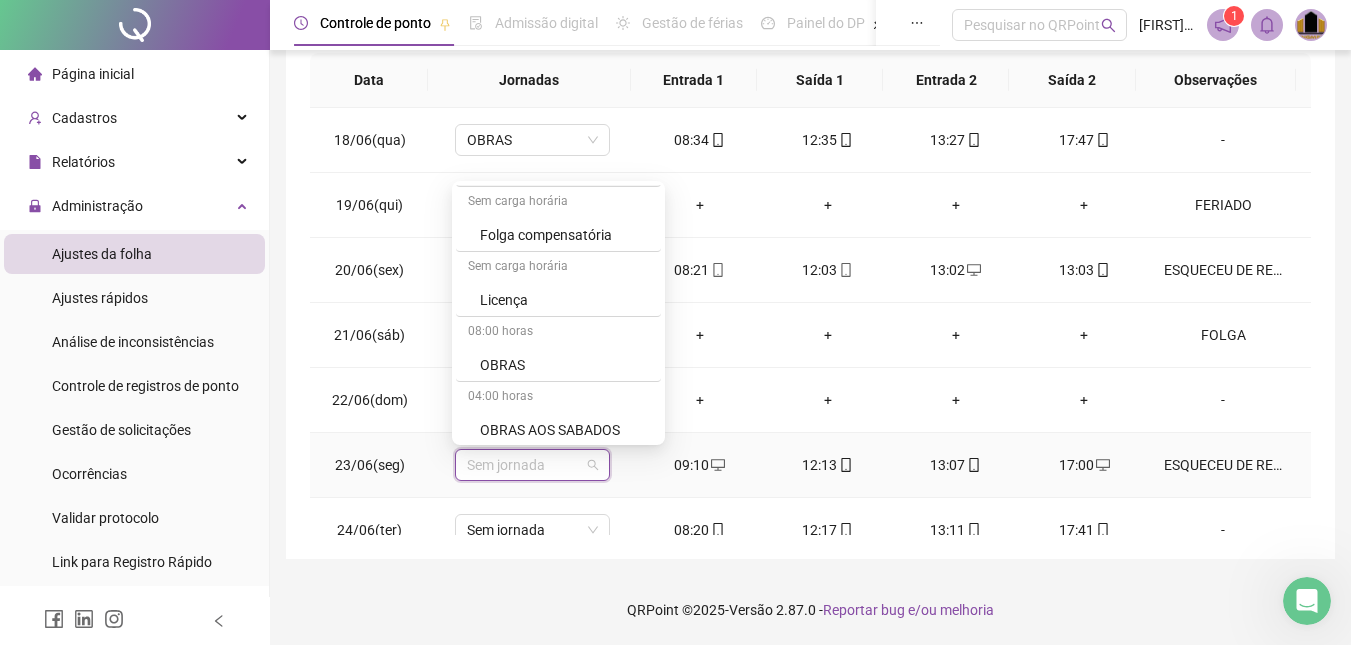 scroll, scrollTop: 400, scrollLeft: 0, axis: vertical 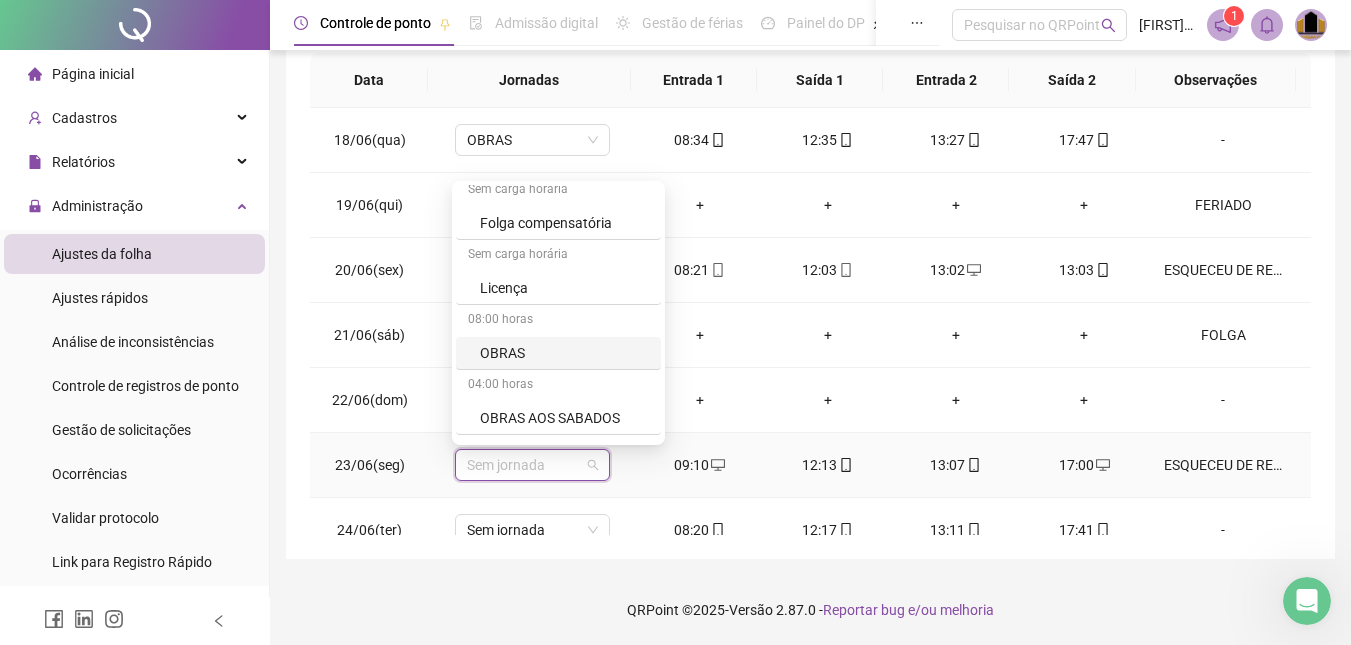 click on "OBRAS" at bounding box center (564, 353) 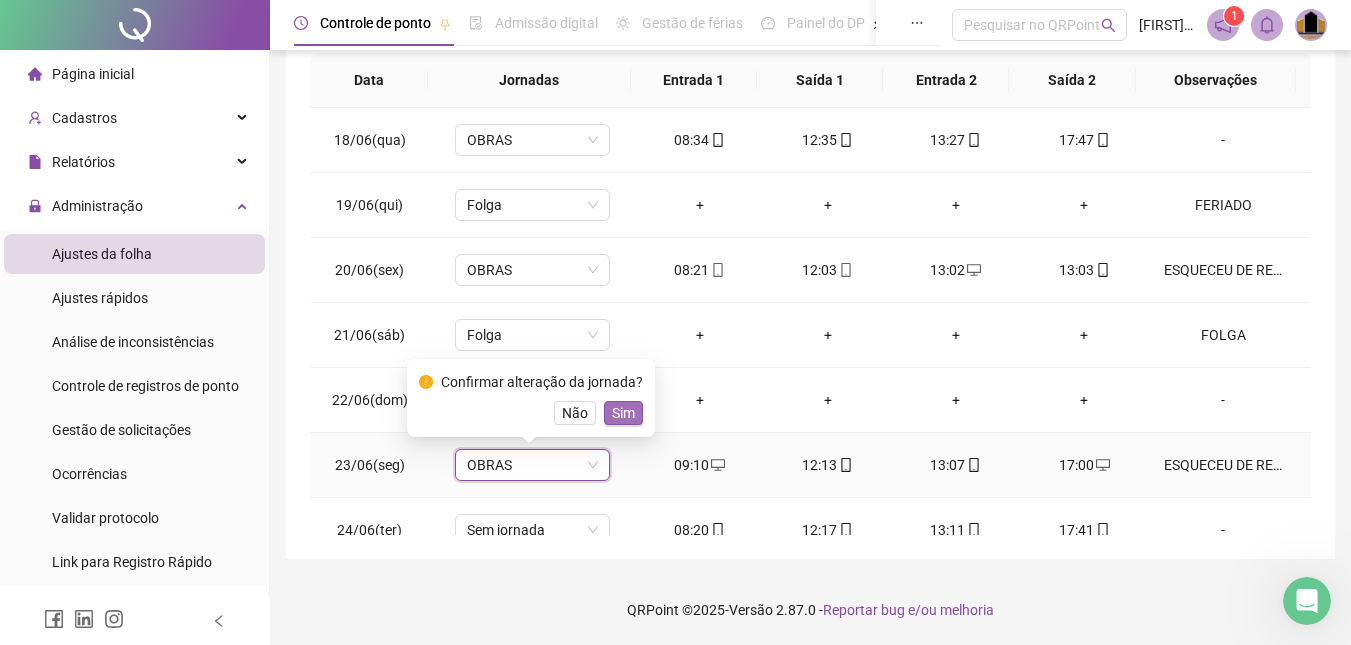 click on "Sim" at bounding box center (623, 413) 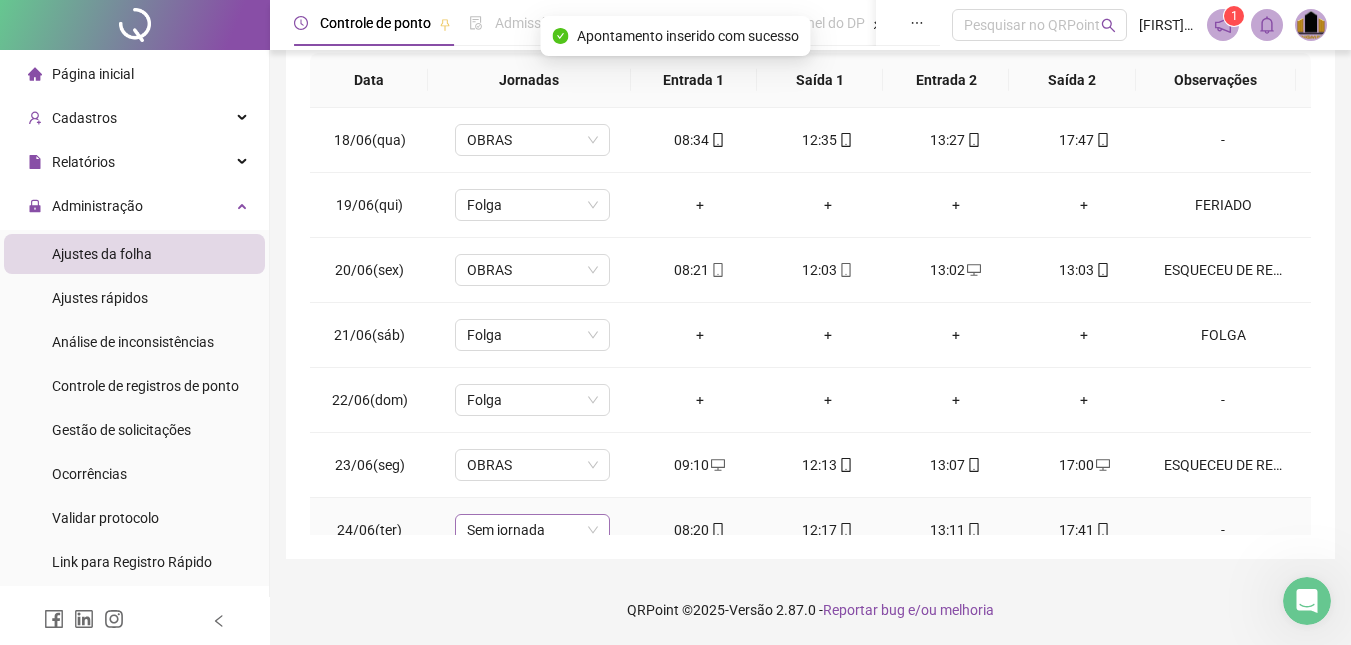 click on "Sem jornada" at bounding box center [532, 530] 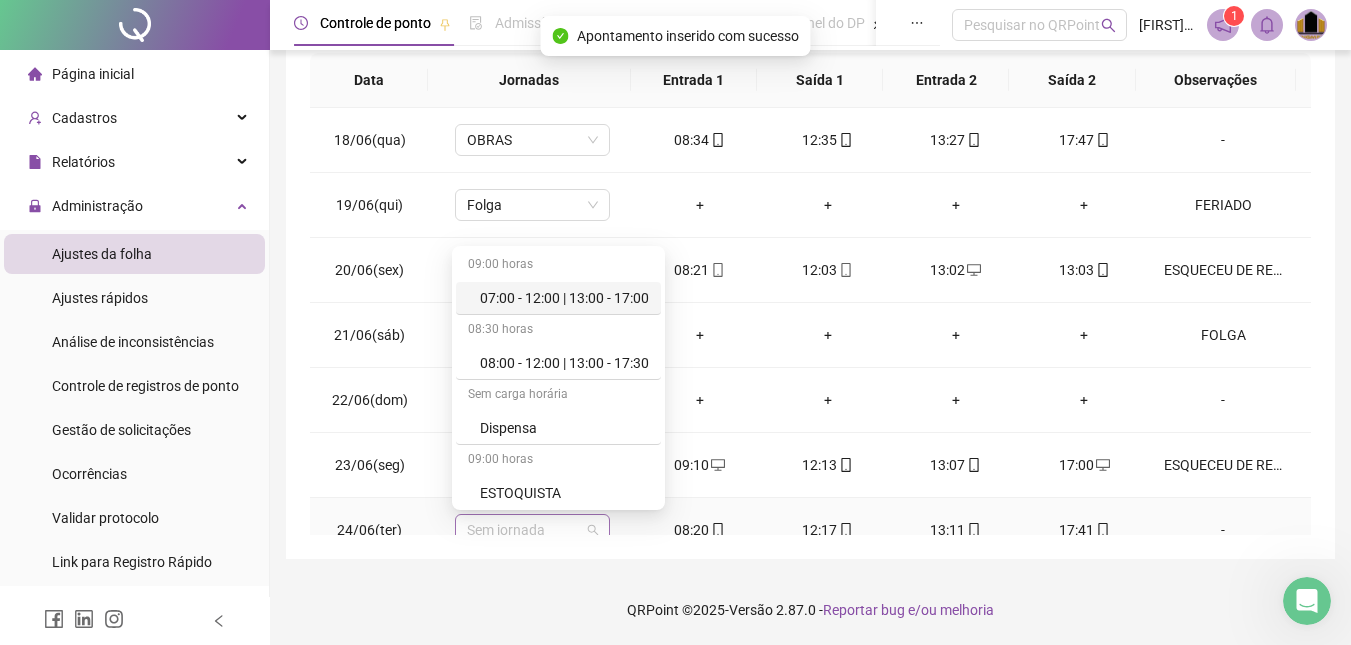 scroll, scrollTop: 1115, scrollLeft: 0, axis: vertical 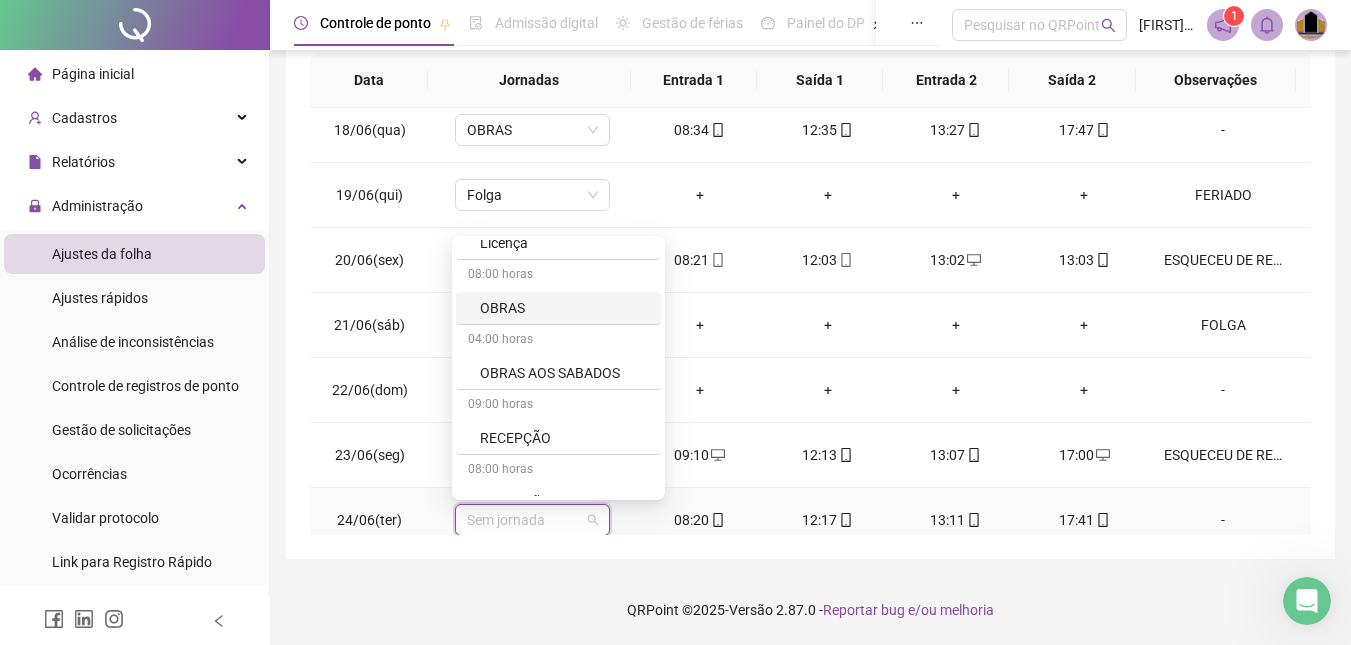 click on "OBRAS" at bounding box center [564, 308] 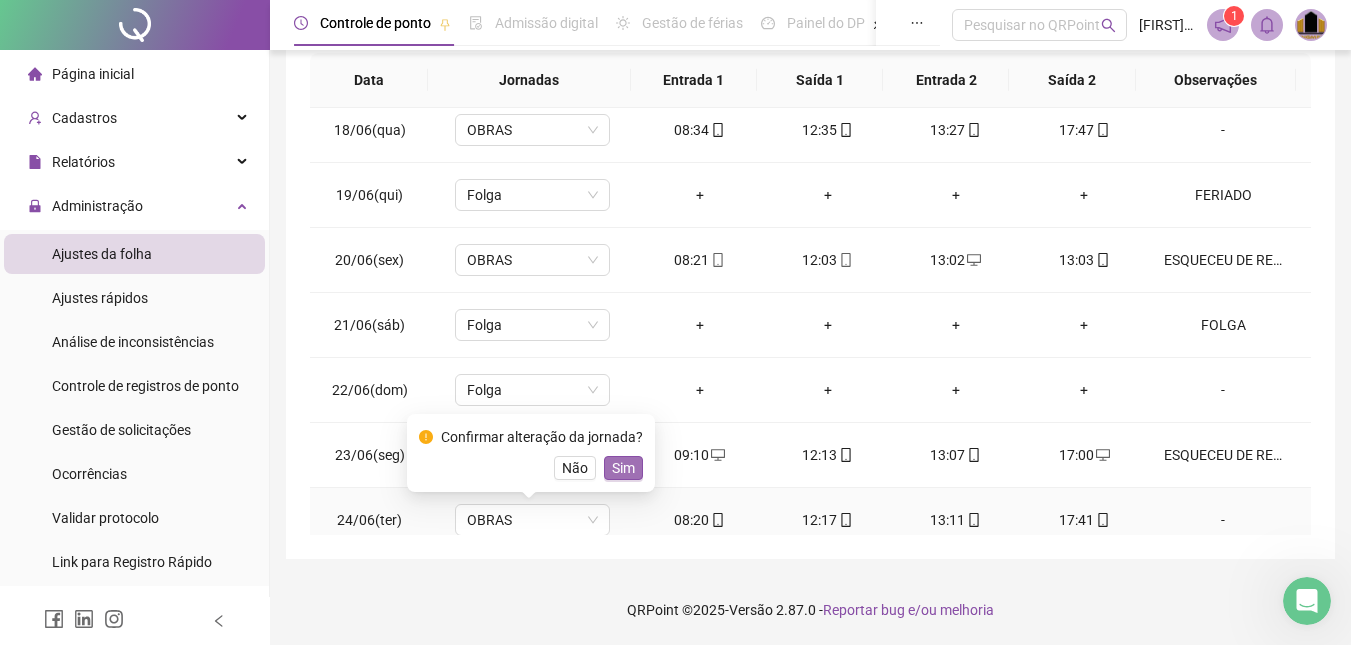 click on "Sim" at bounding box center (623, 468) 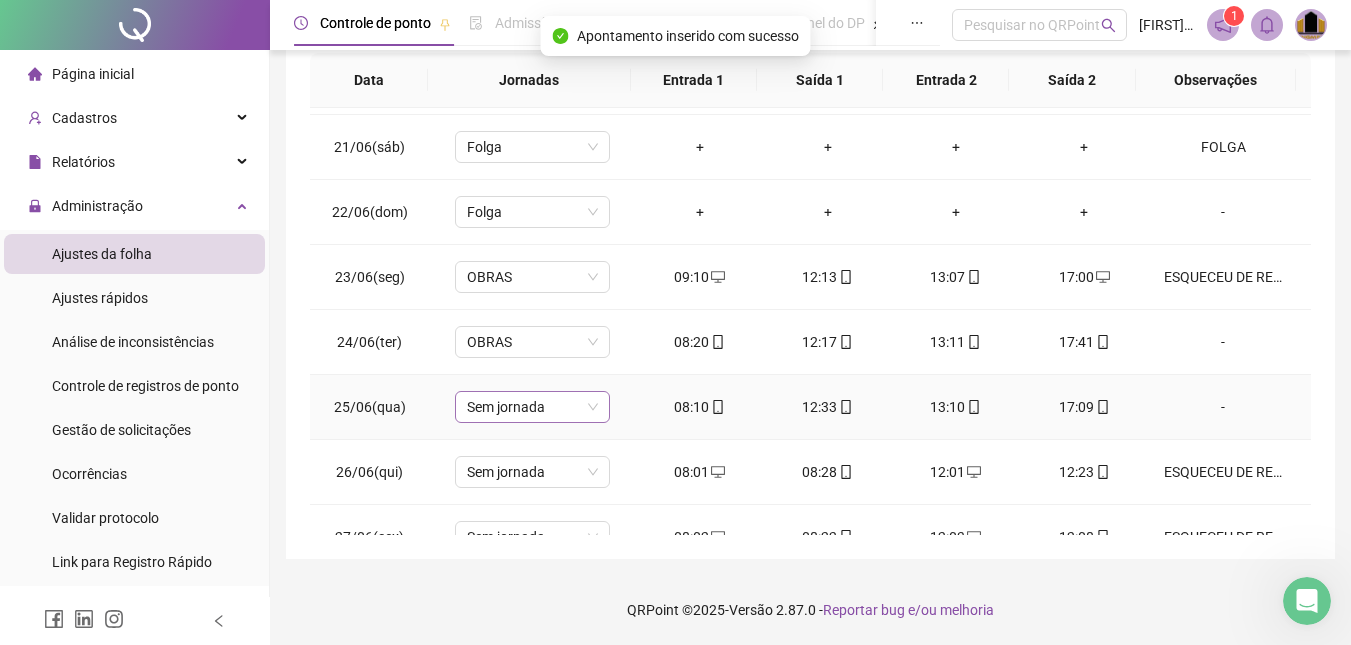 scroll, scrollTop: 1315, scrollLeft: 0, axis: vertical 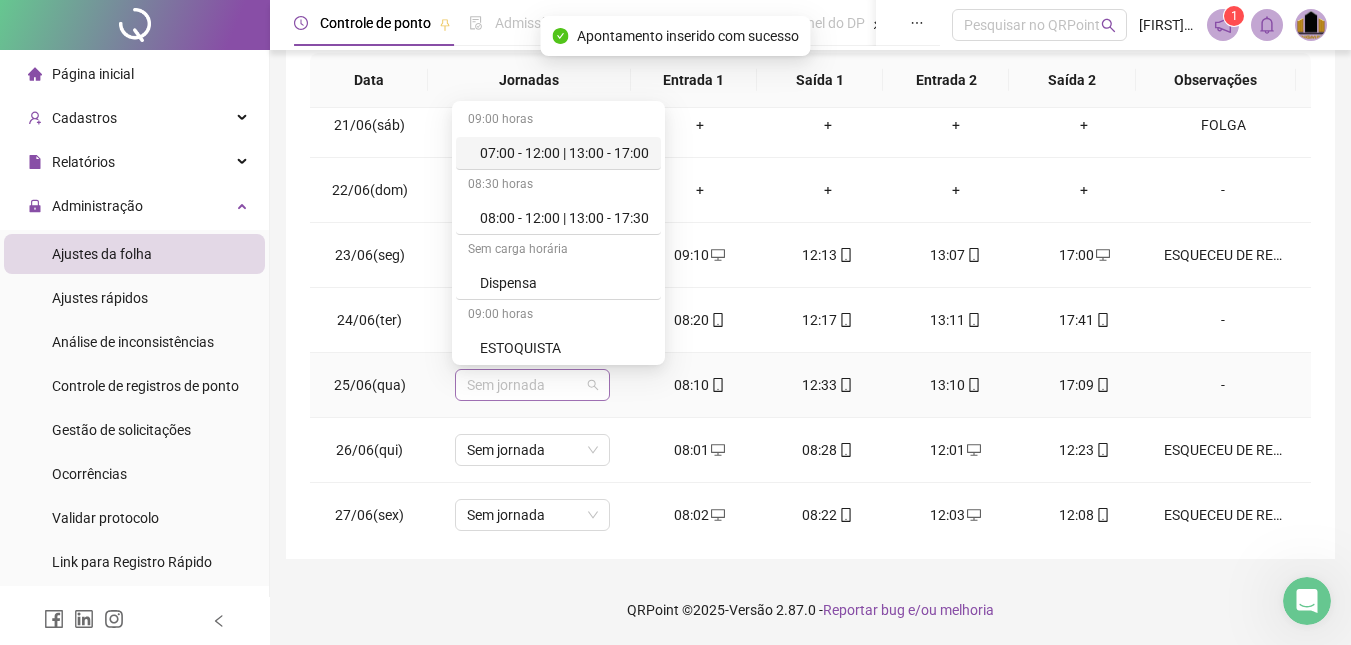 click on "Sem jornada" at bounding box center (532, 385) 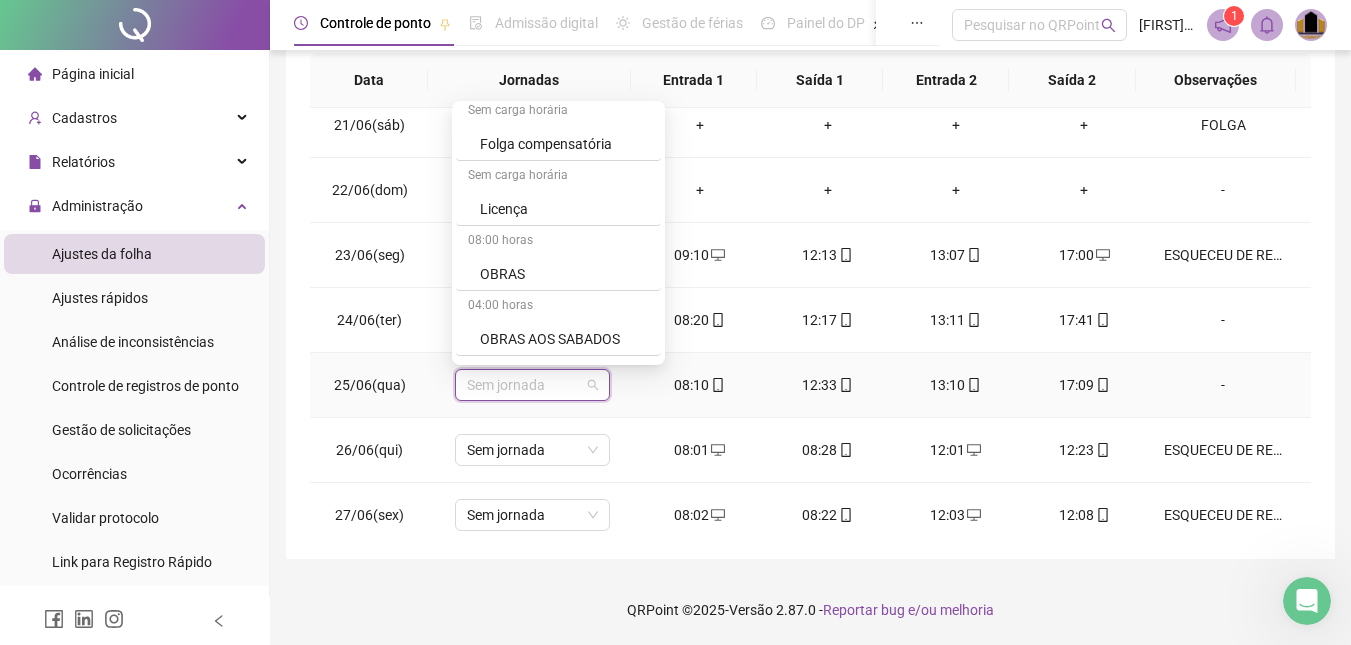 scroll, scrollTop: 400, scrollLeft: 0, axis: vertical 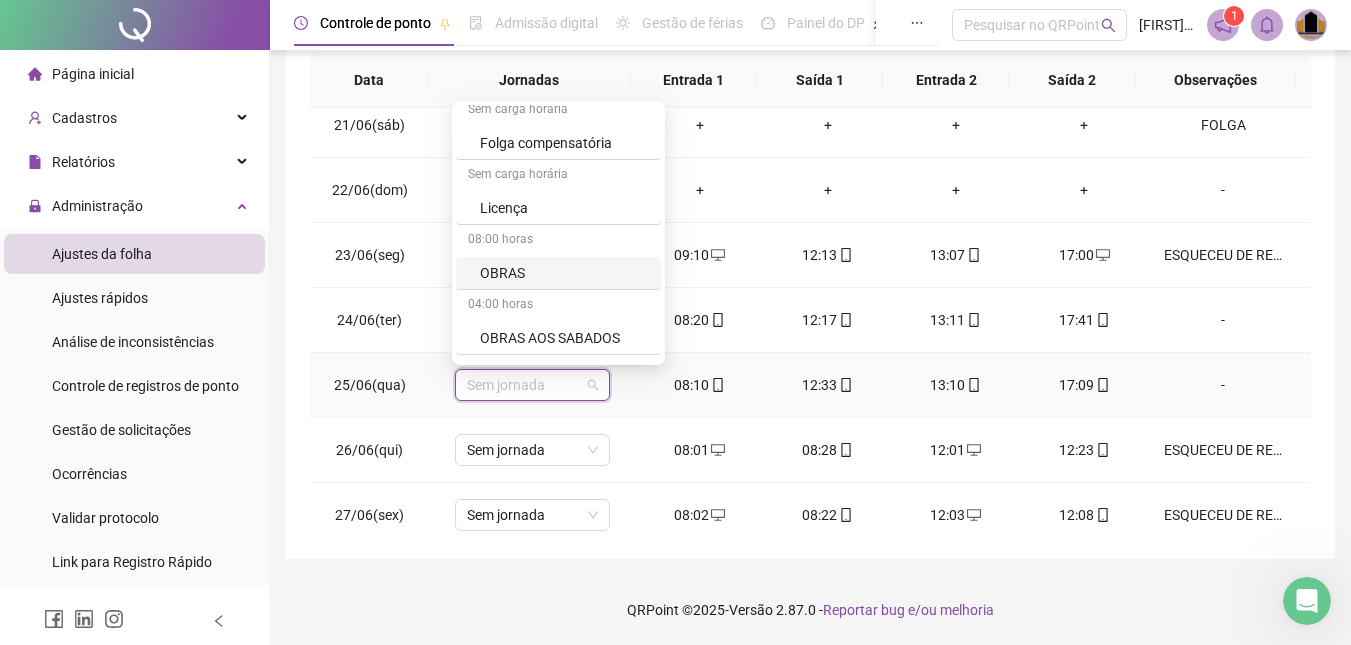 click on "OBRAS" at bounding box center (564, 273) 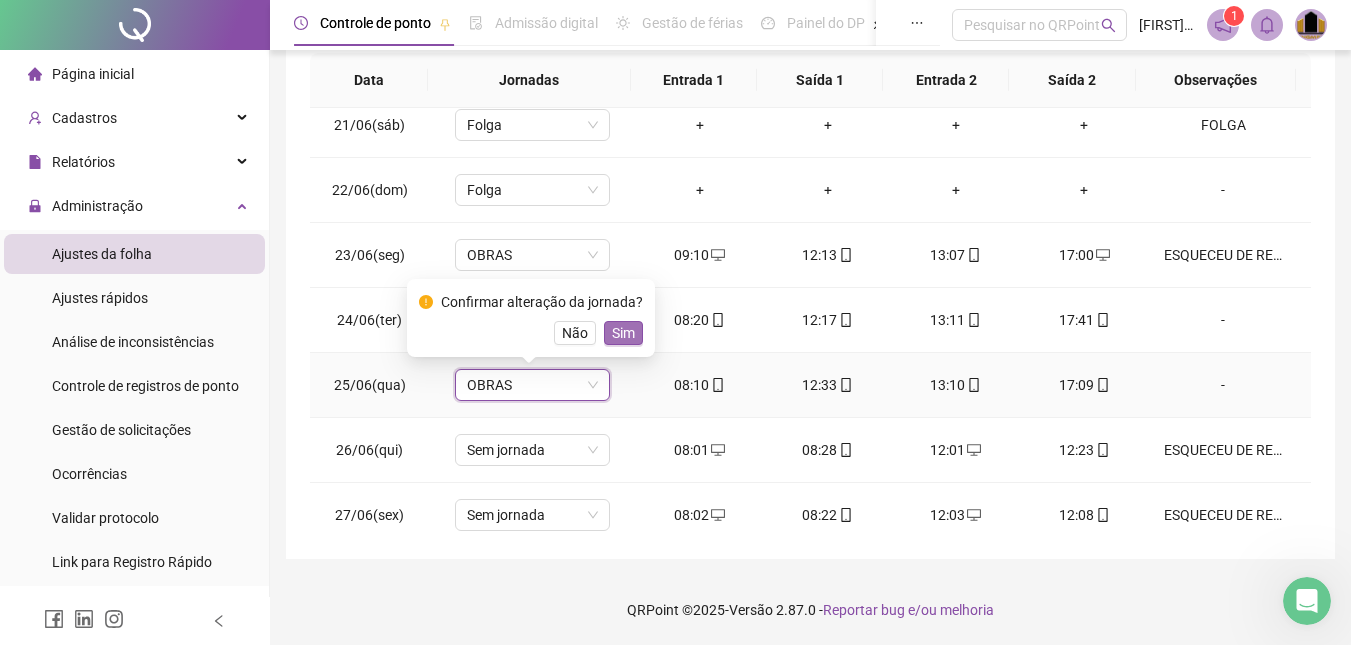 click on "Sim" at bounding box center (623, 333) 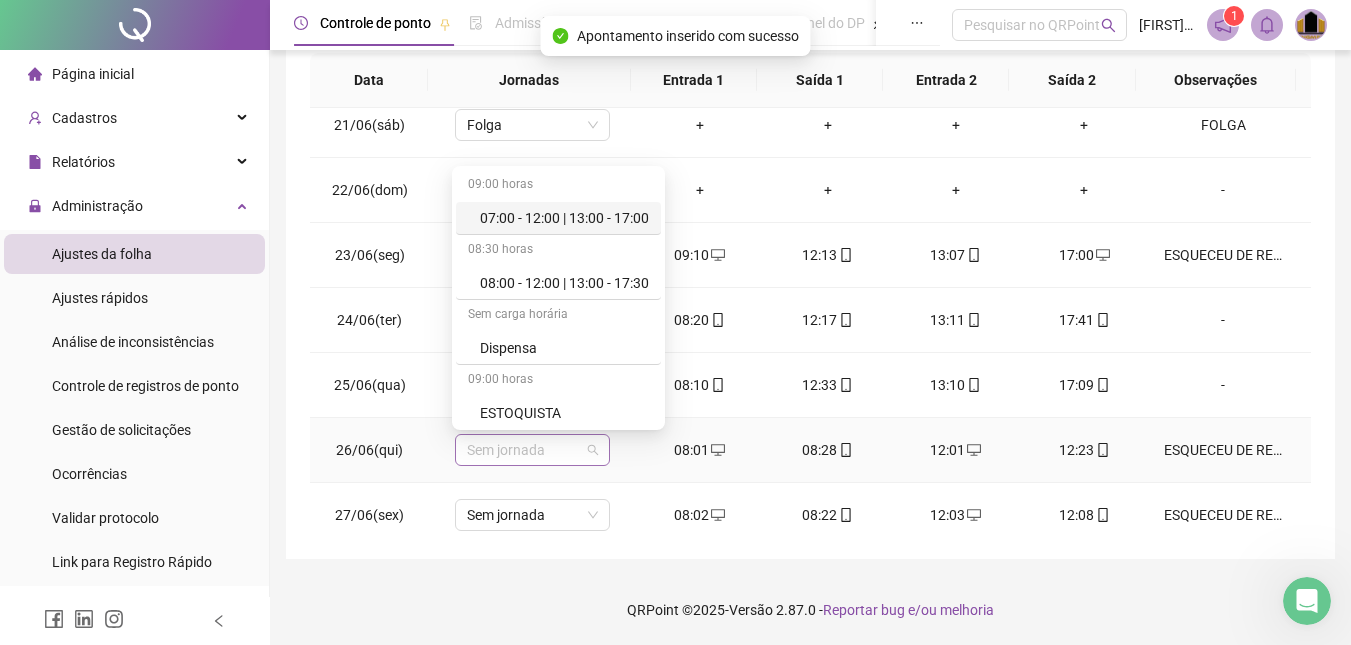 click on "Sem jornada" at bounding box center [532, 450] 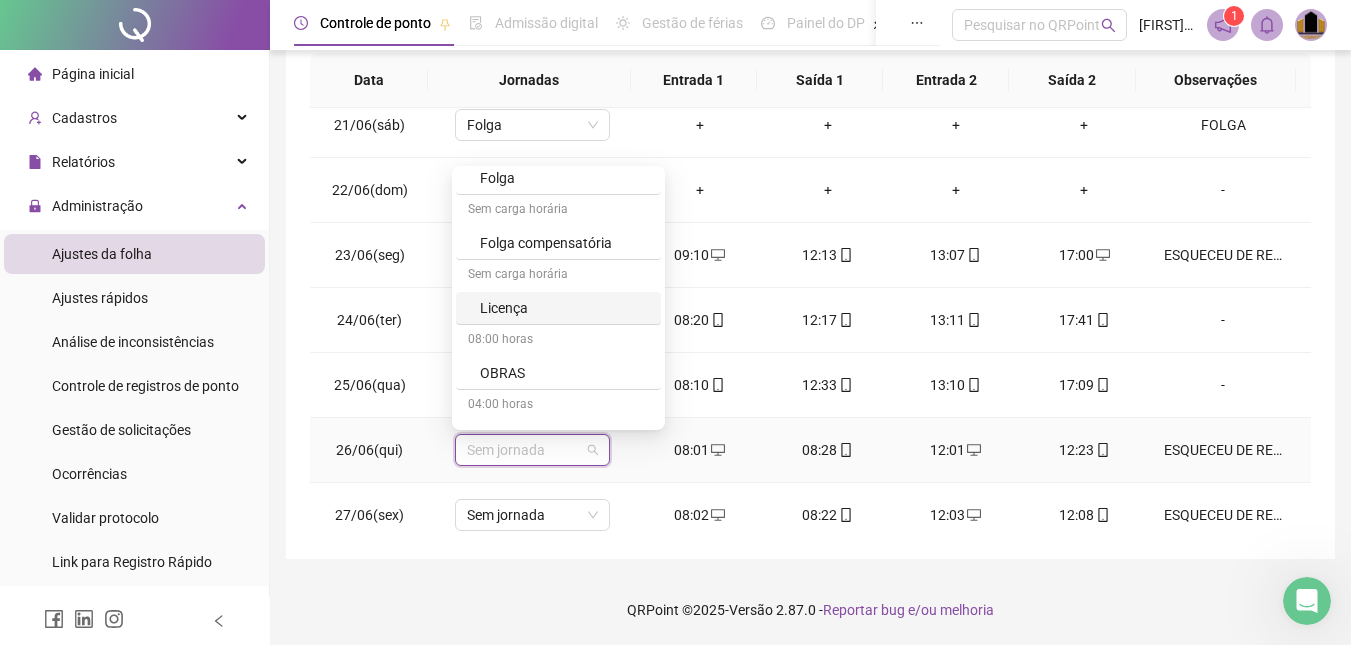 scroll, scrollTop: 400, scrollLeft: 0, axis: vertical 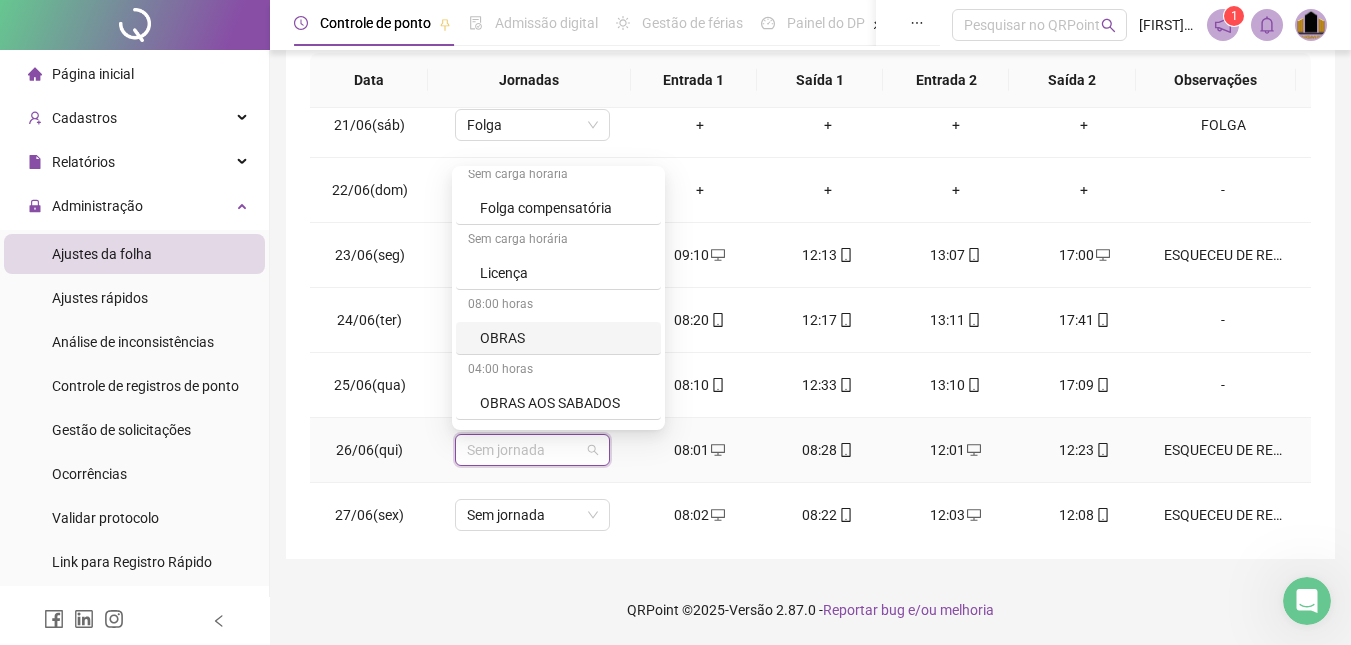 click on "OBRAS" at bounding box center (564, 338) 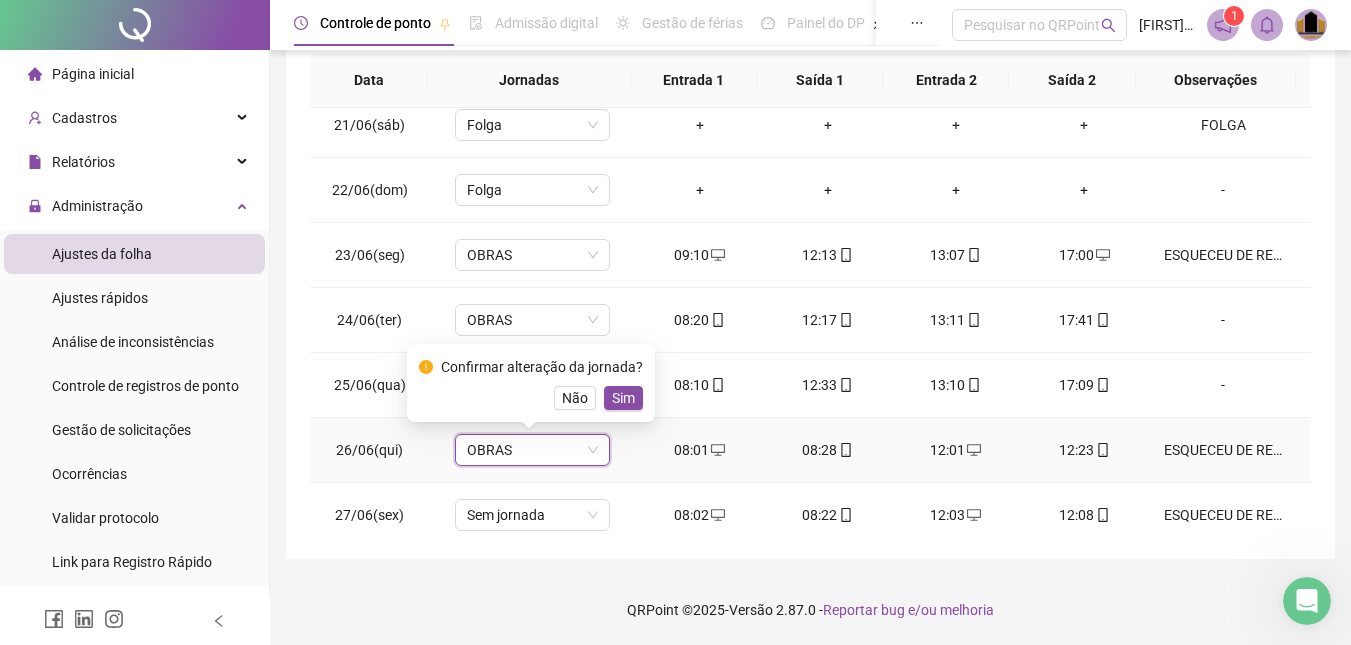 click on "Sim" at bounding box center (623, 398) 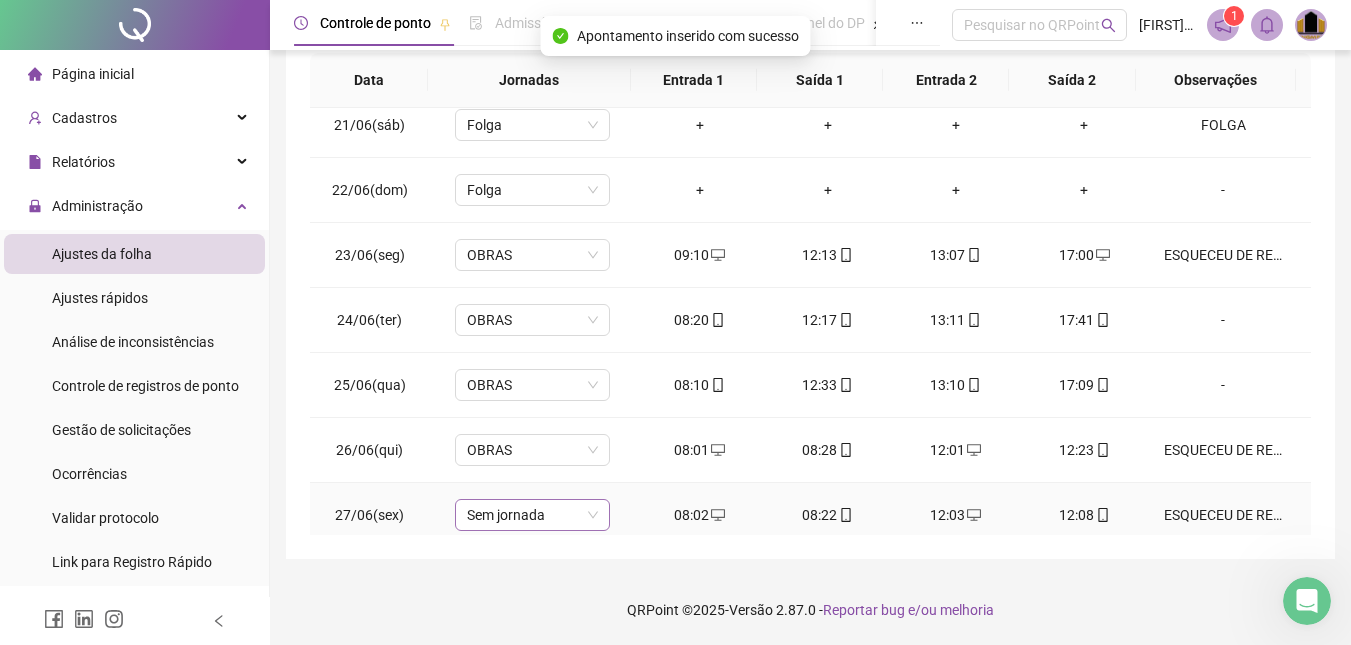 click on "Sem jornada" at bounding box center [532, 515] 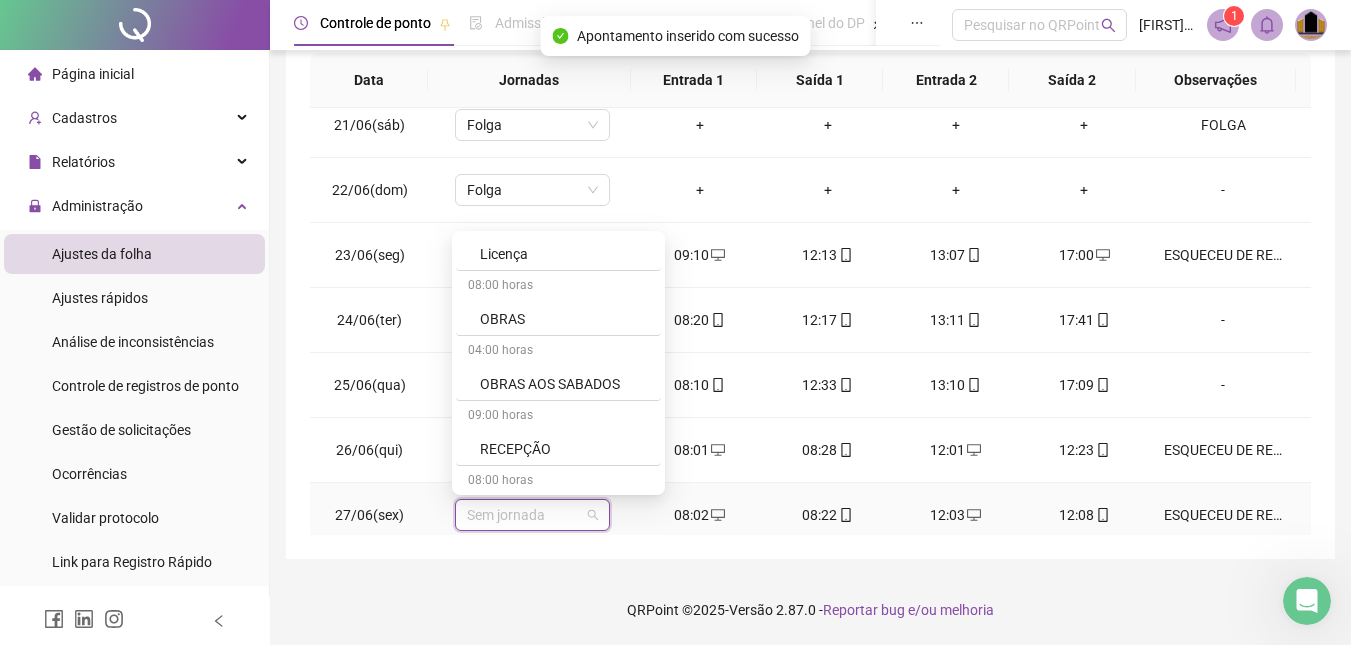 scroll, scrollTop: 500, scrollLeft: 0, axis: vertical 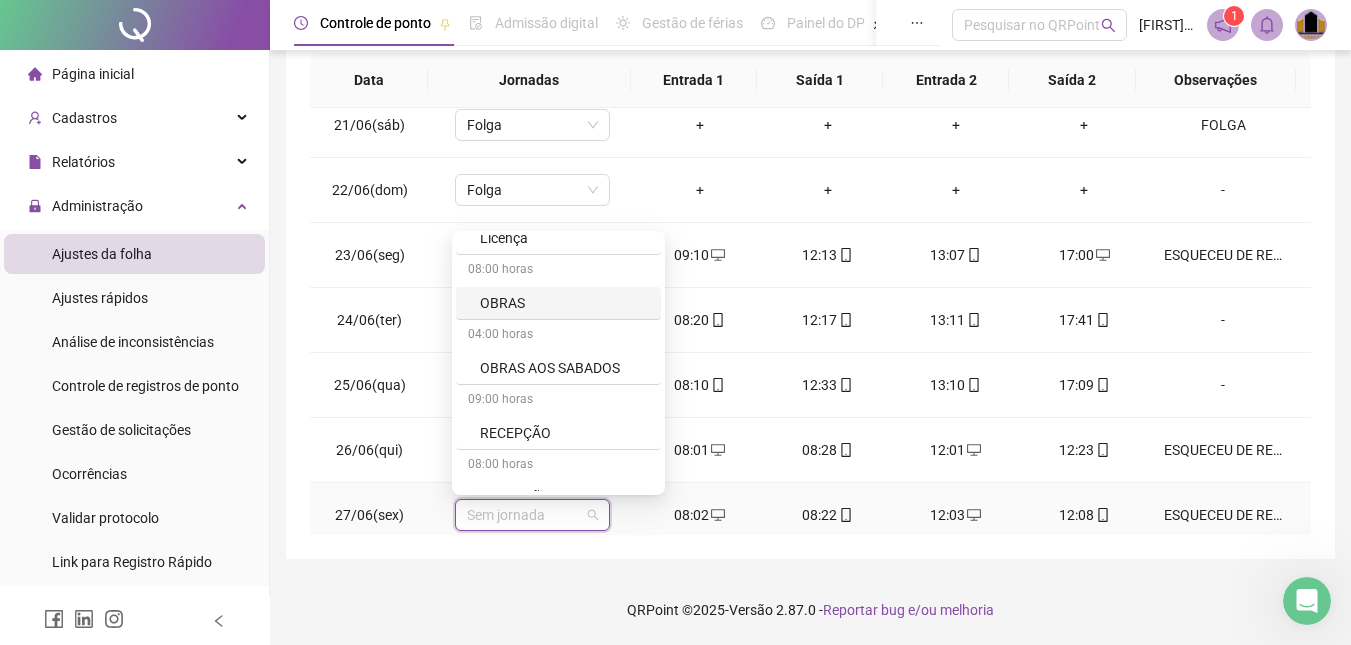click on "OBRAS" at bounding box center [564, 303] 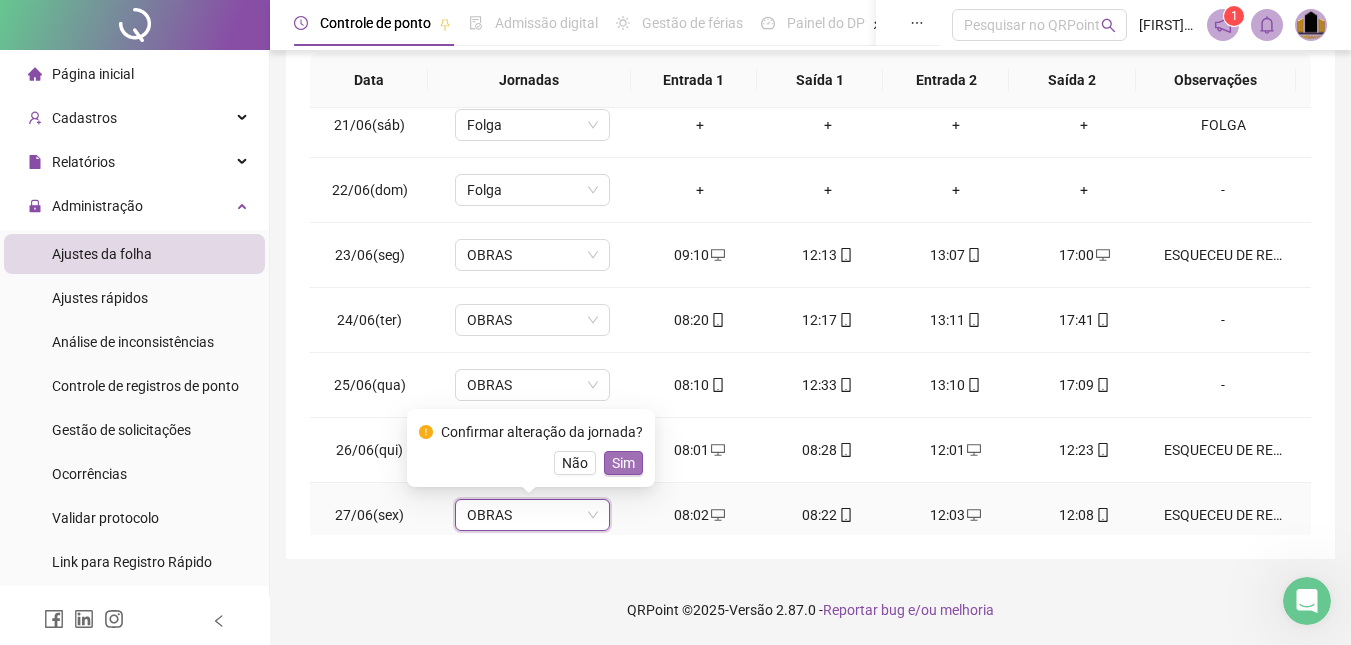 click on "Sim" at bounding box center [623, 463] 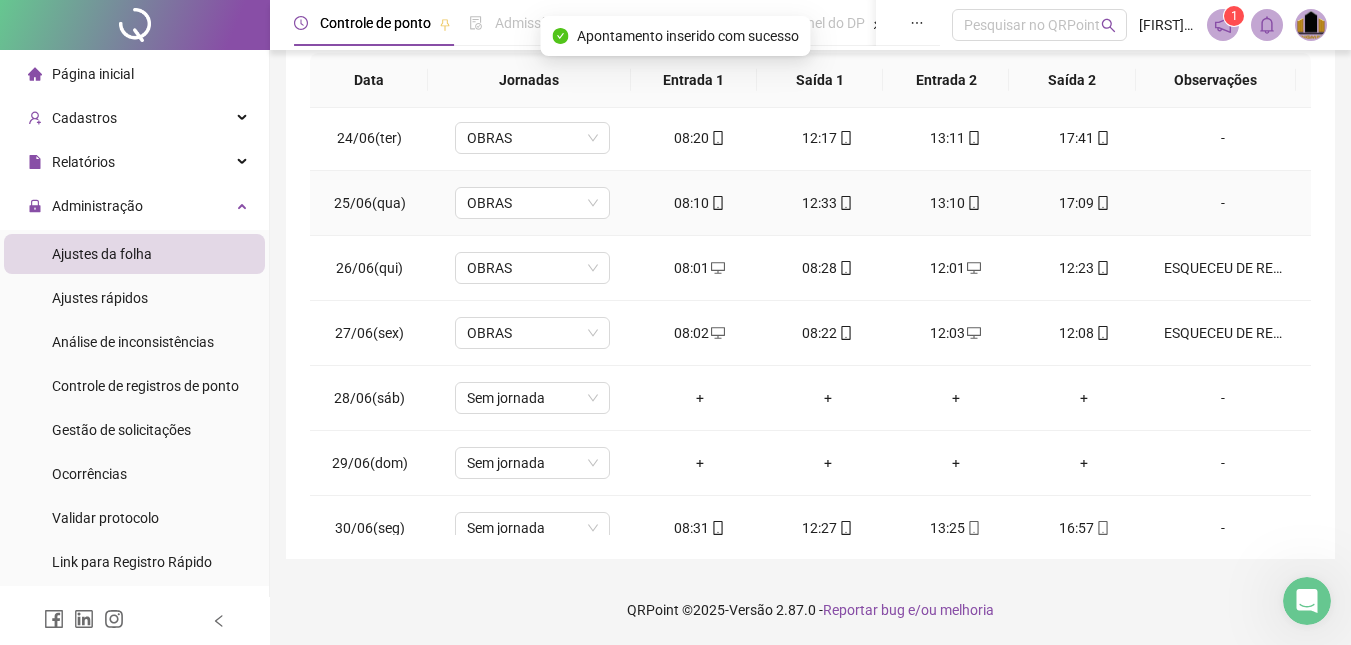 scroll, scrollTop: 1515, scrollLeft: 0, axis: vertical 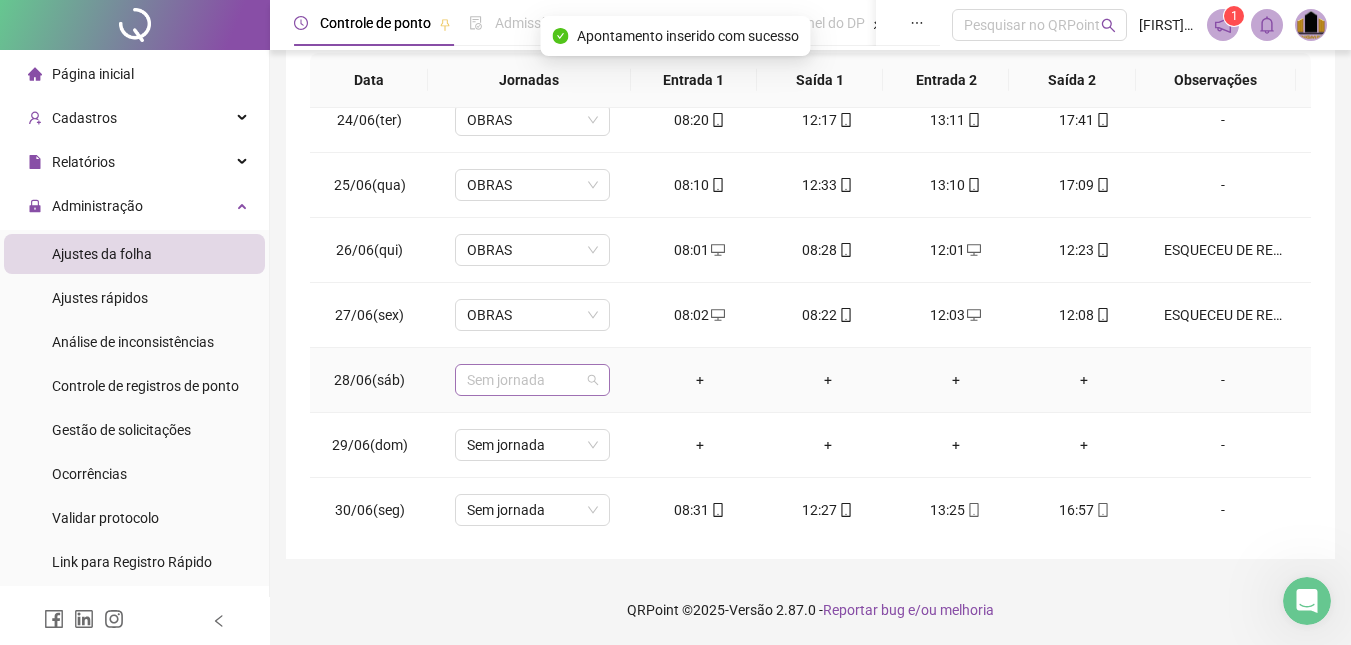 click on "Sem jornada" at bounding box center [532, 380] 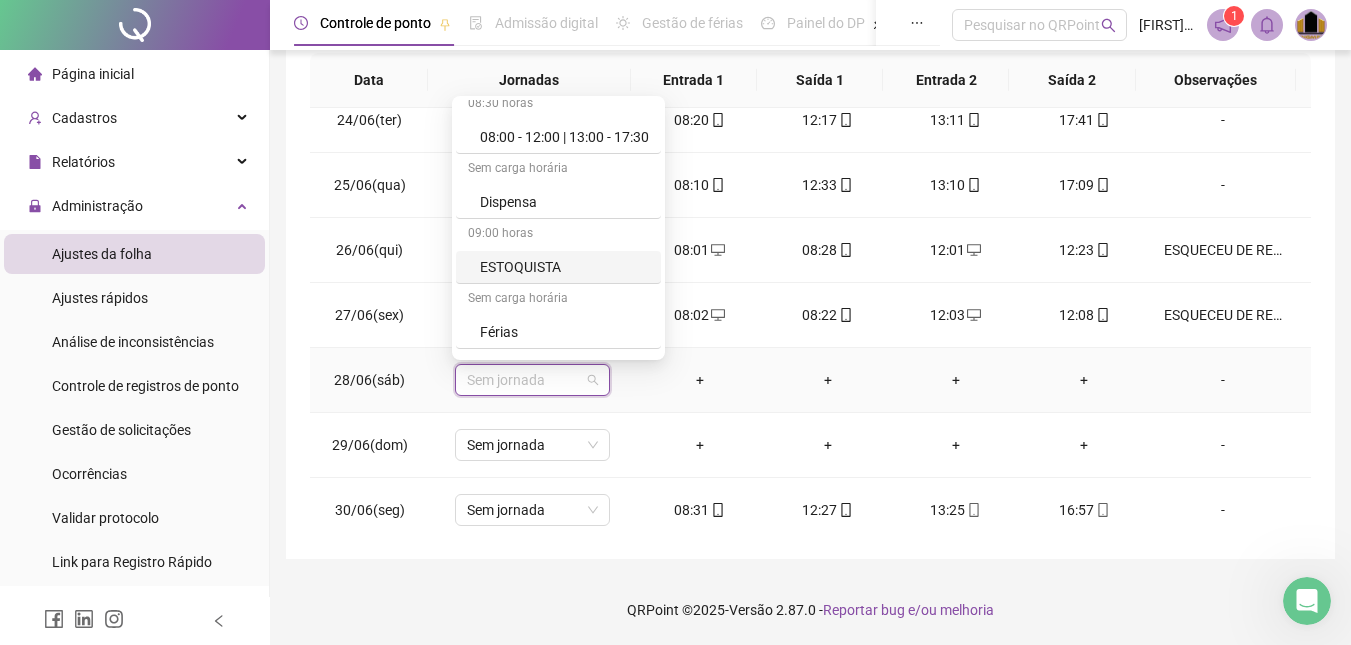 scroll, scrollTop: 200, scrollLeft: 0, axis: vertical 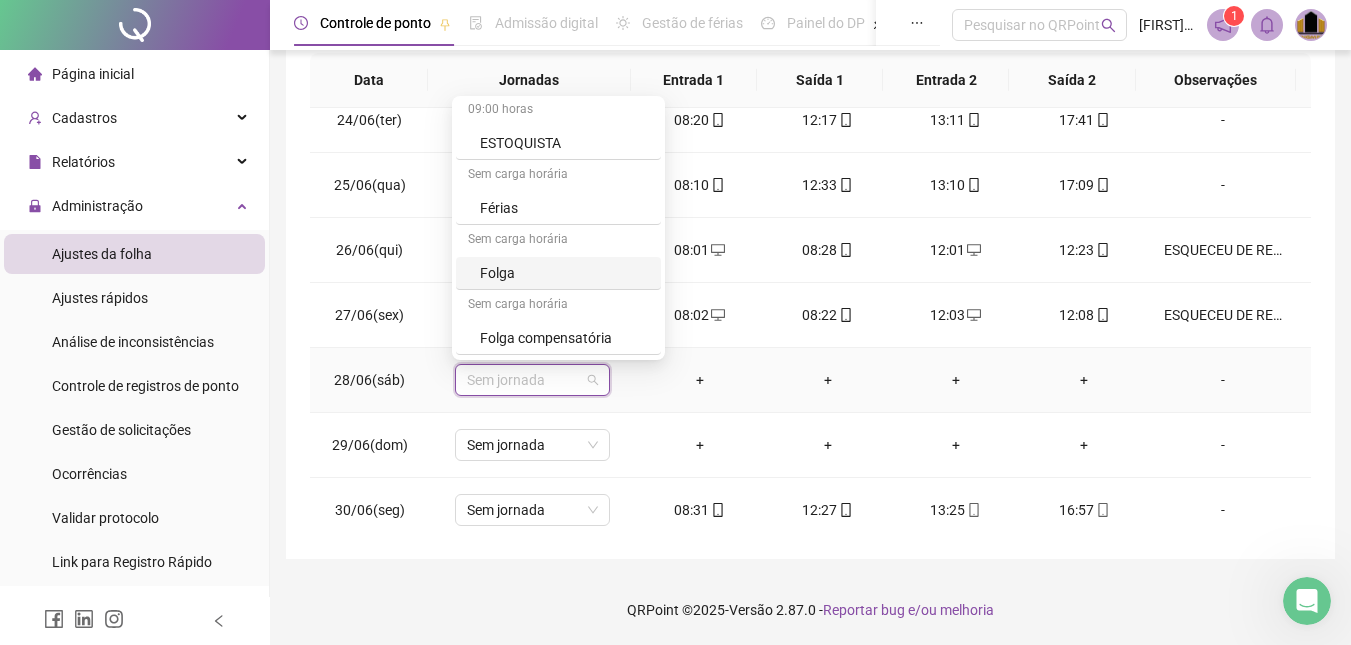 click on "Folga" at bounding box center (564, 273) 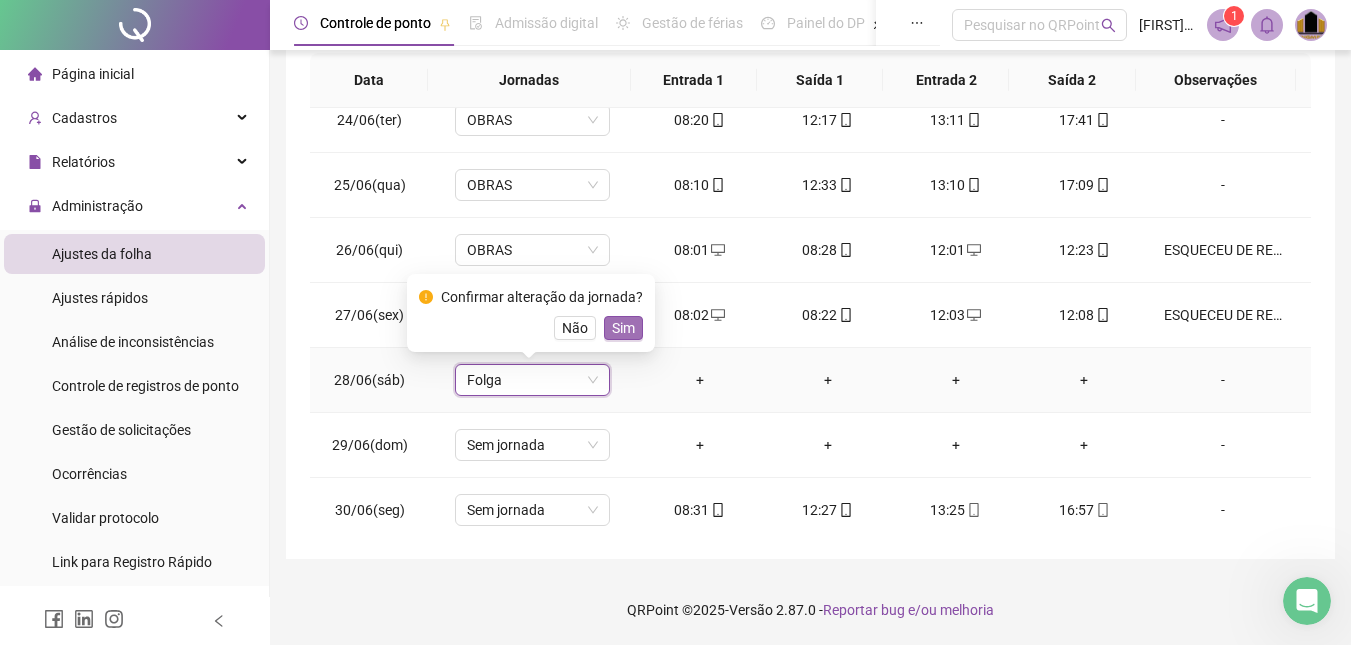 click on "Sim" at bounding box center [623, 328] 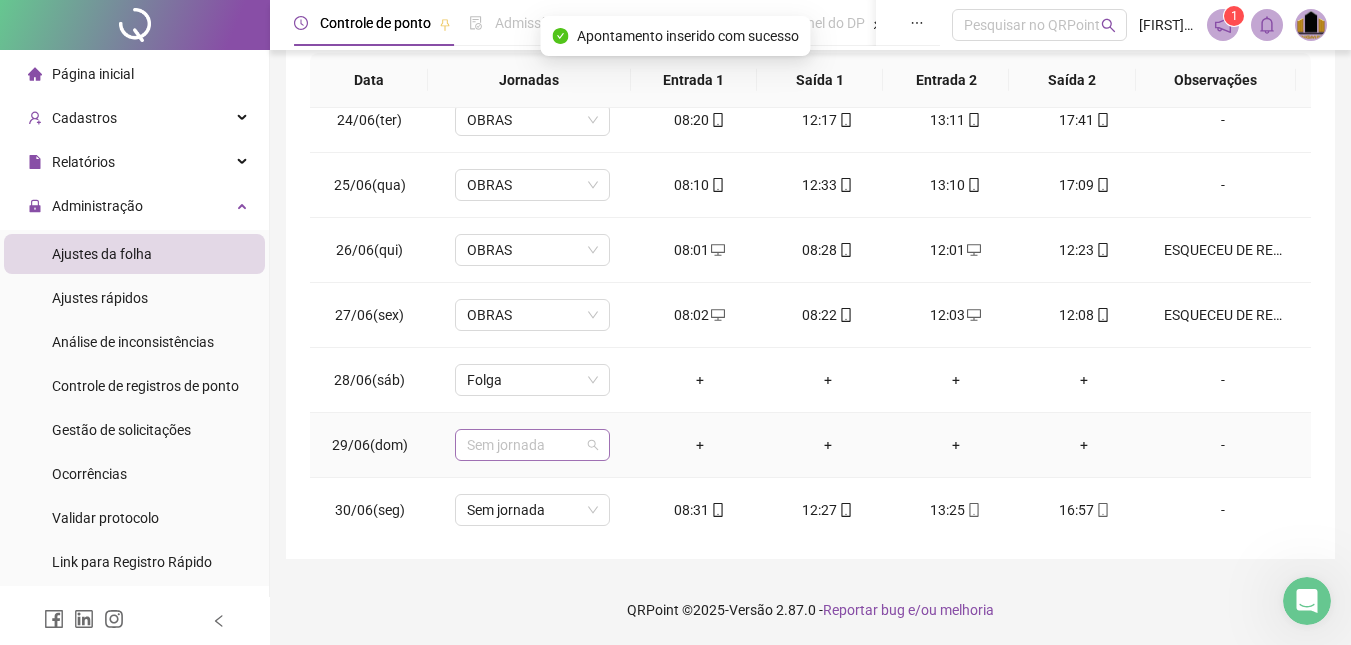 click on "Sem jornada" at bounding box center [532, 445] 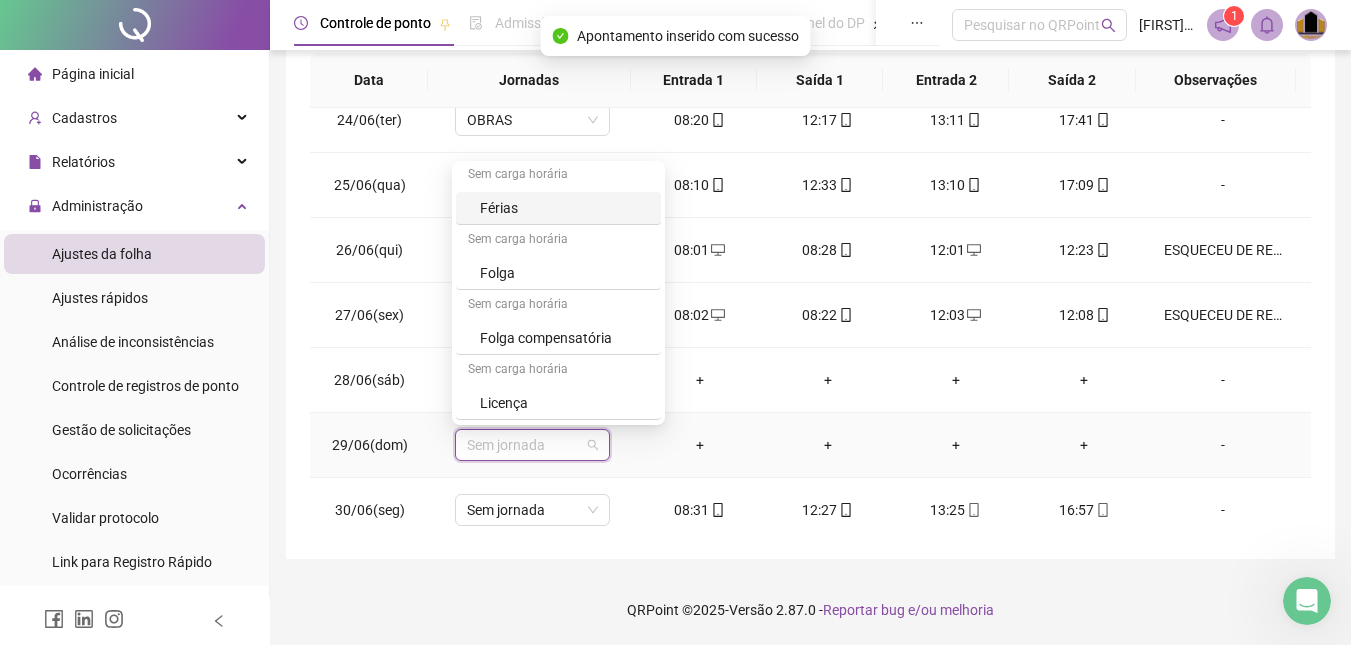 scroll, scrollTop: 300, scrollLeft: 0, axis: vertical 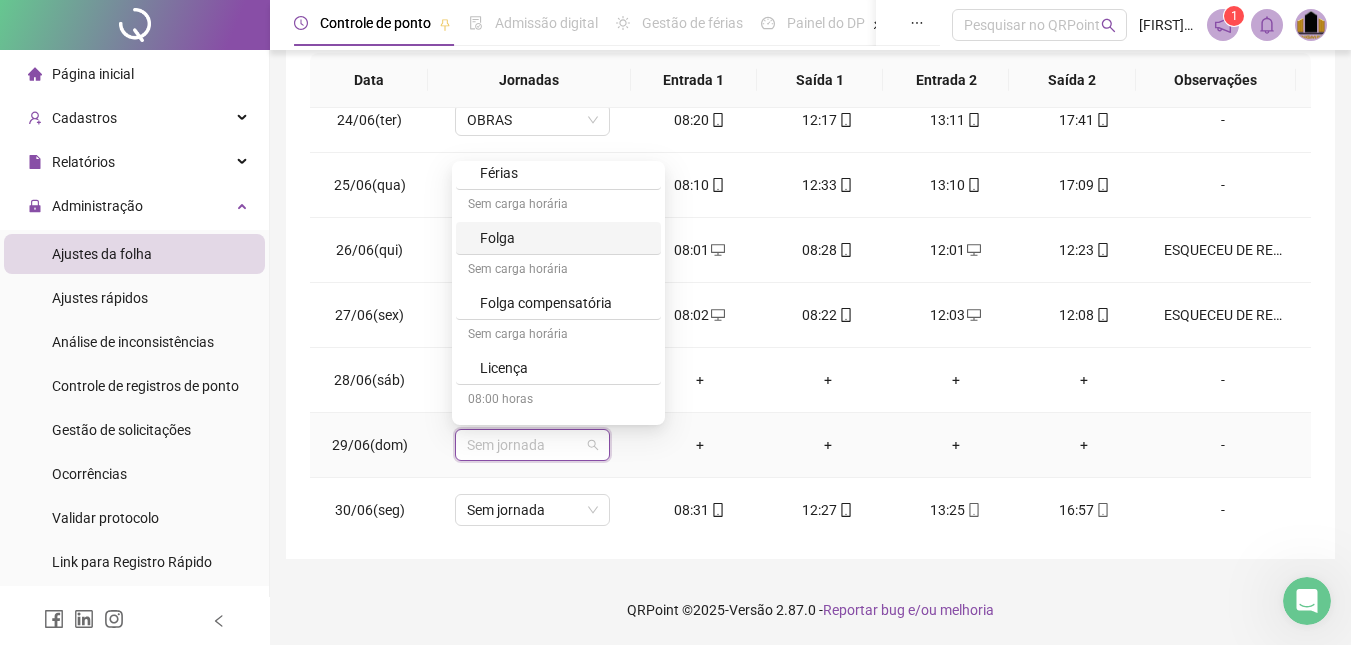 click on "Folga" at bounding box center (564, 238) 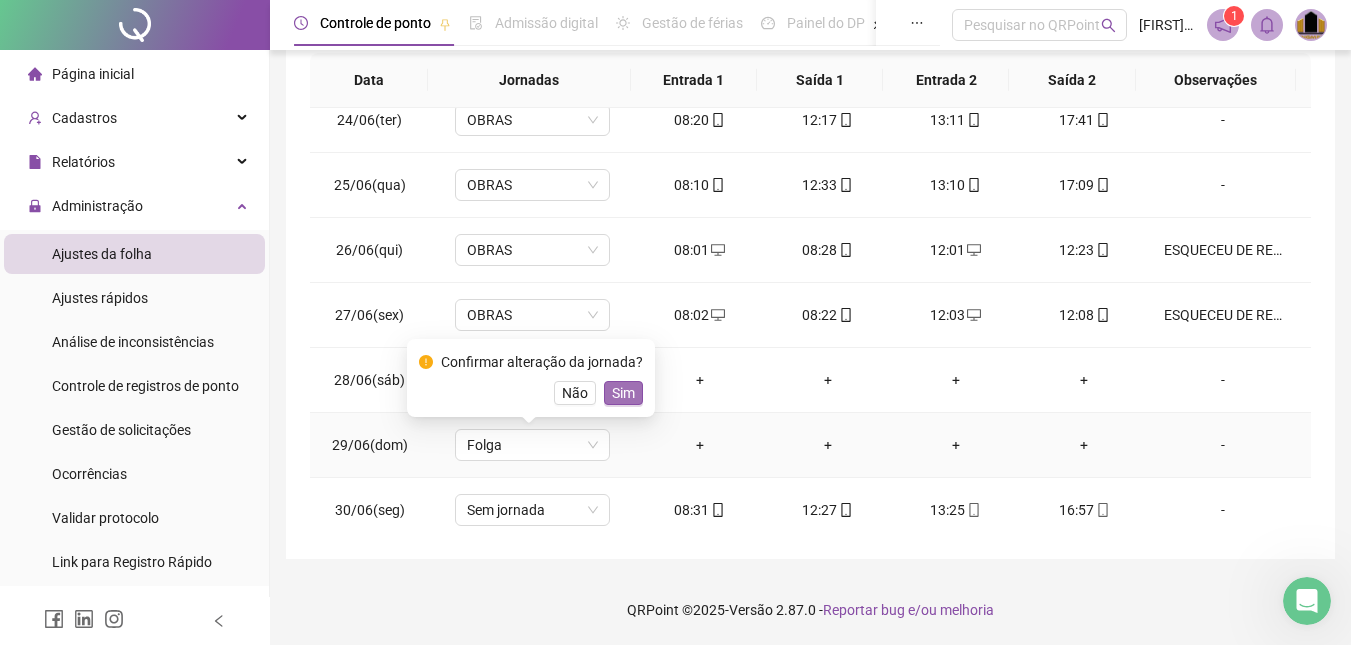 click on "Sim" at bounding box center (623, 393) 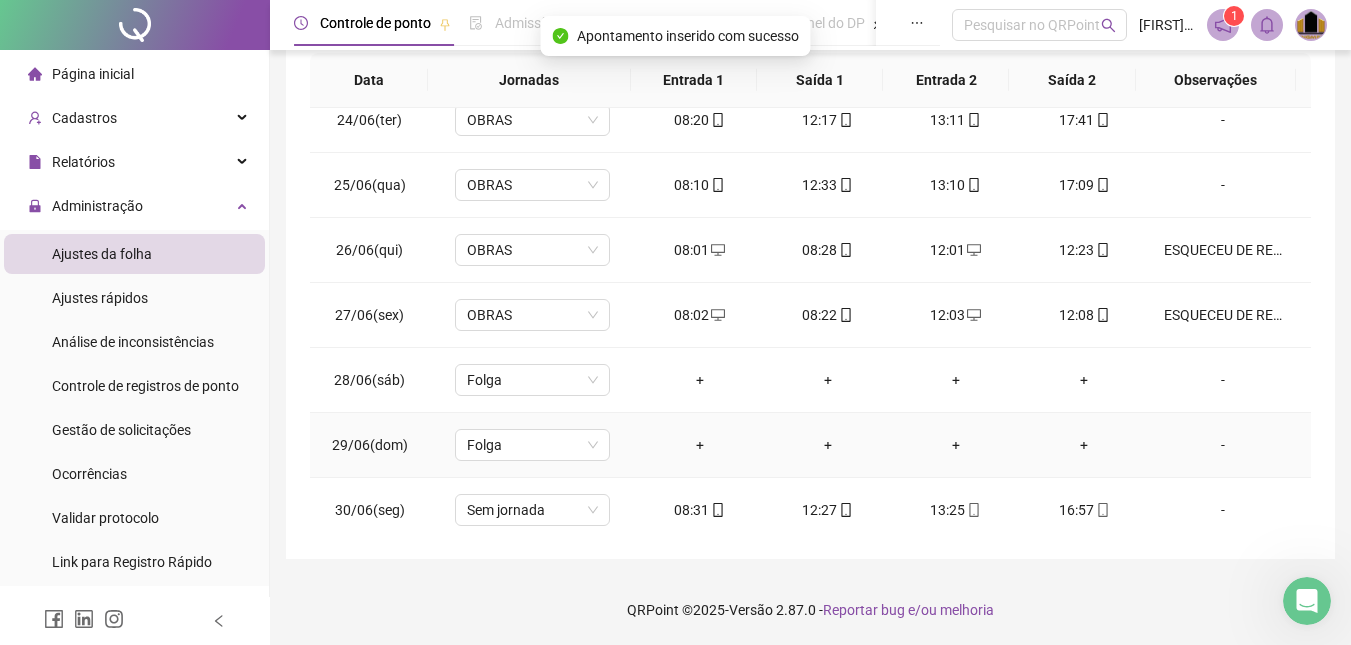 scroll, scrollTop: 1523, scrollLeft: 0, axis: vertical 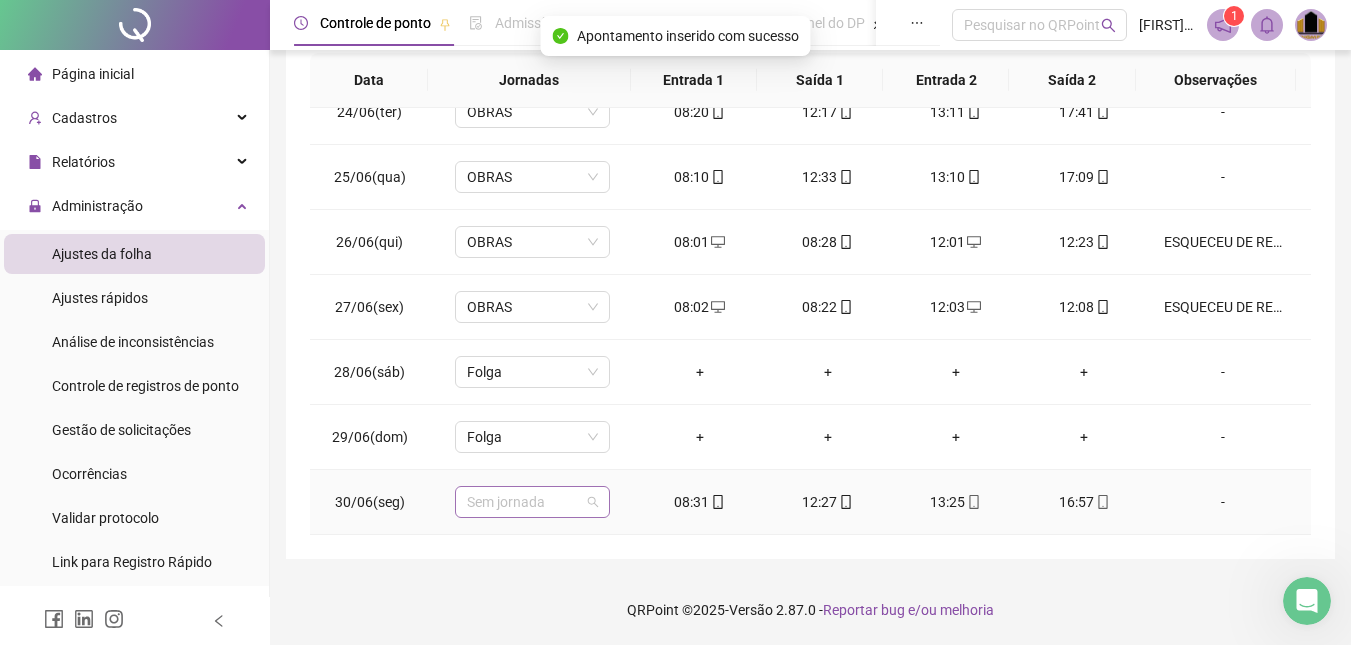 click on "Sem jornada" at bounding box center [532, 502] 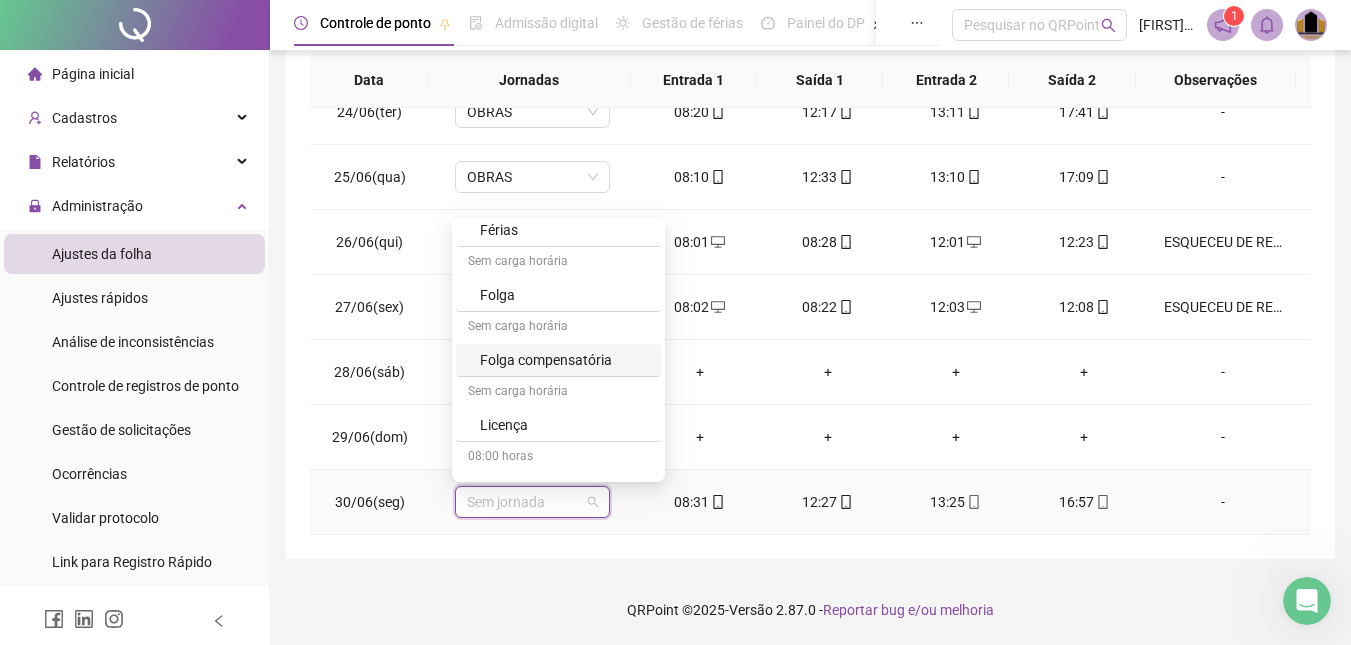 scroll, scrollTop: 400, scrollLeft: 0, axis: vertical 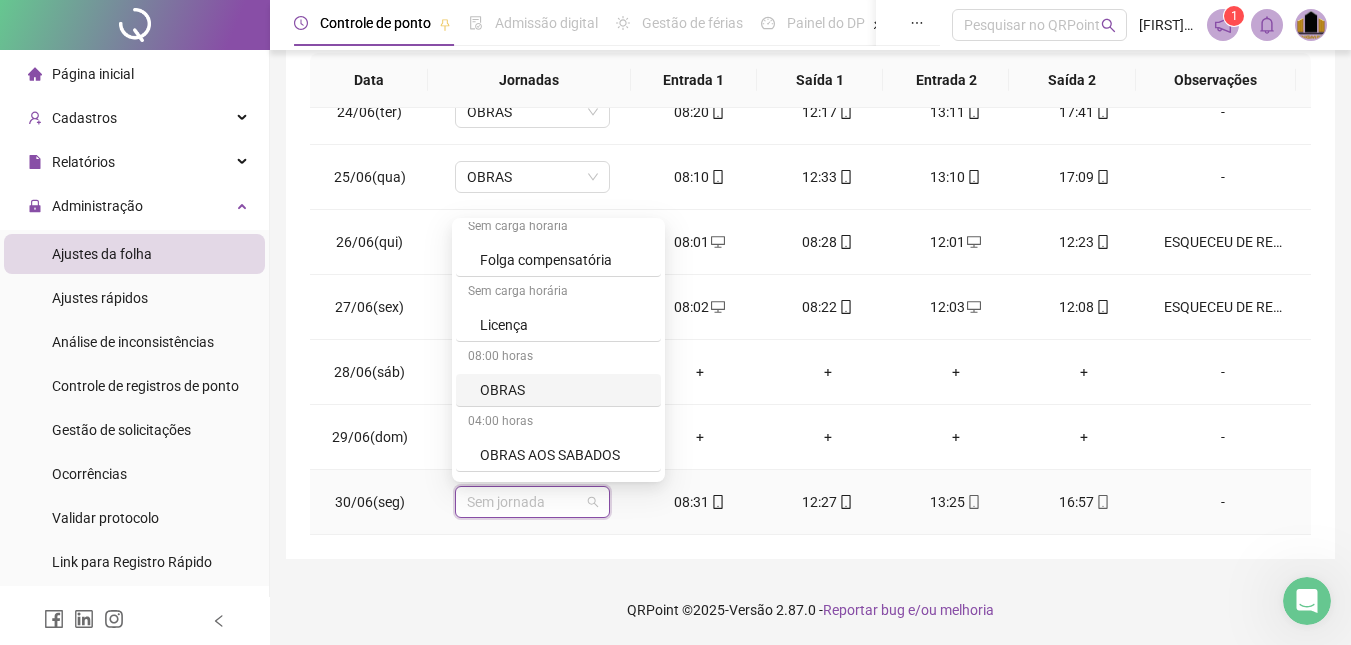 click on "OBRAS" at bounding box center [564, 390] 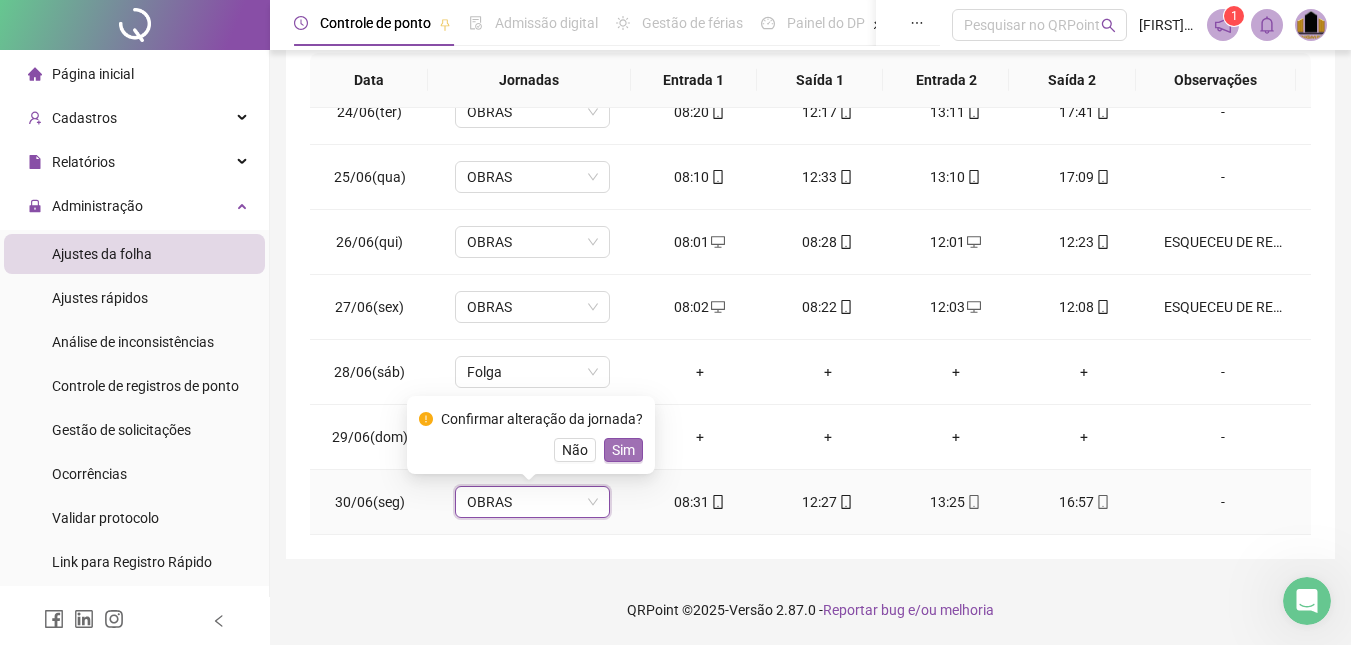 click on "Sim" at bounding box center [623, 450] 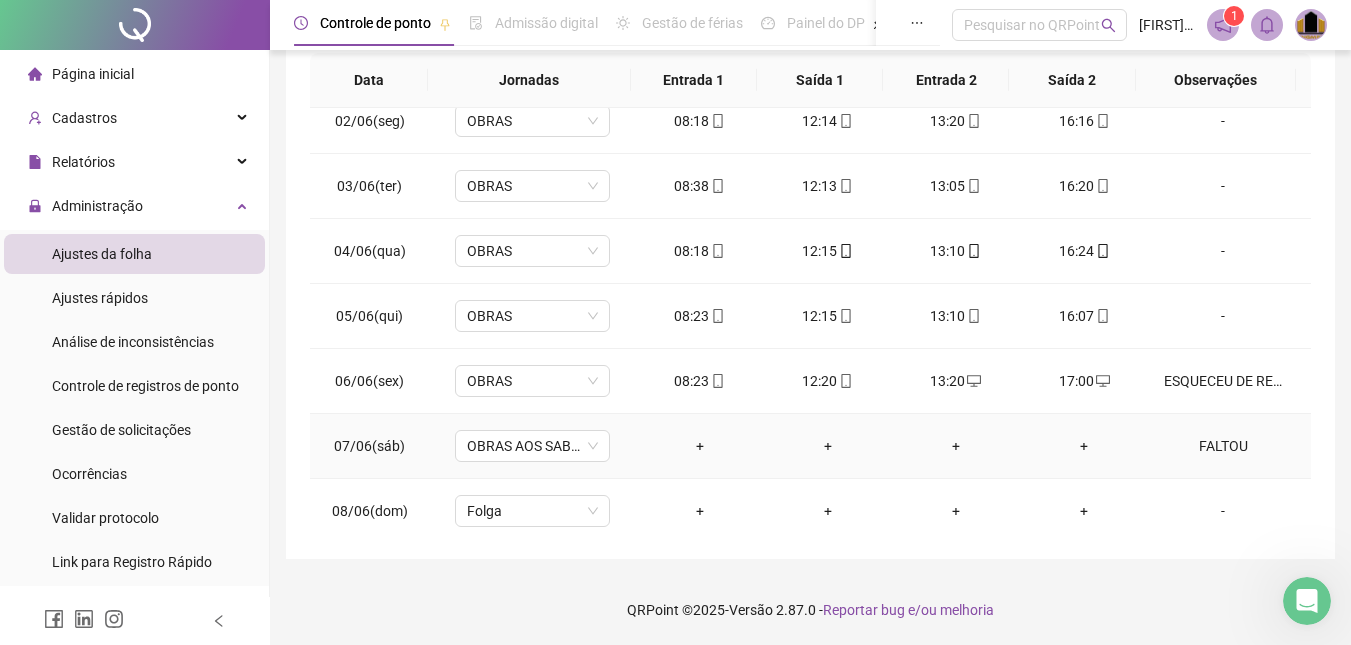 scroll, scrollTop: 0, scrollLeft: 0, axis: both 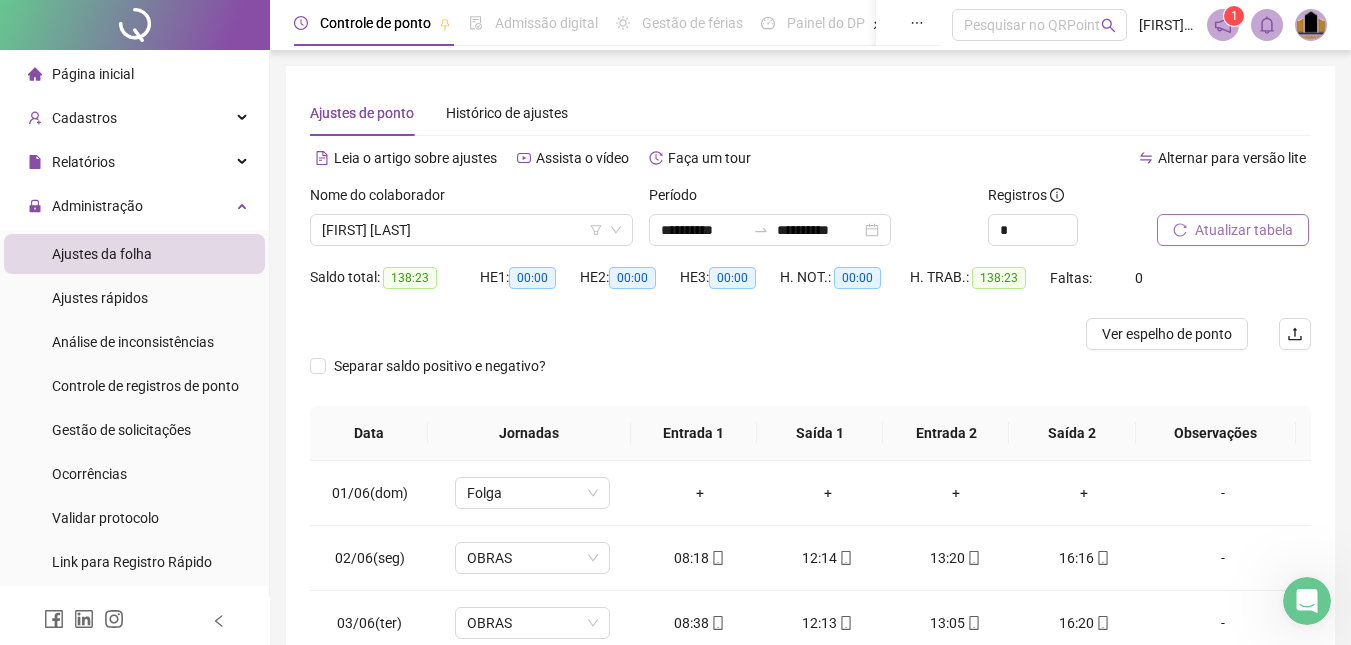 click on "Atualizar tabela" at bounding box center [1244, 230] 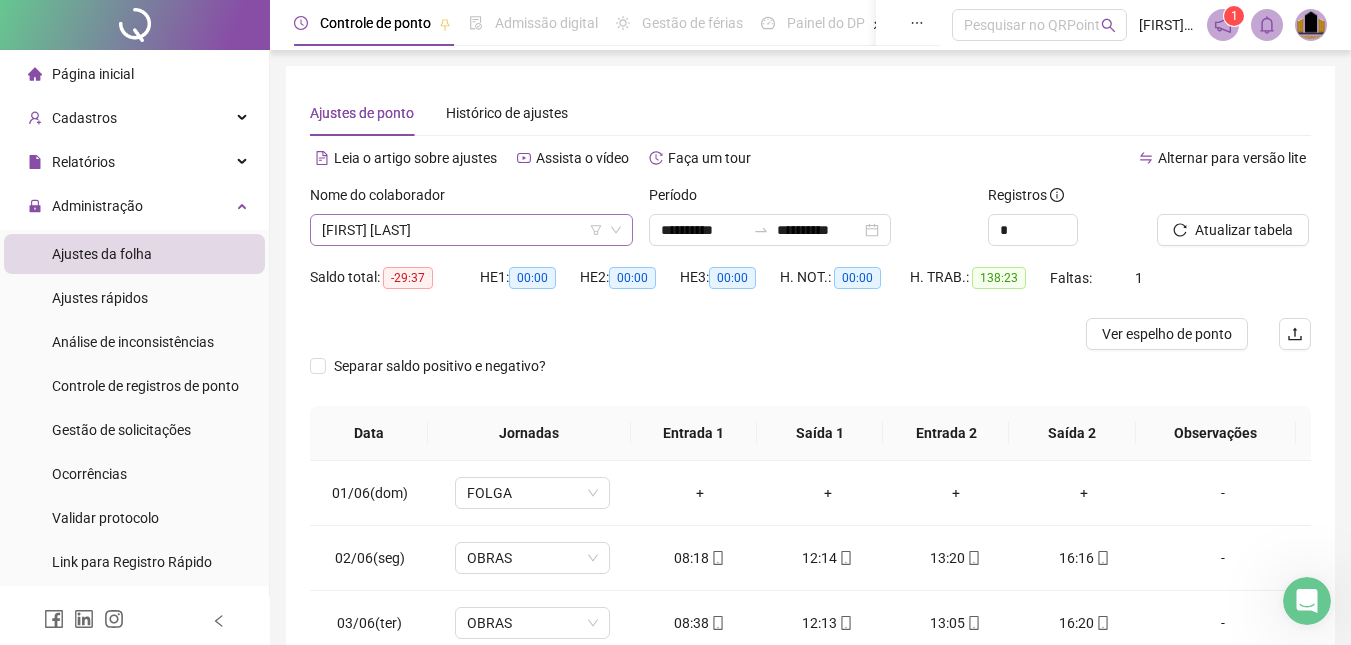 click on "[FIRST] [LAST]" at bounding box center [471, 230] 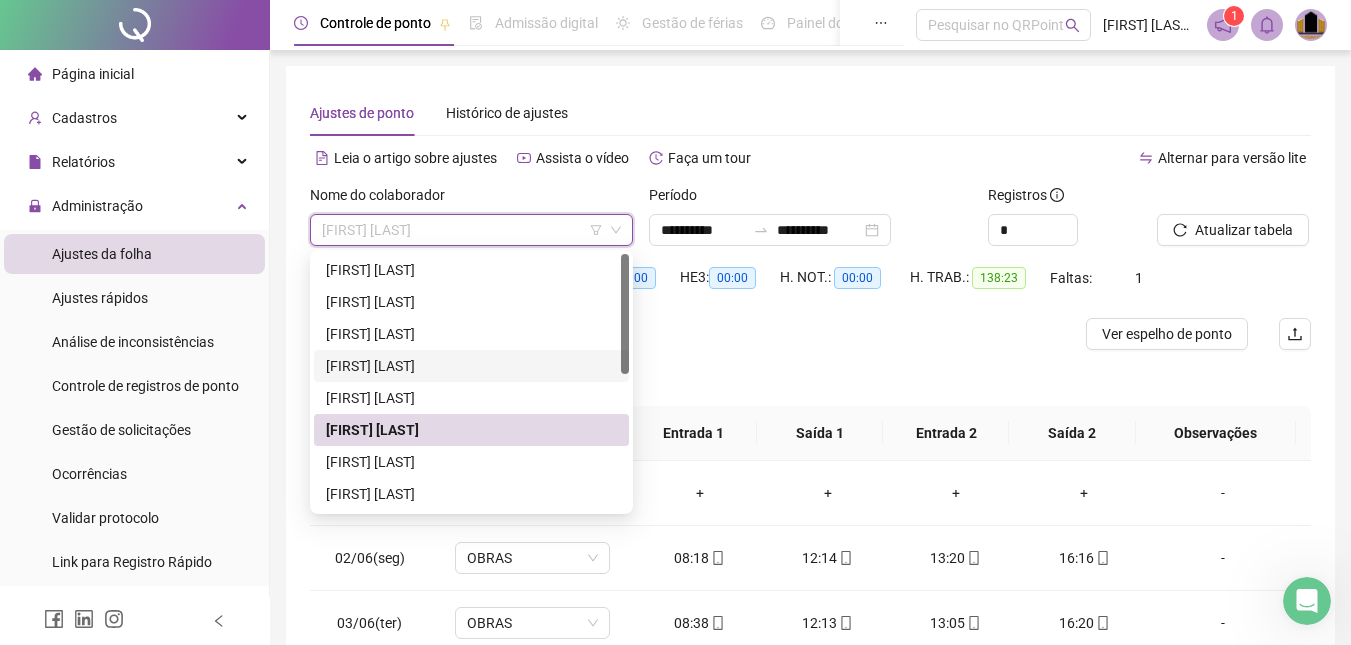 click on "[FIRST] [LAST]" at bounding box center [471, 366] 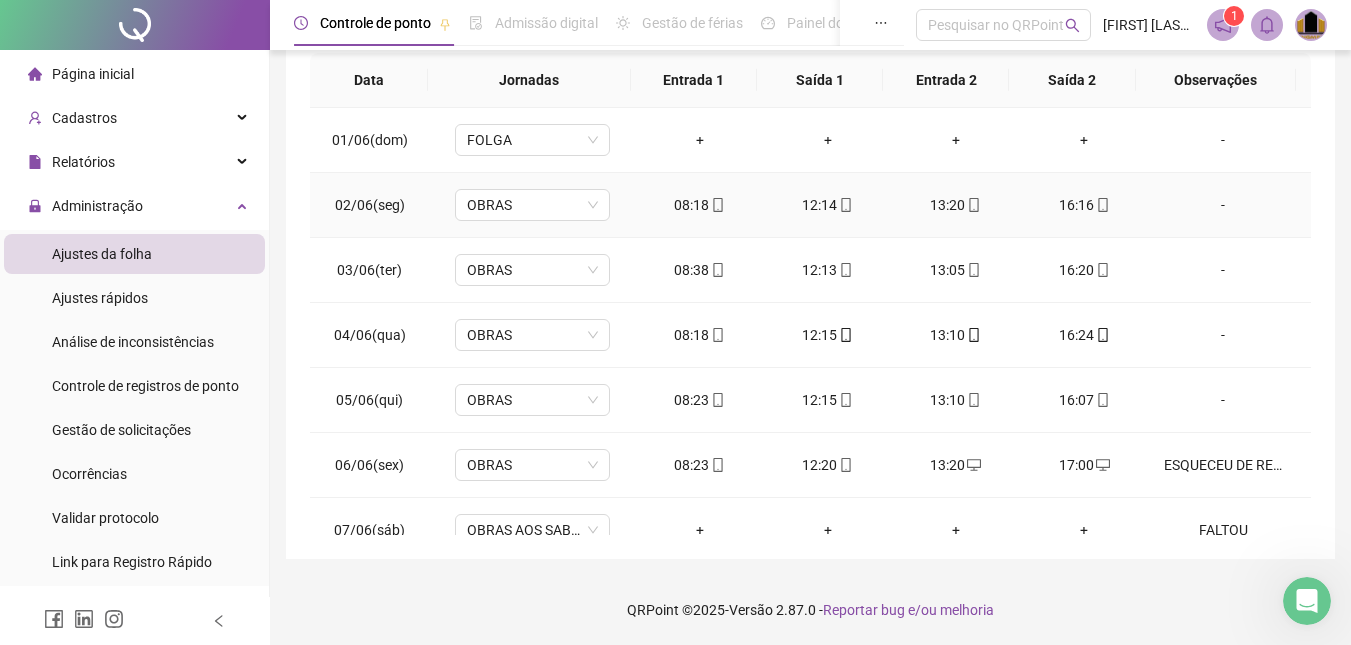 scroll, scrollTop: 0, scrollLeft: 0, axis: both 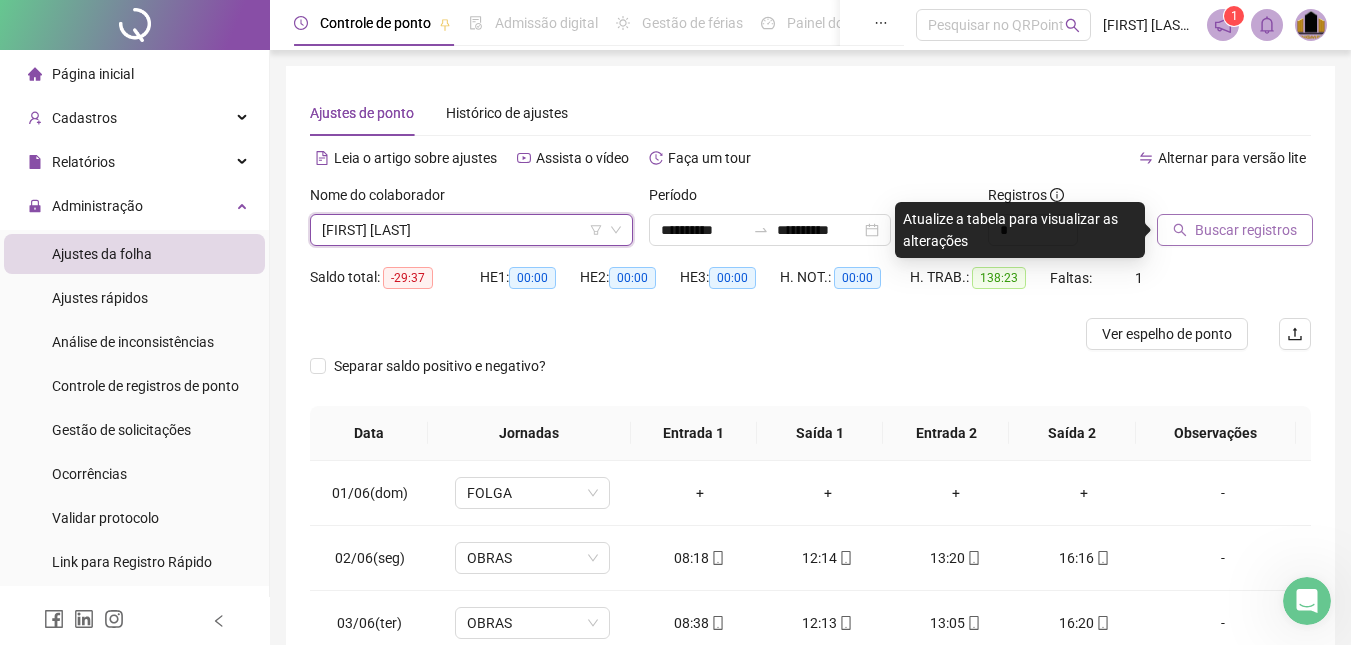 click on "Buscar registros" at bounding box center (1246, 230) 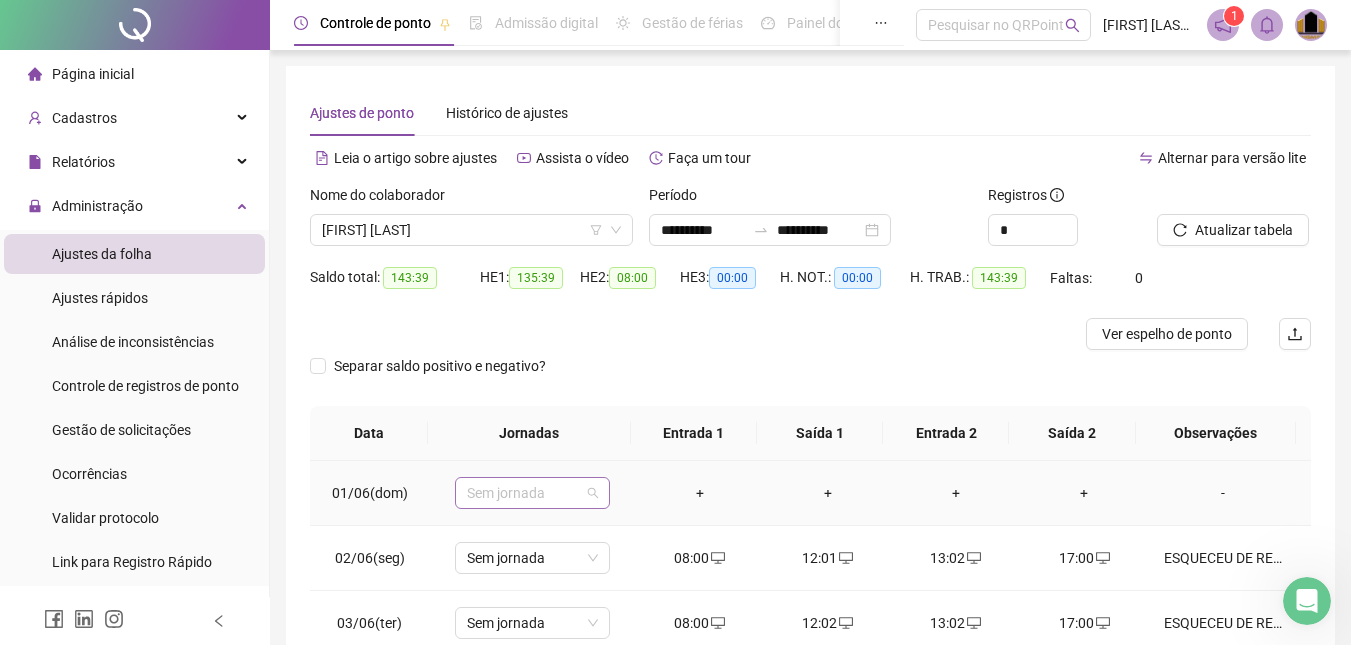 click on "Sem jornada" at bounding box center (532, 493) 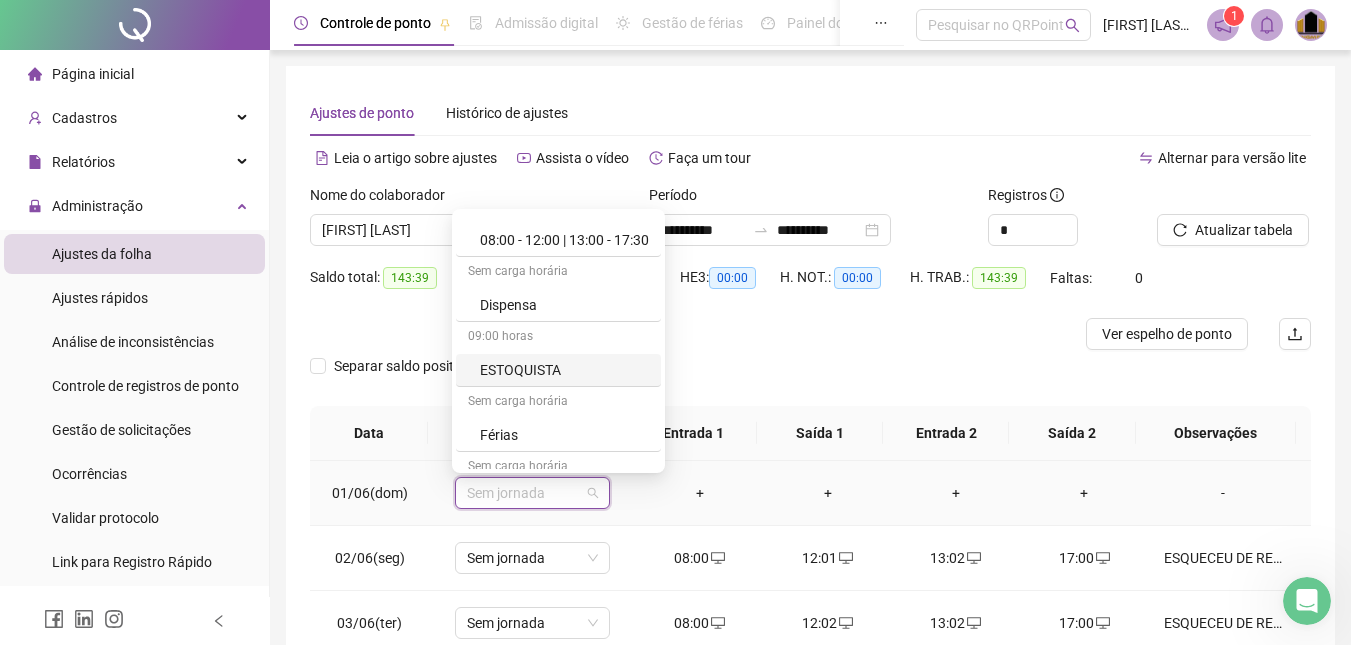 scroll, scrollTop: 200, scrollLeft: 0, axis: vertical 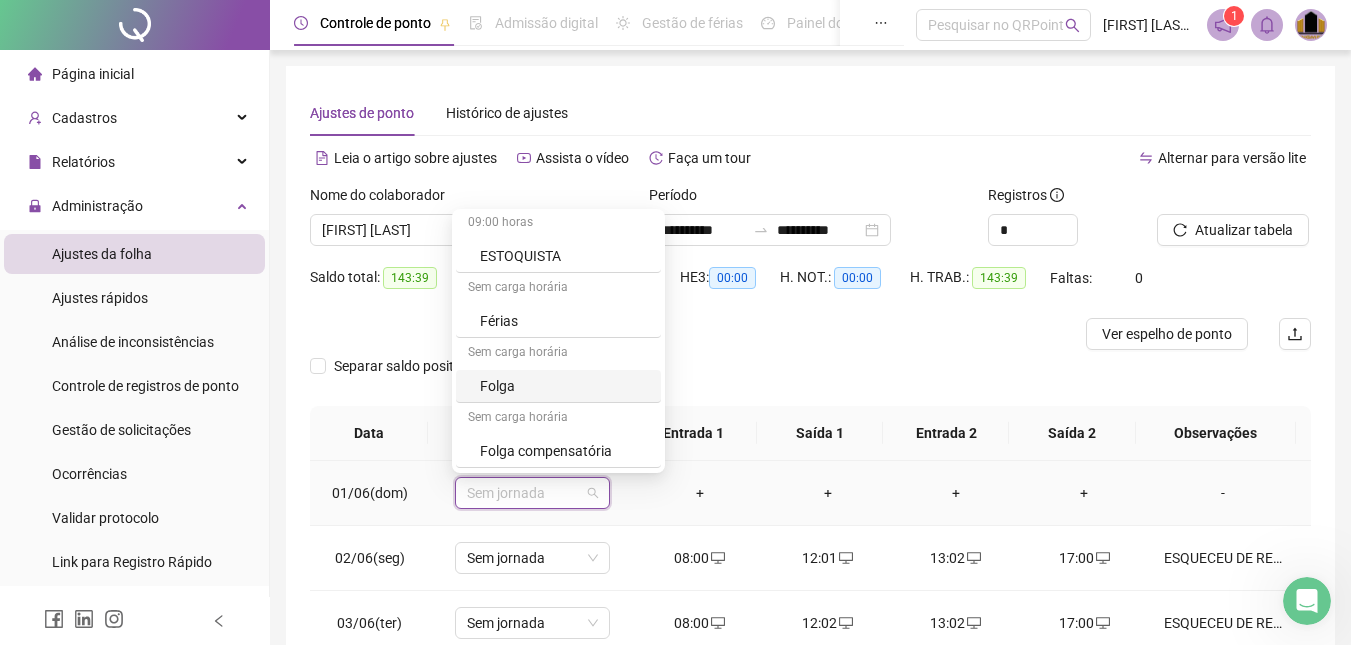 click on "Folga" at bounding box center (564, 386) 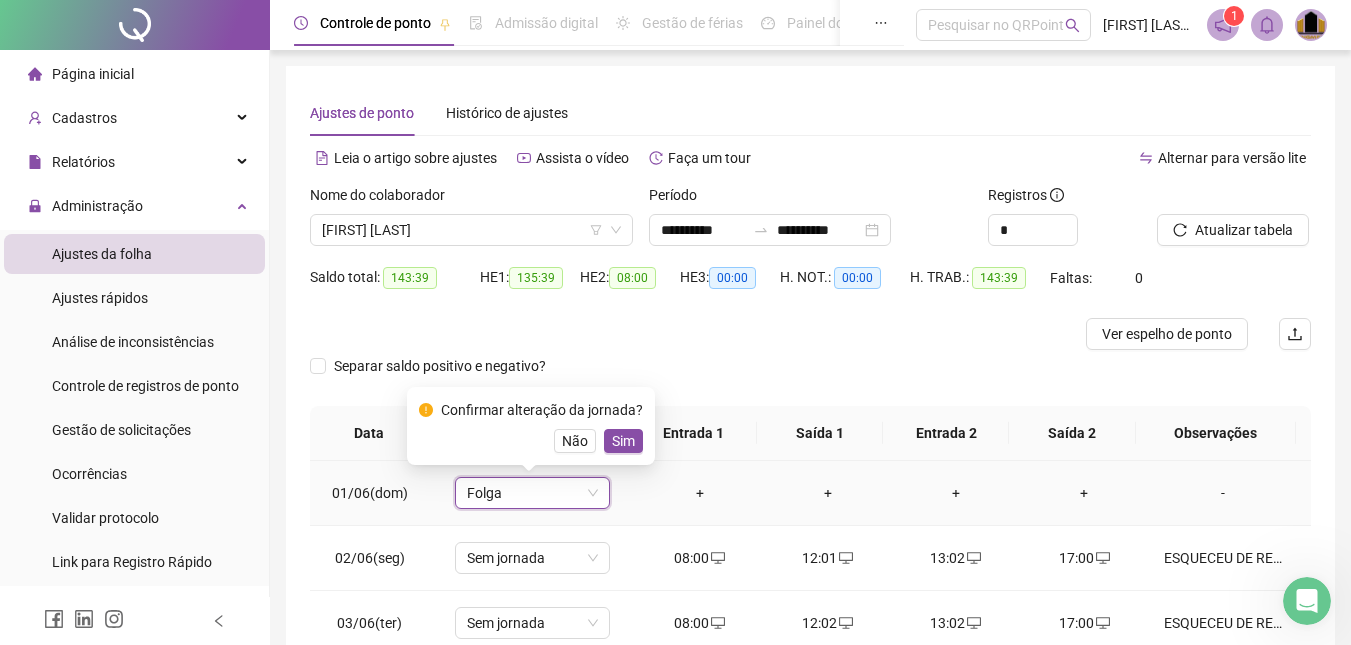 click on "Sim" at bounding box center (623, 441) 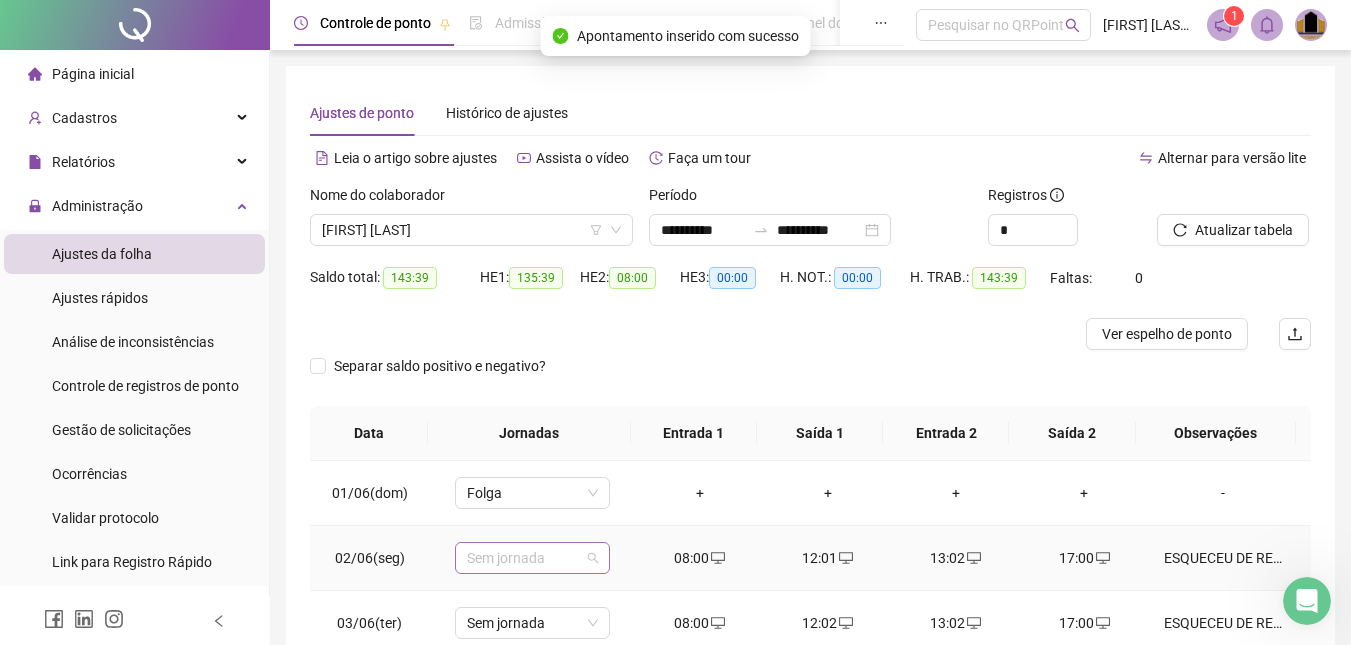 click on "Sem jornada" at bounding box center [532, 558] 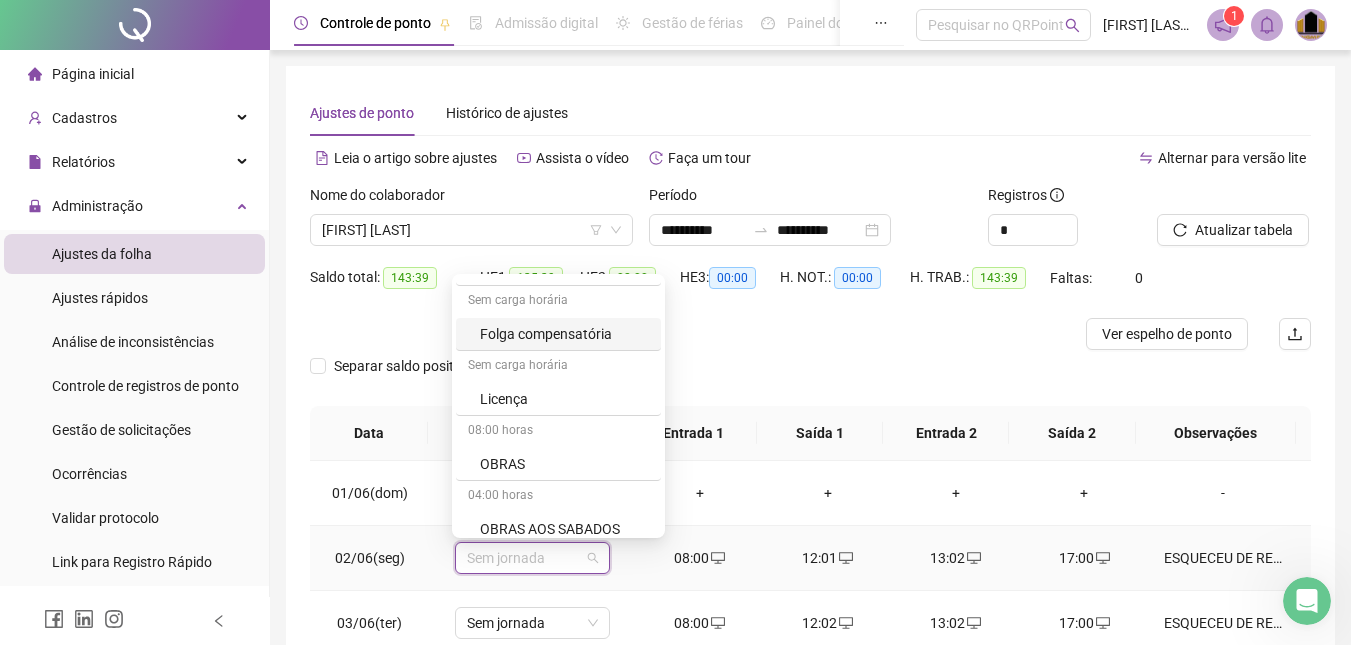 scroll, scrollTop: 400, scrollLeft: 0, axis: vertical 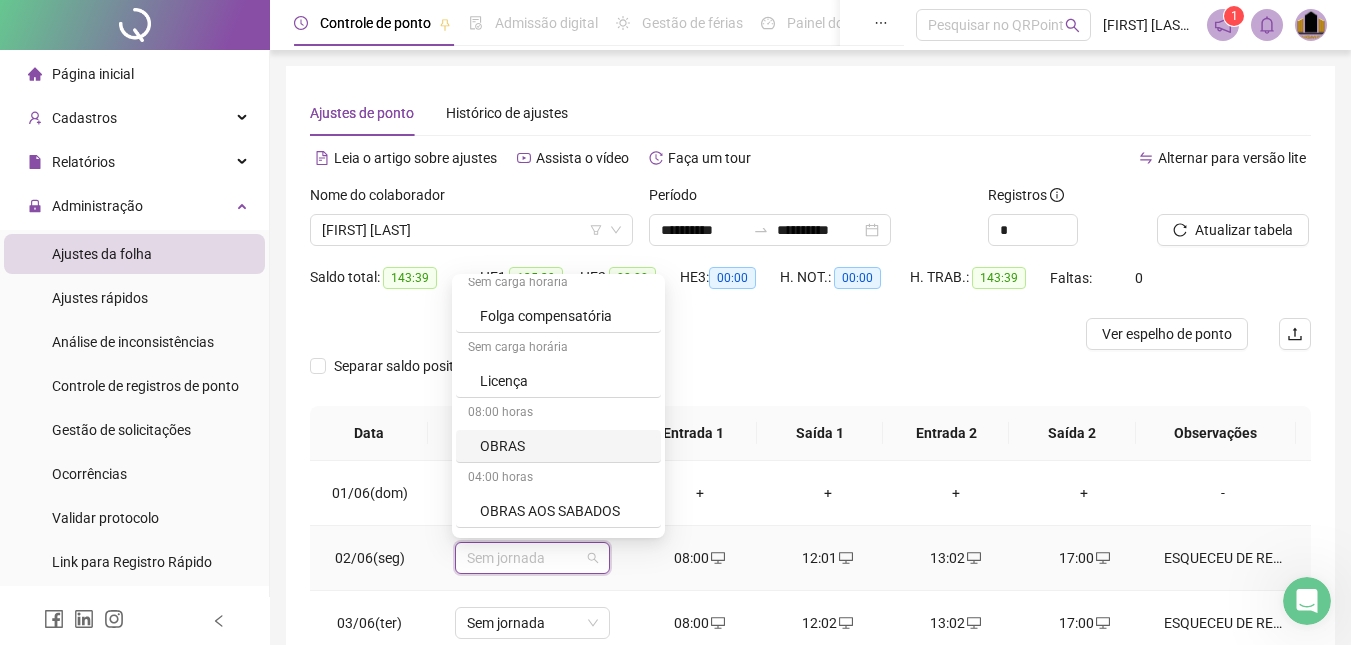 click on "OBRAS" at bounding box center (564, 446) 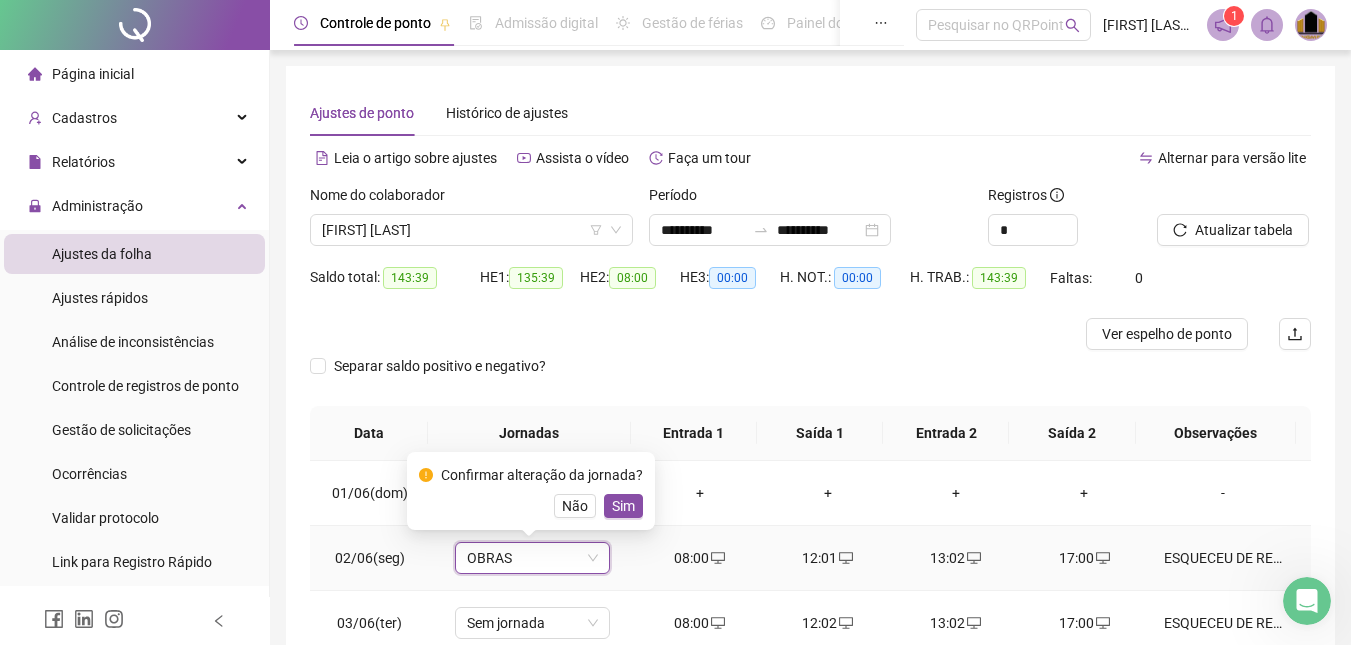 drag, startPoint x: 609, startPoint y: 509, endPoint x: 621, endPoint y: 482, distance: 29.546574 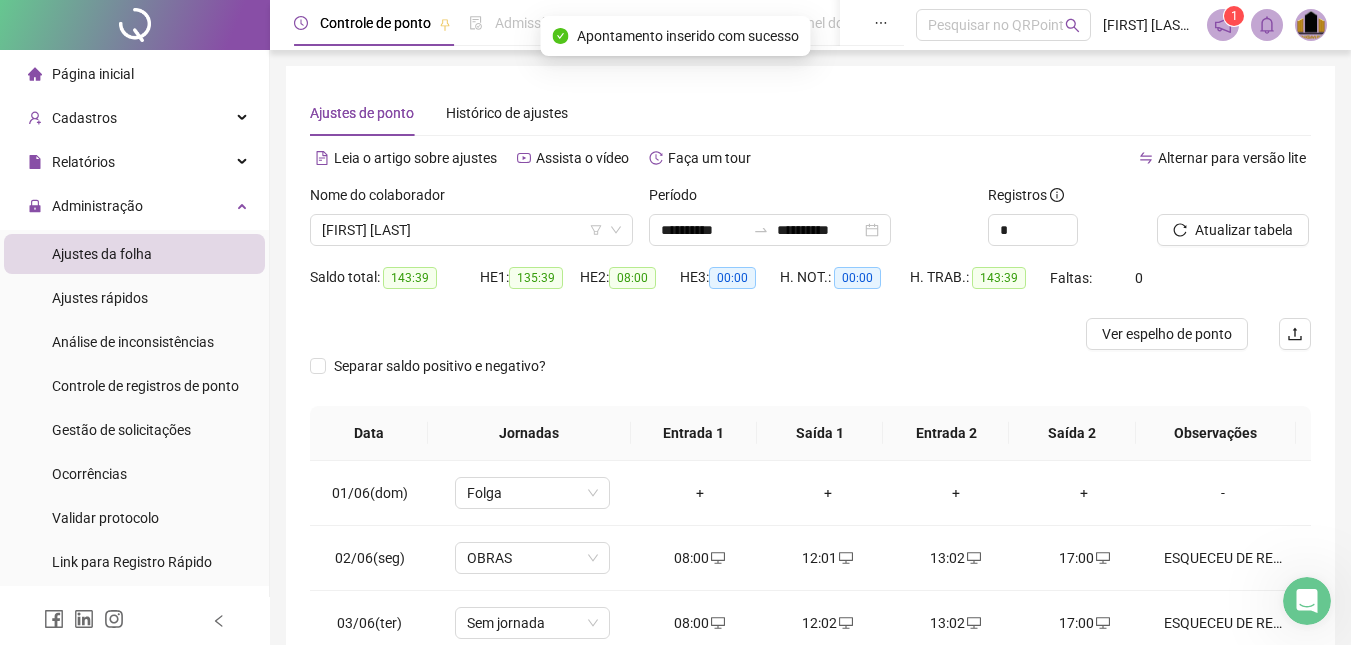 scroll, scrollTop: 100, scrollLeft: 0, axis: vertical 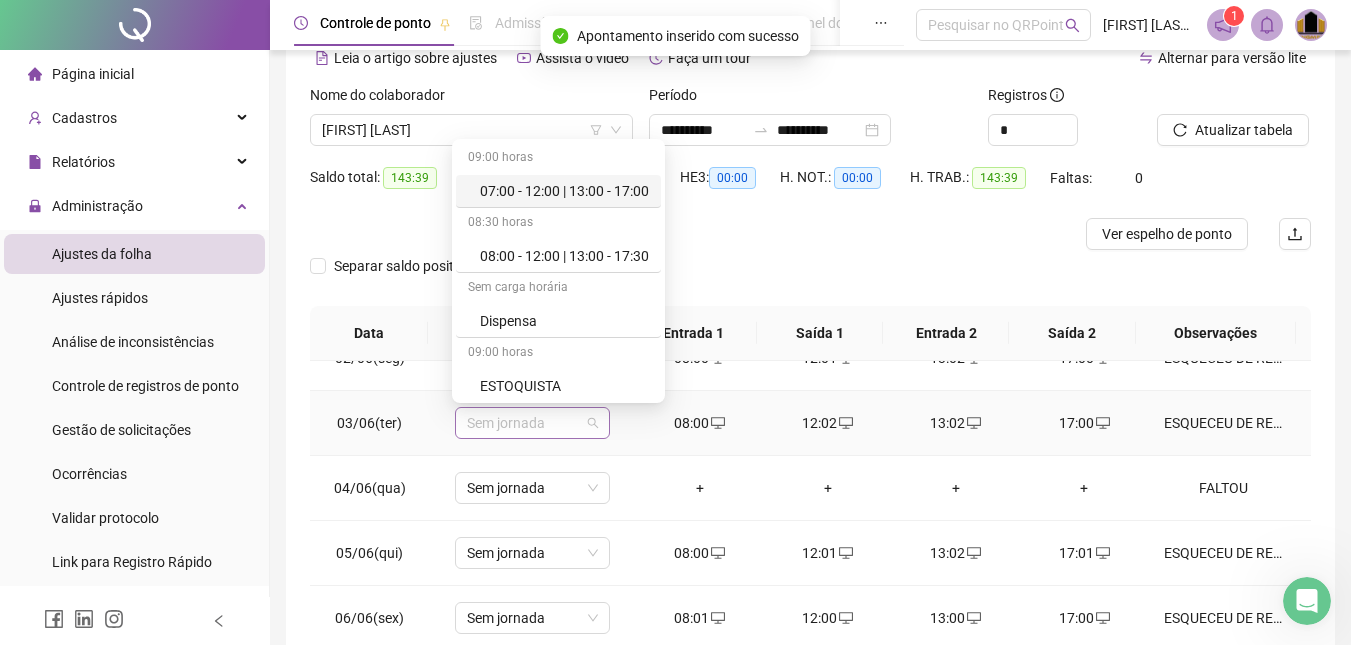 click on "Sem jornada" at bounding box center [532, 423] 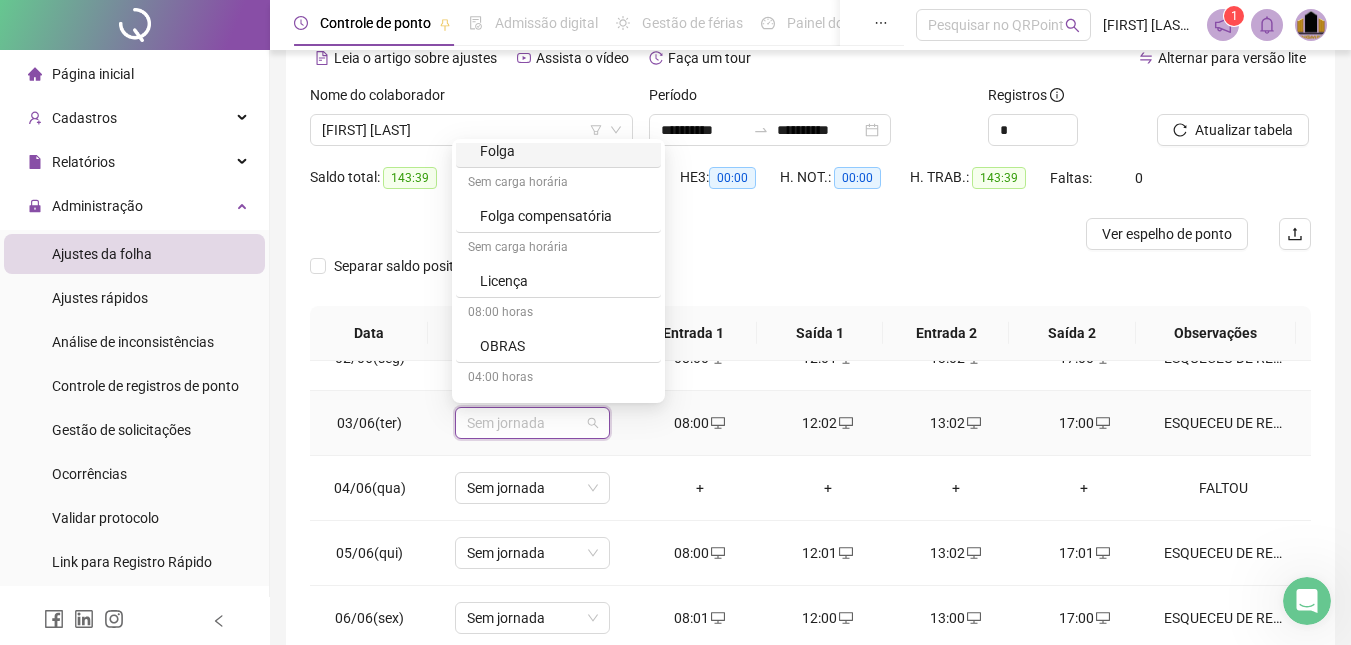 scroll, scrollTop: 400, scrollLeft: 0, axis: vertical 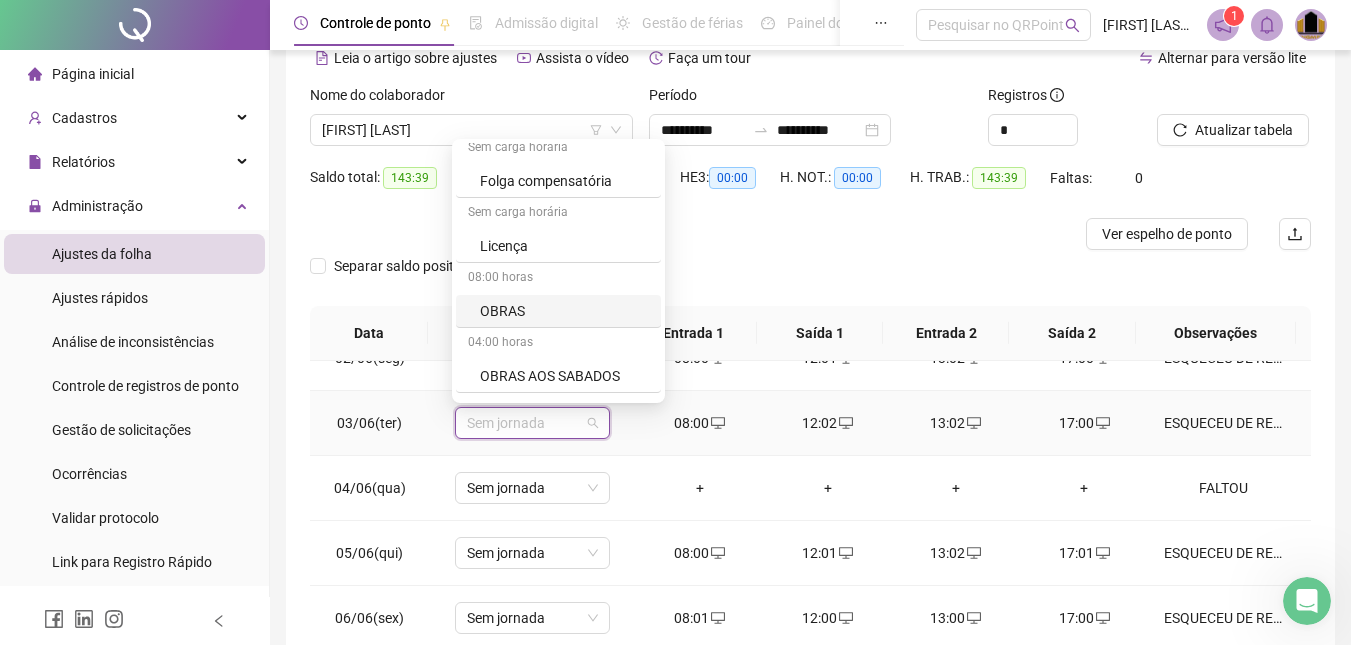click on "OBRAS" at bounding box center (564, 311) 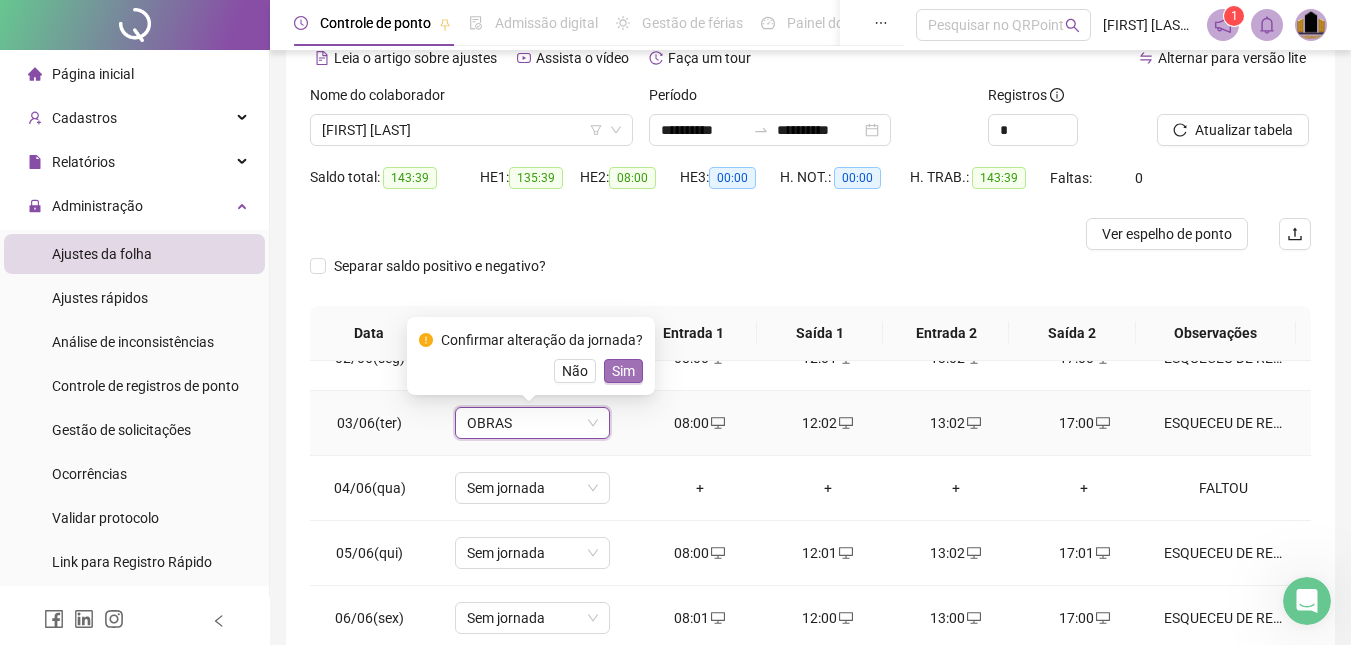 click on "Sim" at bounding box center [623, 371] 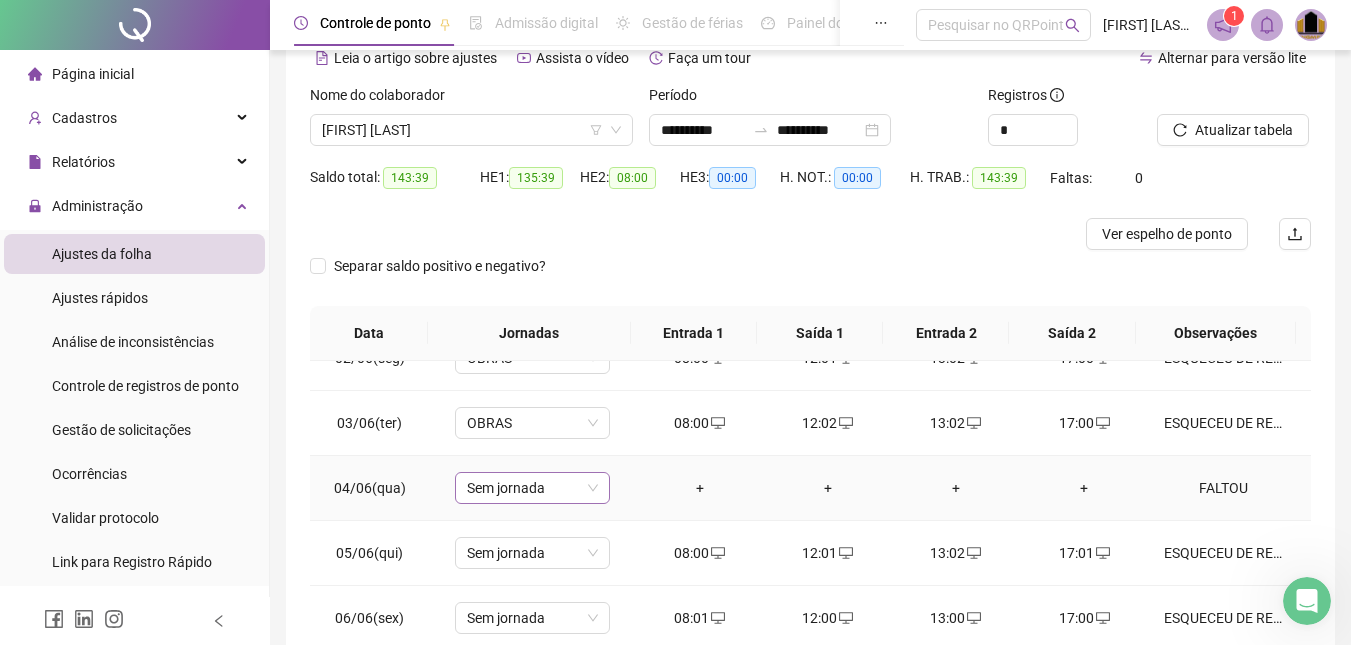 click on "Sem jornada" at bounding box center [532, 488] 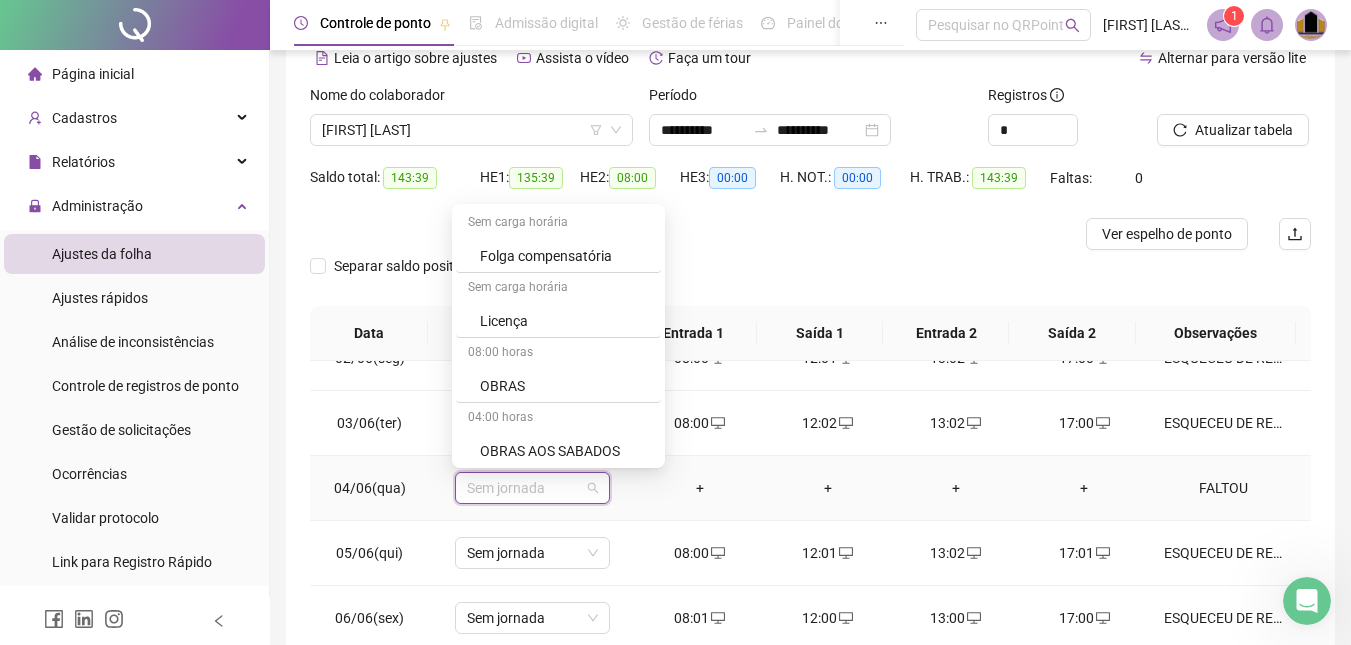 scroll, scrollTop: 400, scrollLeft: 0, axis: vertical 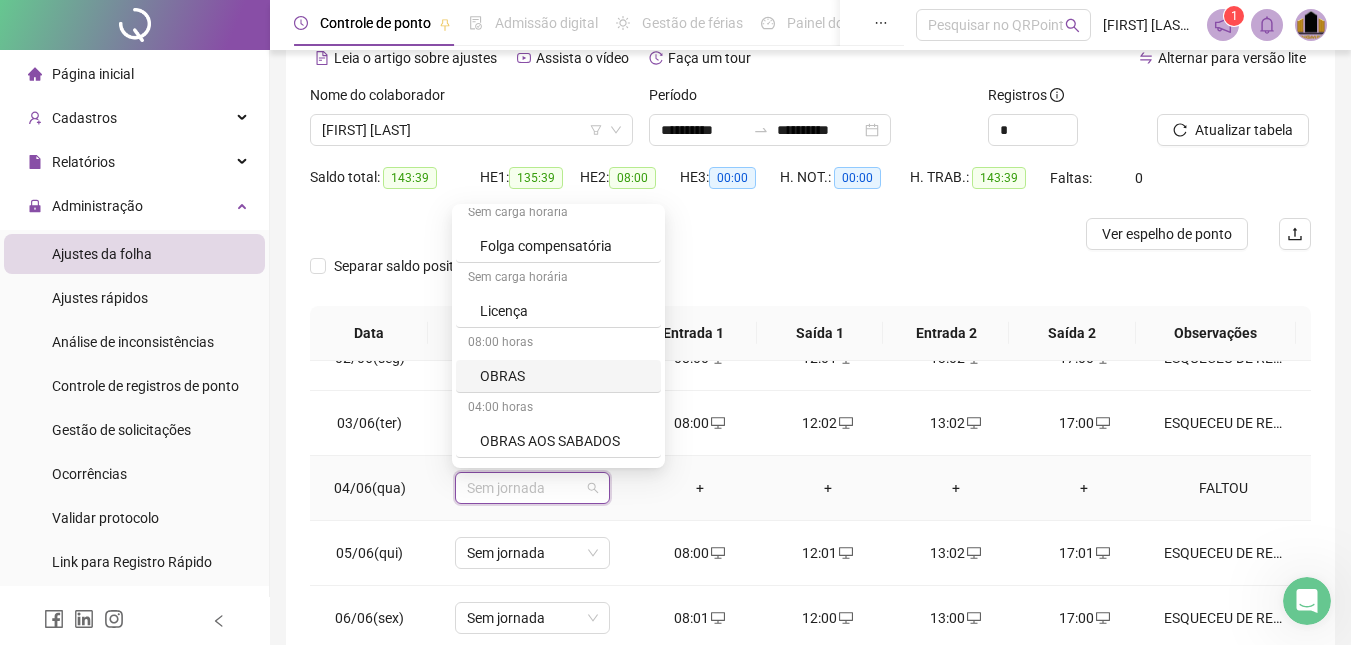 click on "OBRAS" at bounding box center [564, 376] 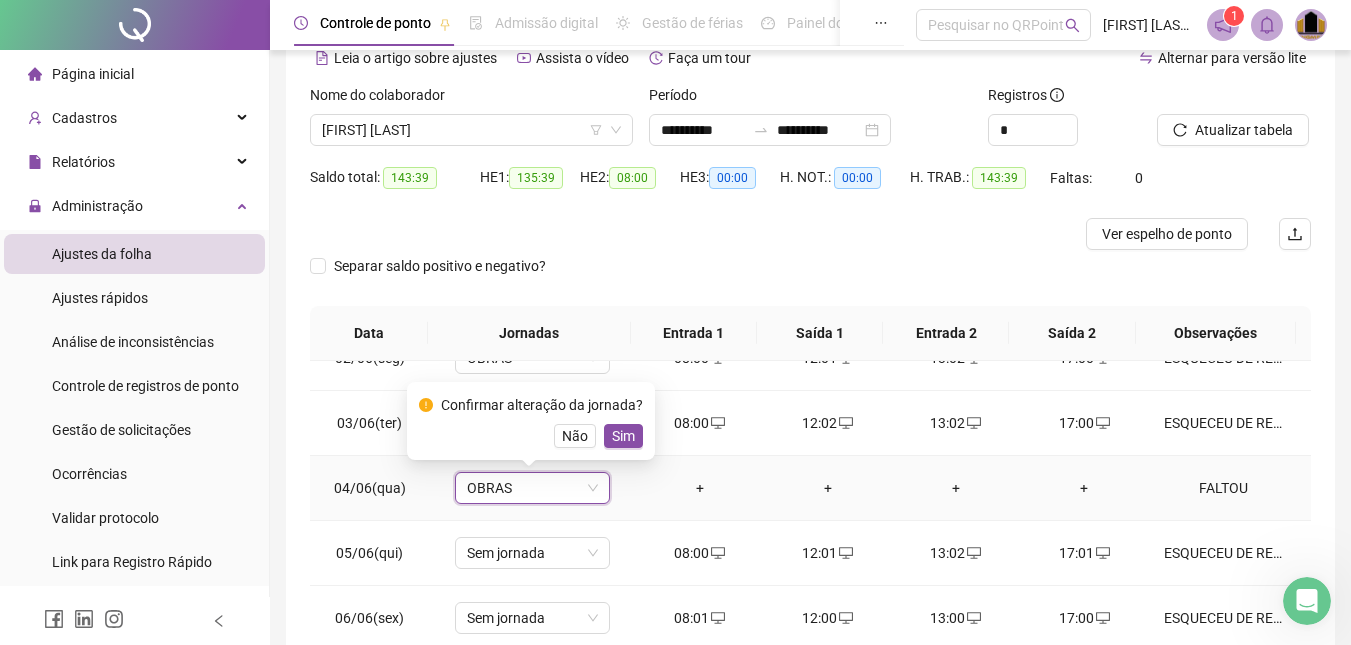 drag, startPoint x: 628, startPoint y: 434, endPoint x: 594, endPoint y: 493, distance: 68.09552 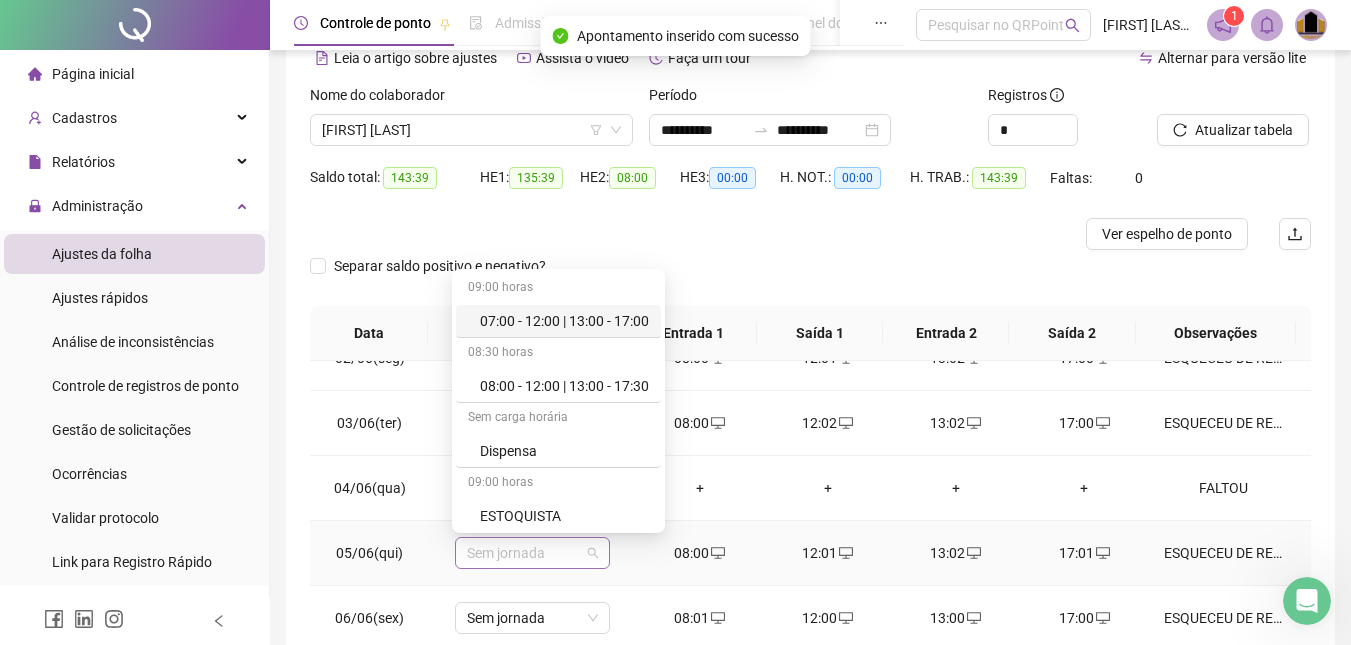 click on "Sem jornada" at bounding box center (532, 553) 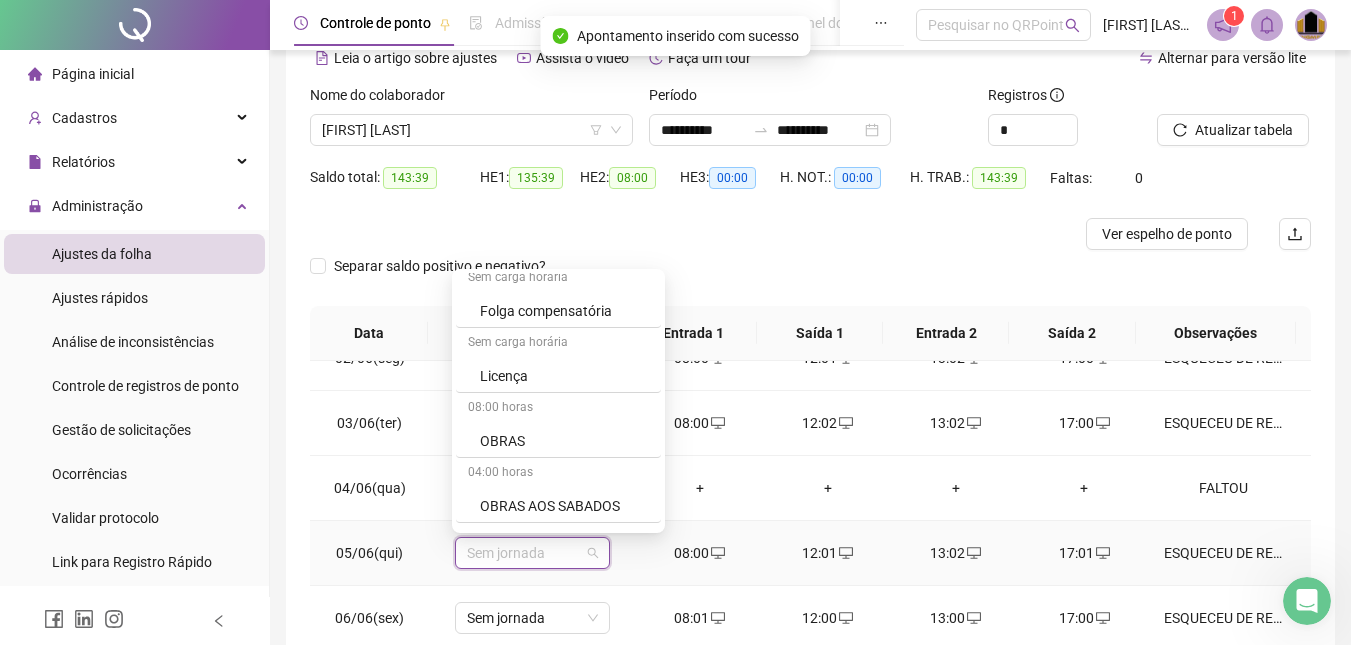 scroll, scrollTop: 500, scrollLeft: 0, axis: vertical 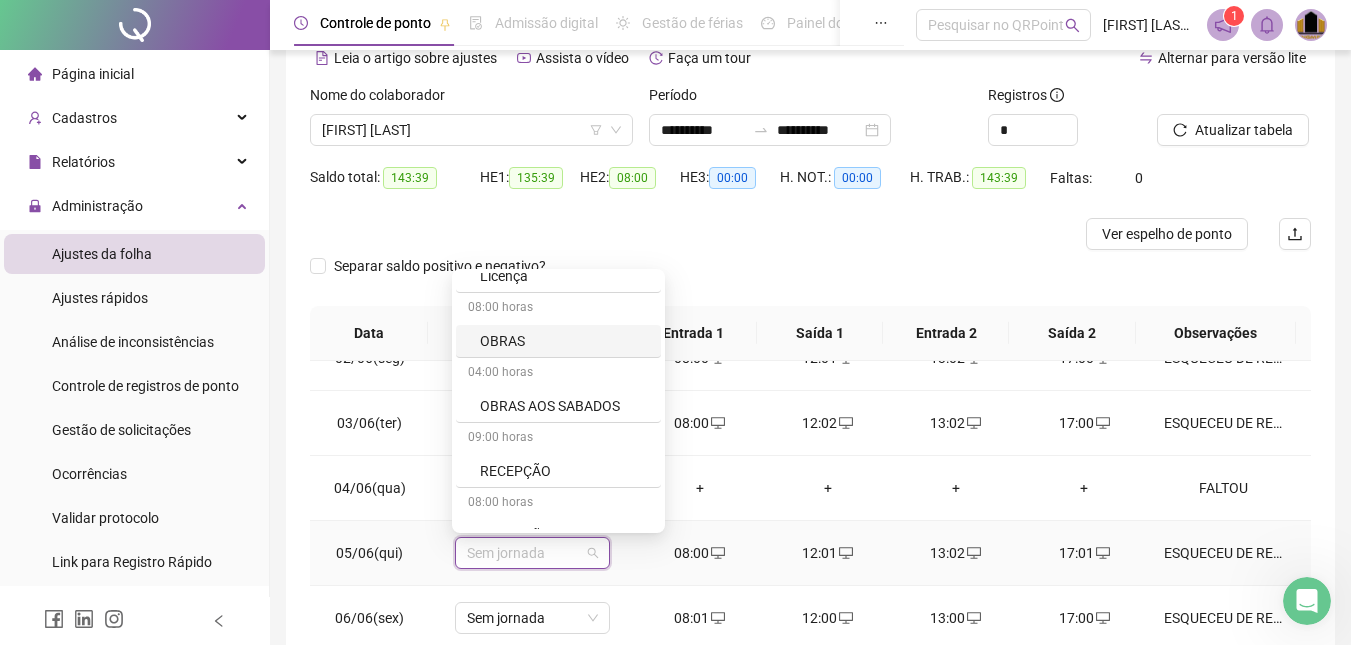 click on "OBRAS" at bounding box center [564, 341] 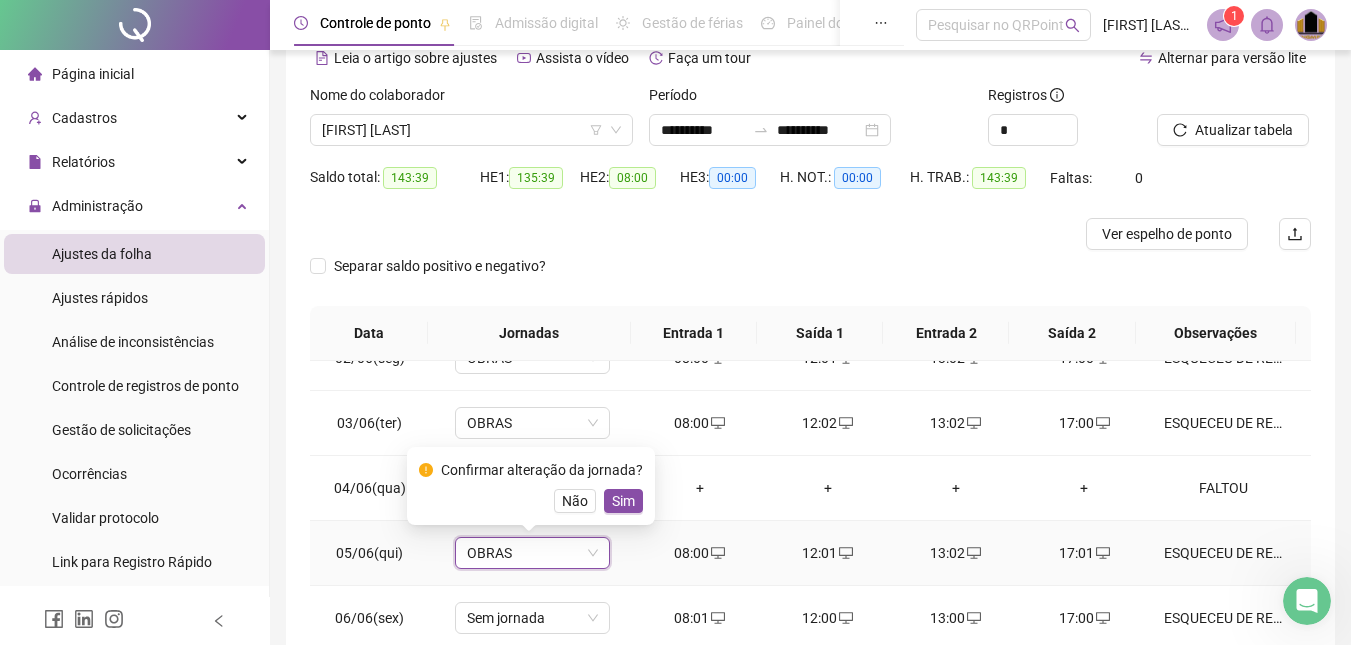 click on "Sim" at bounding box center (623, 501) 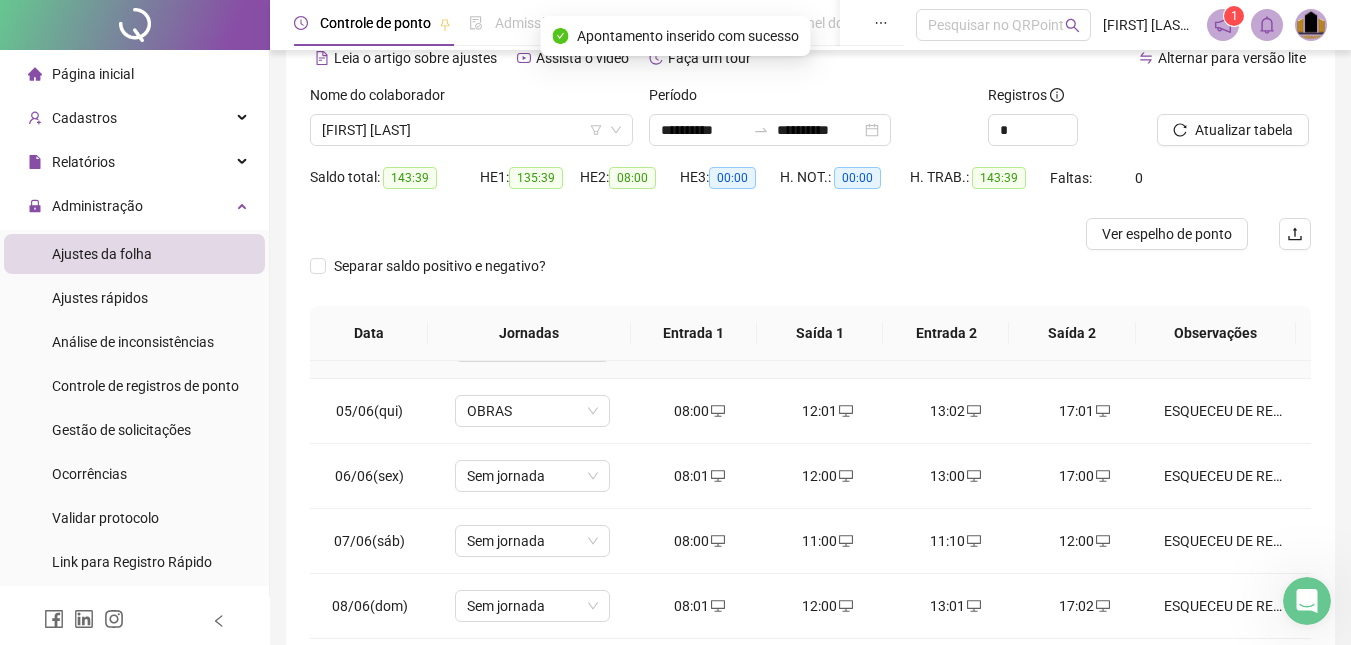 scroll, scrollTop: 300, scrollLeft: 0, axis: vertical 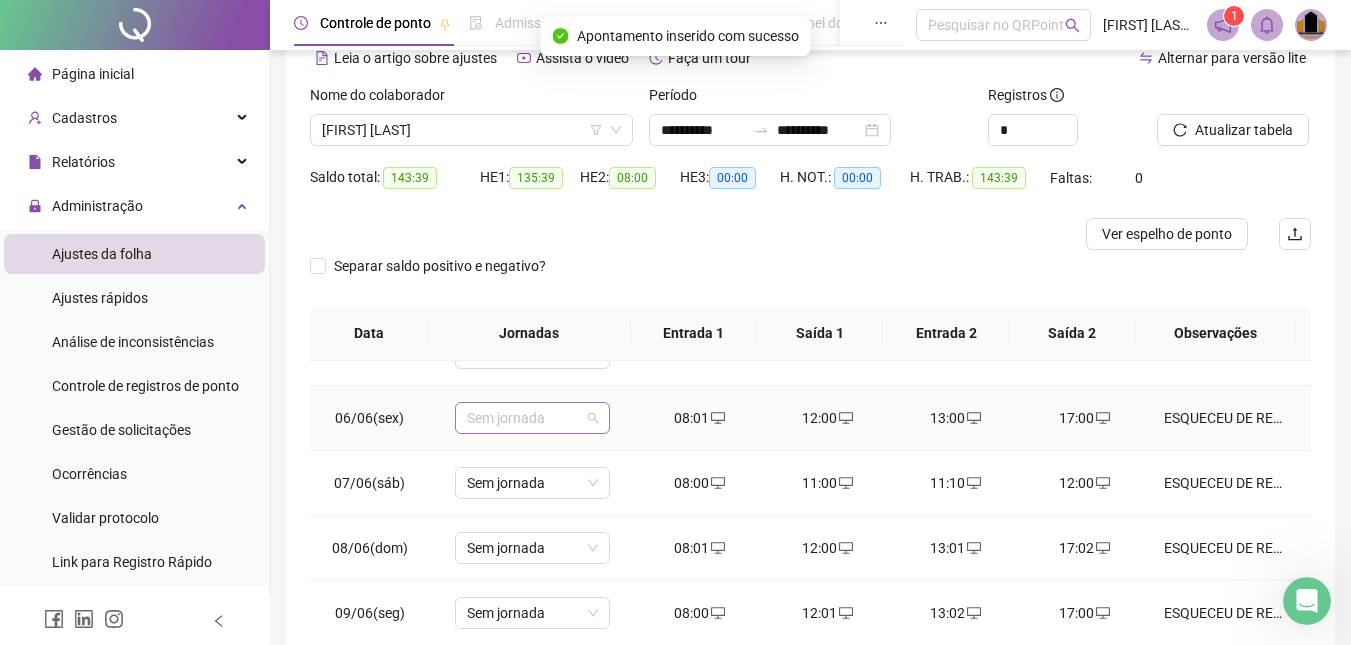click on "Sem jornada" at bounding box center (532, 418) 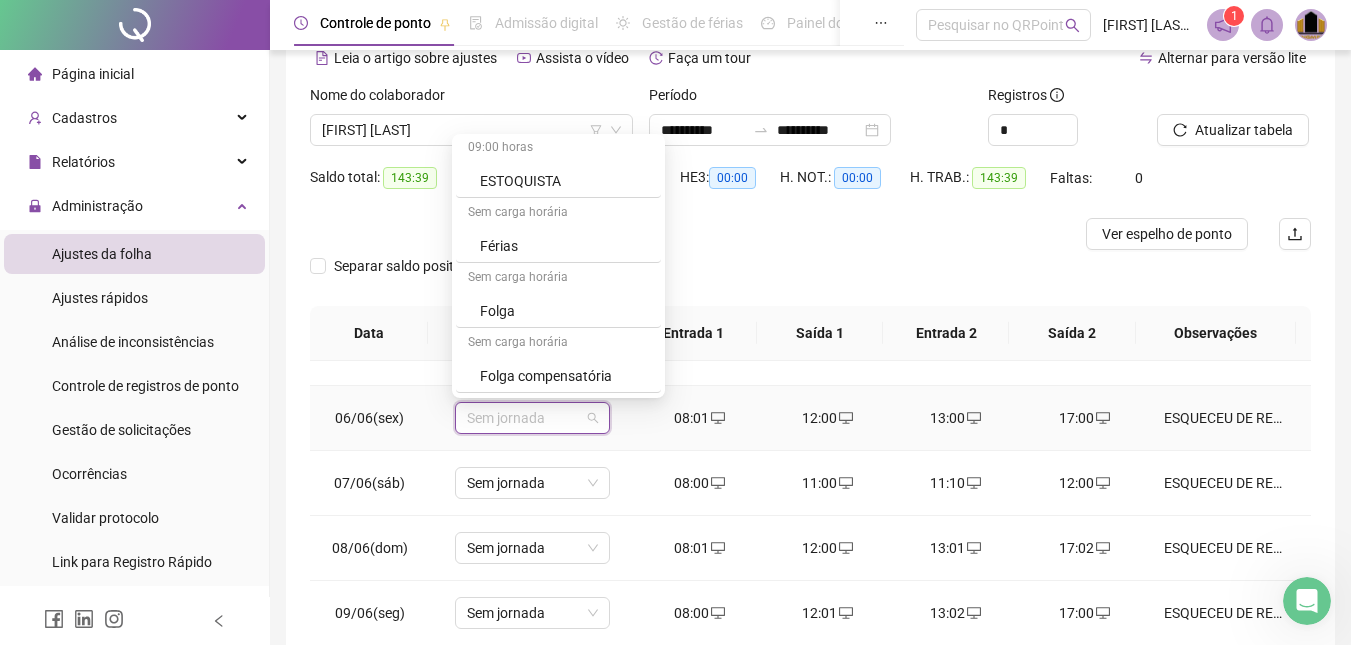 scroll, scrollTop: 400, scrollLeft: 0, axis: vertical 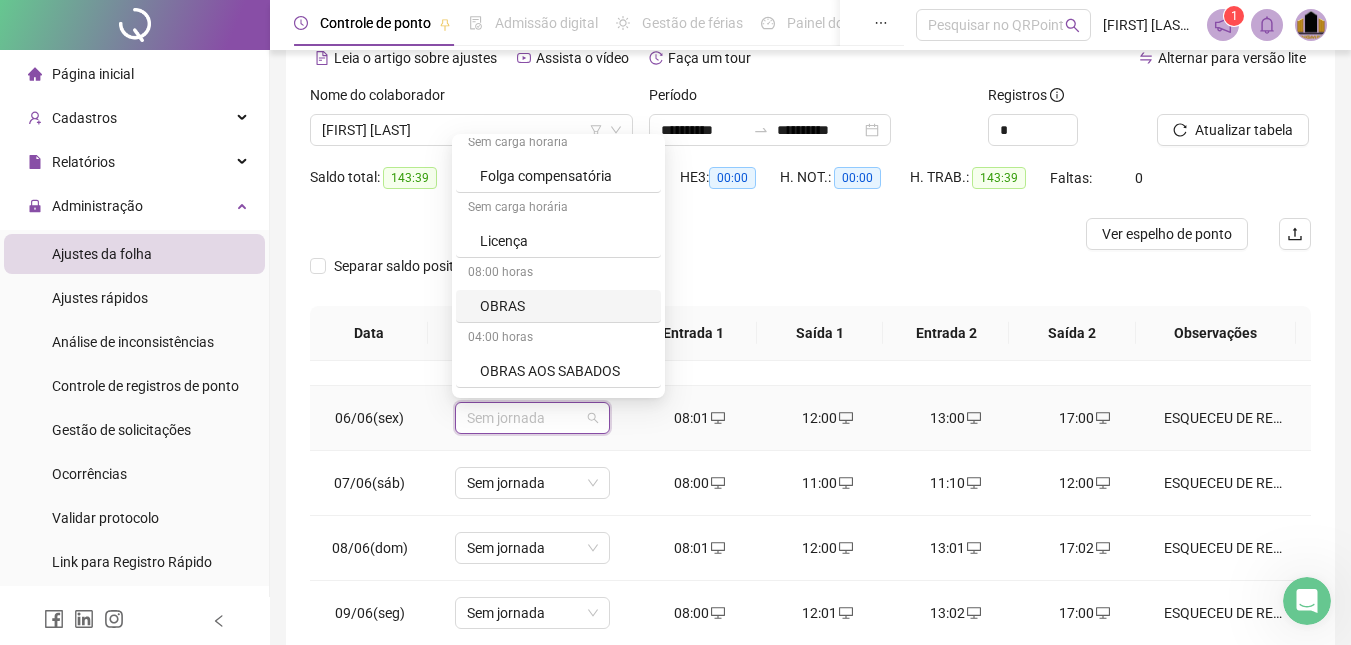 click on "OBRAS" at bounding box center [564, 306] 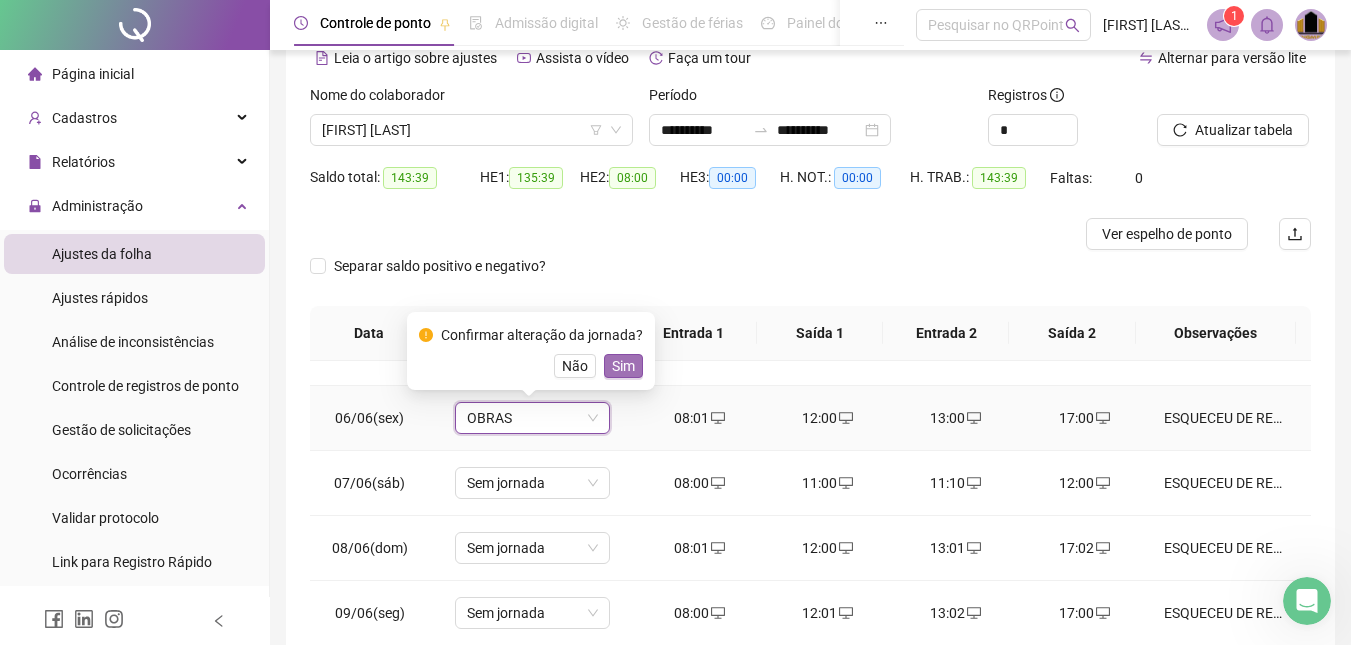 click on "Sim" at bounding box center [623, 366] 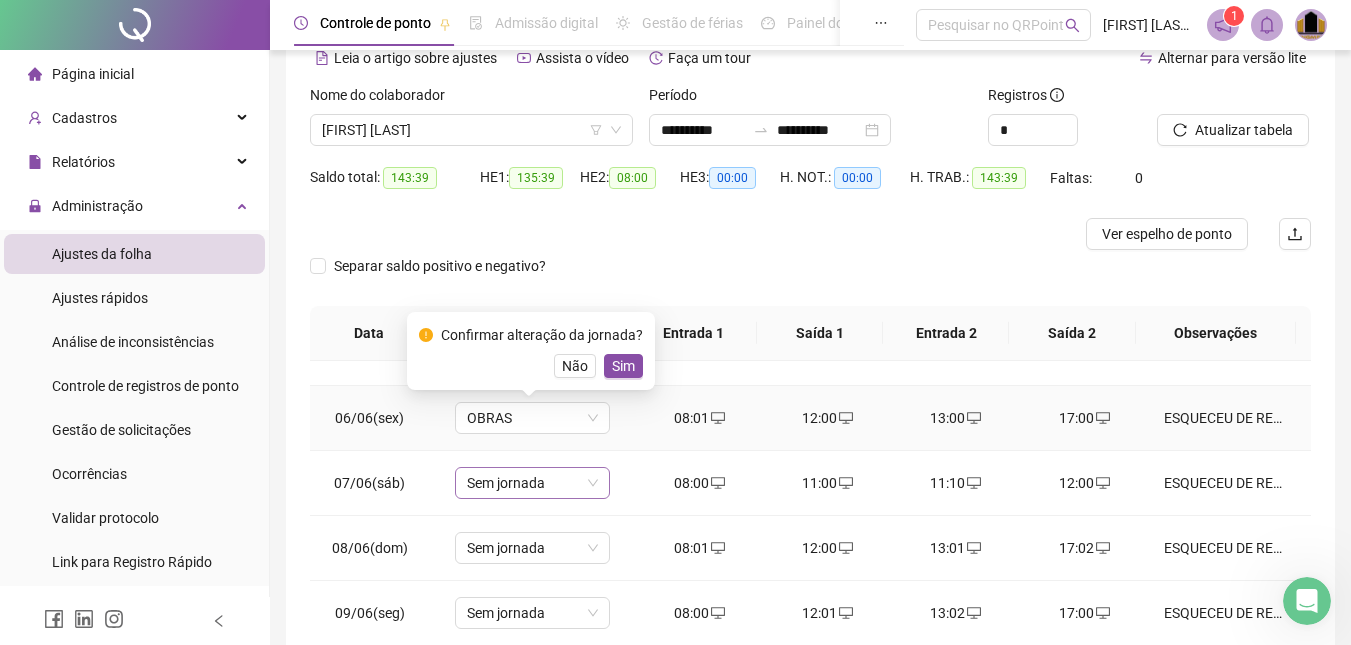 click on "Sem jornada" at bounding box center (532, 483) 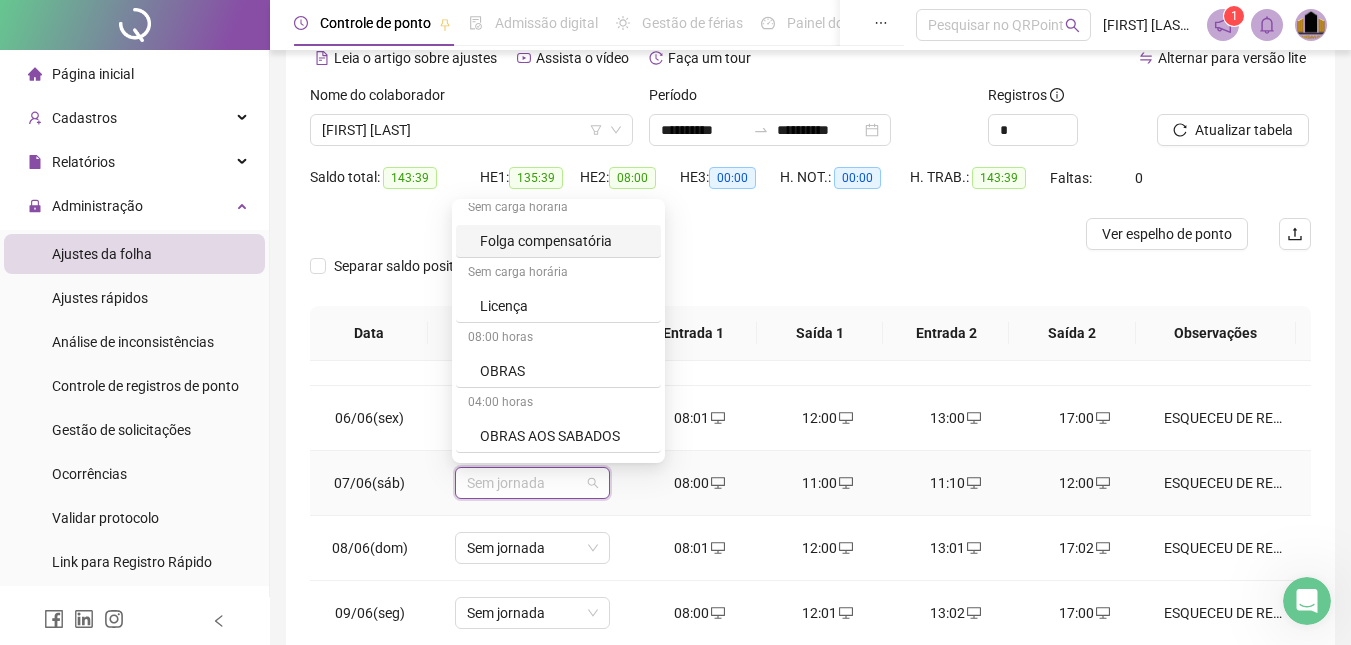 scroll, scrollTop: 500, scrollLeft: 0, axis: vertical 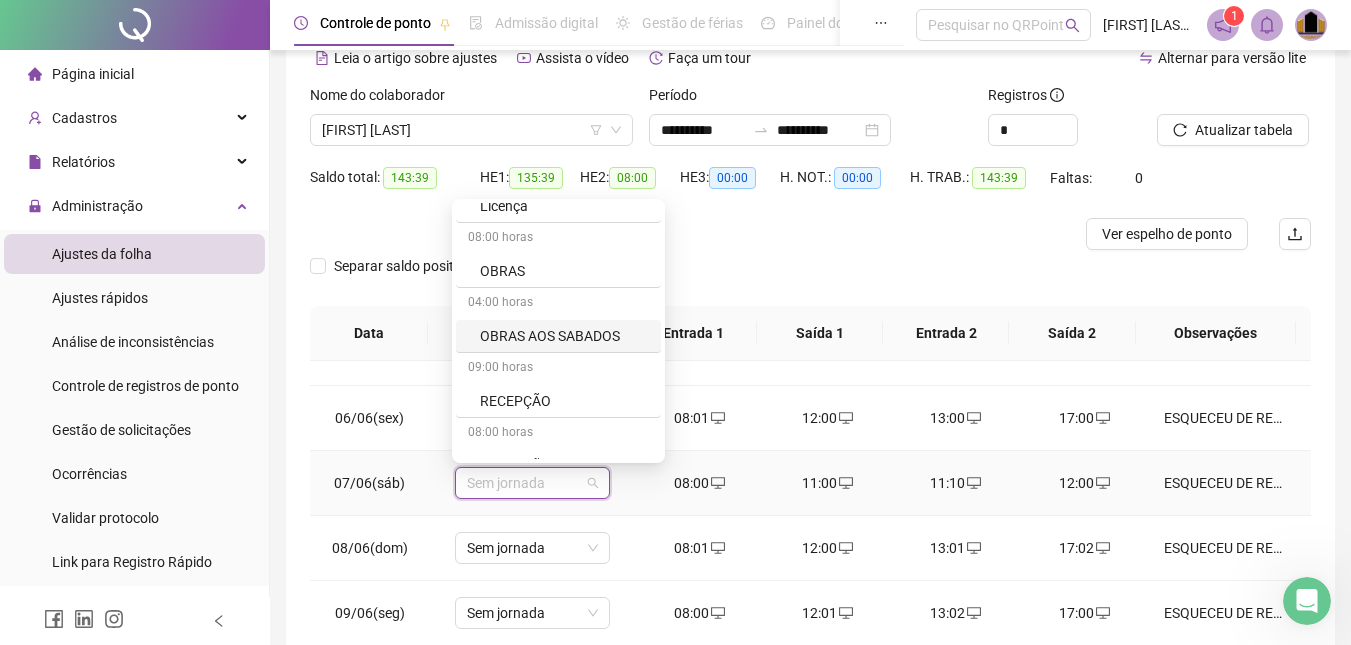 click on "OBRAS AOS SABADOS" at bounding box center (564, 336) 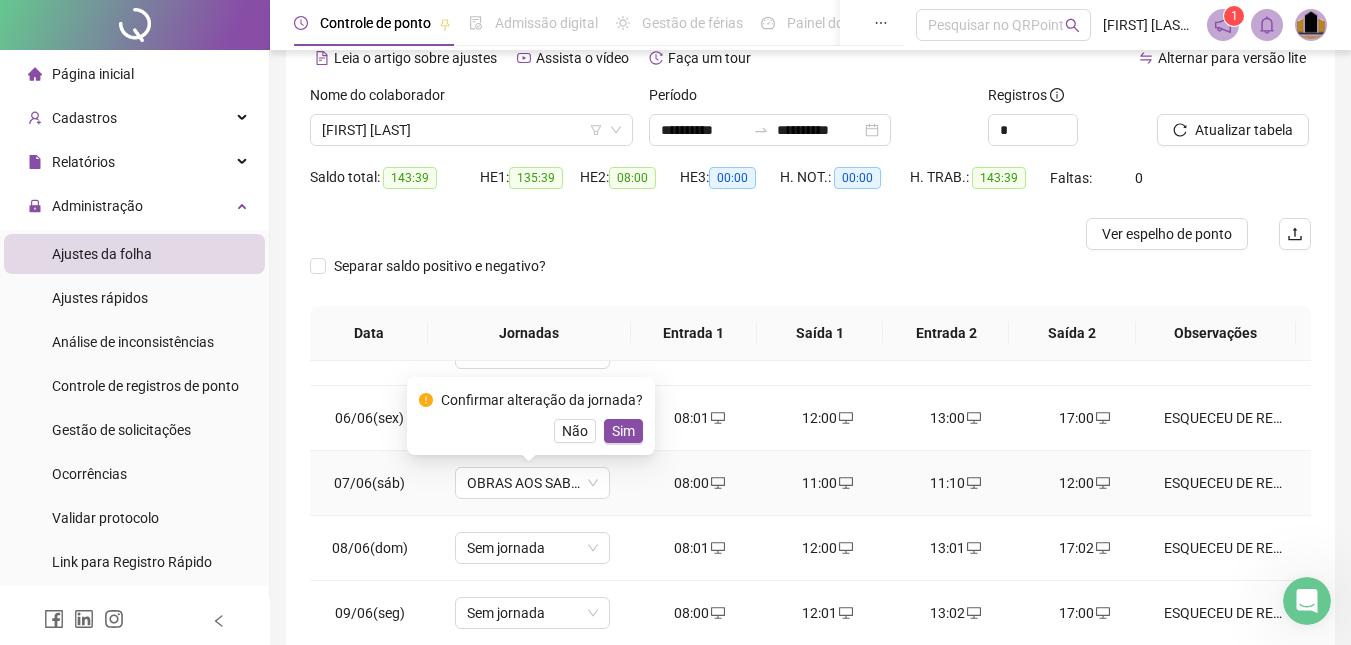 click on "Sim" at bounding box center [623, 431] 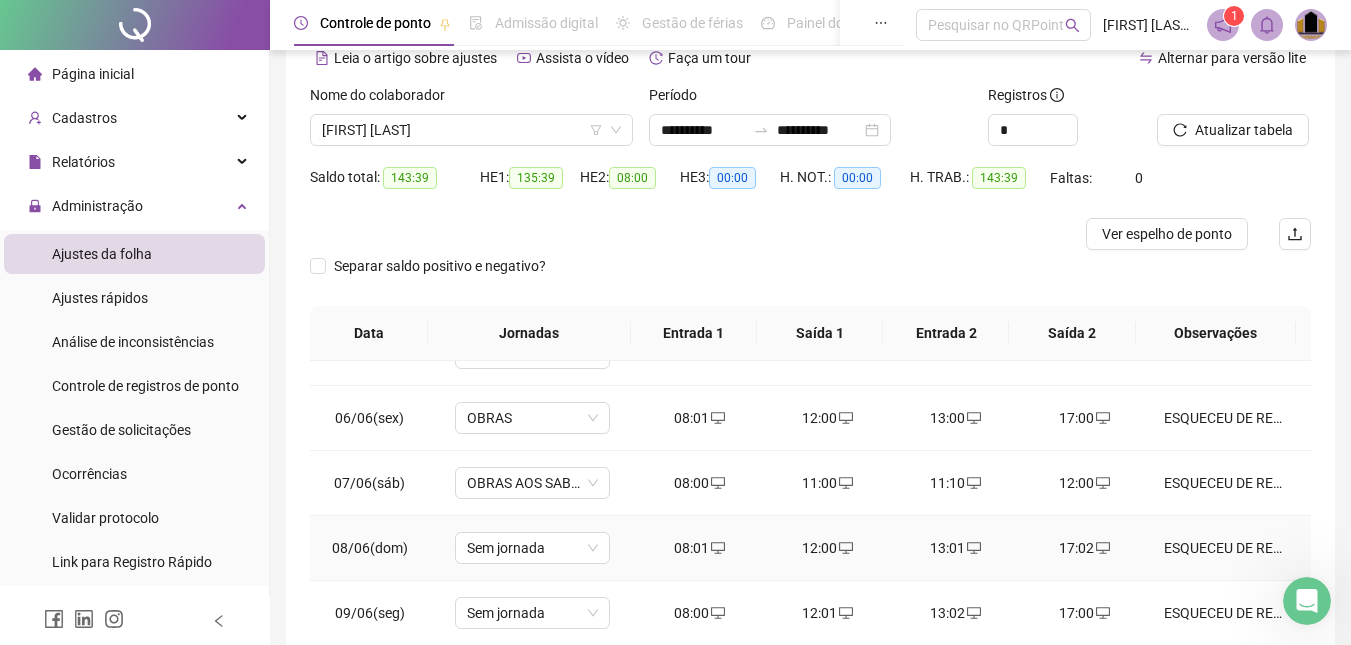 click on "08:01" at bounding box center (700, 548) 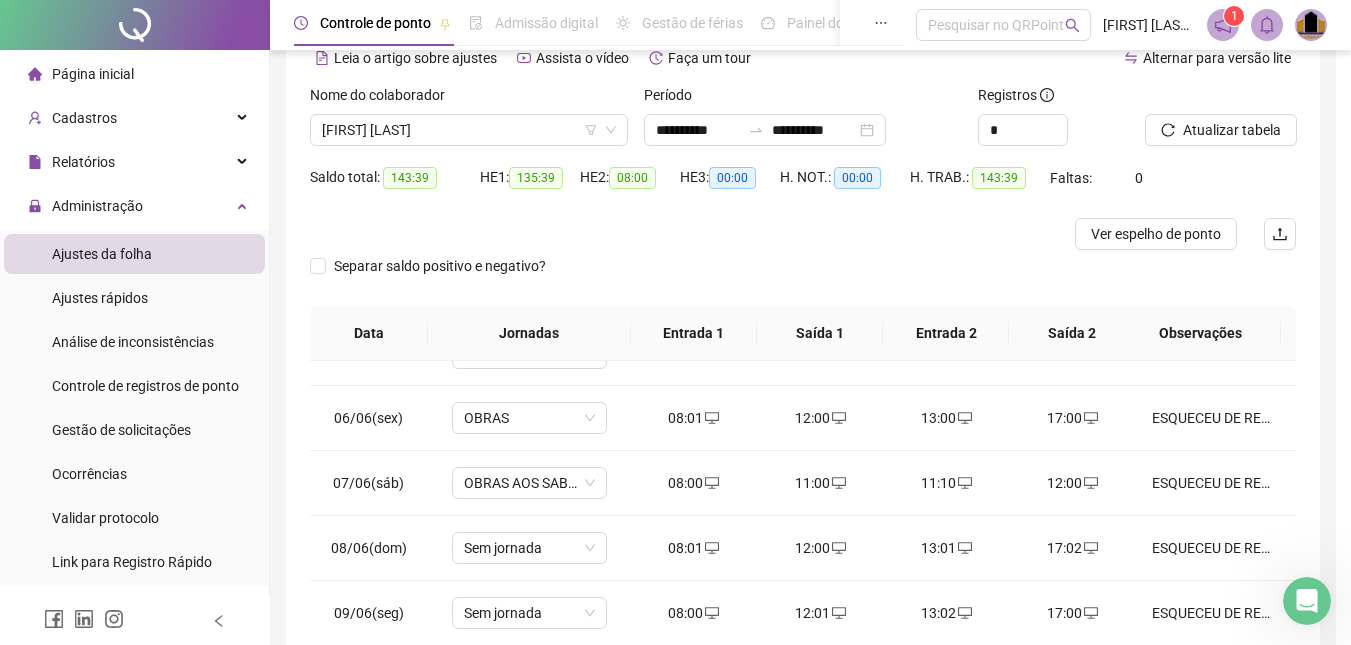 type on "**********" 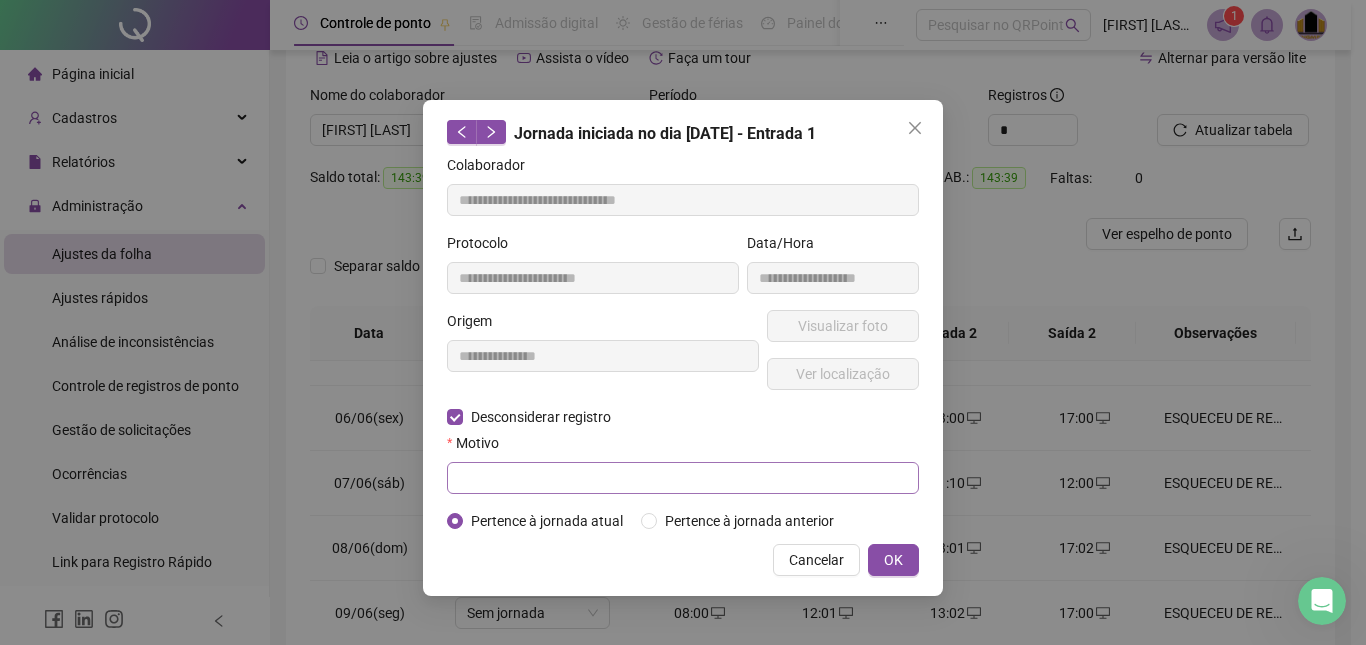 drag, startPoint x: 494, startPoint y: 458, endPoint x: 493, endPoint y: 469, distance: 11.045361 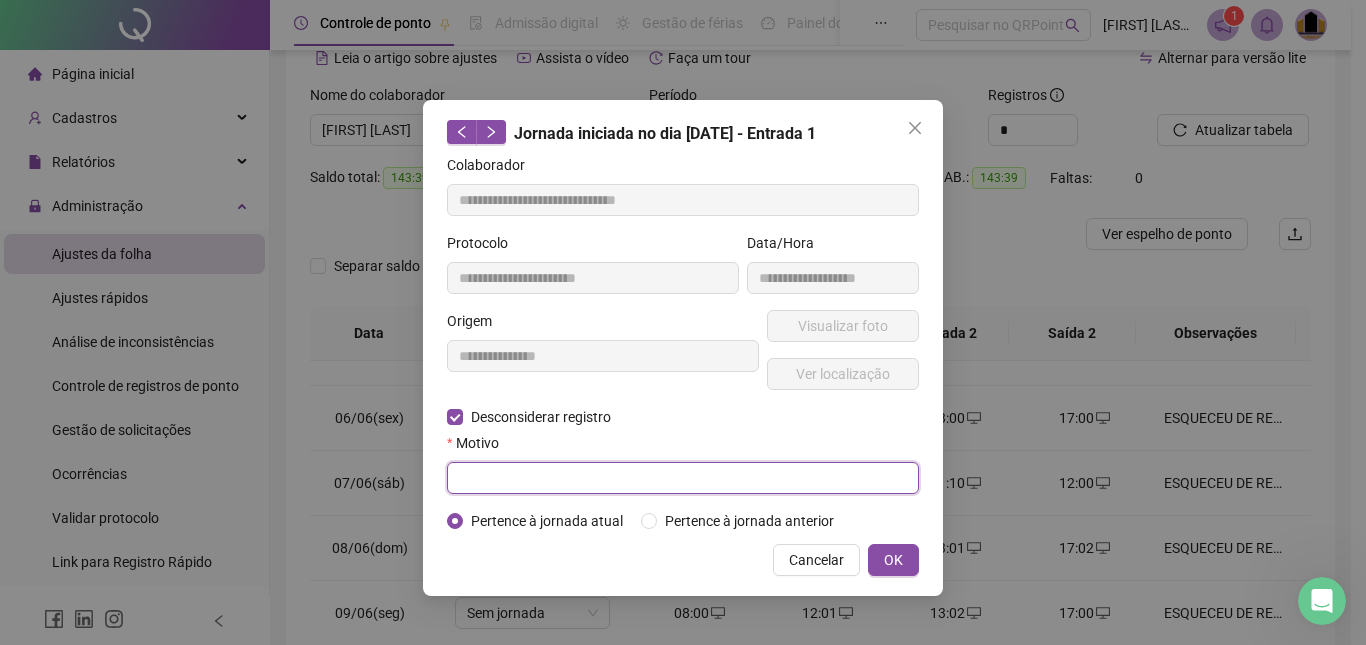 click at bounding box center (683, 478) 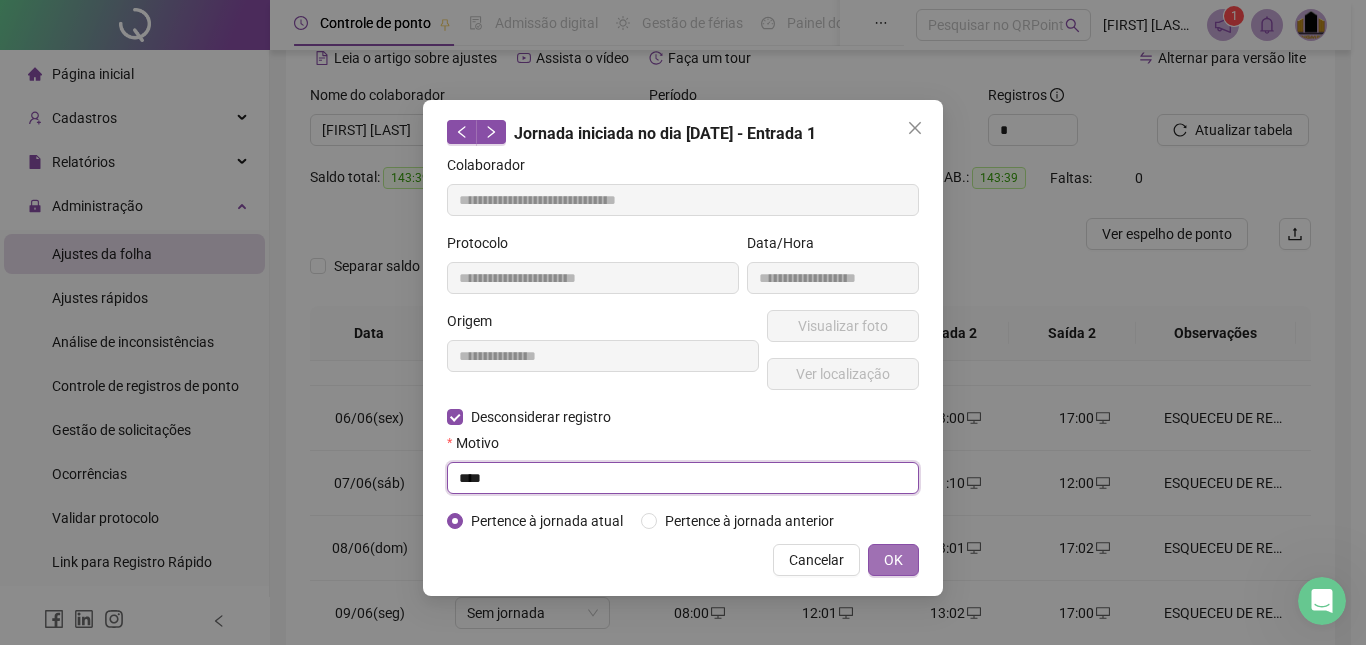 type on "****" 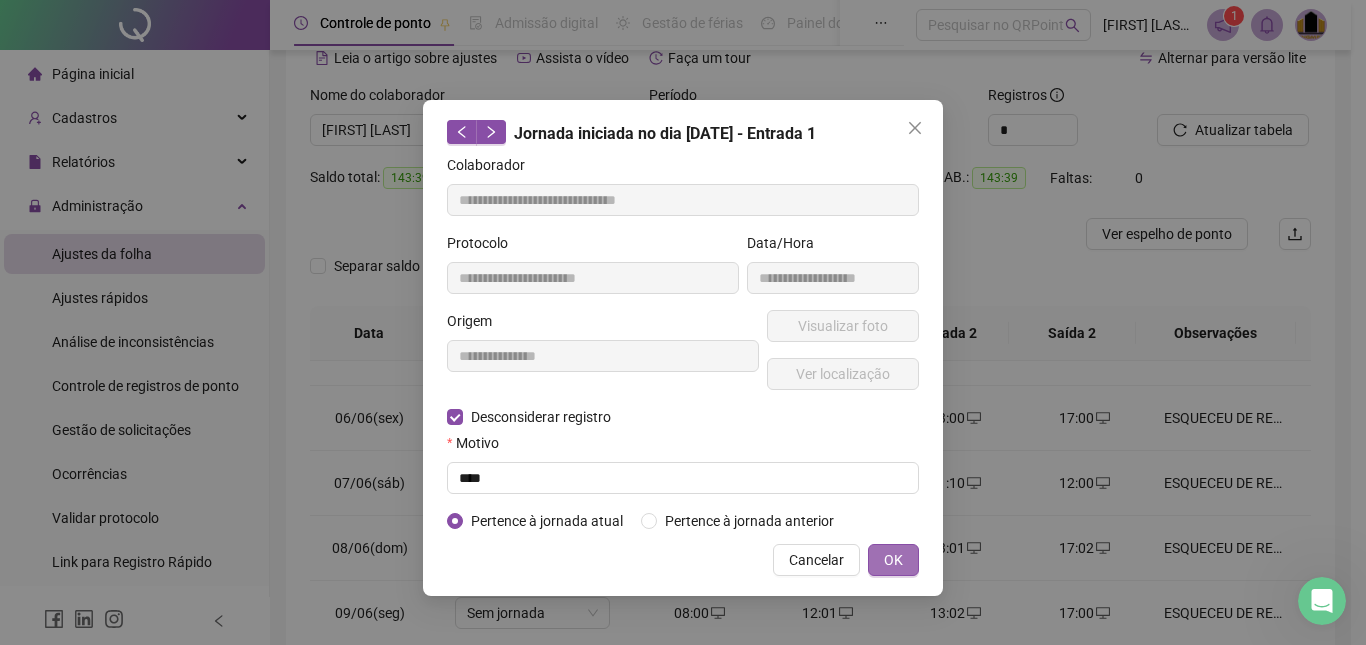click on "OK" at bounding box center [893, 560] 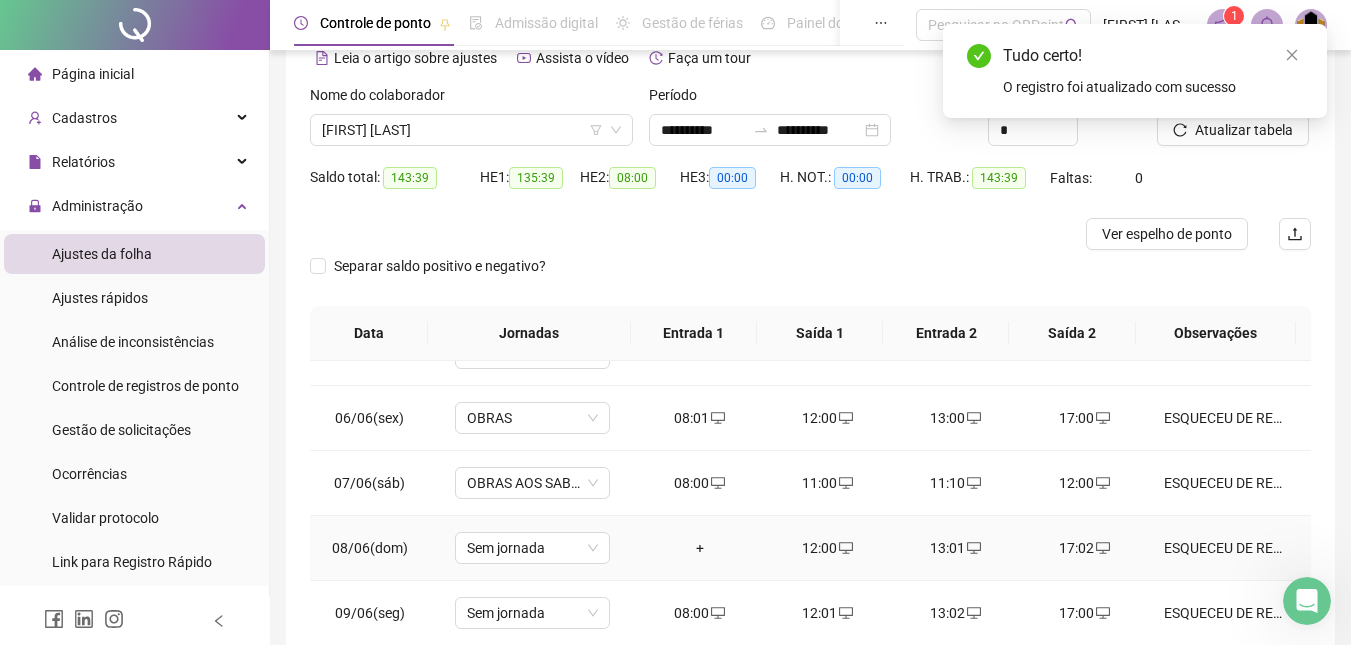 click on "12:00" at bounding box center [828, 548] 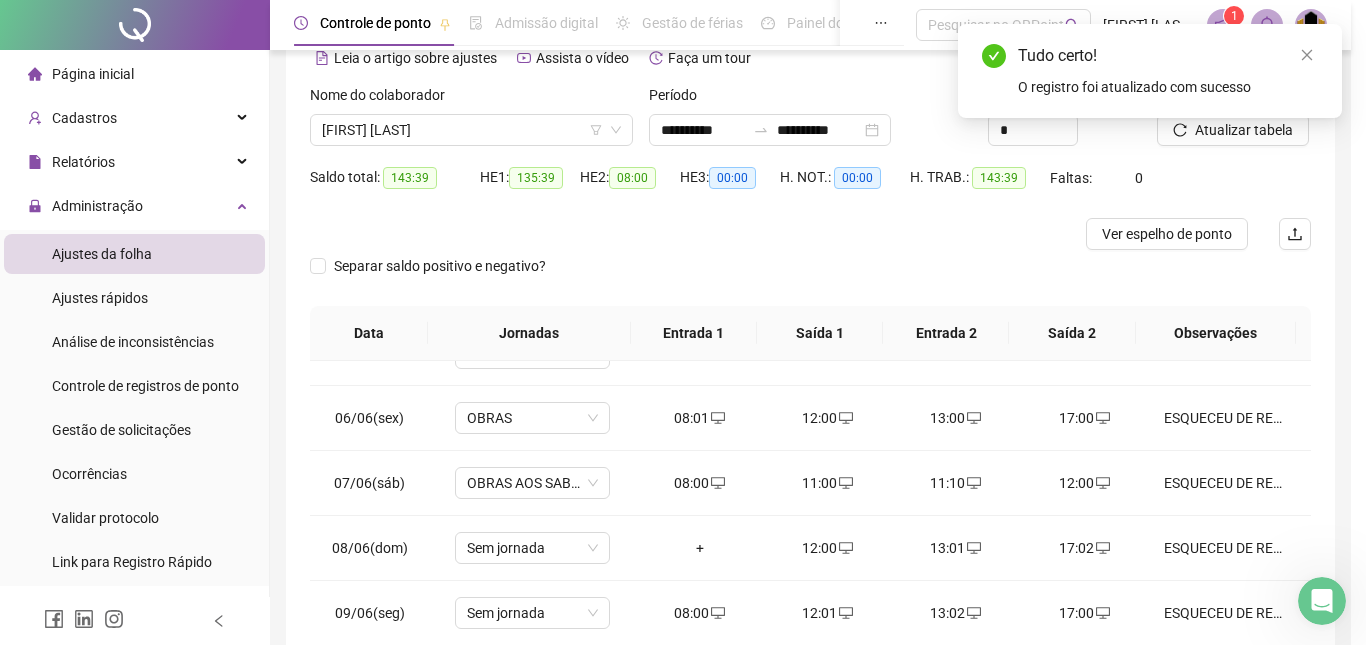 type on "**********" 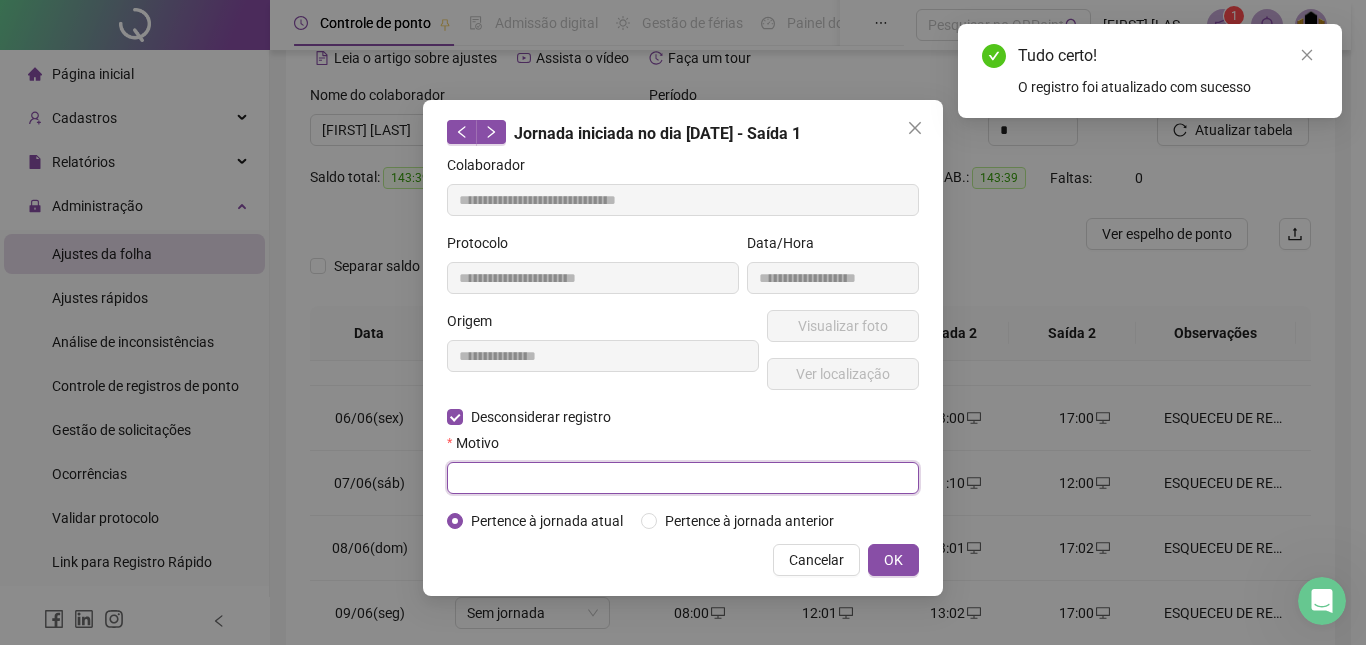click at bounding box center (683, 478) 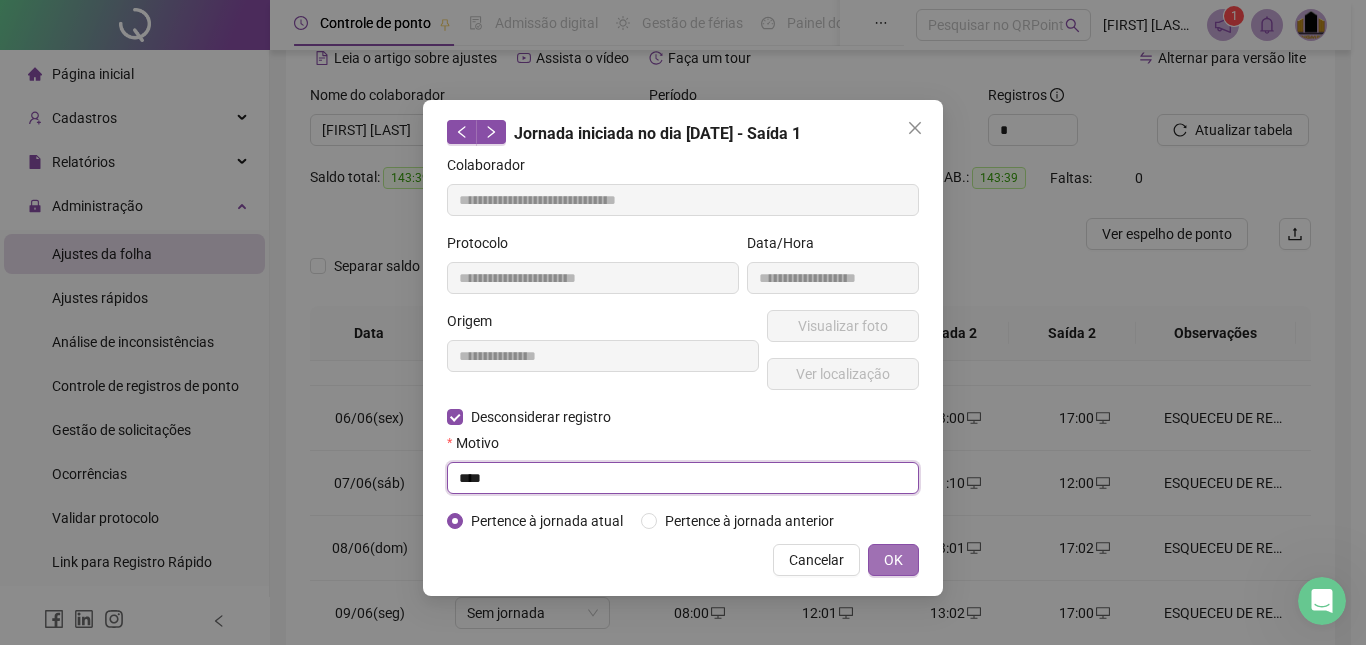 type on "****" 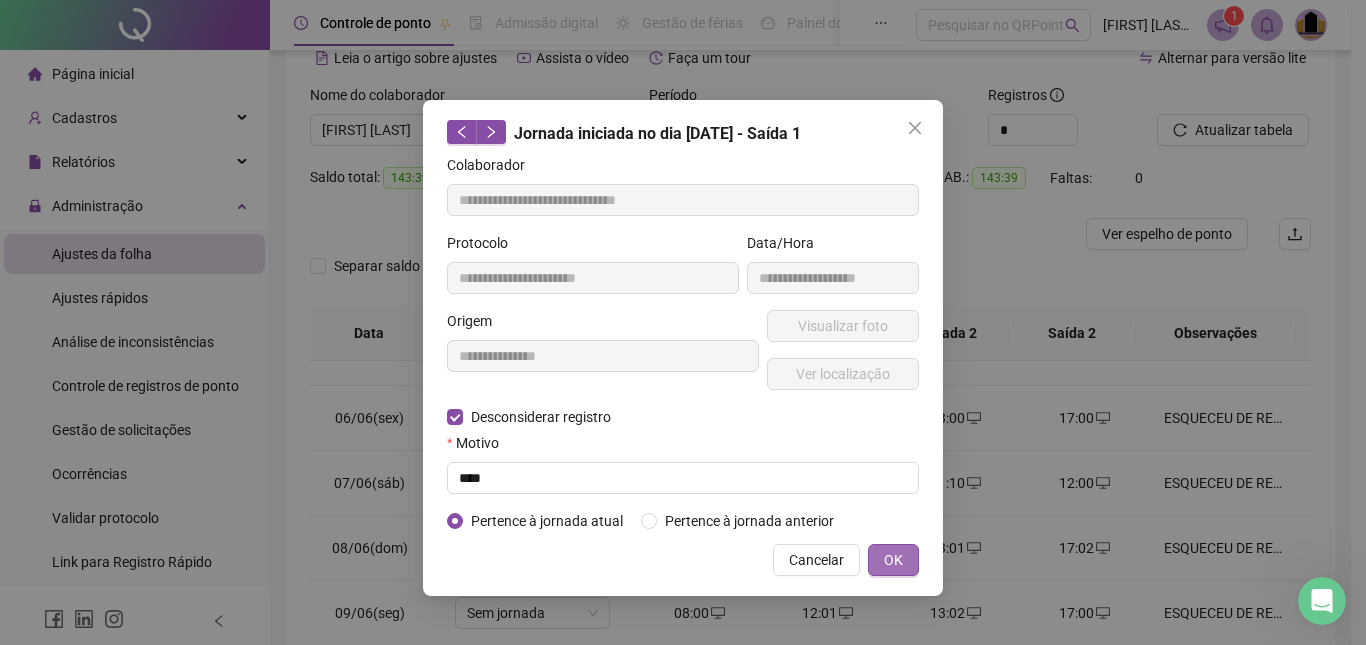 click on "OK" at bounding box center [893, 560] 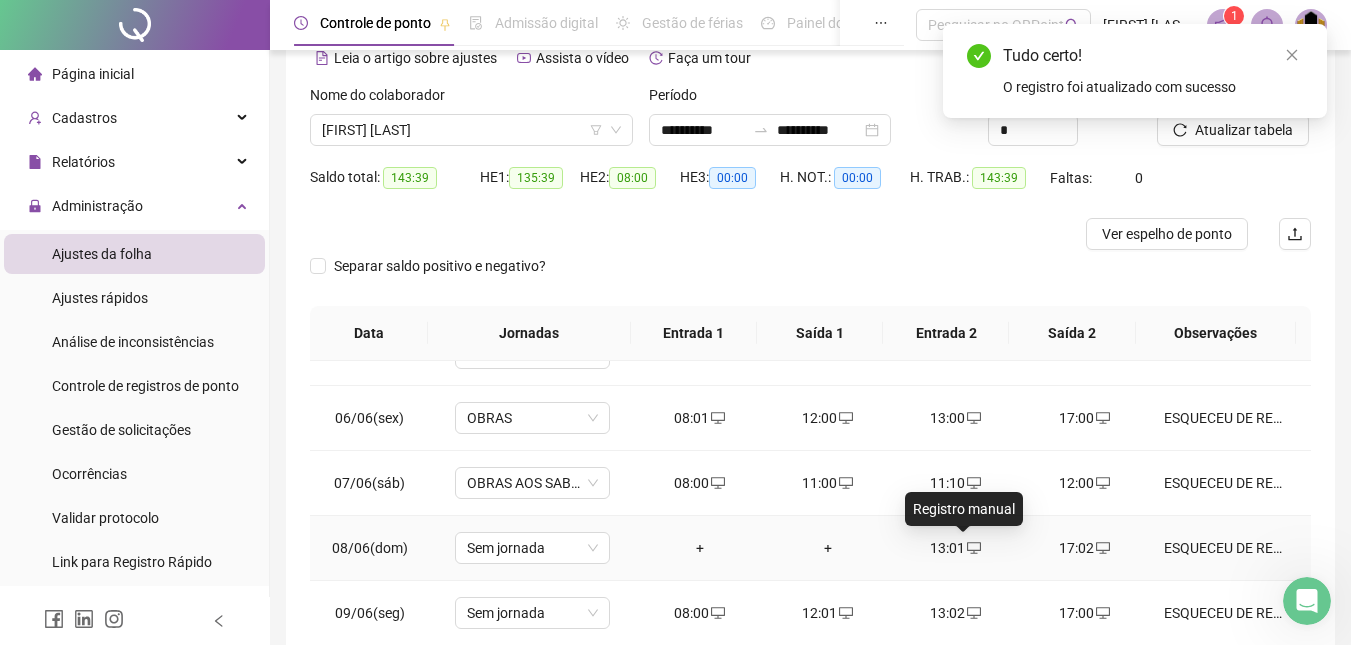 click at bounding box center (973, 548) 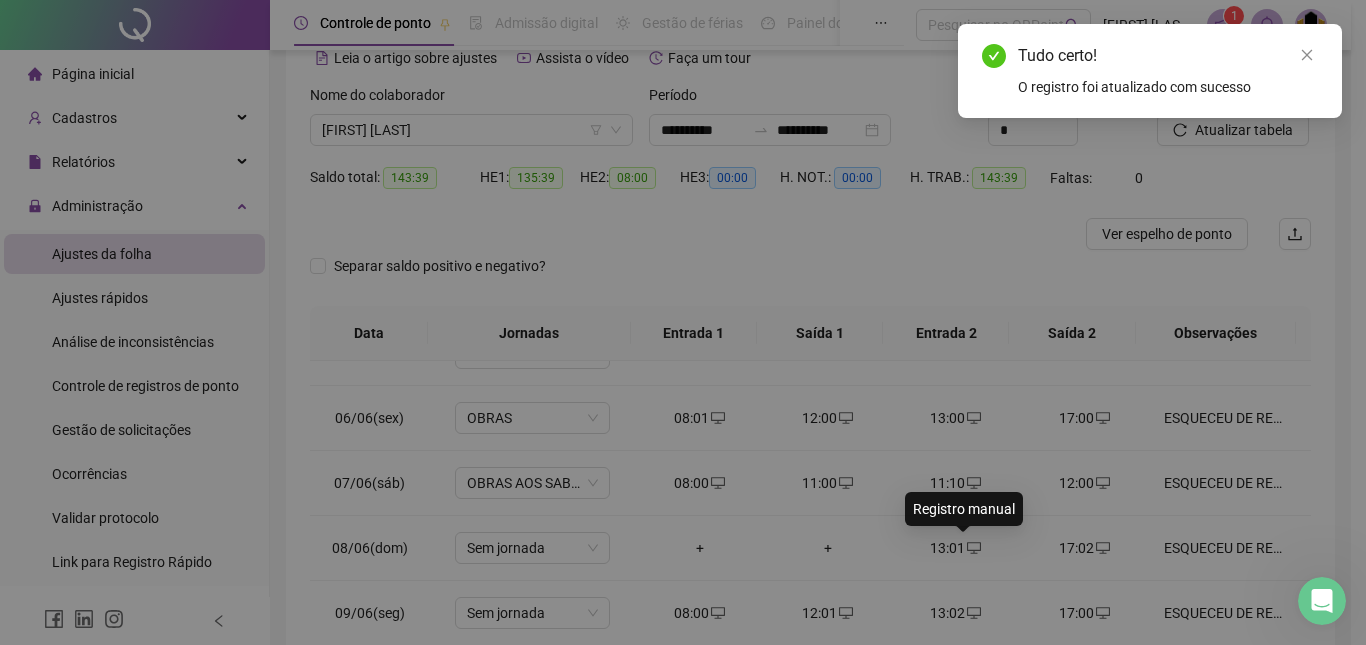 type on "**********" 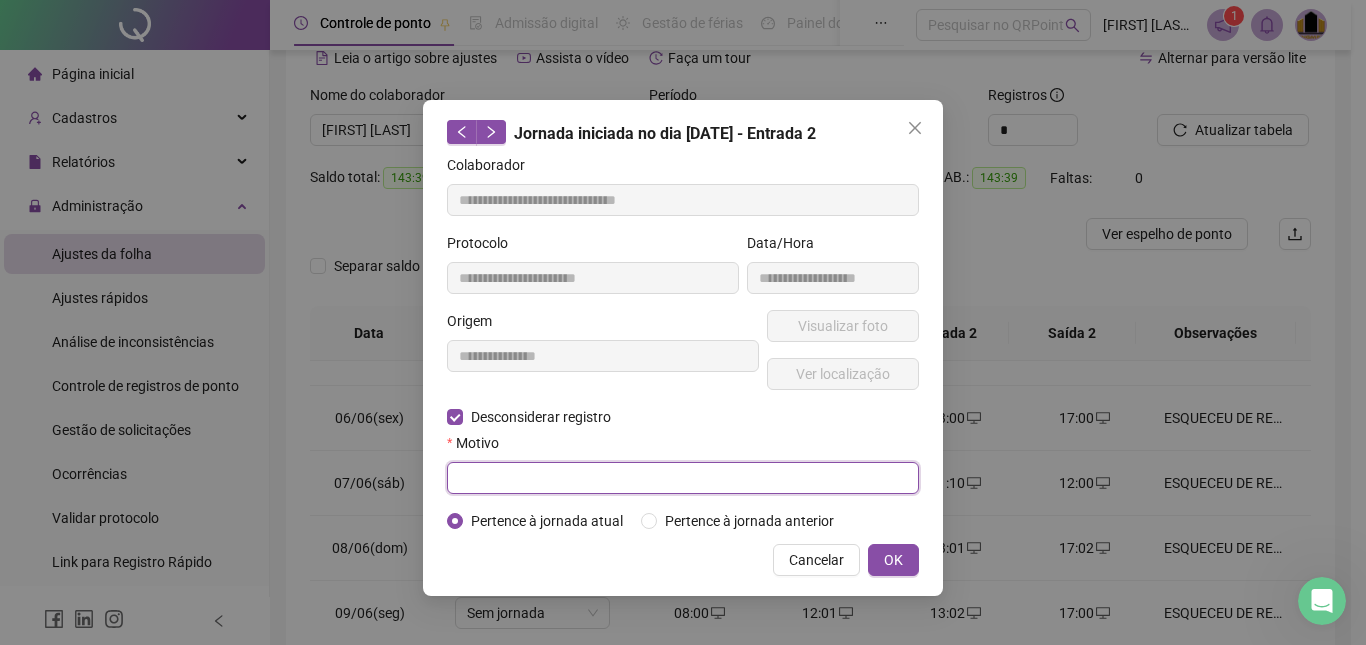 click at bounding box center [683, 478] 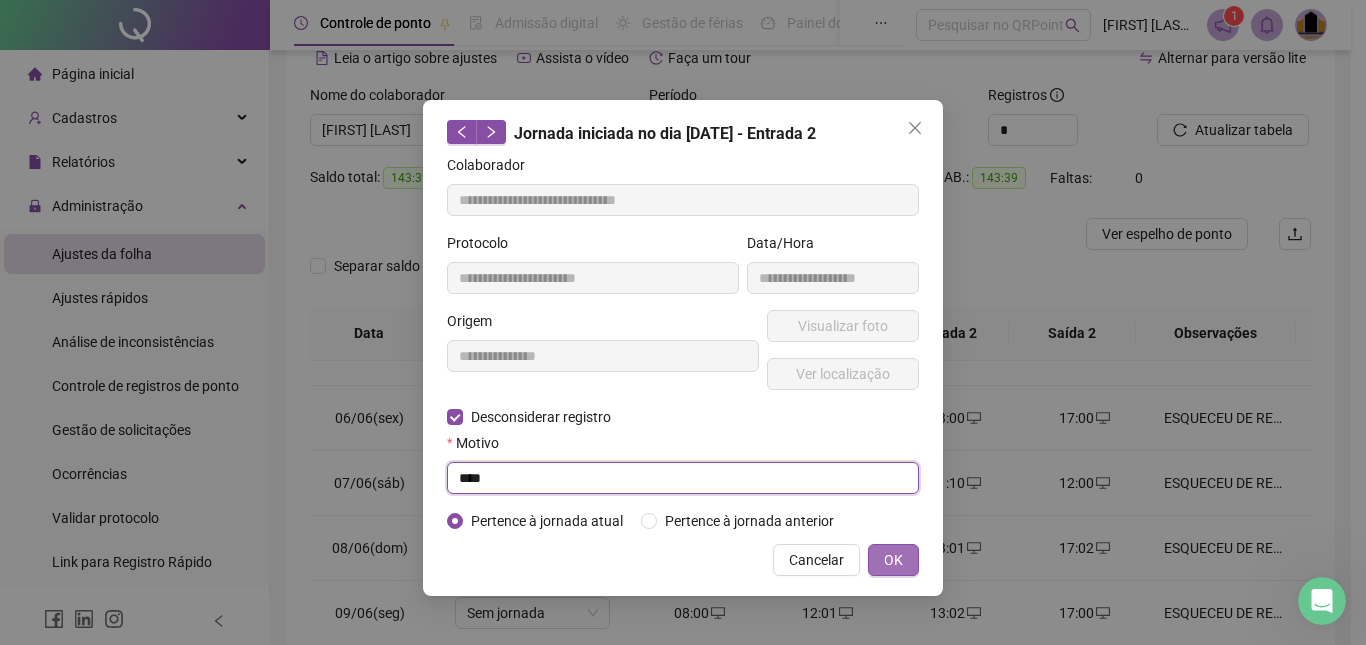 type on "****" 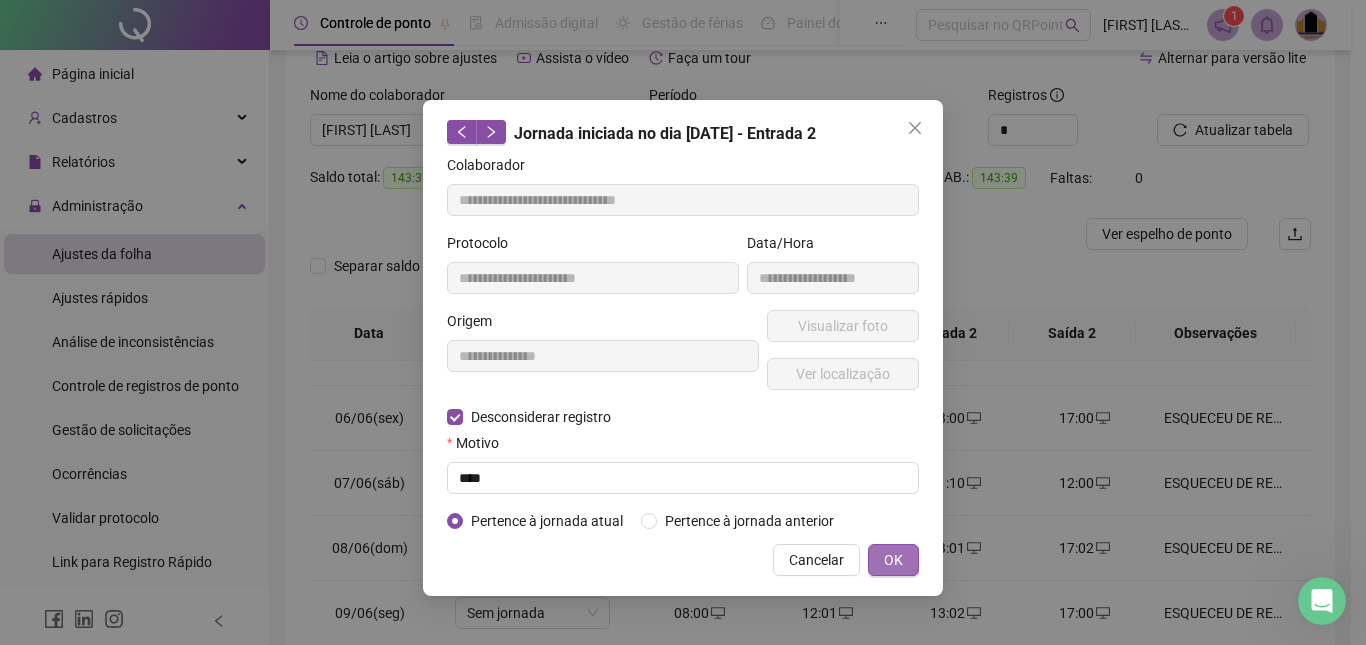 click on "OK" at bounding box center (893, 560) 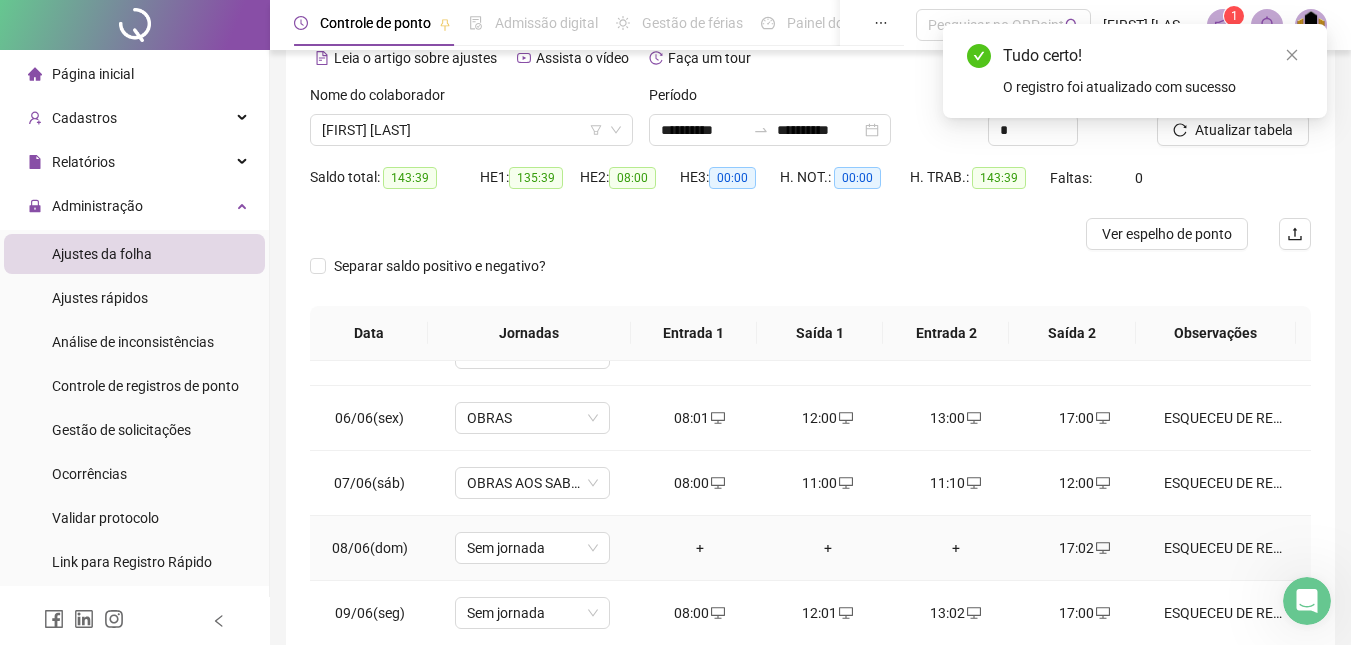 click on "17:02" at bounding box center (1084, 548) 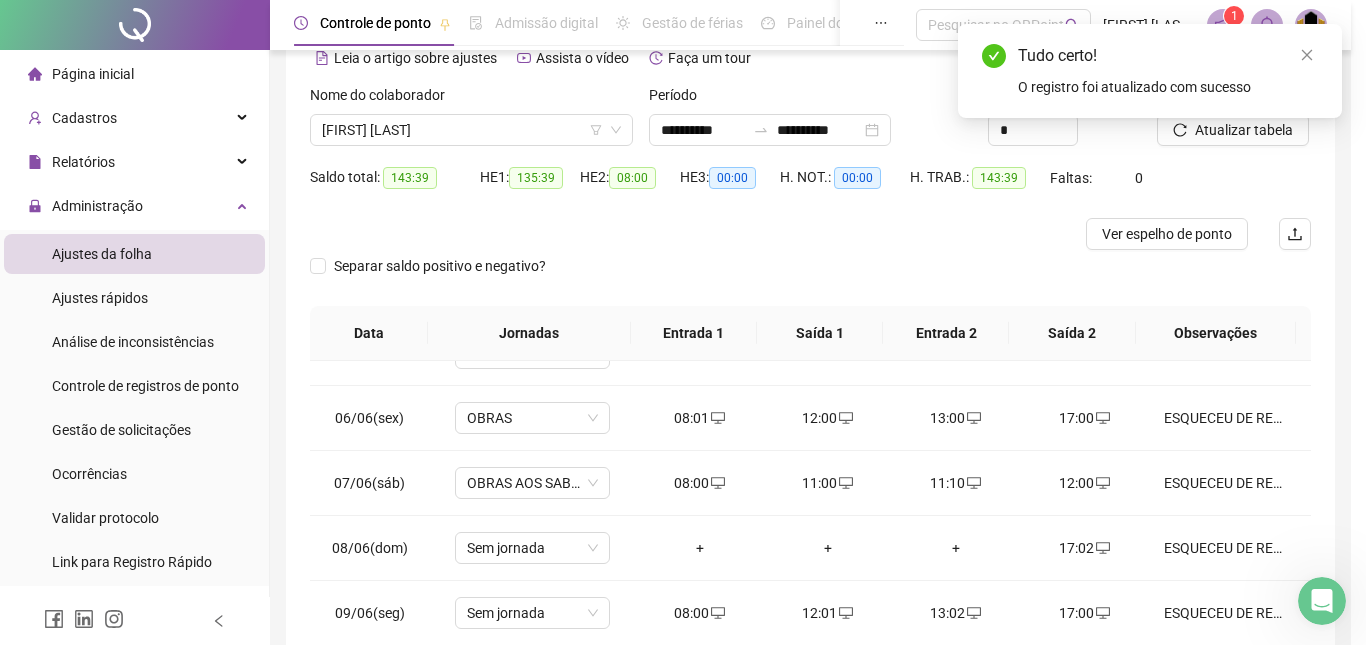 type on "**********" 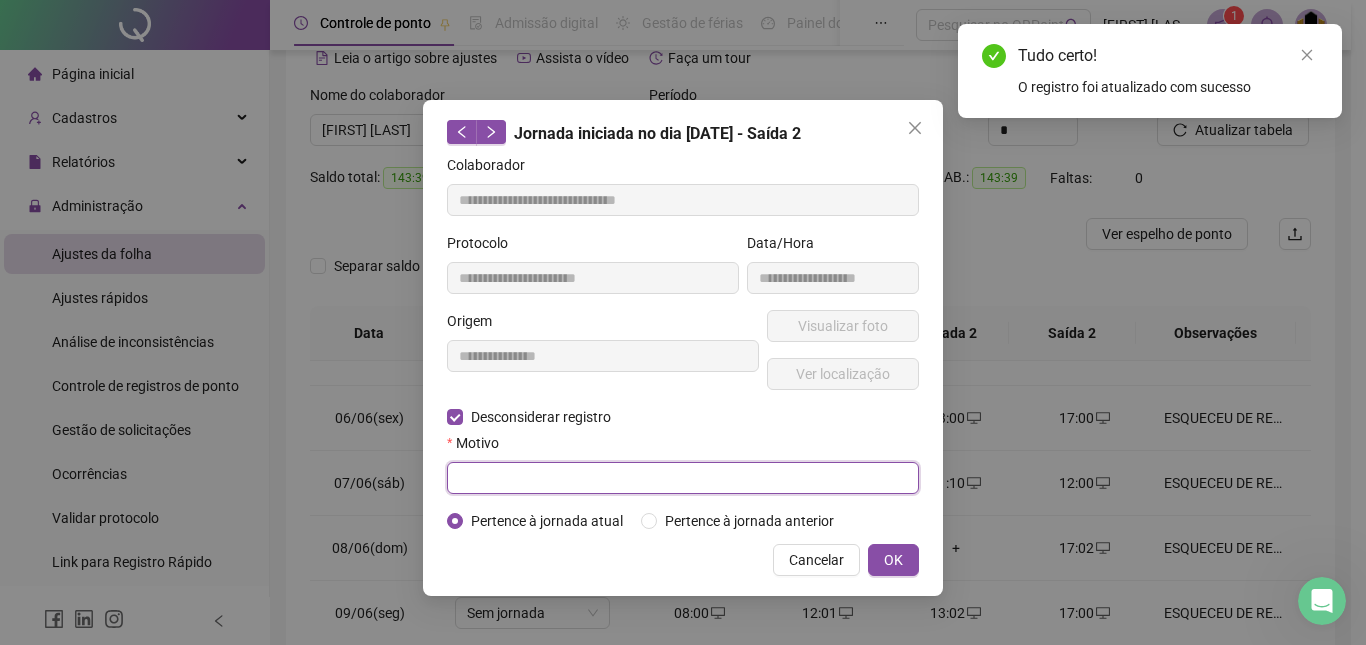 click at bounding box center [683, 478] 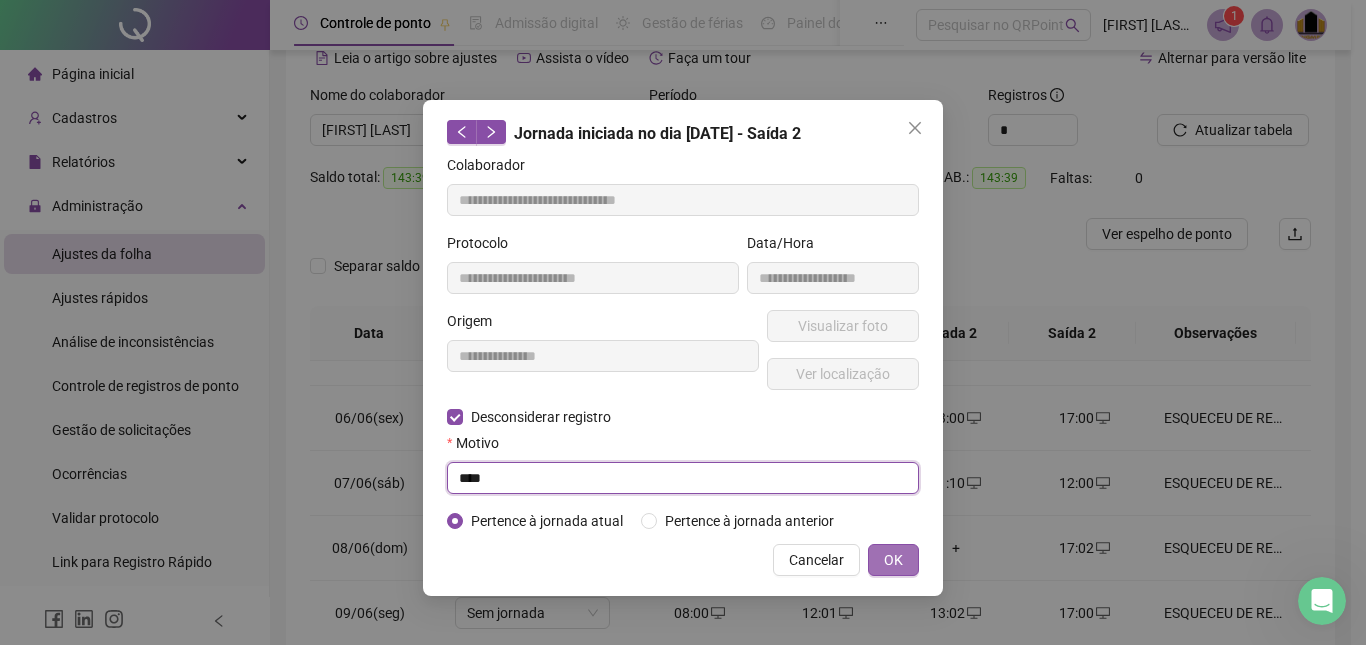 type on "****" 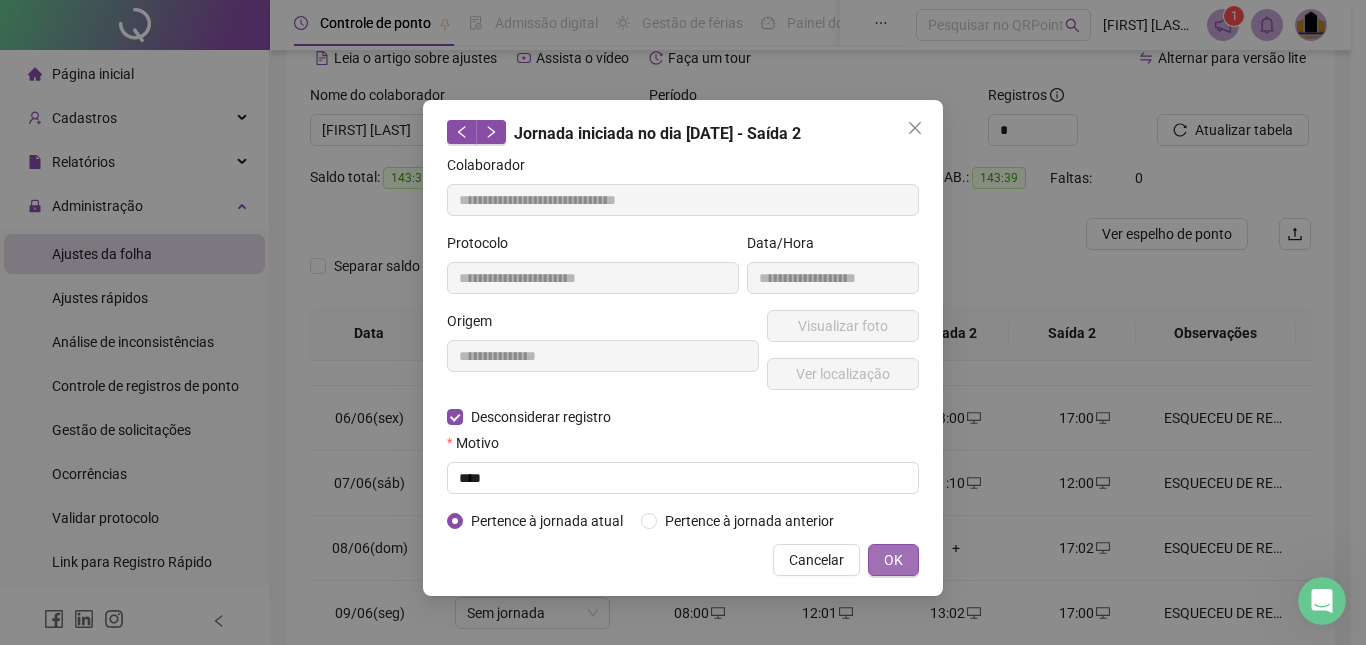 click on "OK" at bounding box center [893, 560] 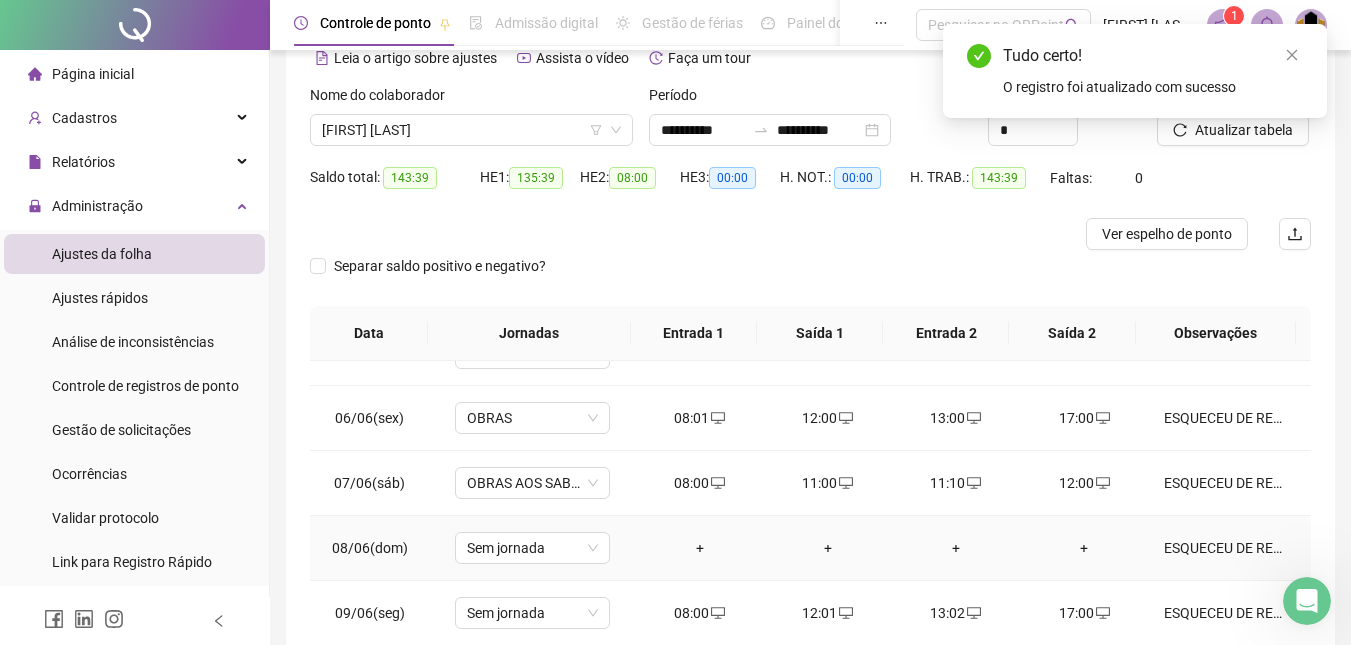 click on "ESQUECEU DE REGISTRAR" at bounding box center [1223, 548] 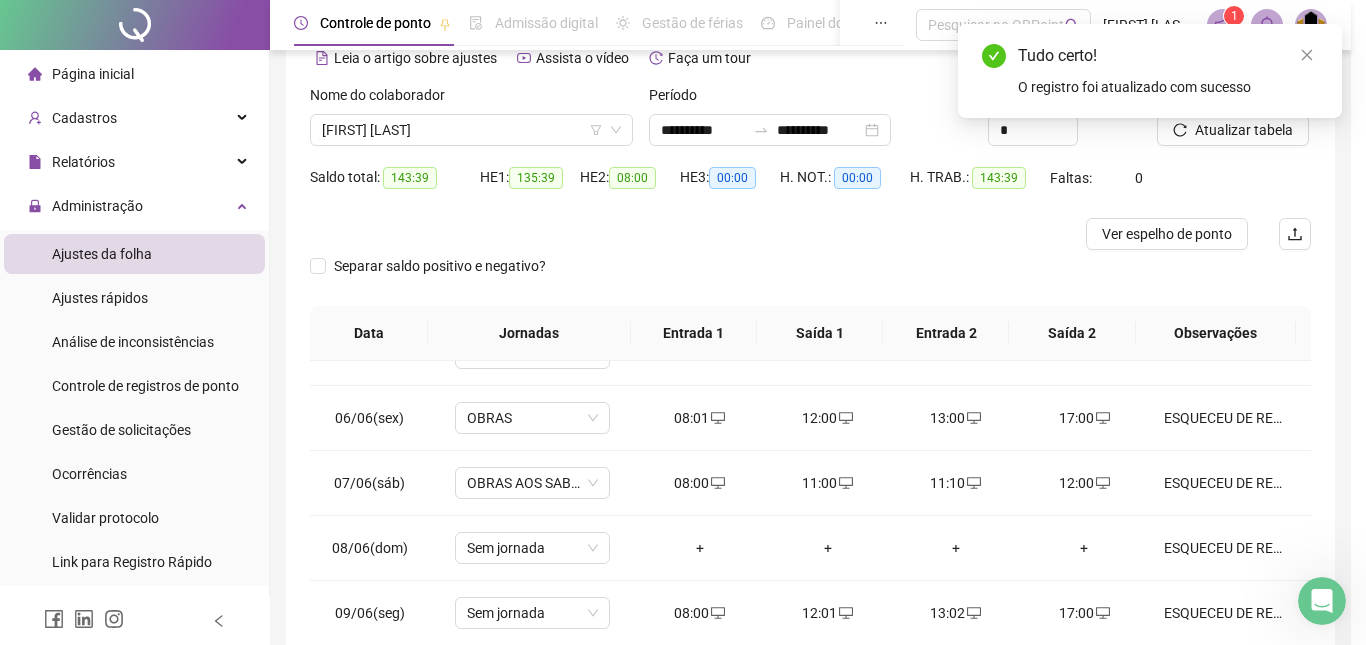 type on "**********" 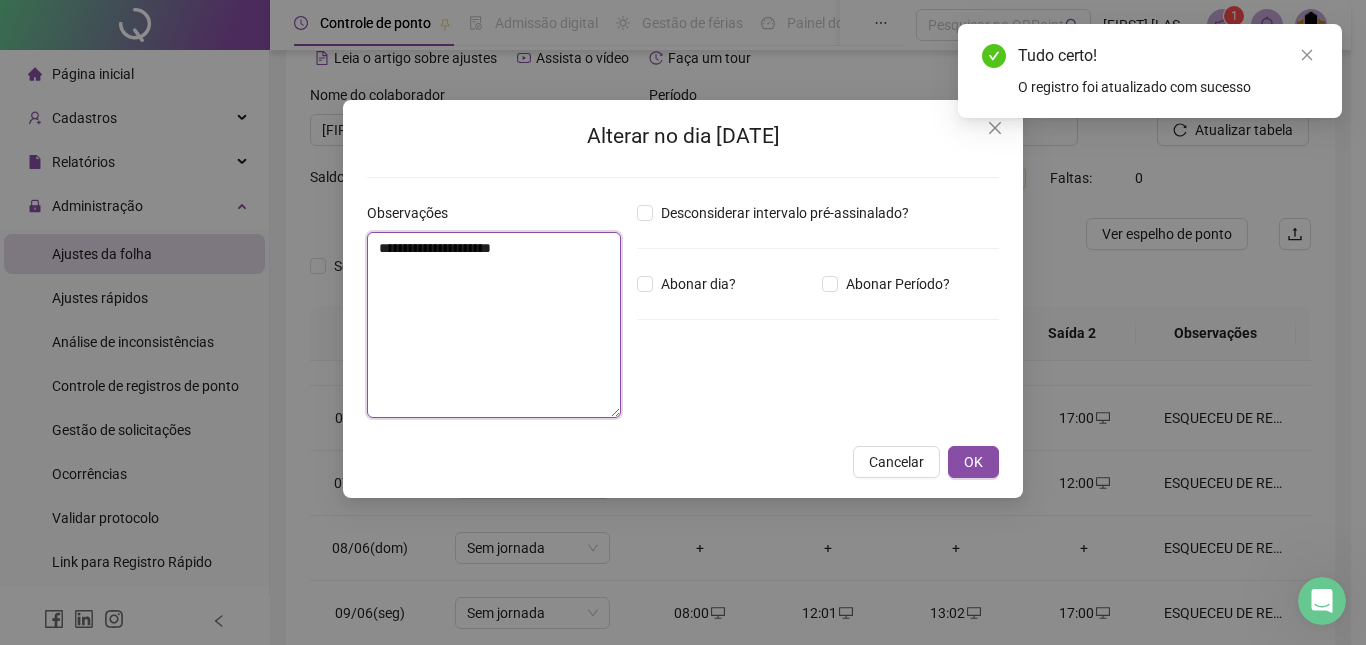 drag, startPoint x: 542, startPoint y: 242, endPoint x: 304, endPoint y: 244, distance: 238.0084 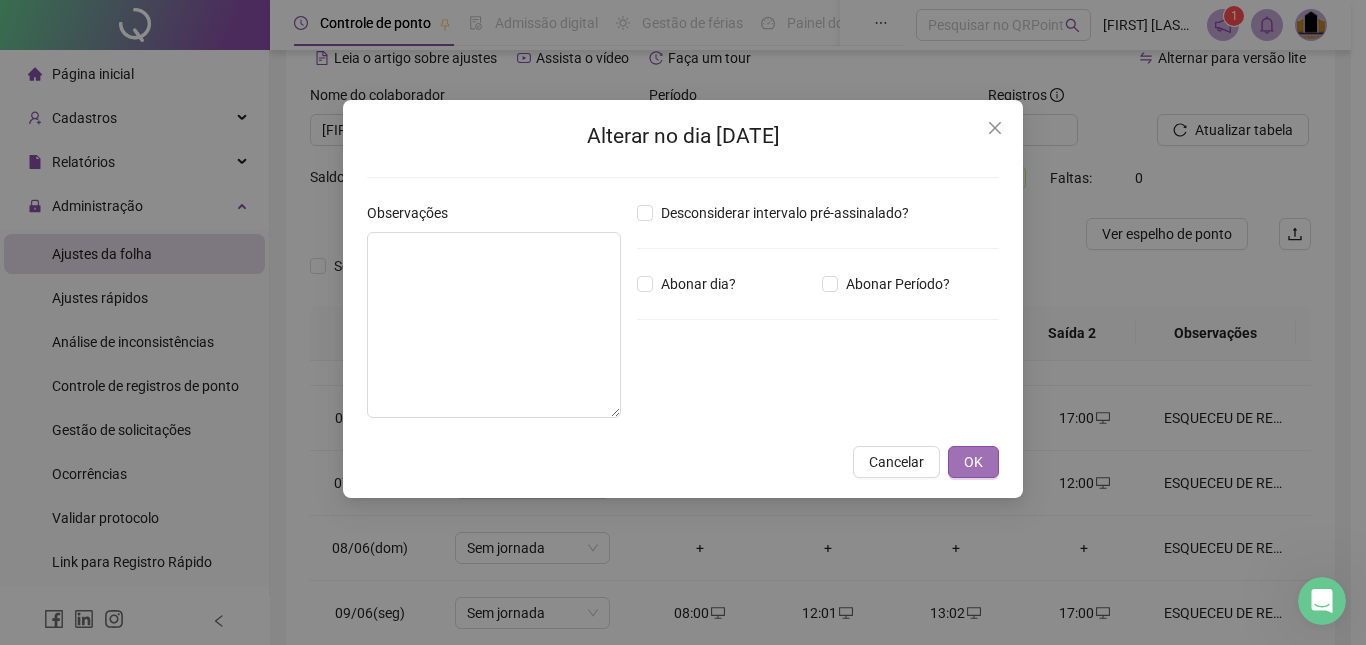 click on "OK" at bounding box center (973, 462) 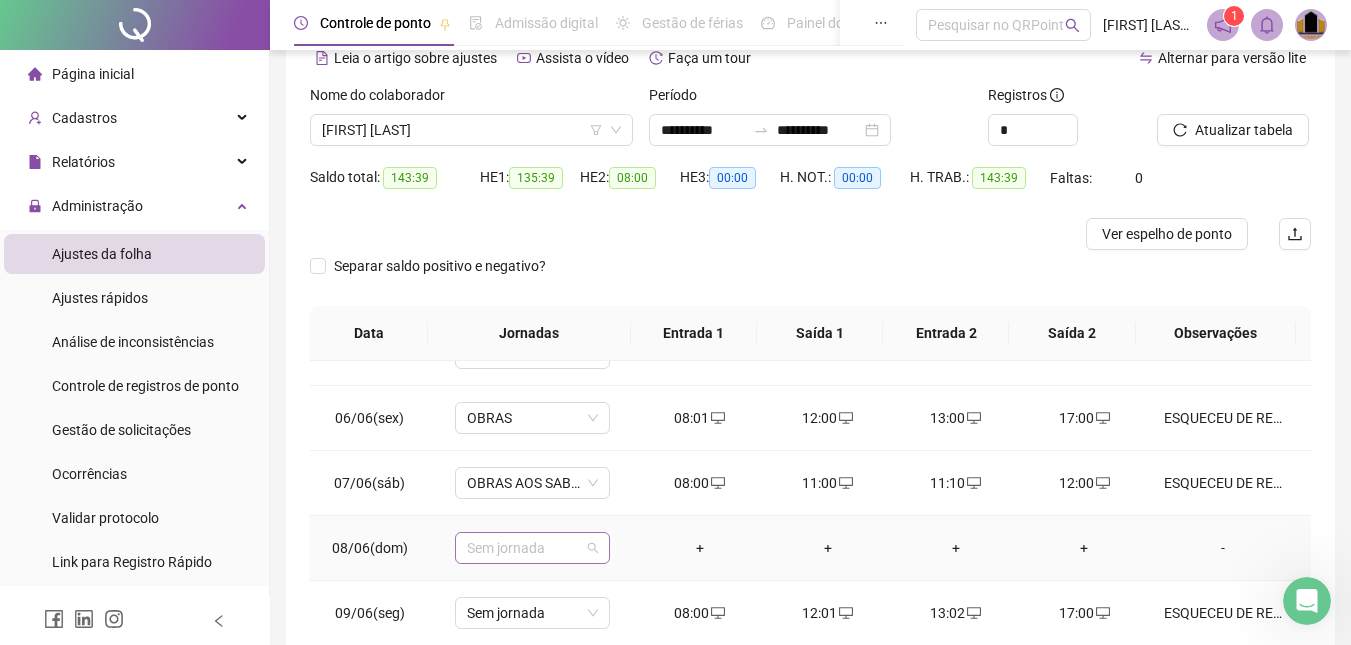 click on "Sem jornada" at bounding box center (532, 548) 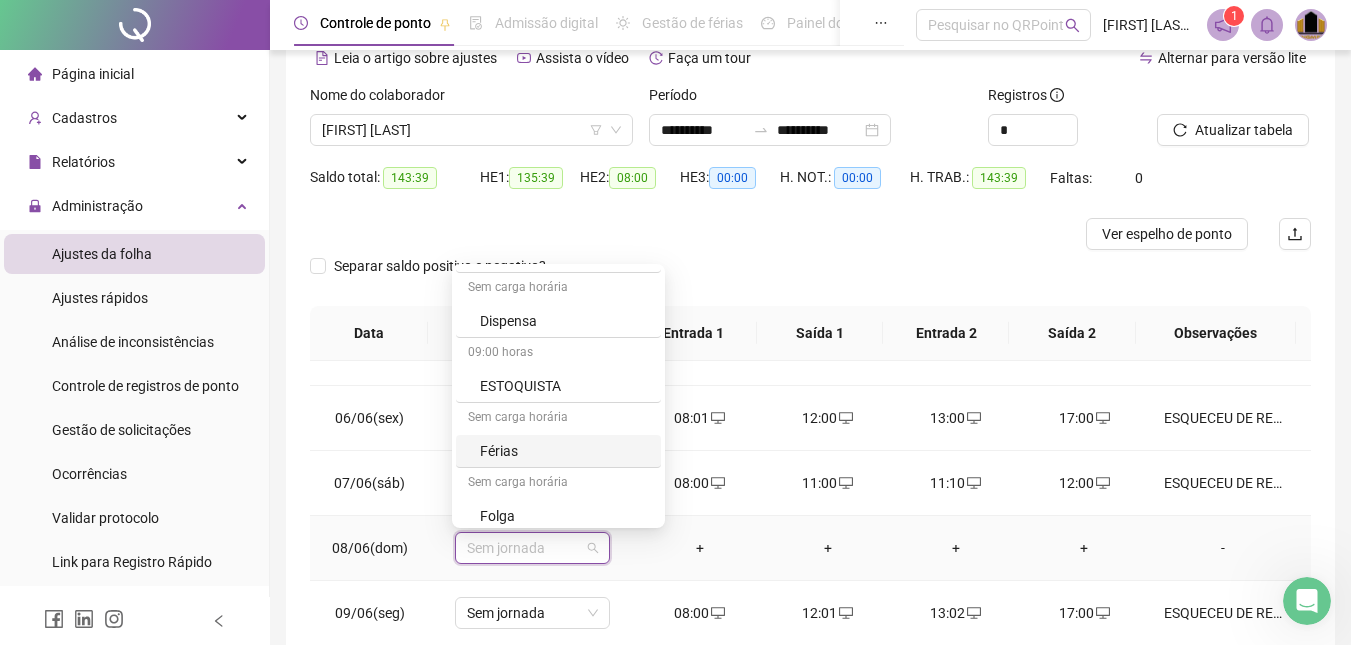 scroll, scrollTop: 200, scrollLeft: 0, axis: vertical 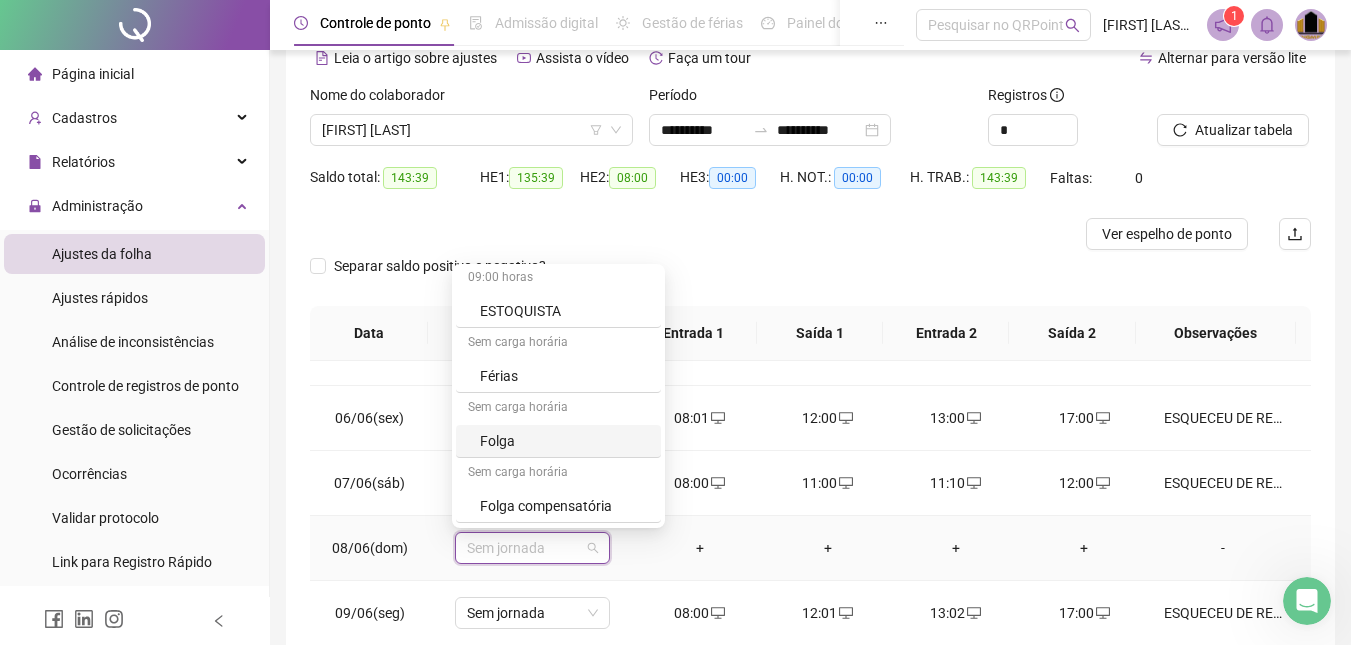 click on "Folga" at bounding box center [564, 441] 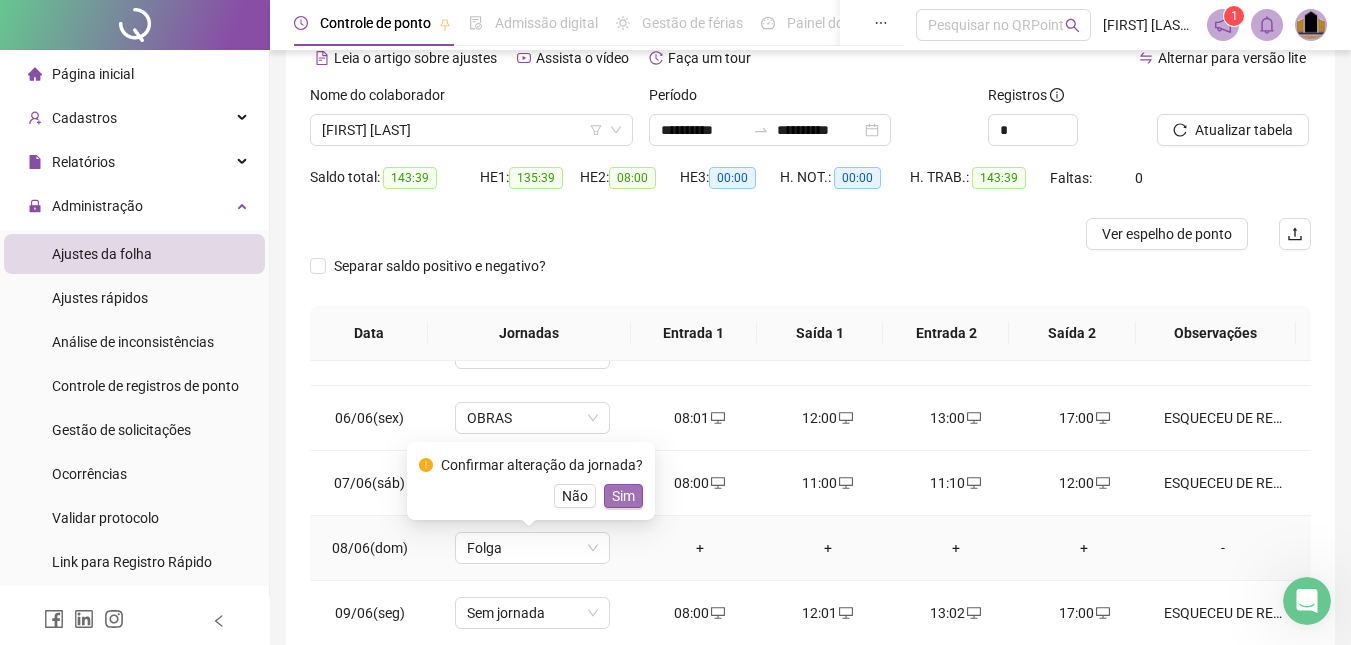 click on "Sim" at bounding box center (623, 496) 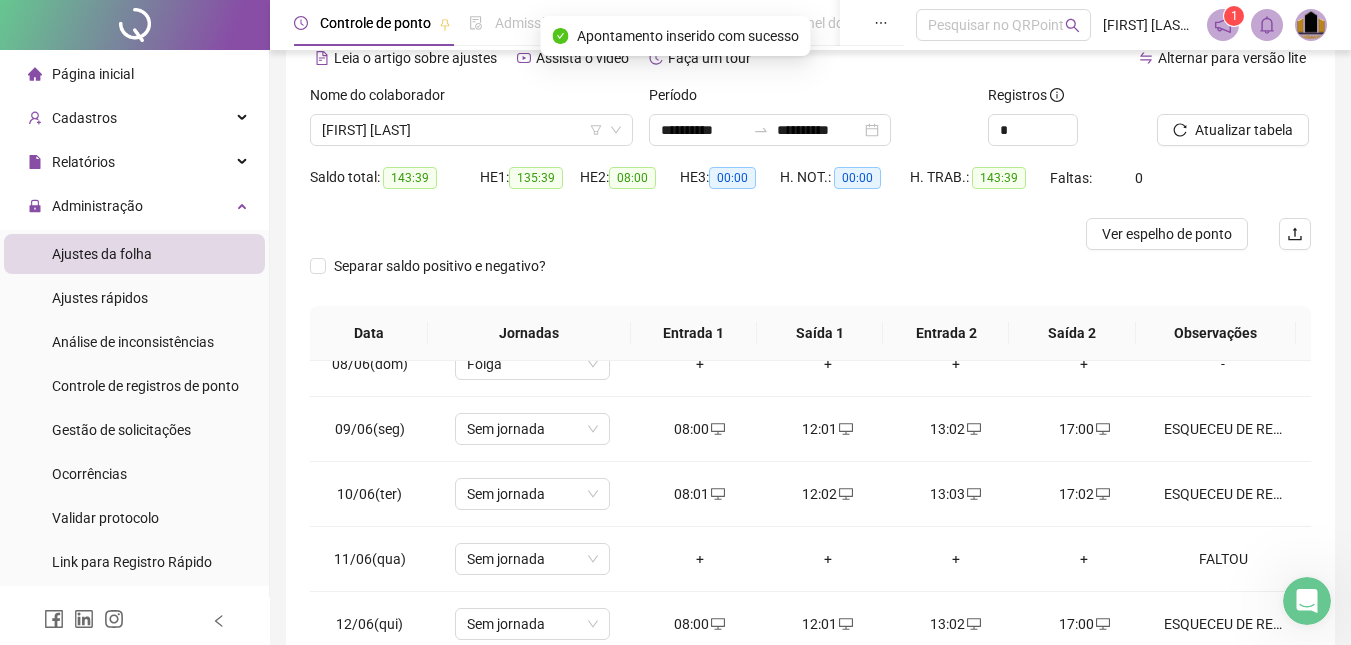 scroll, scrollTop: 500, scrollLeft: 0, axis: vertical 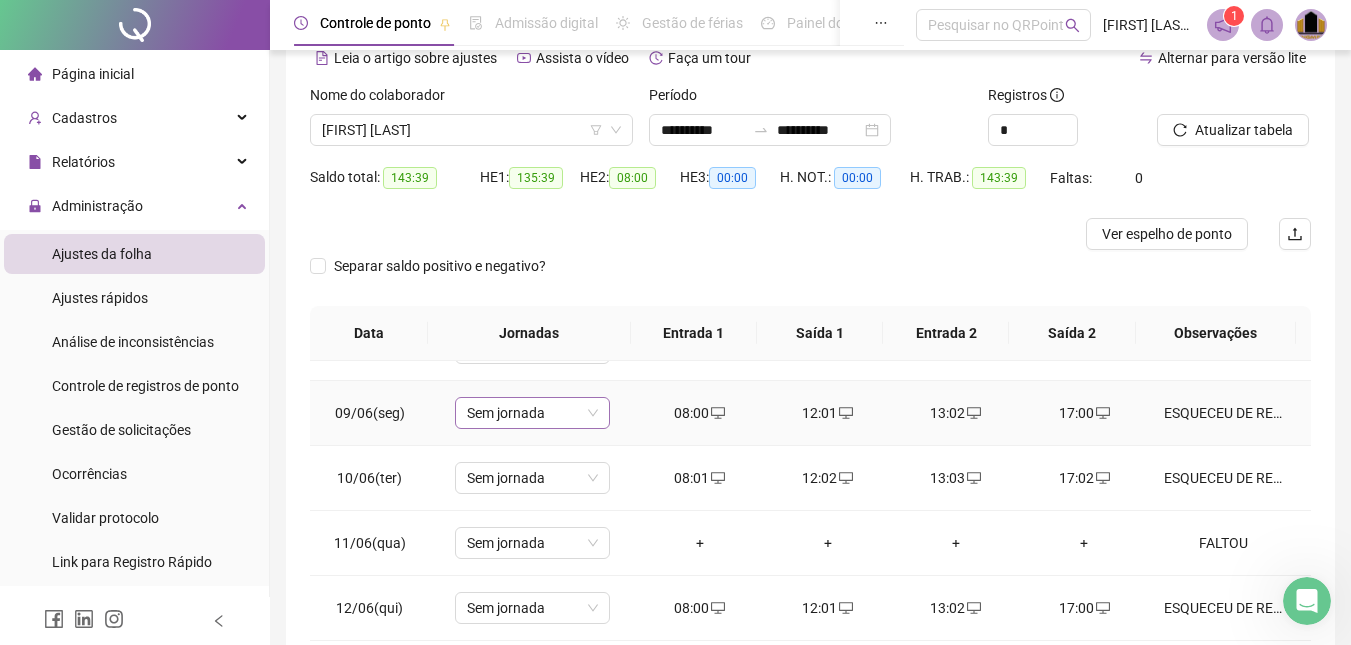 click on "Sem jornada" at bounding box center (532, 413) 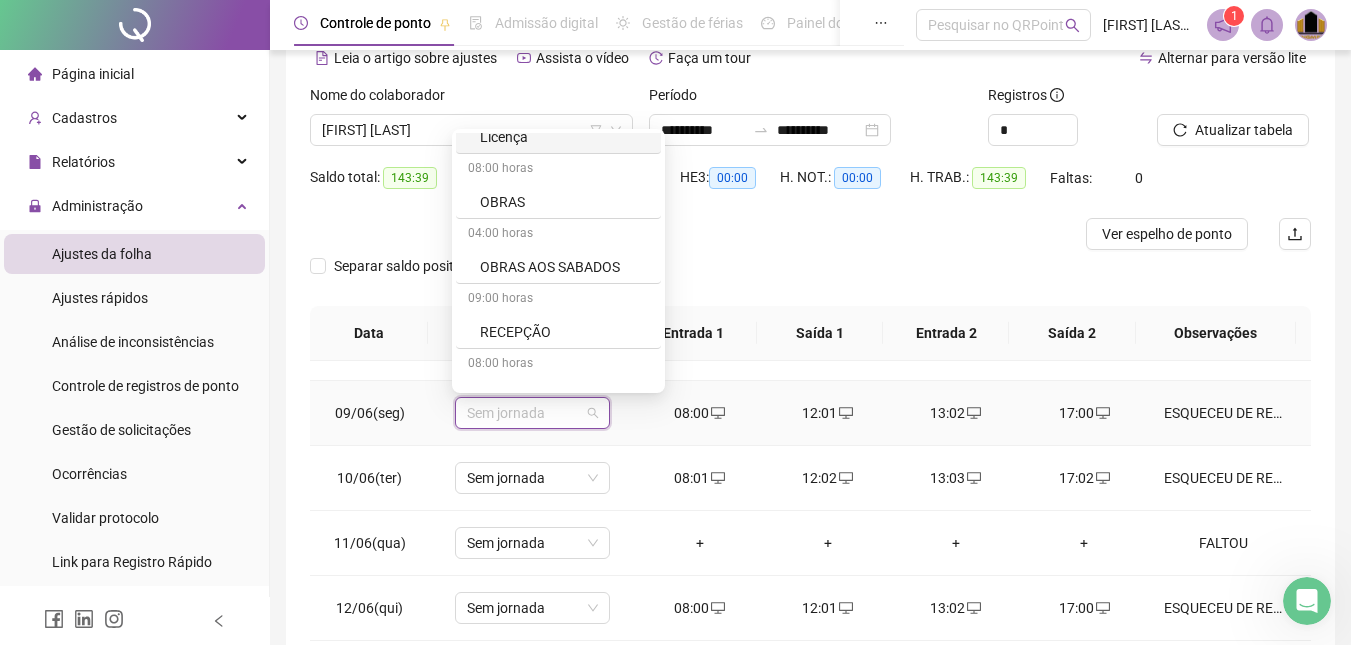 scroll, scrollTop: 500, scrollLeft: 0, axis: vertical 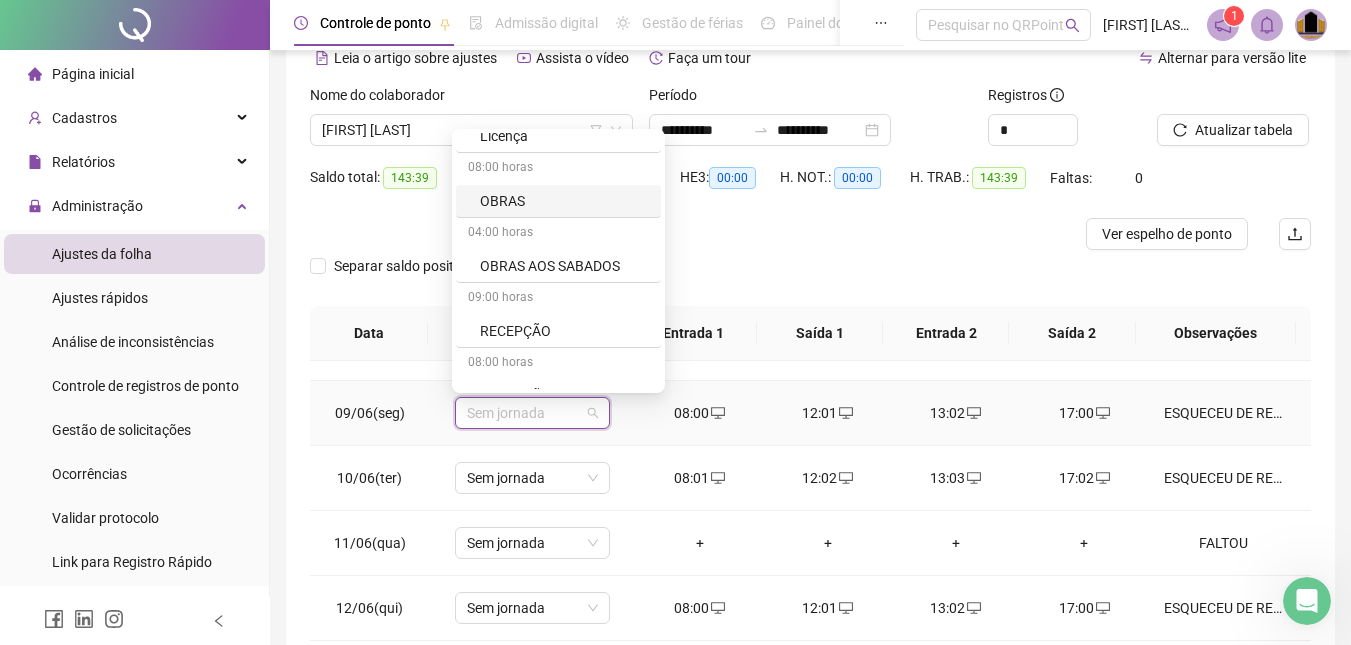 click on "OBRAS" at bounding box center (564, 201) 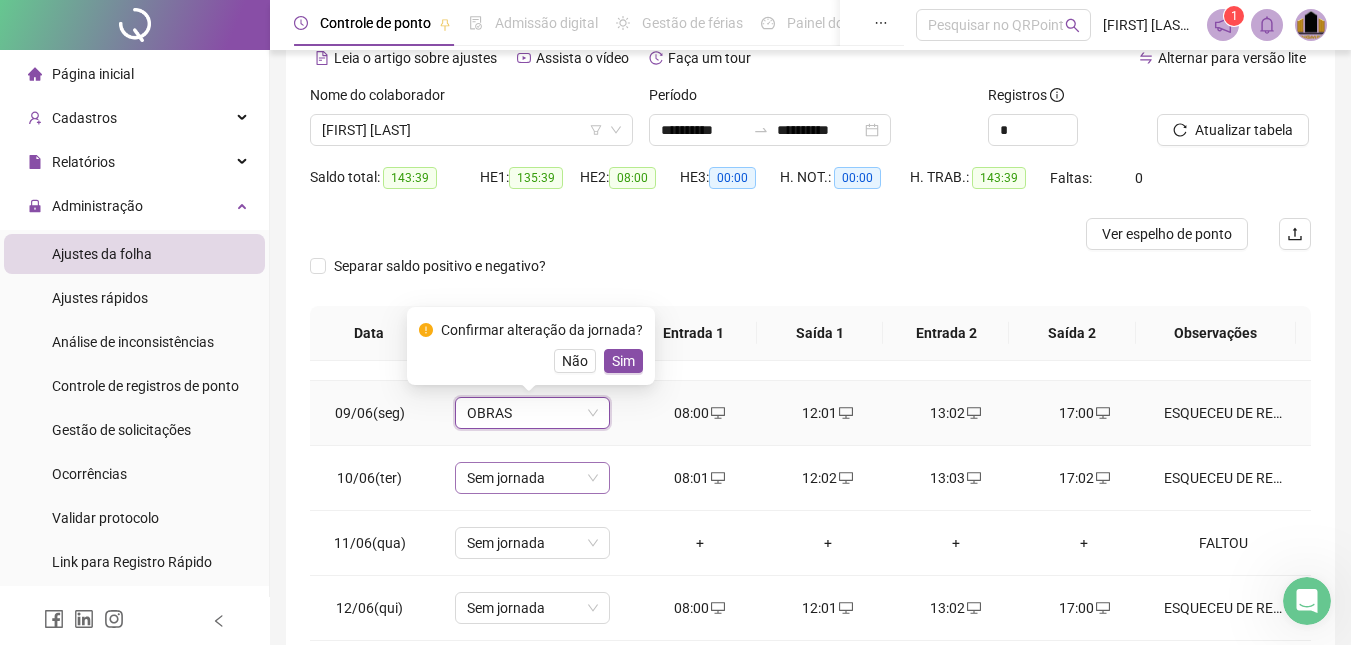 drag, startPoint x: 631, startPoint y: 363, endPoint x: 535, endPoint y: 472, distance: 145.24806 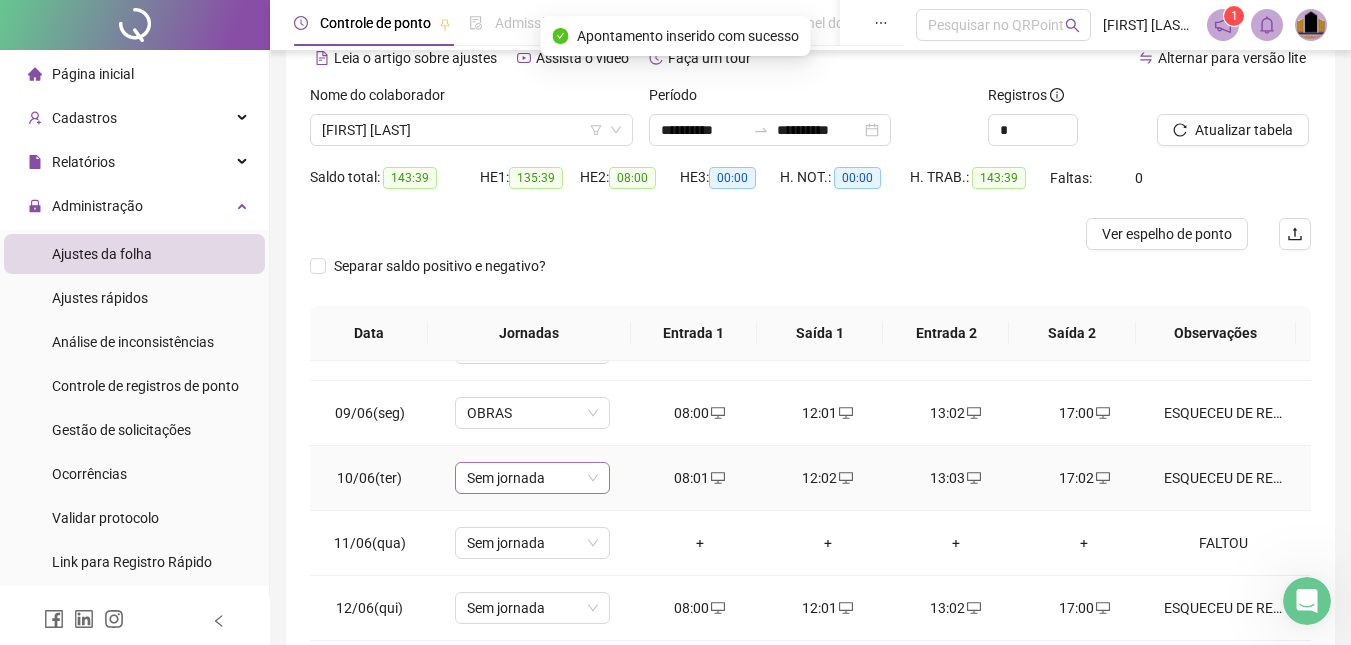click on "Sem jornada" at bounding box center [532, 478] 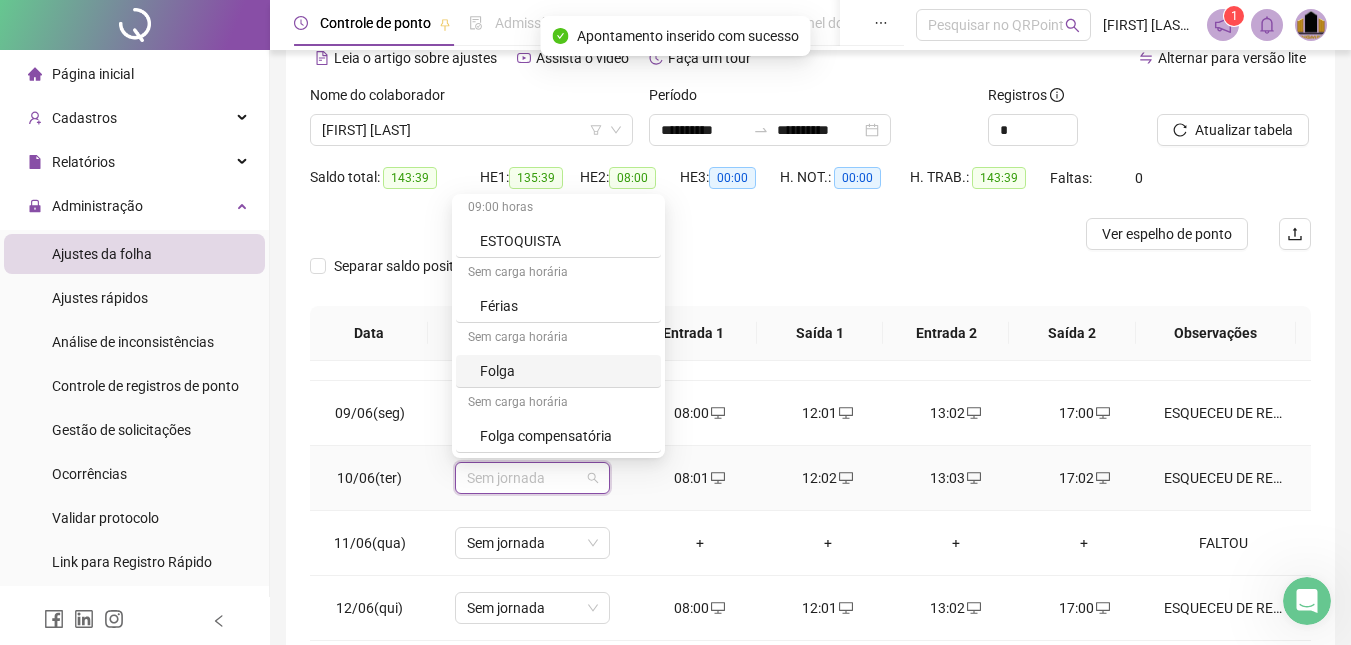 scroll, scrollTop: 400, scrollLeft: 0, axis: vertical 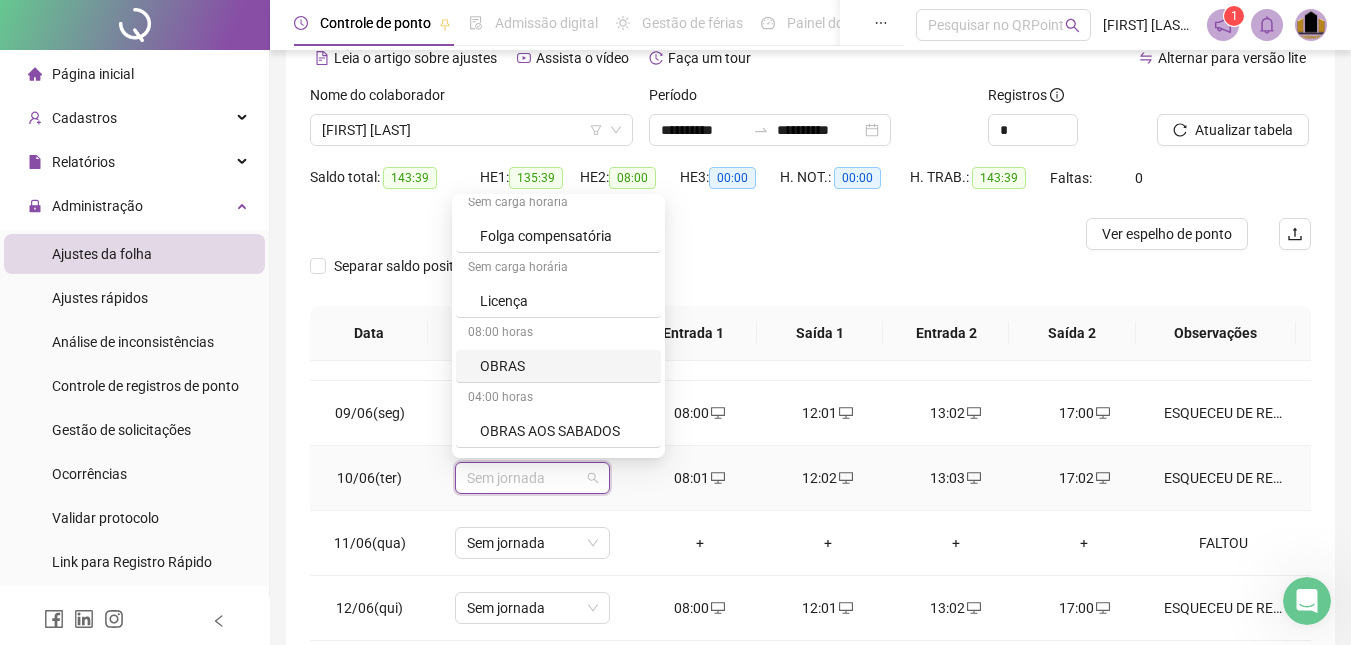 click on "OBRAS" at bounding box center (564, 366) 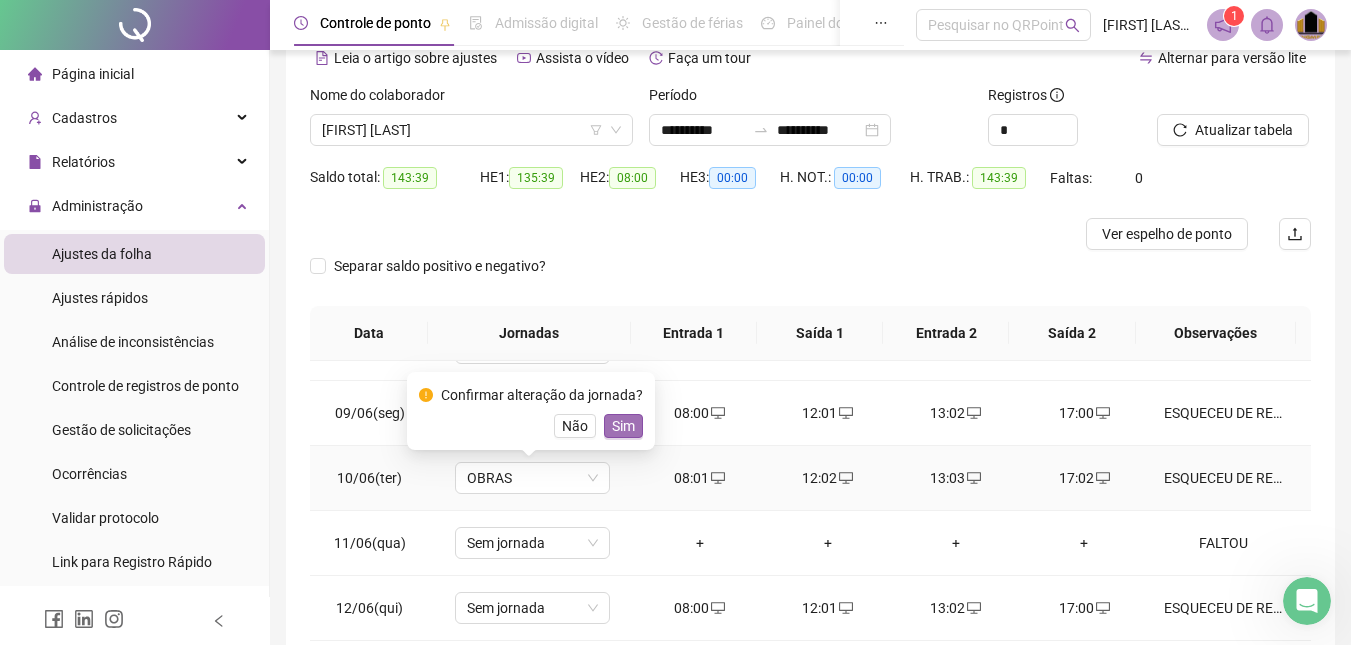 click on "Sim" at bounding box center (623, 426) 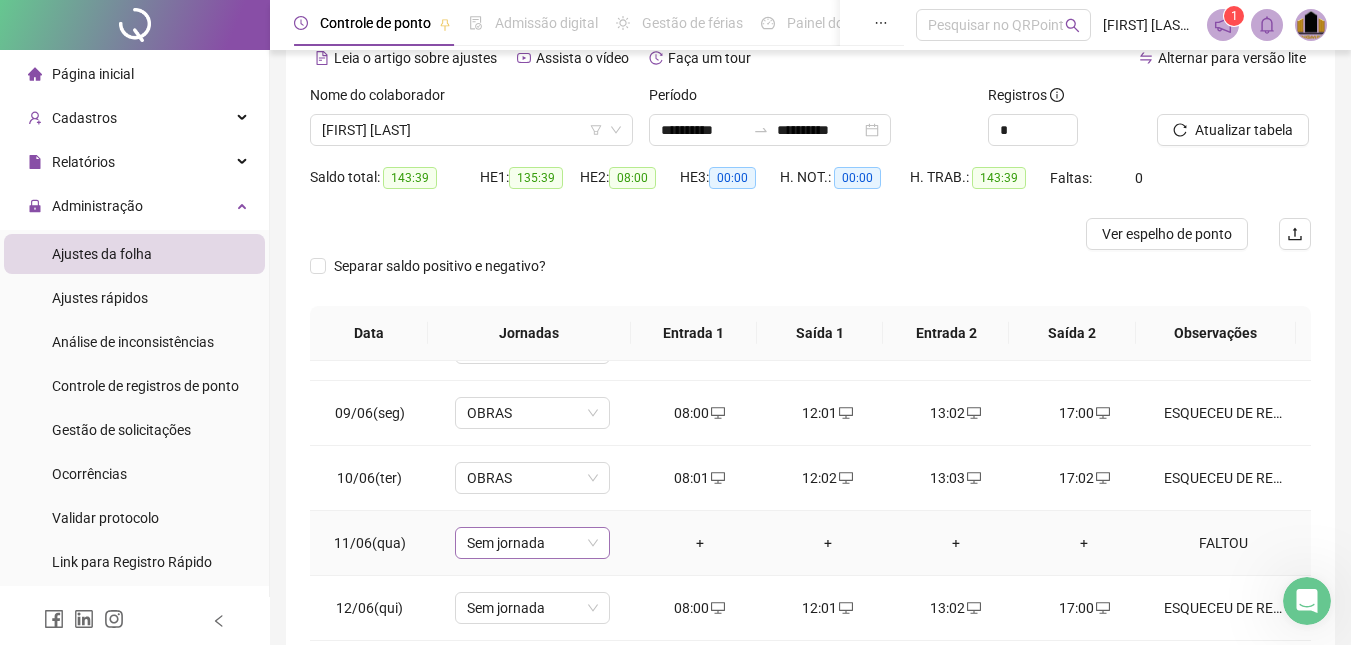 click on "Sem jornada" at bounding box center [532, 543] 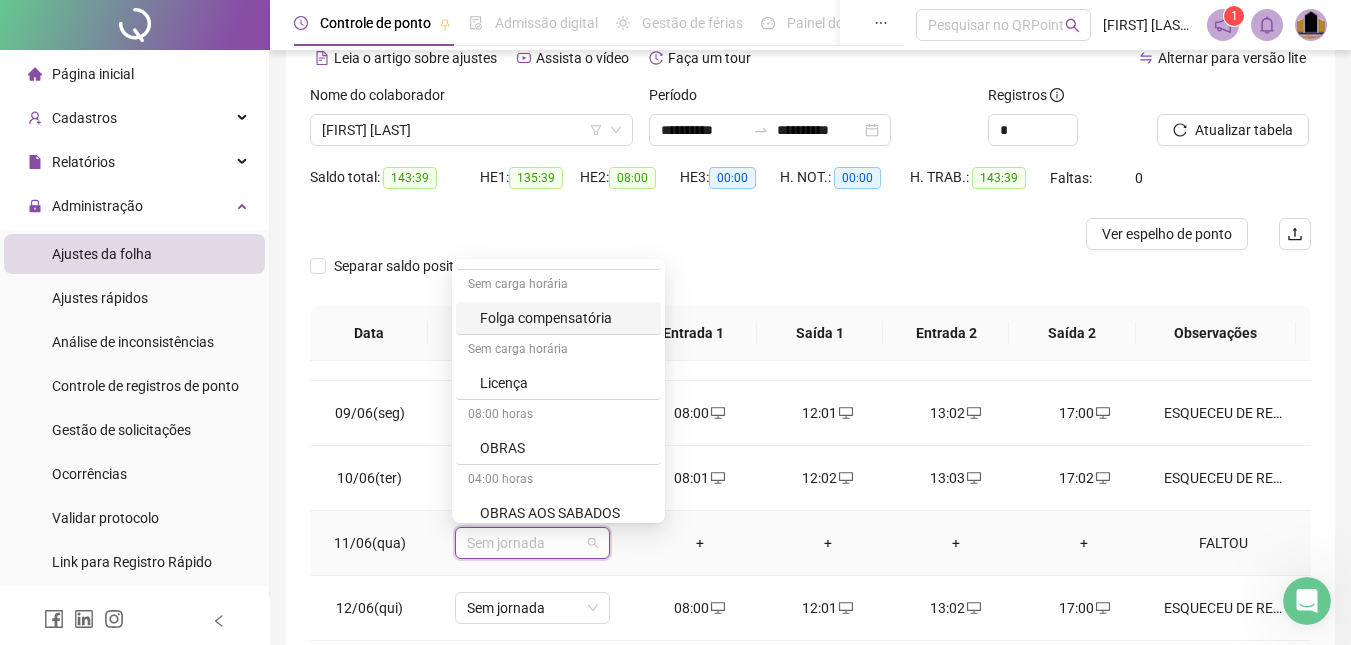 scroll, scrollTop: 500, scrollLeft: 0, axis: vertical 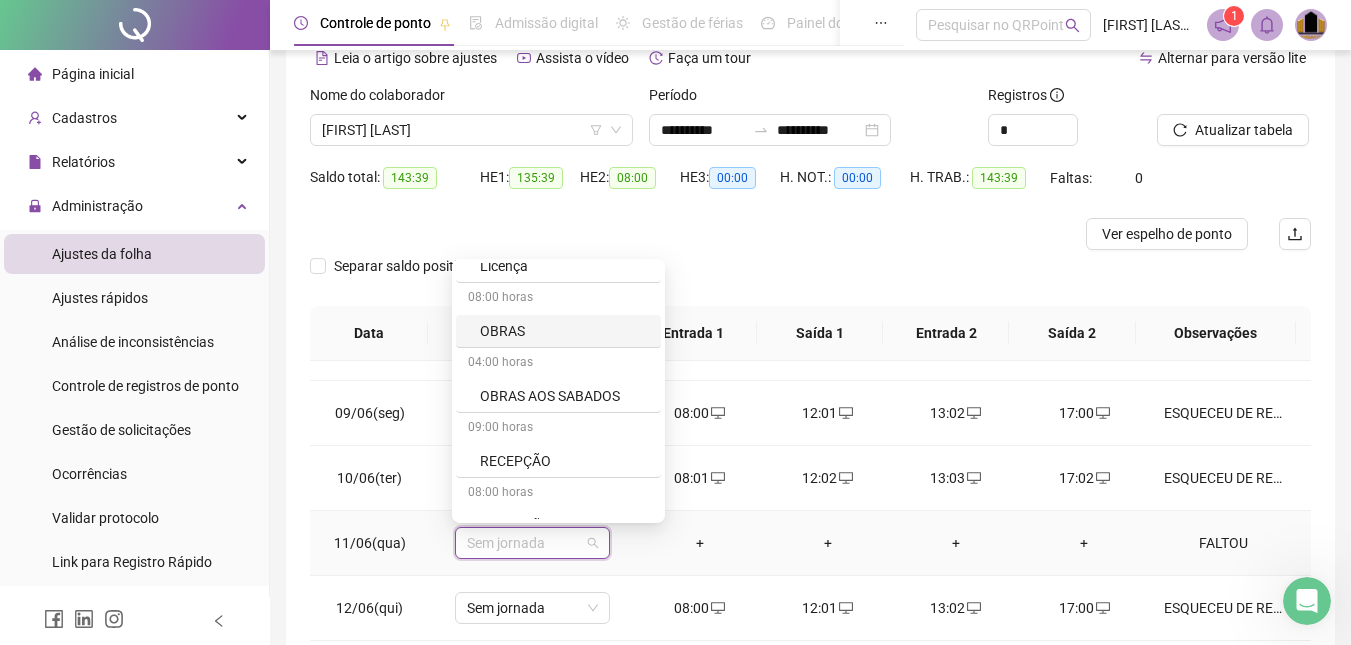 click on "OBRAS" at bounding box center [564, 331] 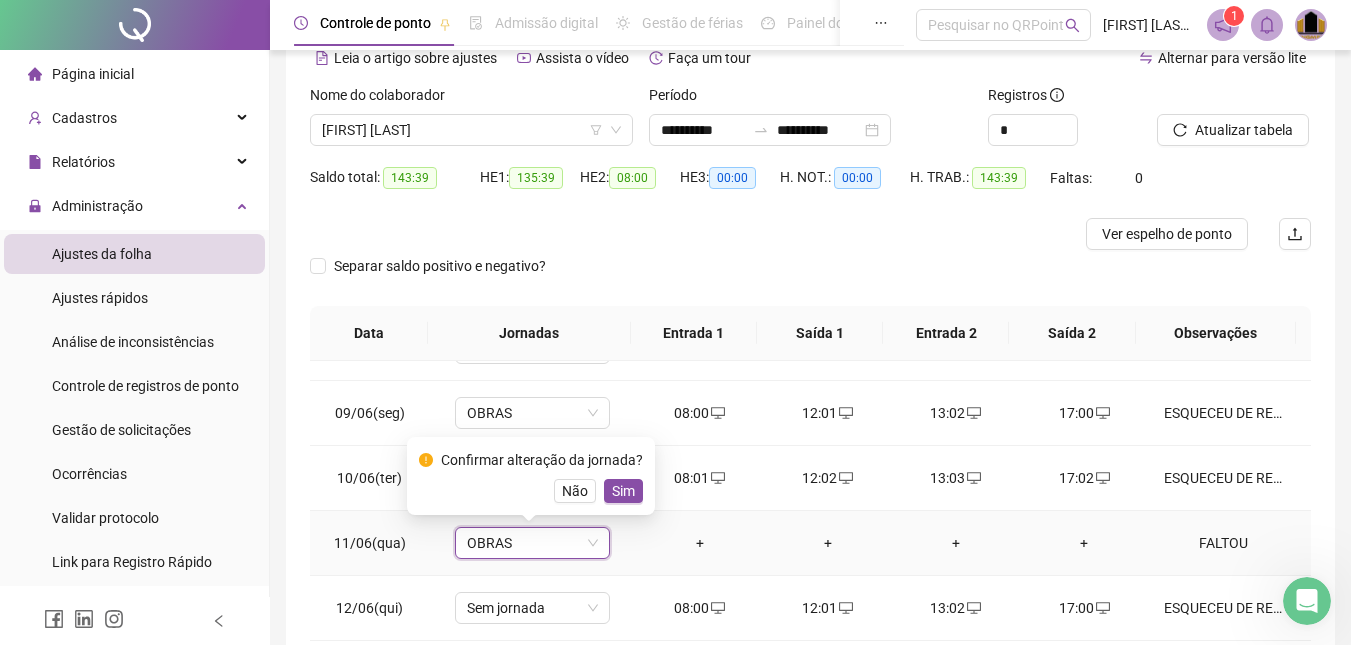 click on "Sim" at bounding box center (623, 491) 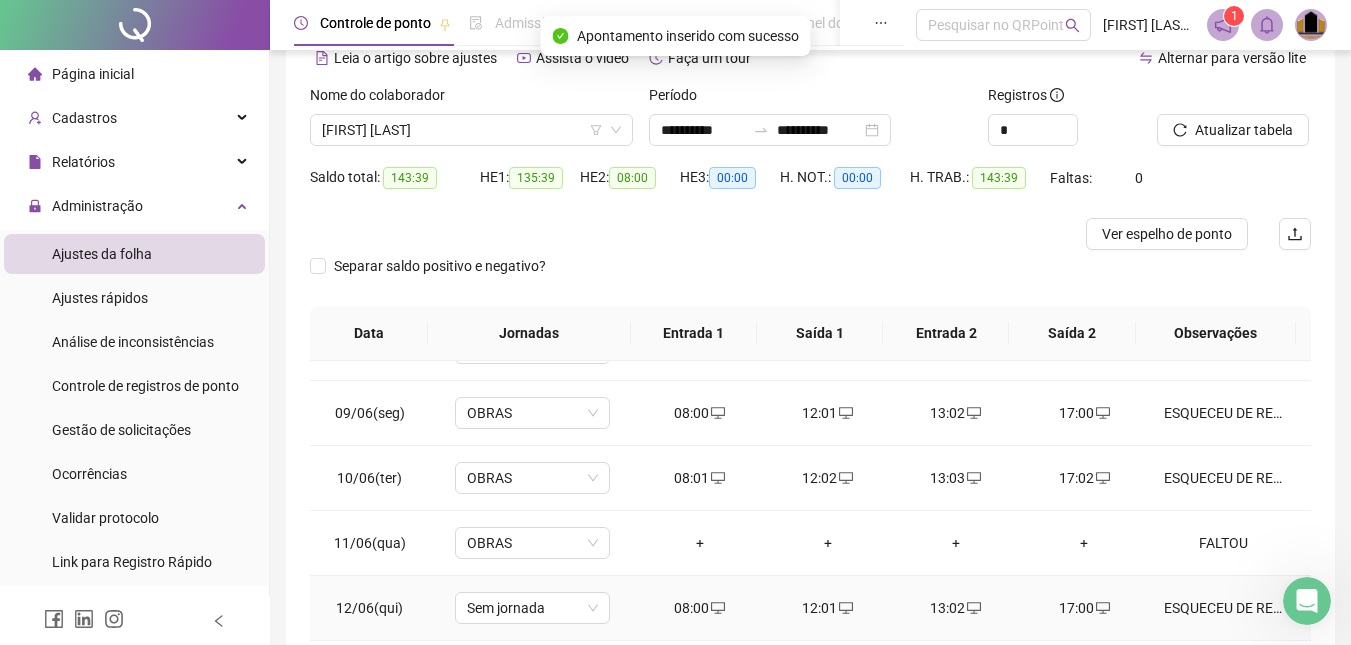 scroll, scrollTop: 700, scrollLeft: 0, axis: vertical 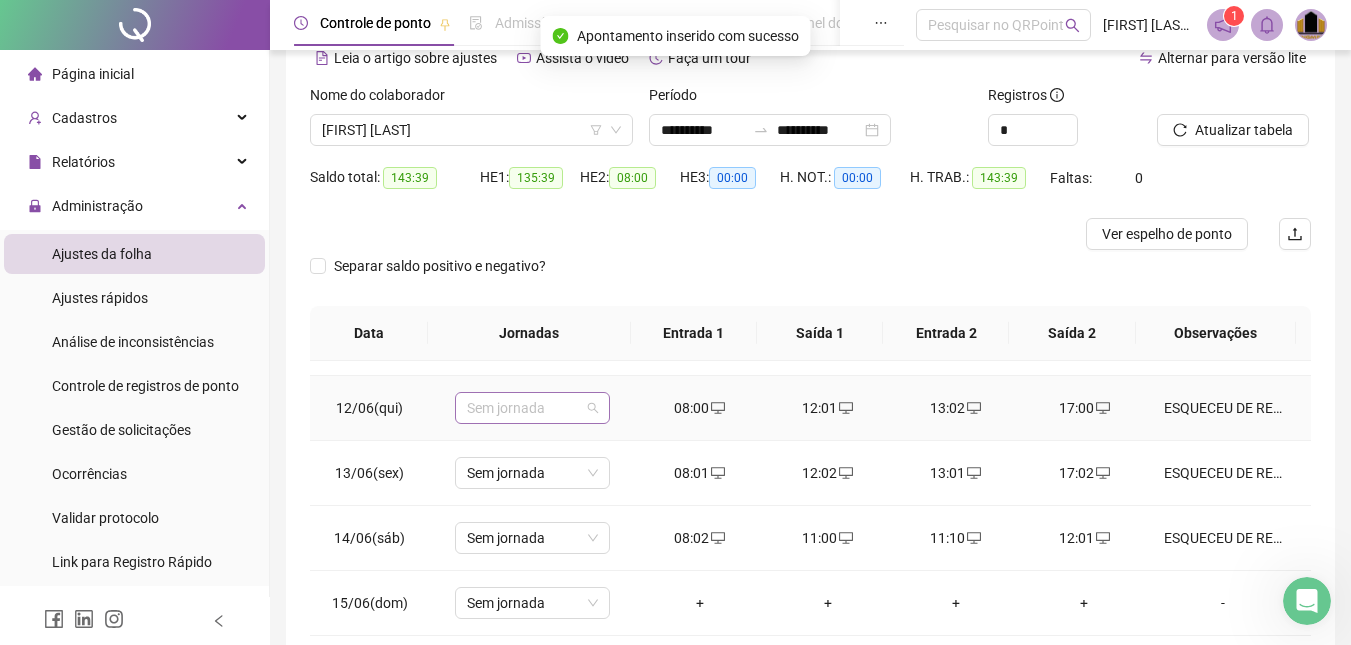 click on "Sem jornada" at bounding box center (532, 408) 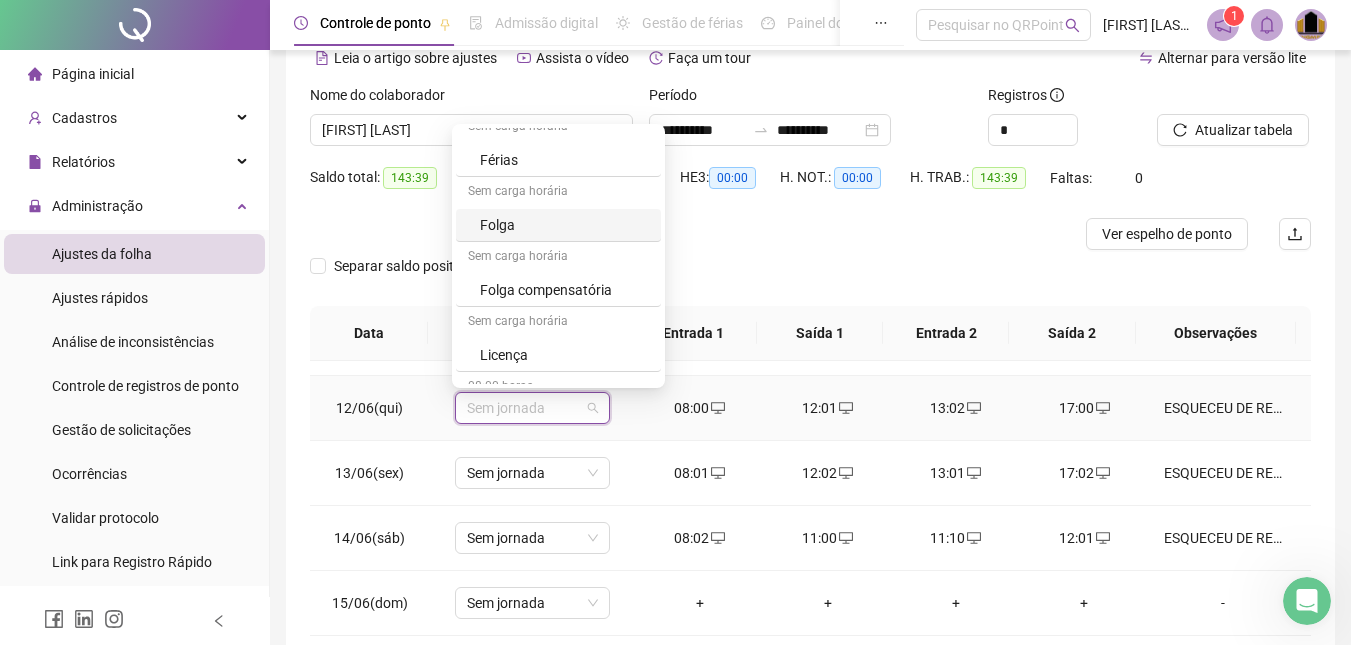 scroll, scrollTop: 400, scrollLeft: 0, axis: vertical 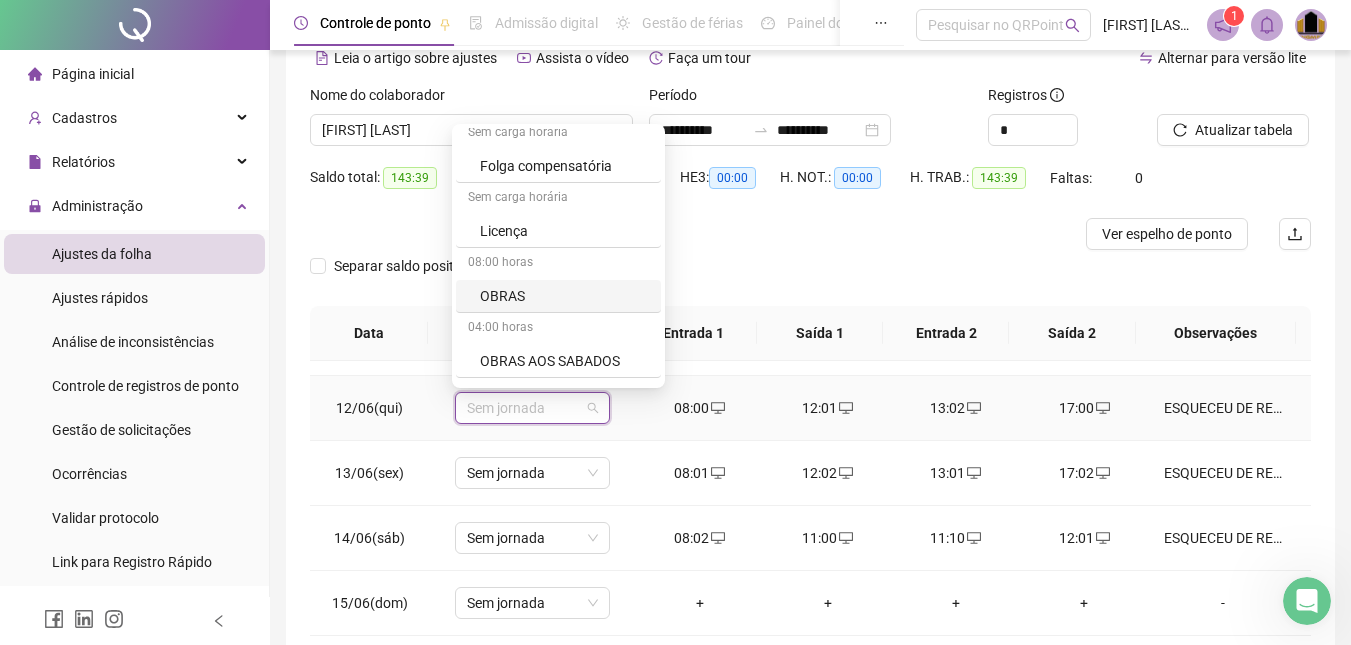 click on "OBRAS" at bounding box center [564, 296] 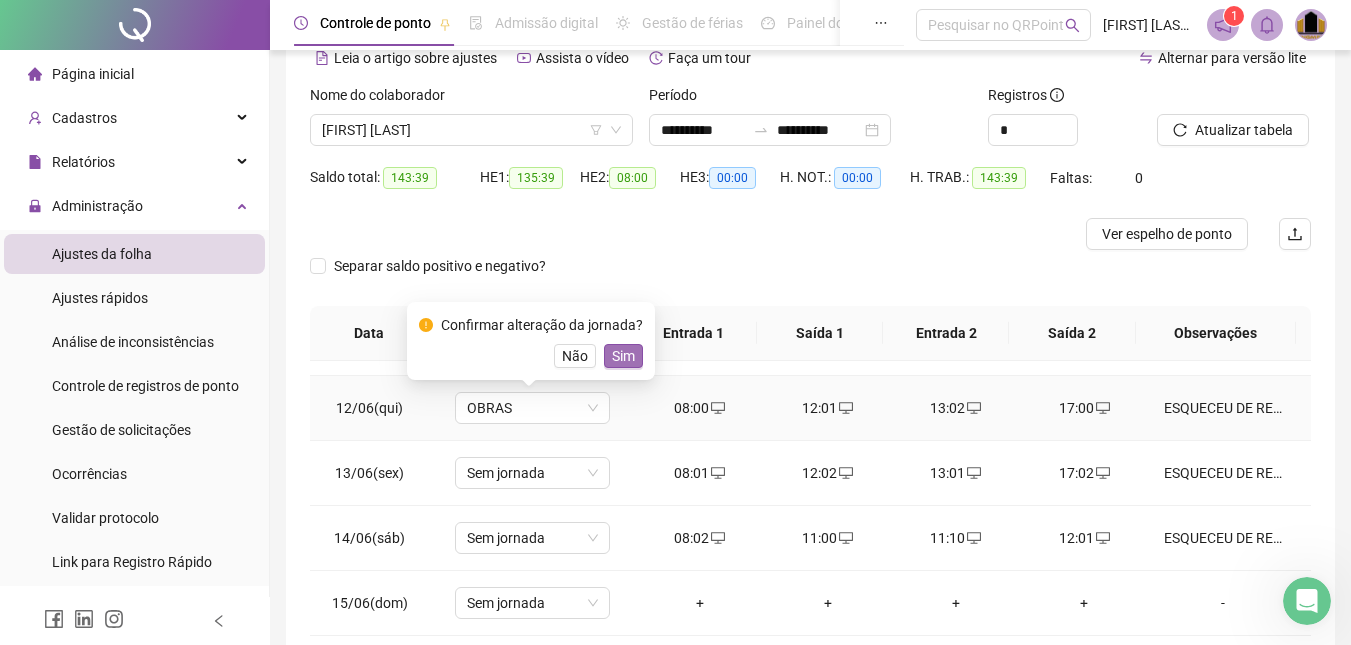 drag, startPoint x: 631, startPoint y: 346, endPoint x: 556, endPoint y: 468, distance: 143.20964 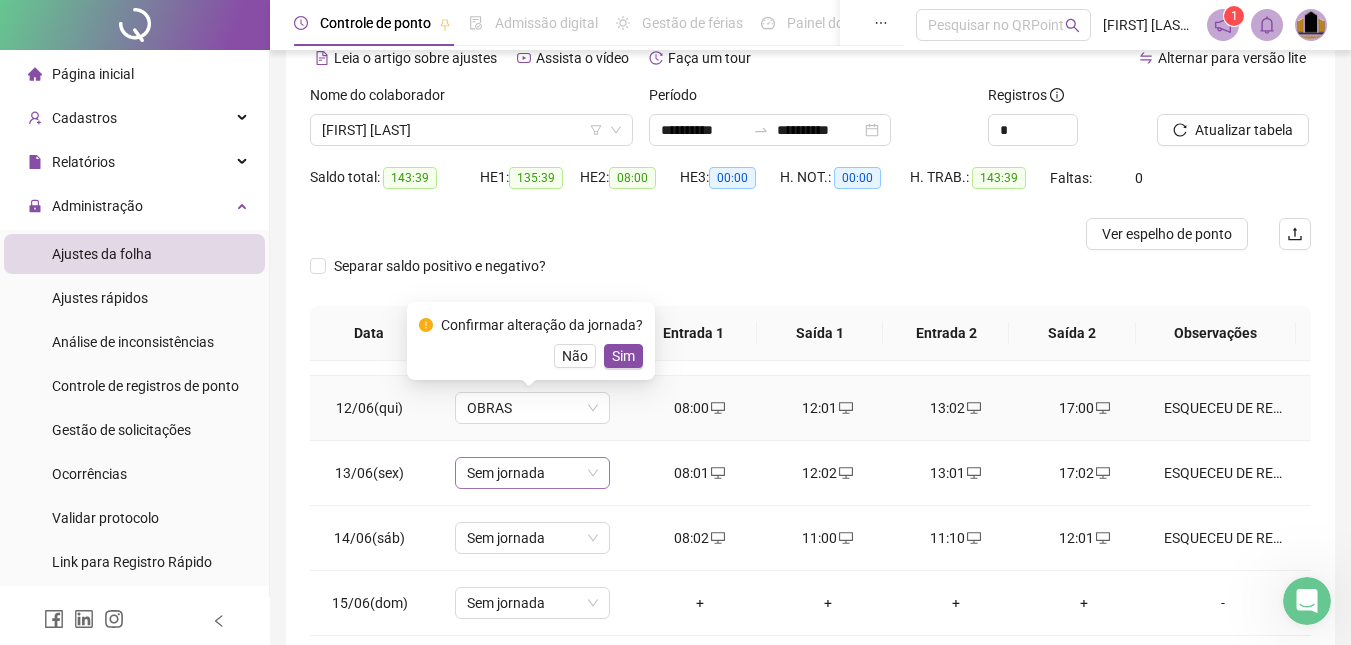 click on "Sim" at bounding box center [623, 356] 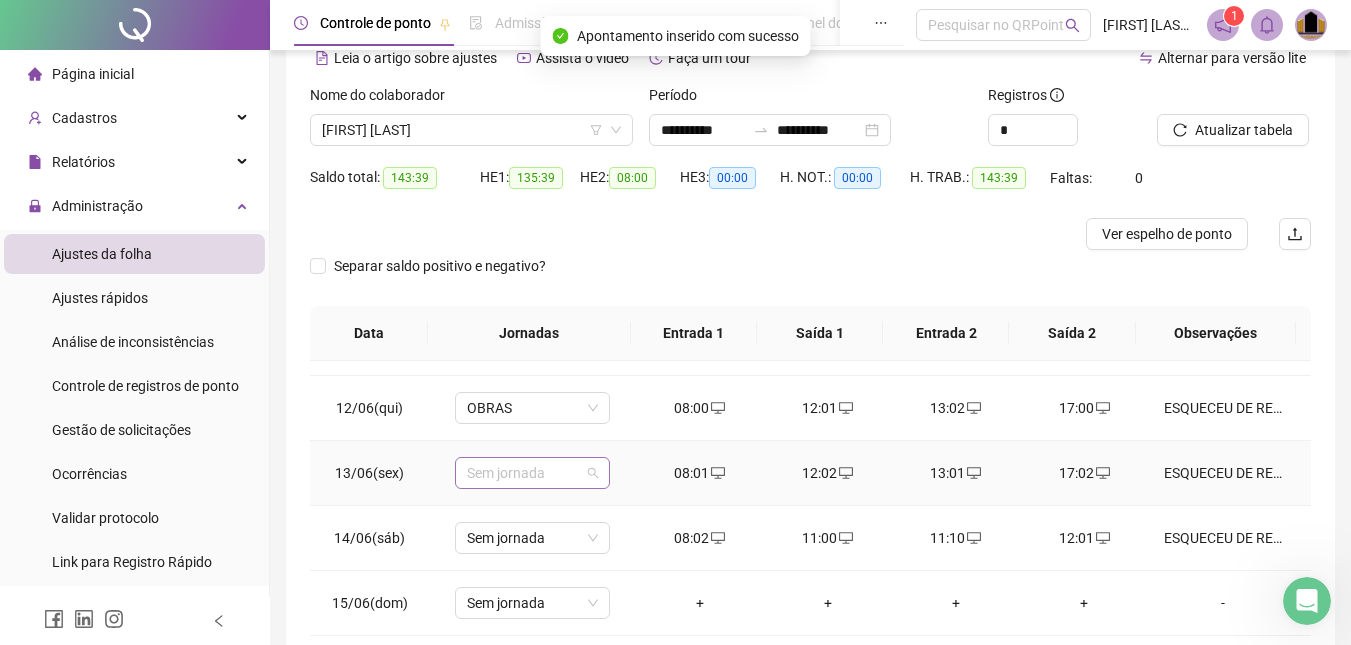 click on "Sem jornada" at bounding box center (532, 473) 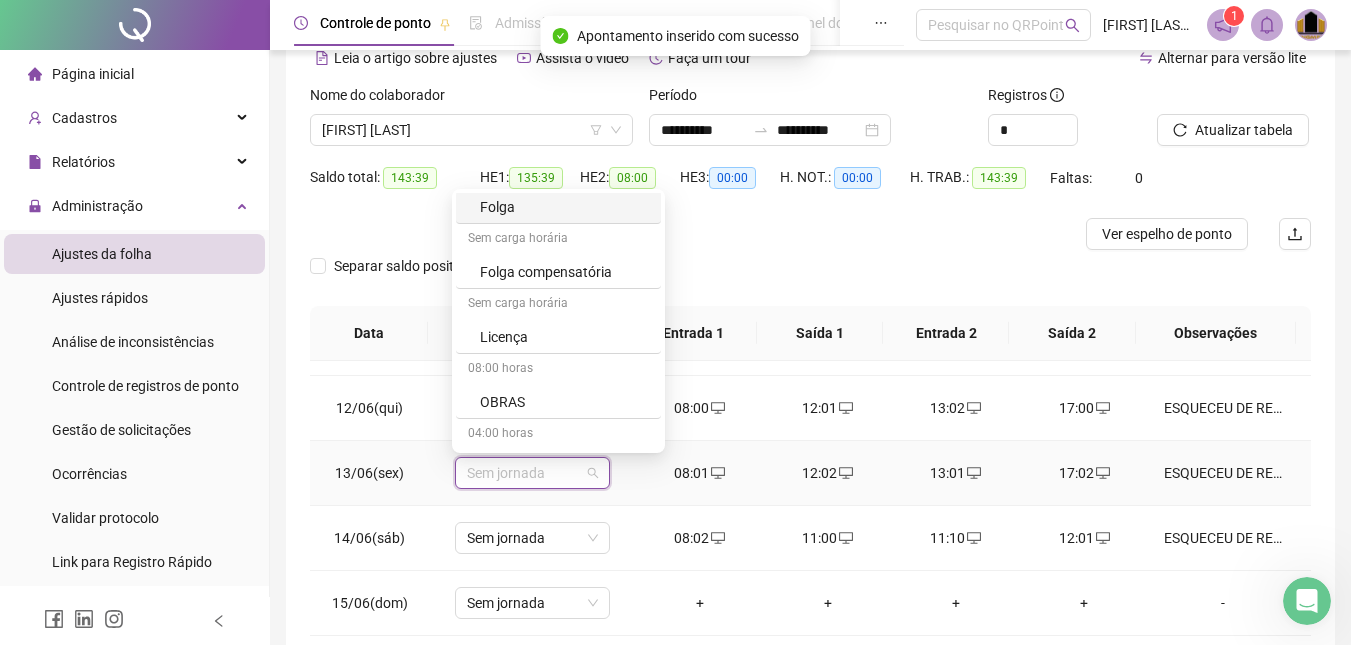 scroll, scrollTop: 400, scrollLeft: 0, axis: vertical 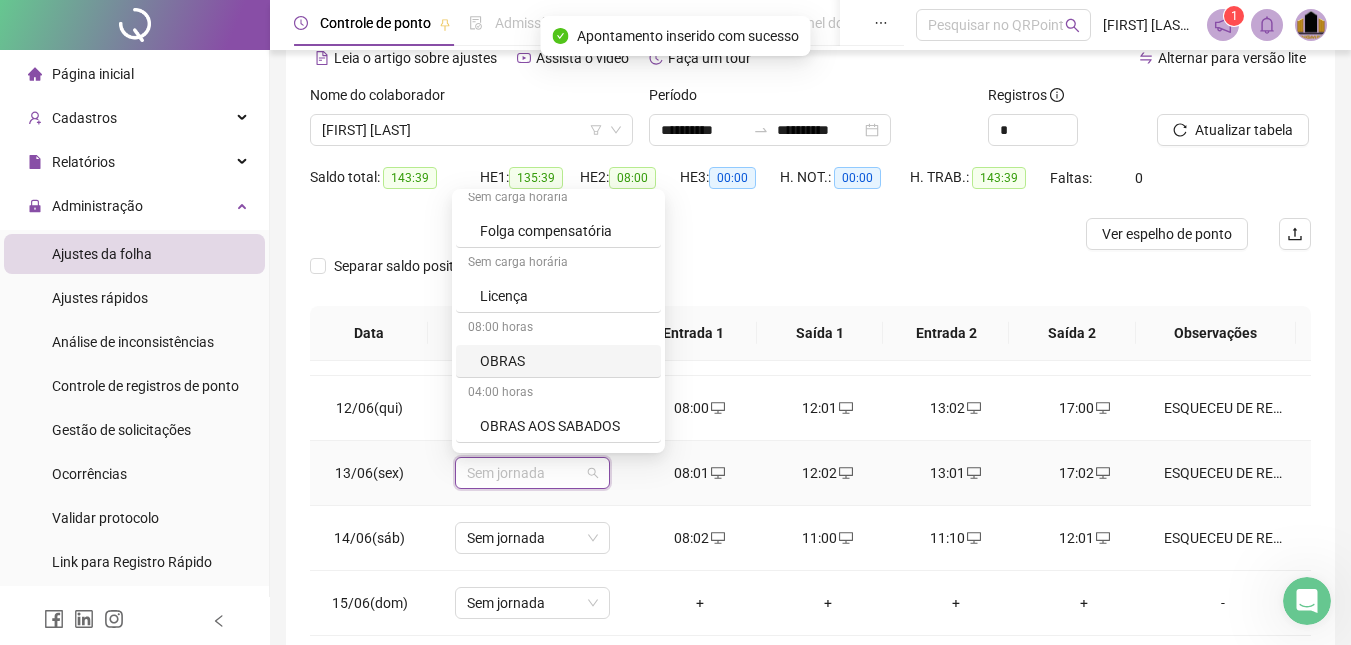 click on "OBRAS" at bounding box center (564, 361) 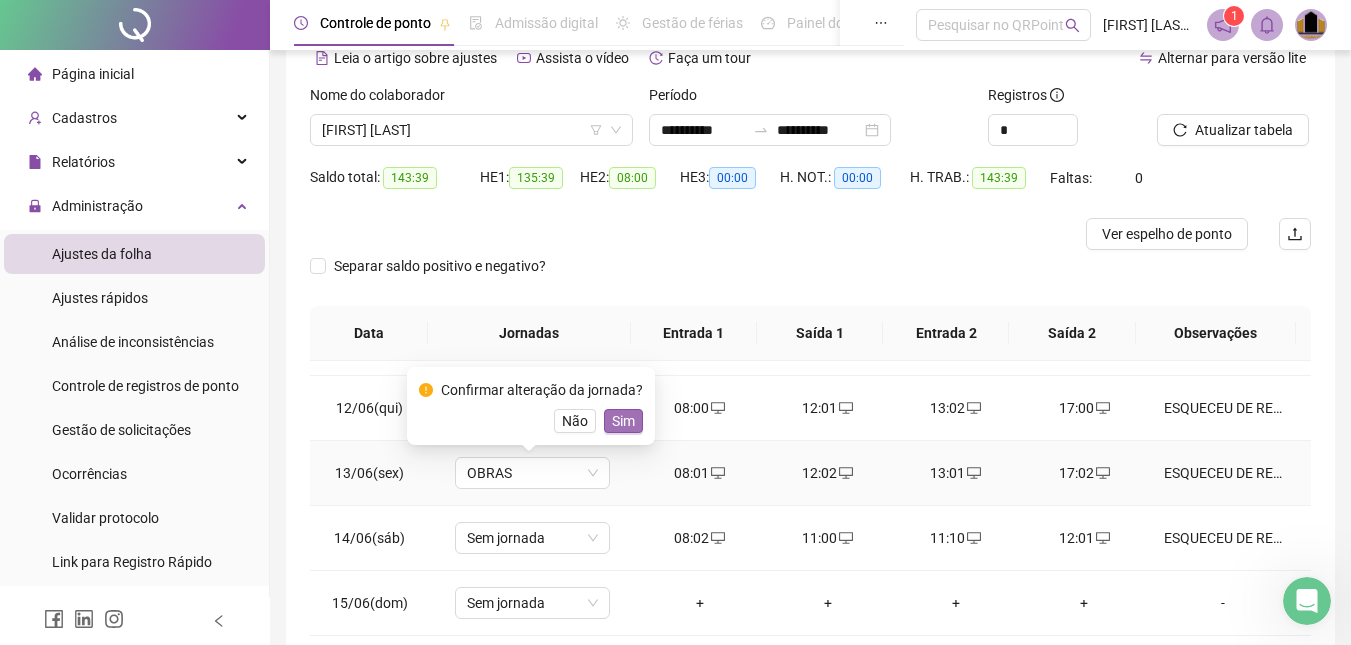 click on "Sim" at bounding box center [623, 421] 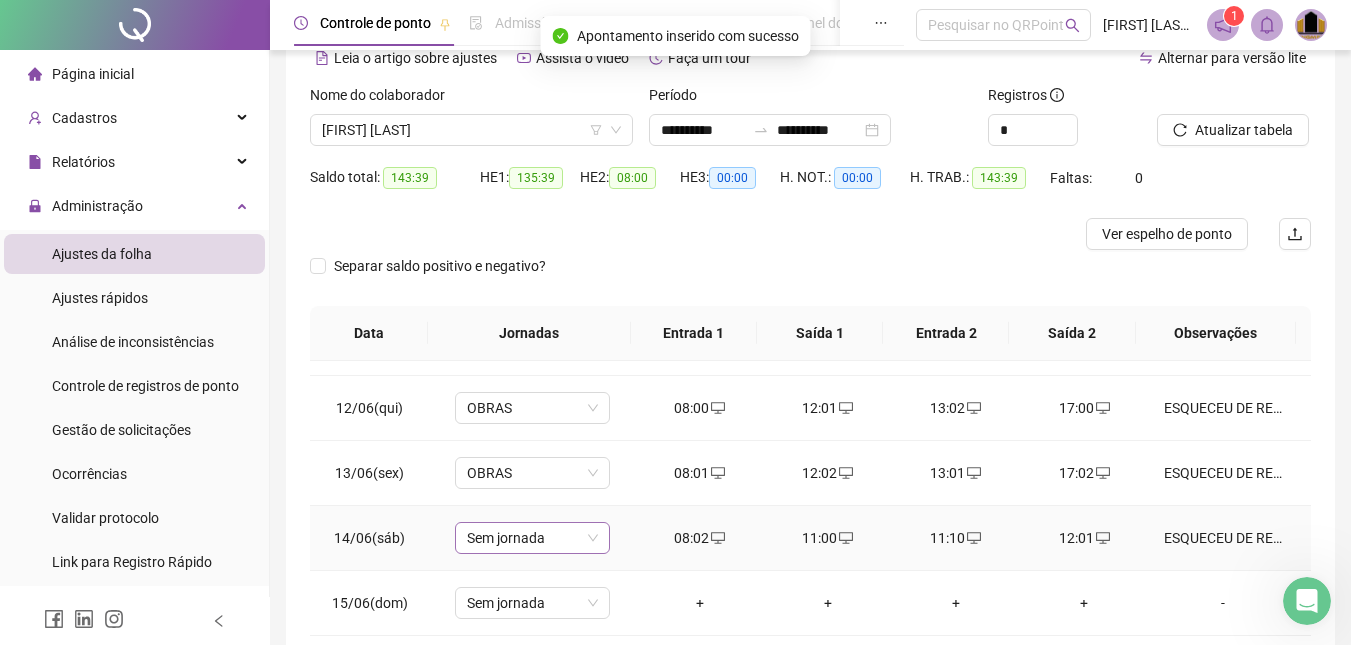 click on "Sem jornada" at bounding box center (532, 538) 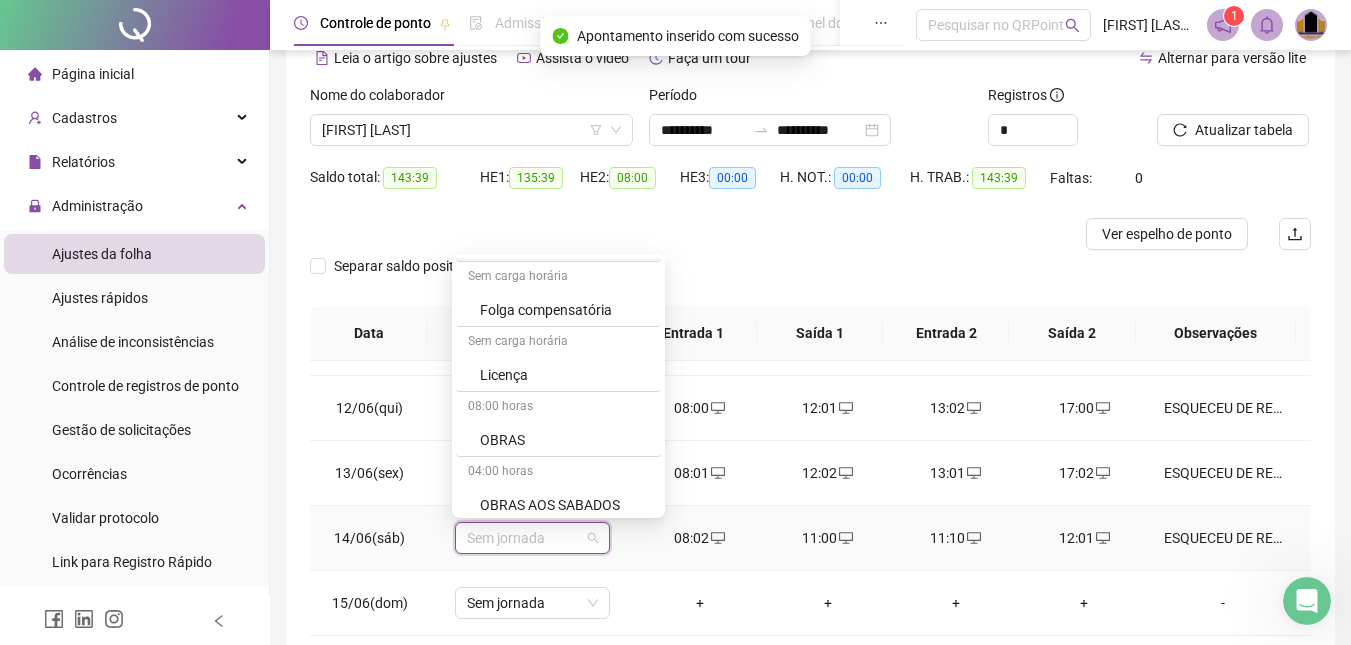 scroll, scrollTop: 400, scrollLeft: 0, axis: vertical 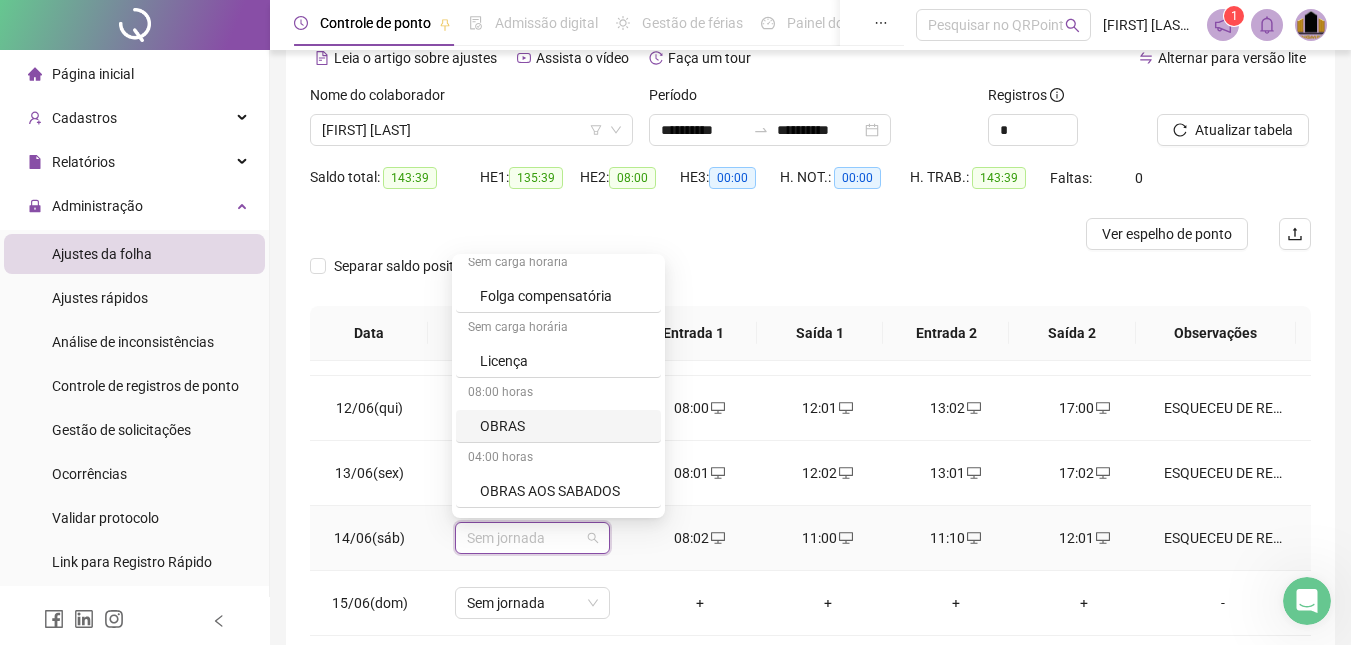 click on "OBRAS" at bounding box center [564, 426] 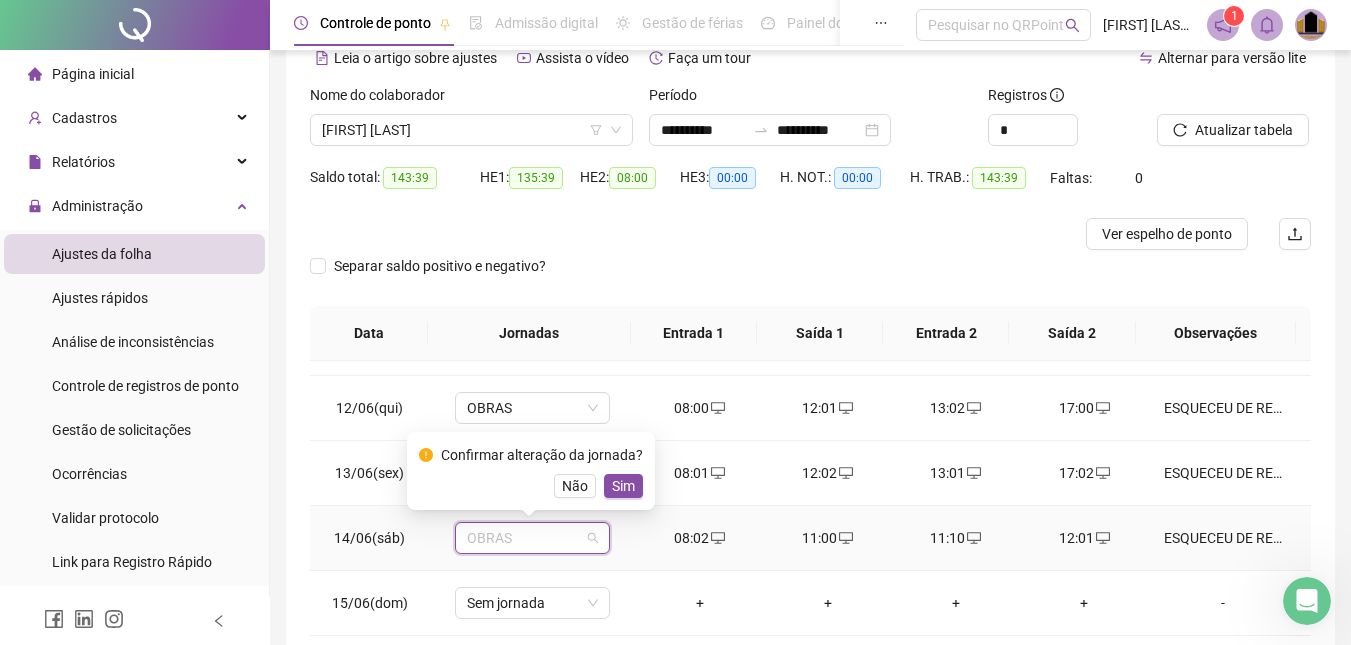 click on "OBRAS" at bounding box center (532, 538) 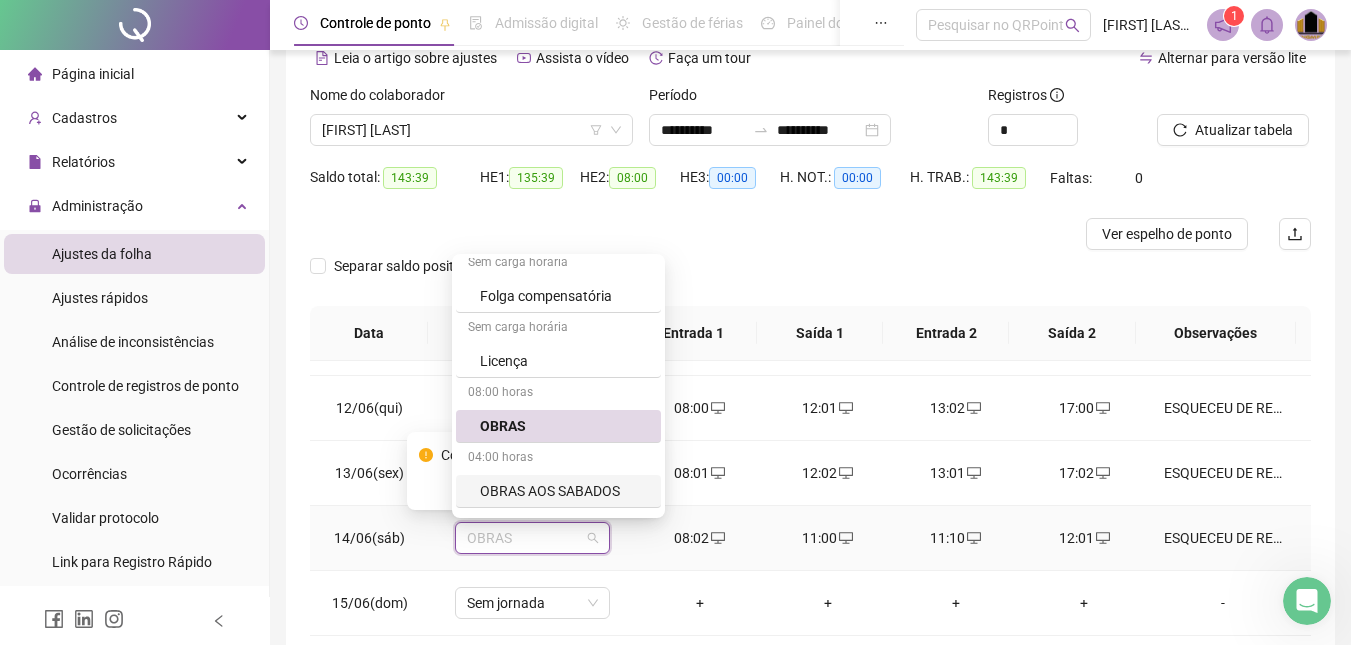 click on "OBRAS AOS SABADOS" at bounding box center (564, 491) 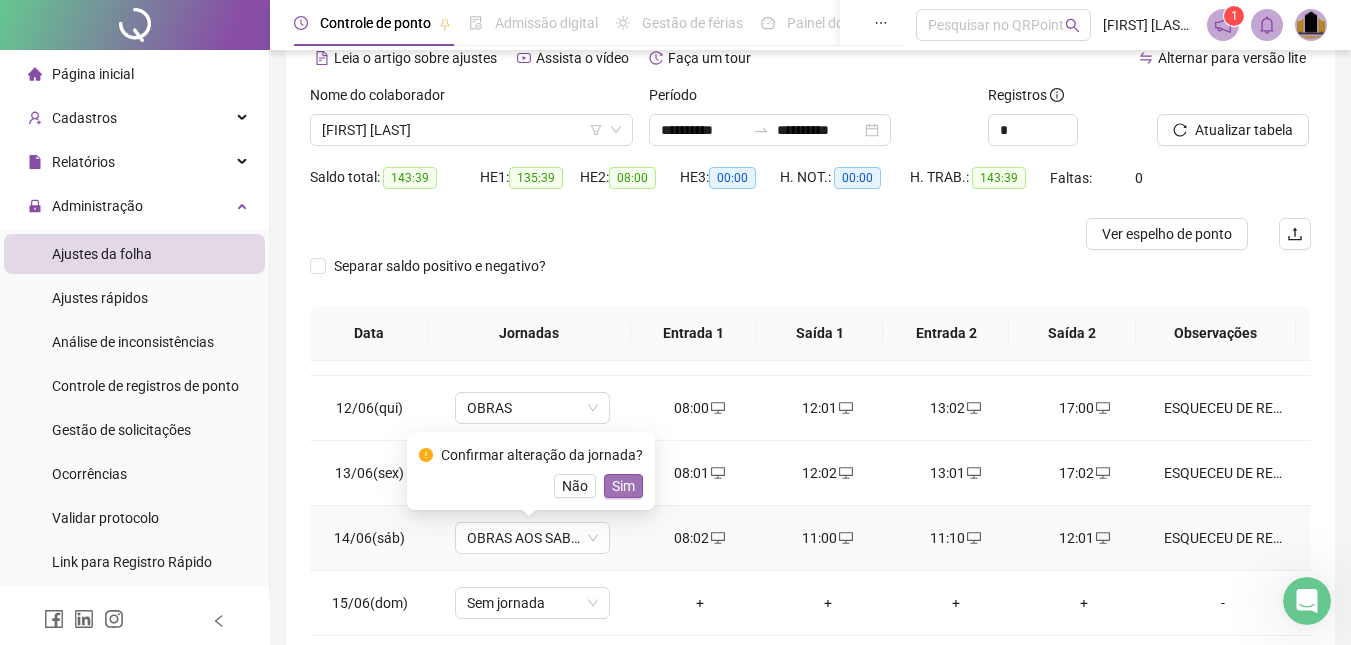 click on "Sim" at bounding box center (623, 486) 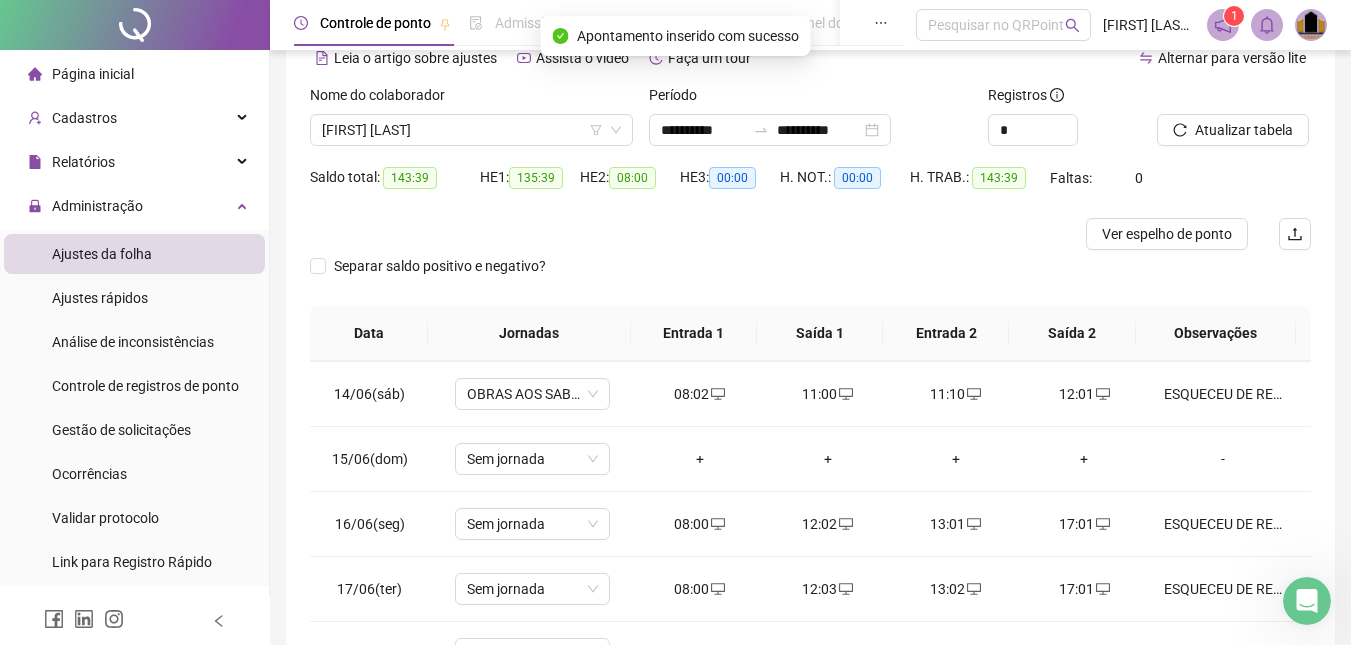 scroll, scrollTop: 900, scrollLeft: 0, axis: vertical 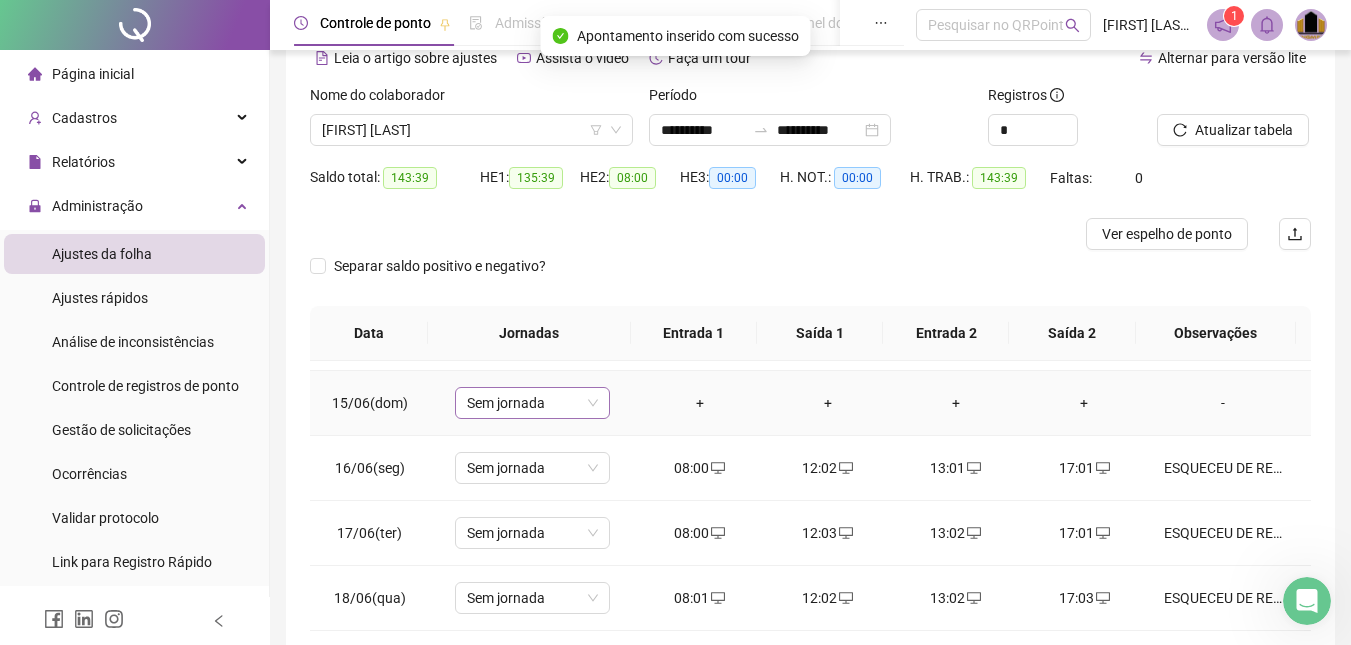 click on "Sem jornada" at bounding box center (532, 403) 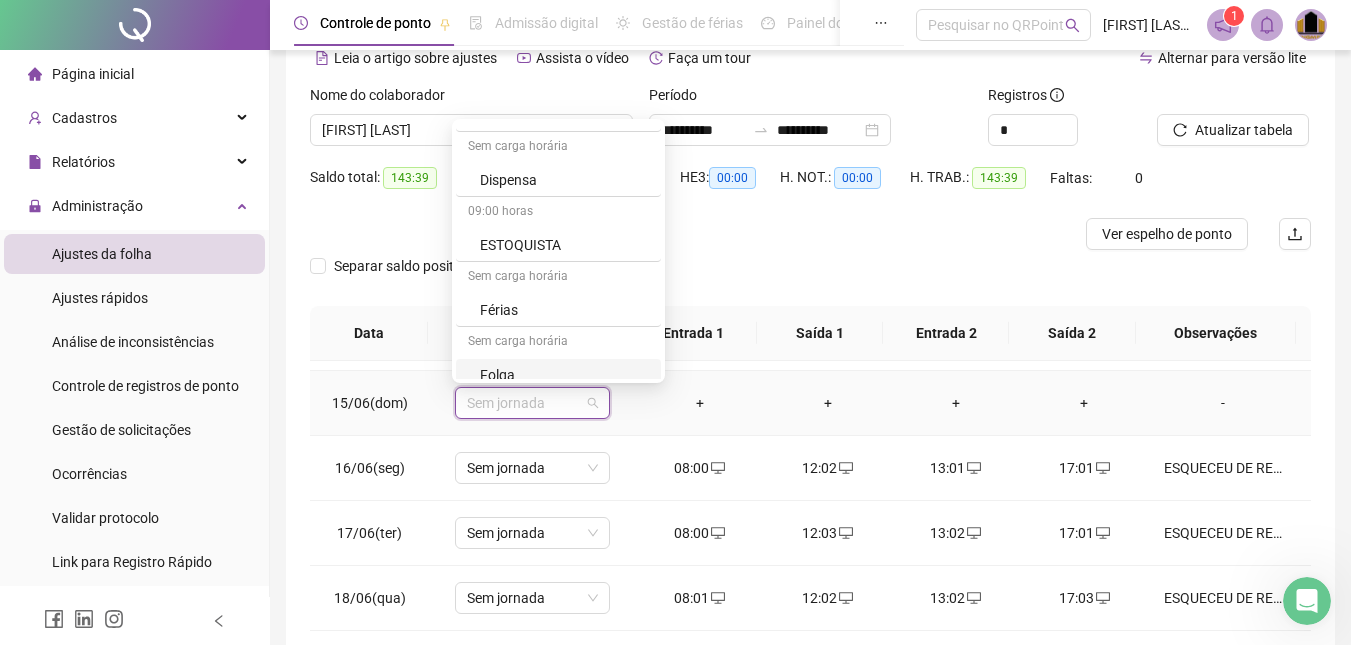 scroll, scrollTop: 300, scrollLeft: 0, axis: vertical 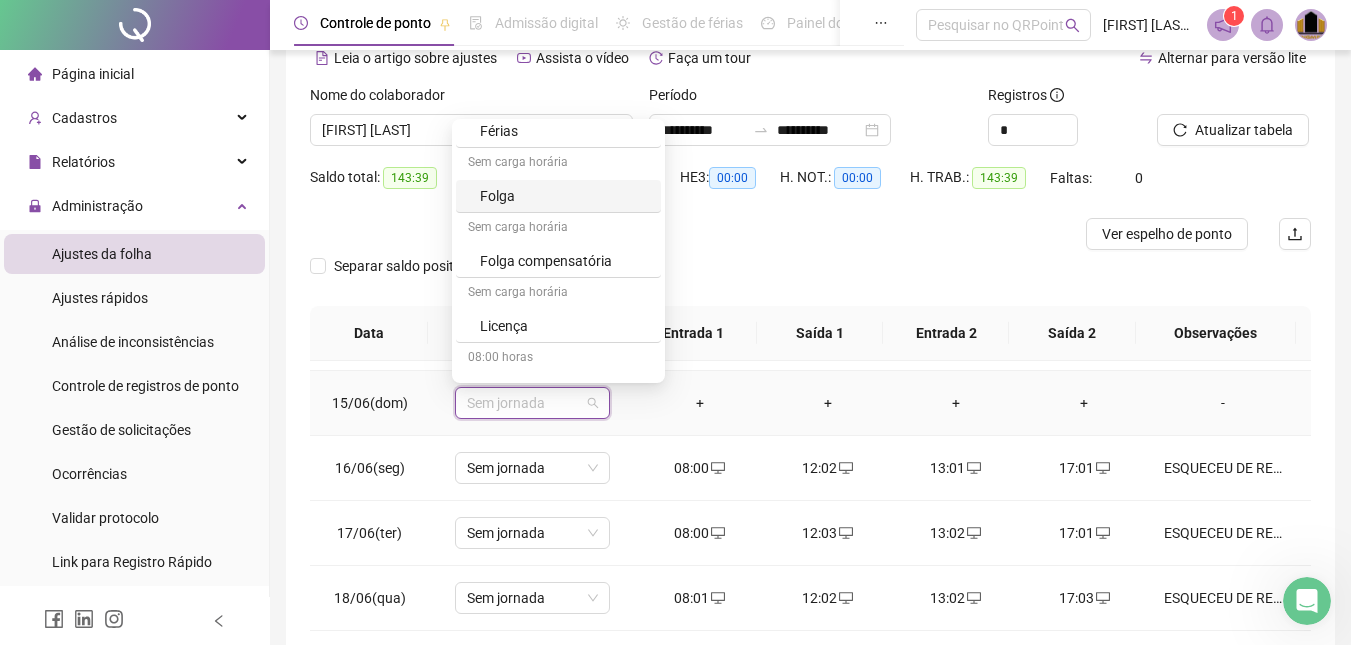 click on "Folga" at bounding box center [564, 196] 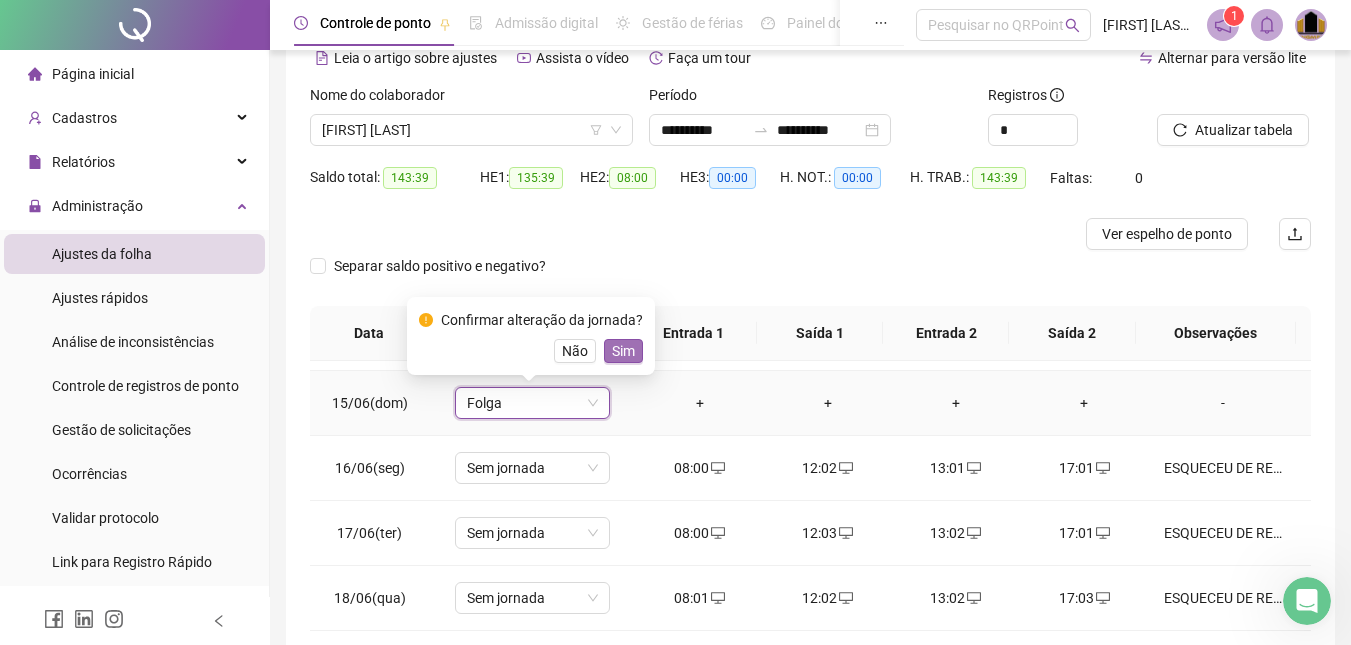 click on "Sim" at bounding box center [623, 351] 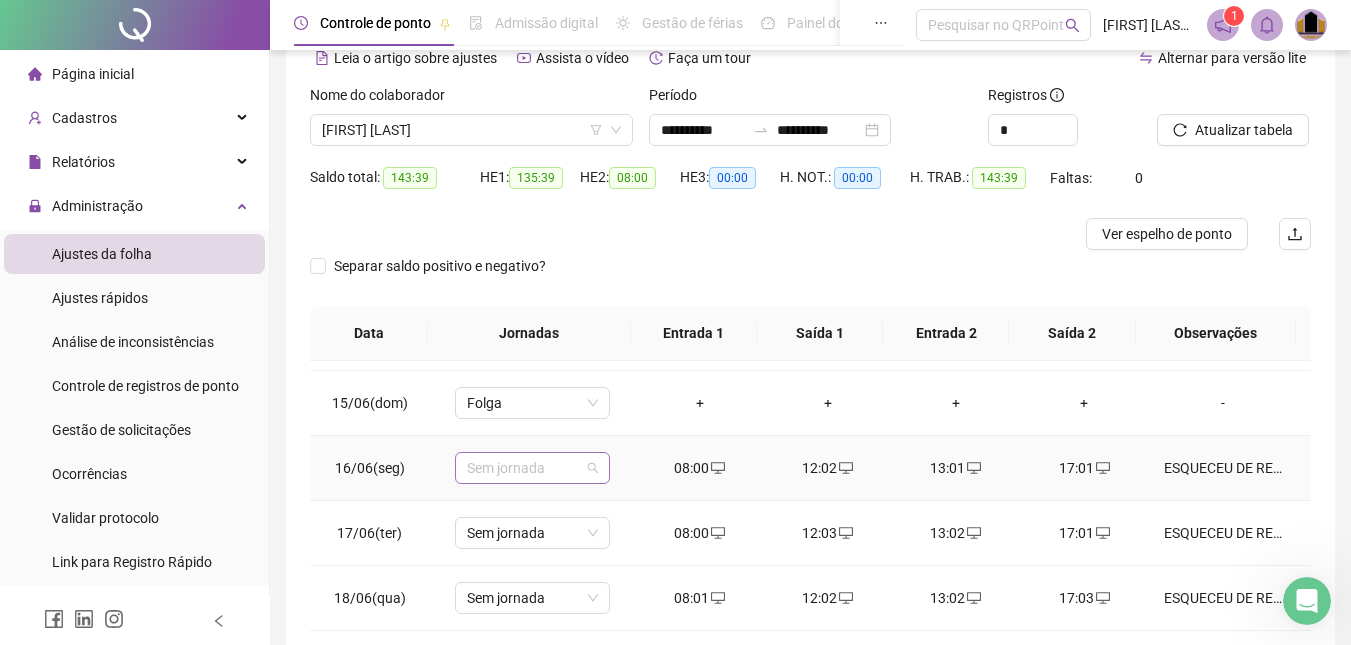 click on "Sem jornada" at bounding box center (532, 468) 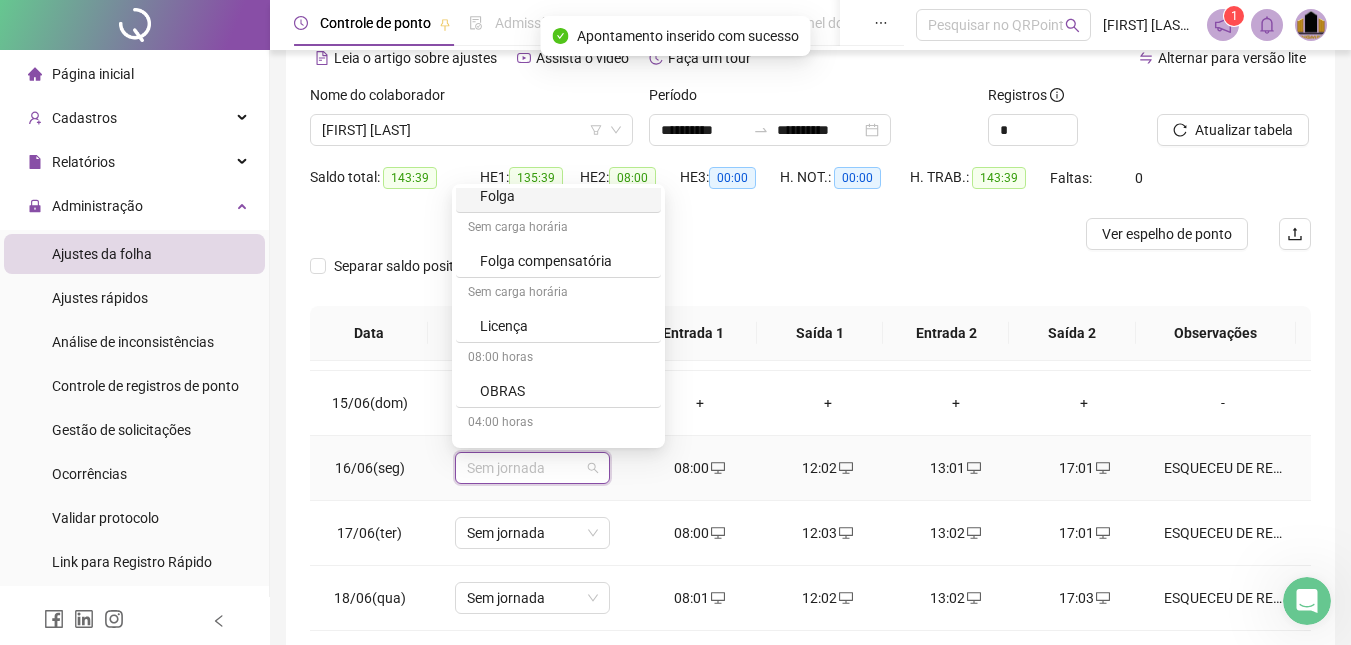 scroll, scrollTop: 400, scrollLeft: 0, axis: vertical 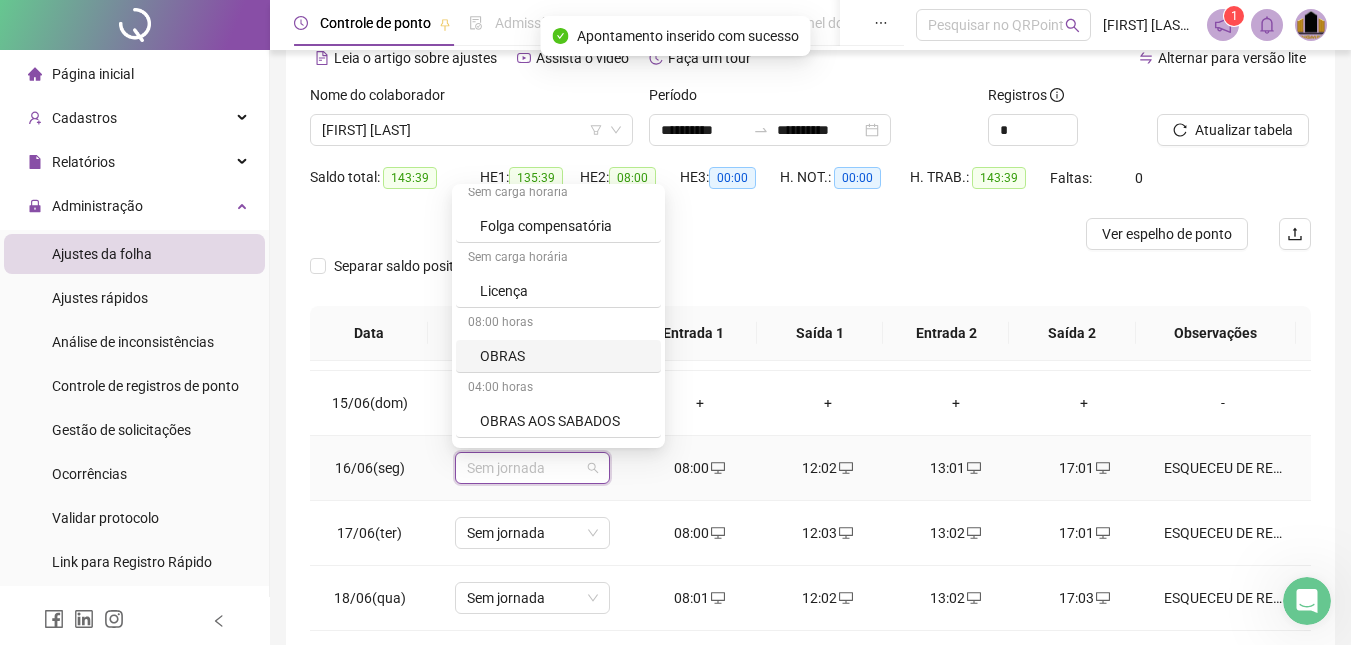click on "OBRAS" at bounding box center (564, 356) 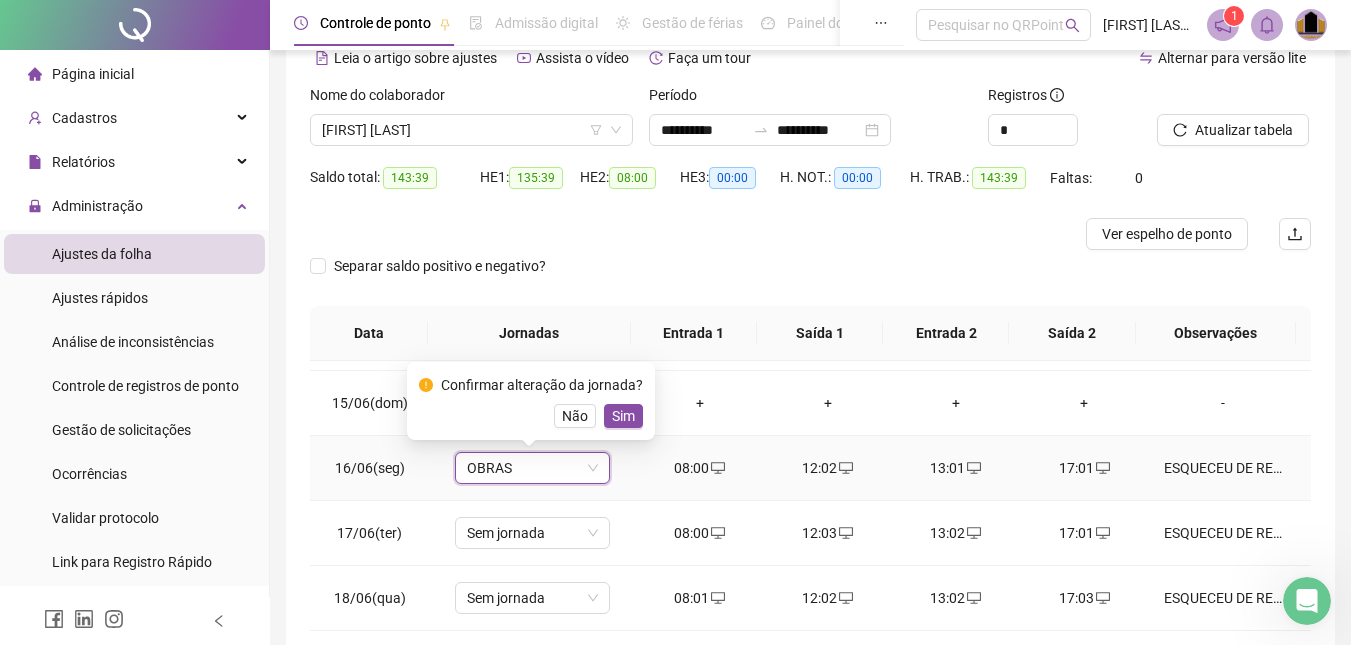 drag, startPoint x: 617, startPoint y: 413, endPoint x: 539, endPoint y: 505, distance: 120.61509 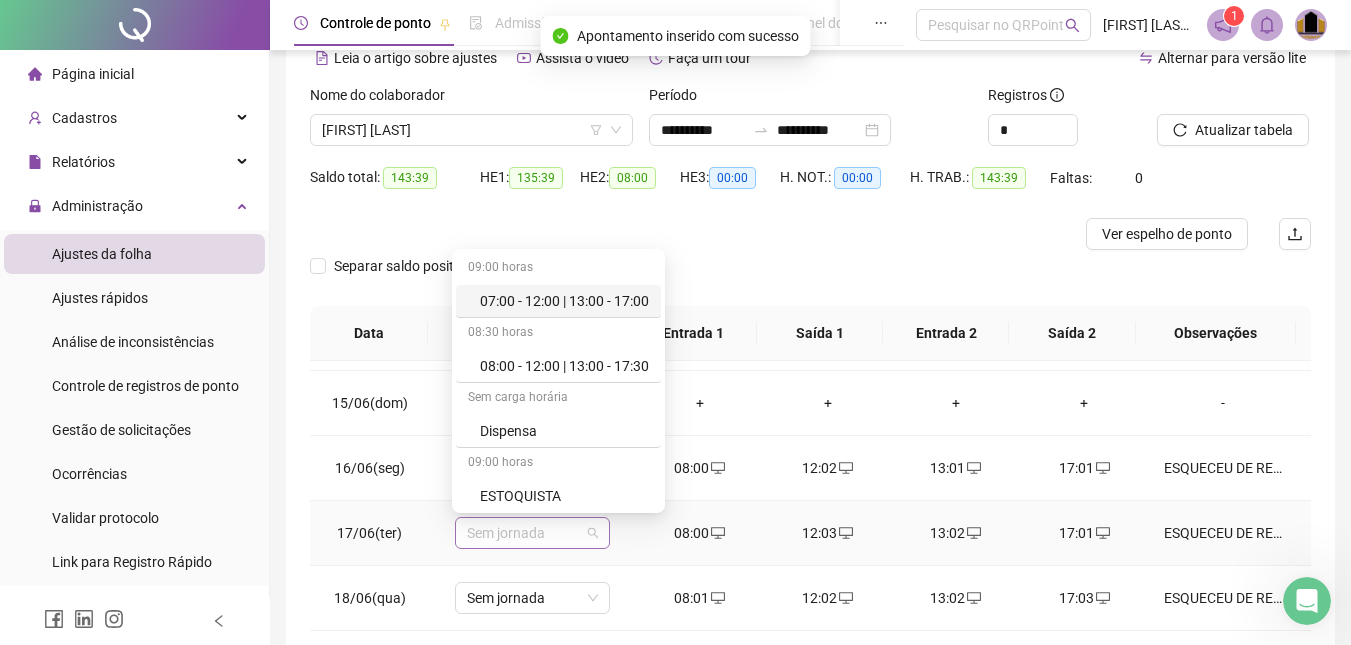 click on "Sem jornada" at bounding box center (532, 533) 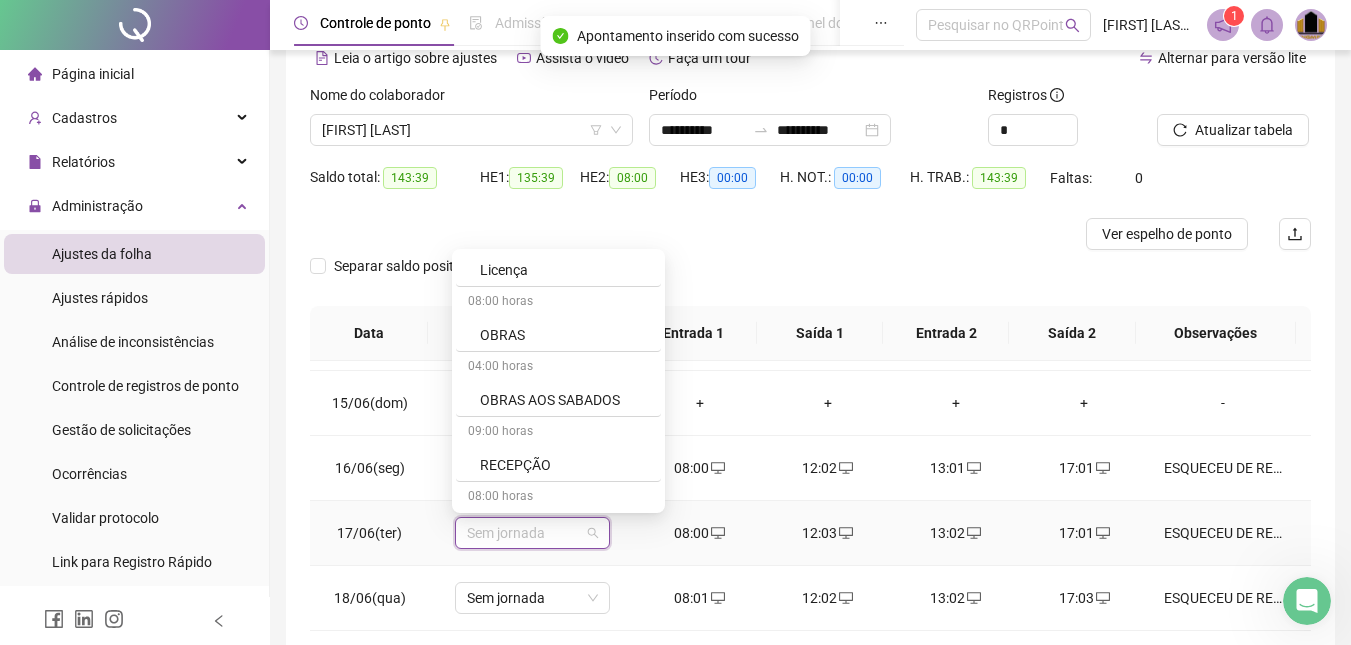 scroll, scrollTop: 500, scrollLeft: 0, axis: vertical 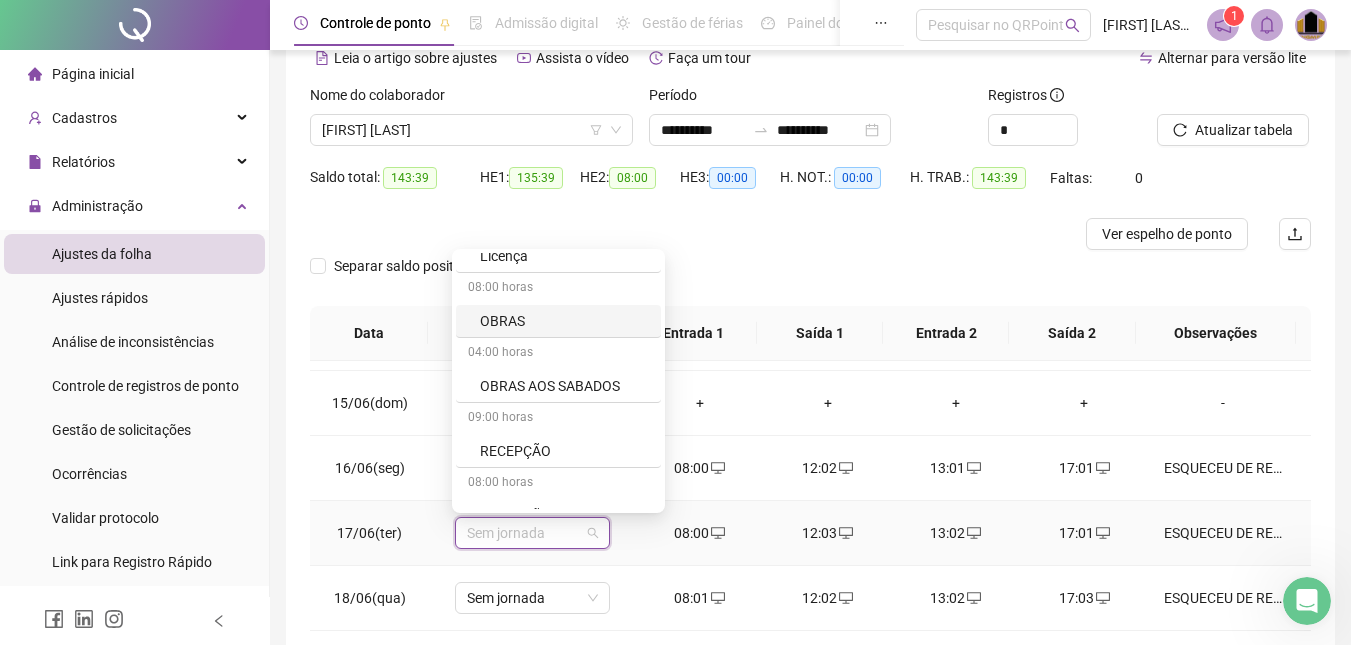 click on "OBRAS" at bounding box center (564, 321) 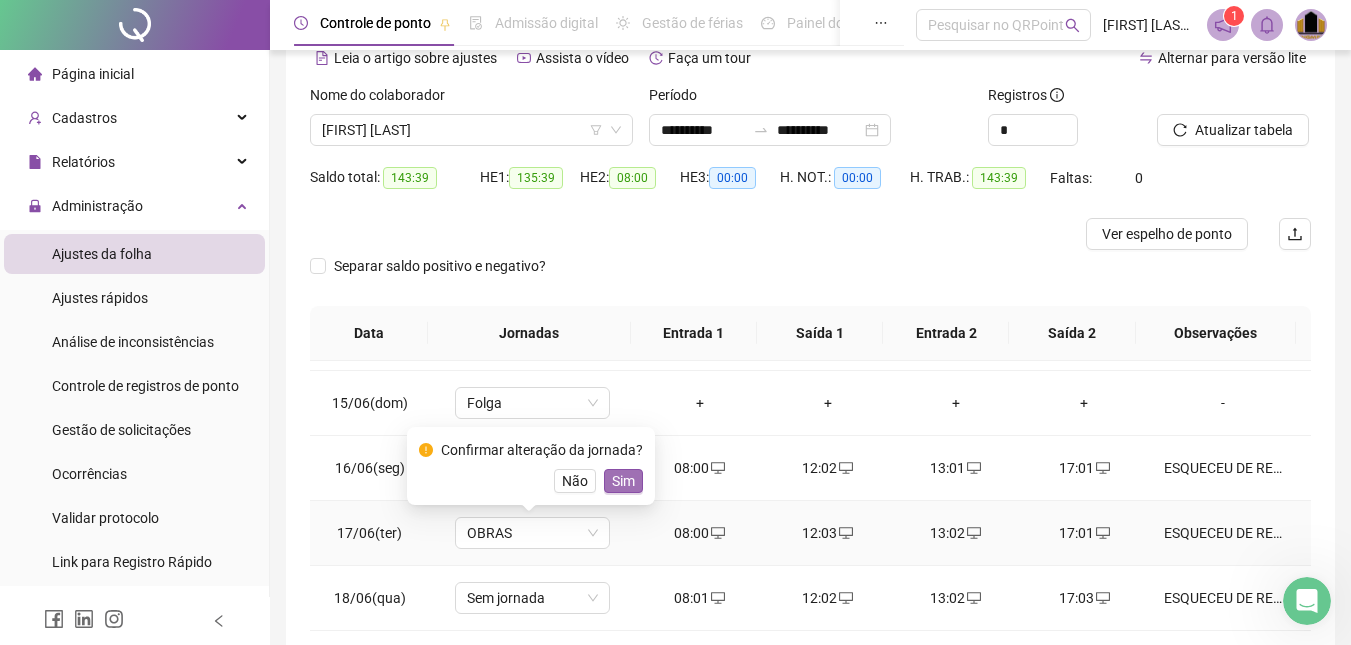click on "Sim" at bounding box center (623, 481) 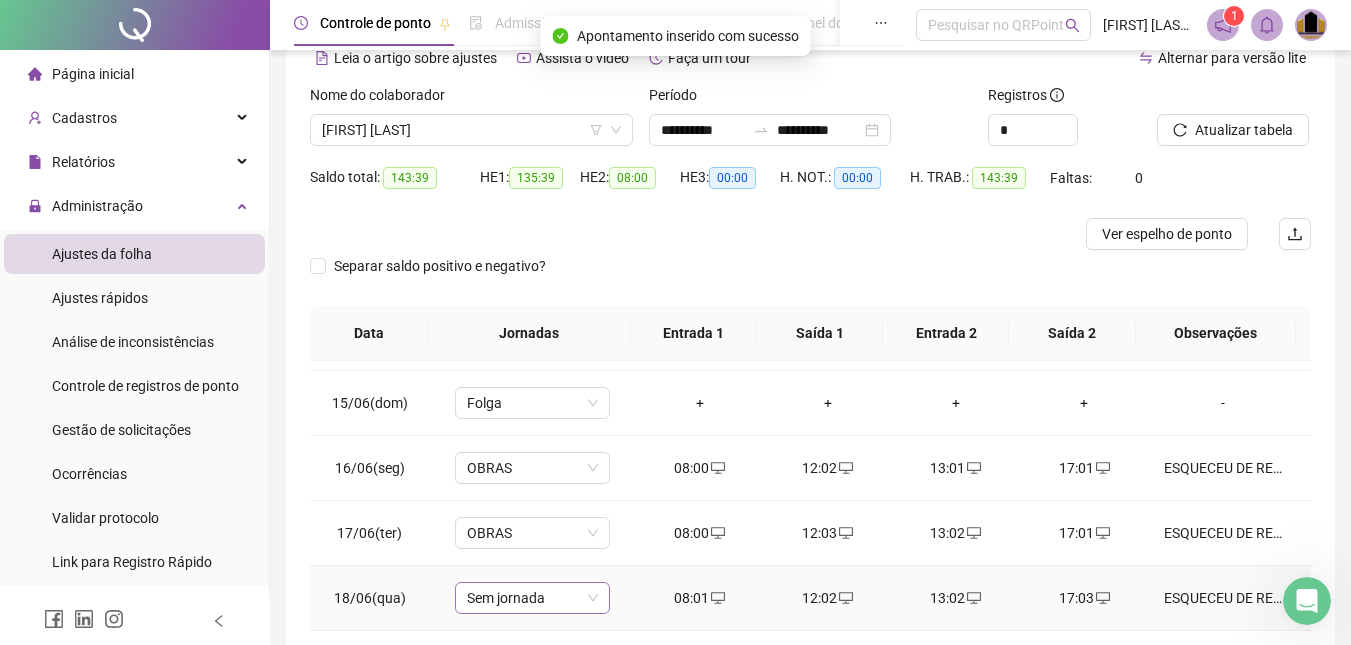 click on "Sem jornada" at bounding box center [532, 598] 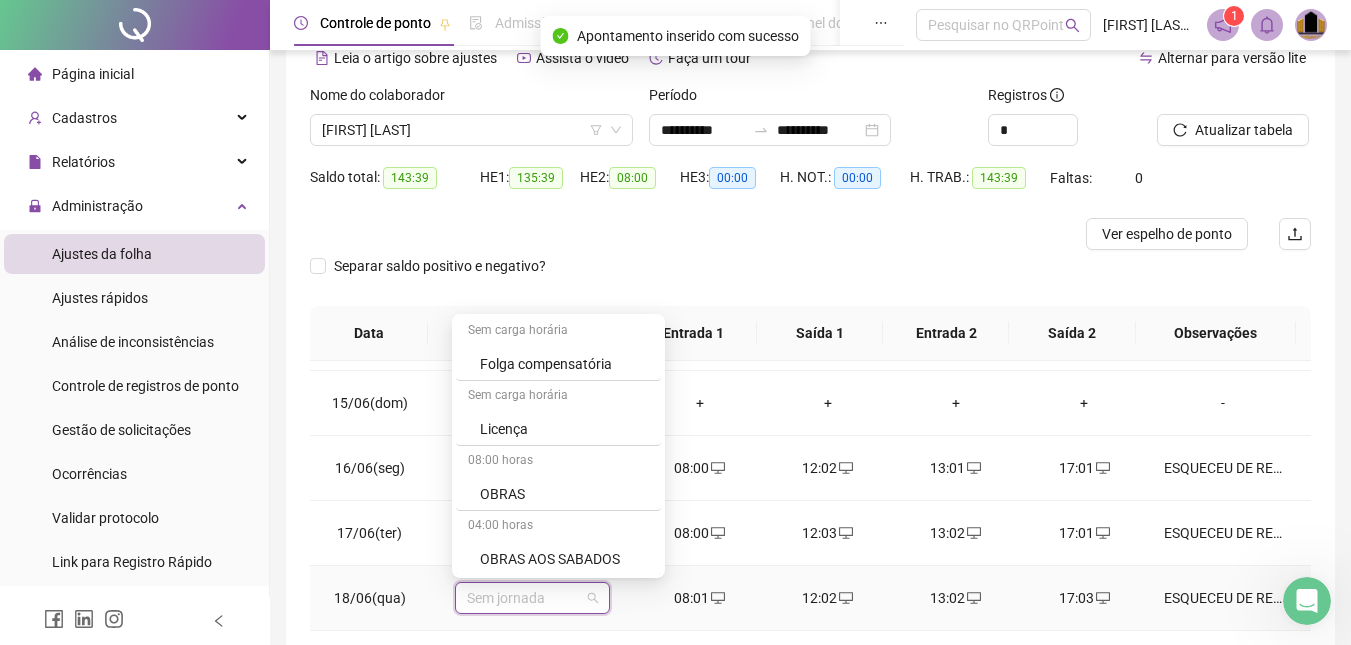 scroll, scrollTop: 400, scrollLeft: 0, axis: vertical 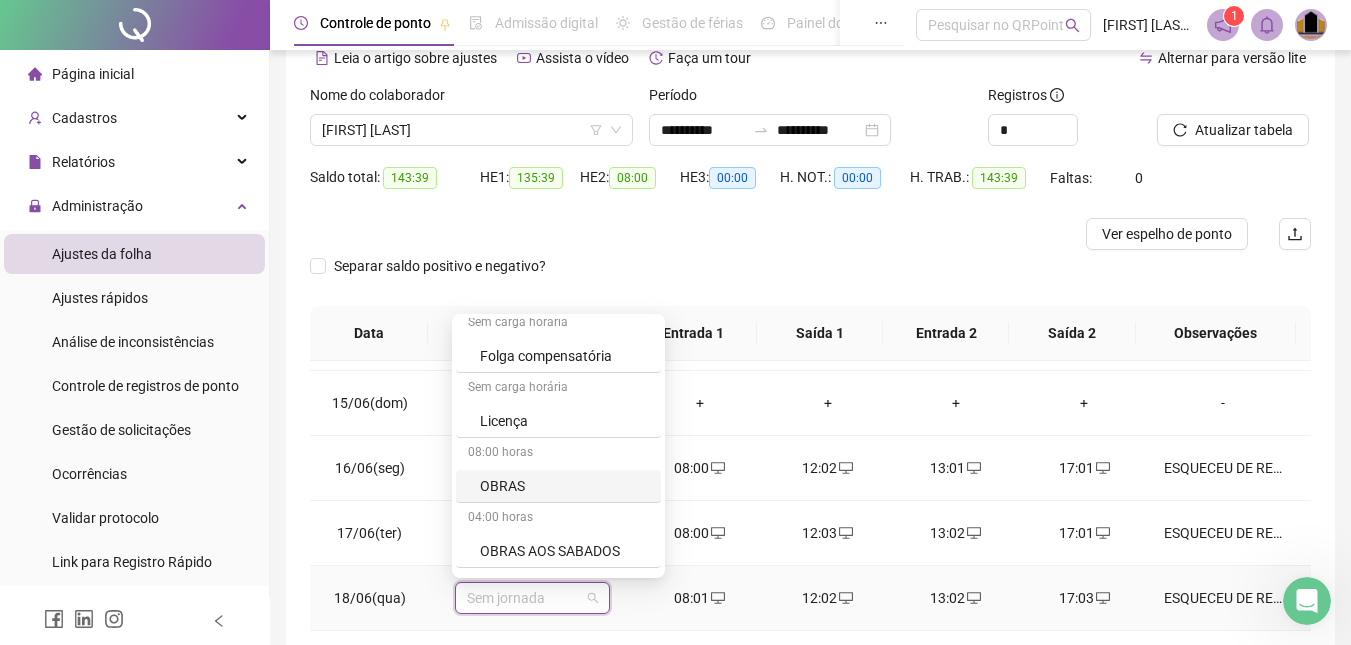 click on "OBRAS" at bounding box center (564, 486) 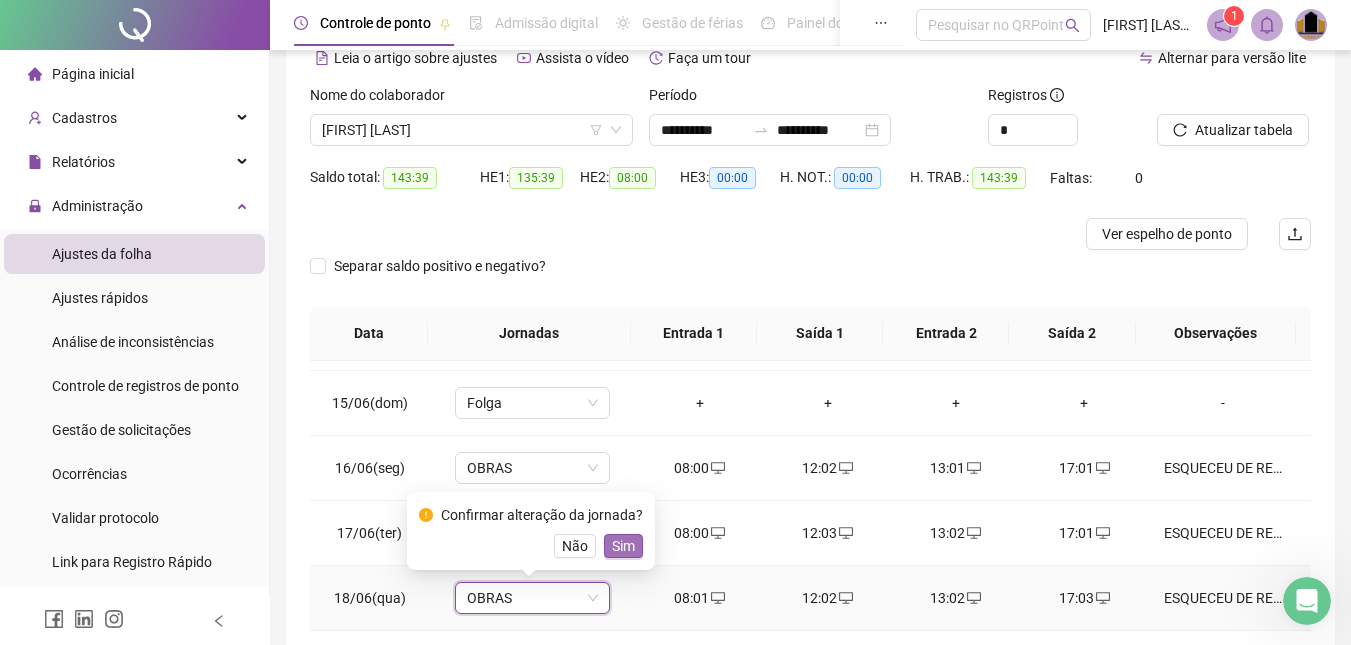 click on "Sim" at bounding box center (623, 546) 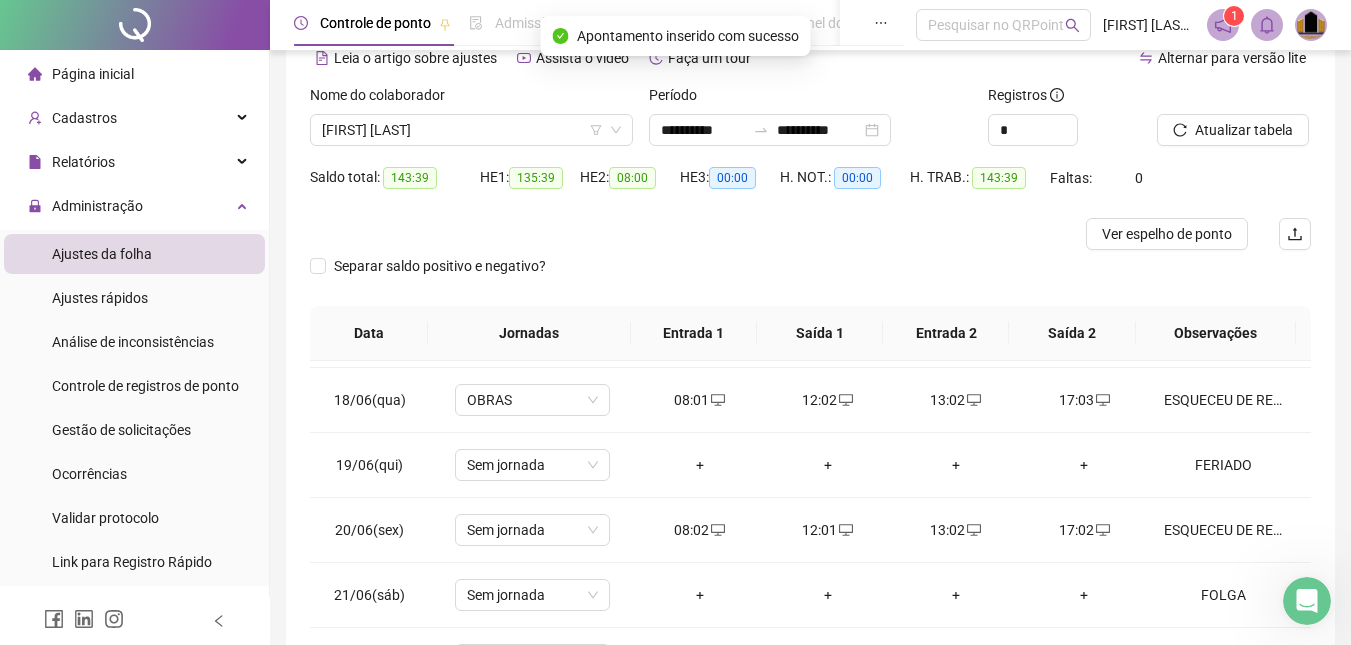 scroll, scrollTop: 1100, scrollLeft: 0, axis: vertical 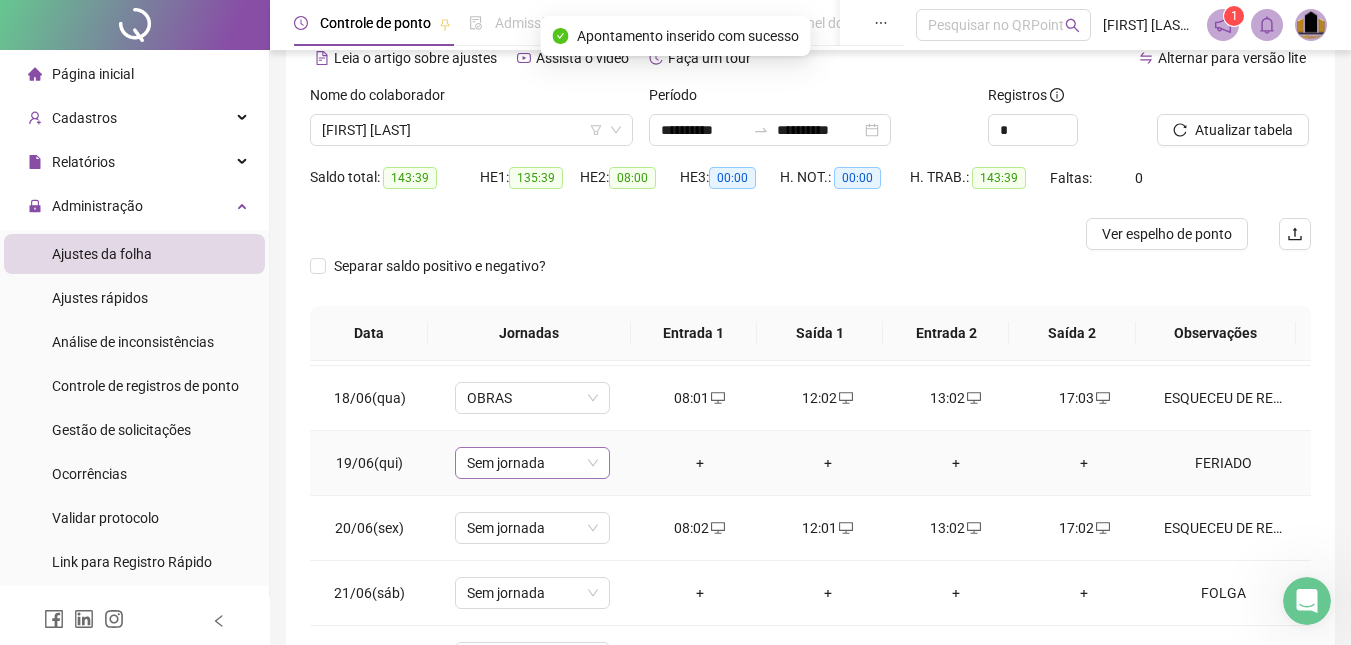 click on "Sem jornada" at bounding box center (532, 463) 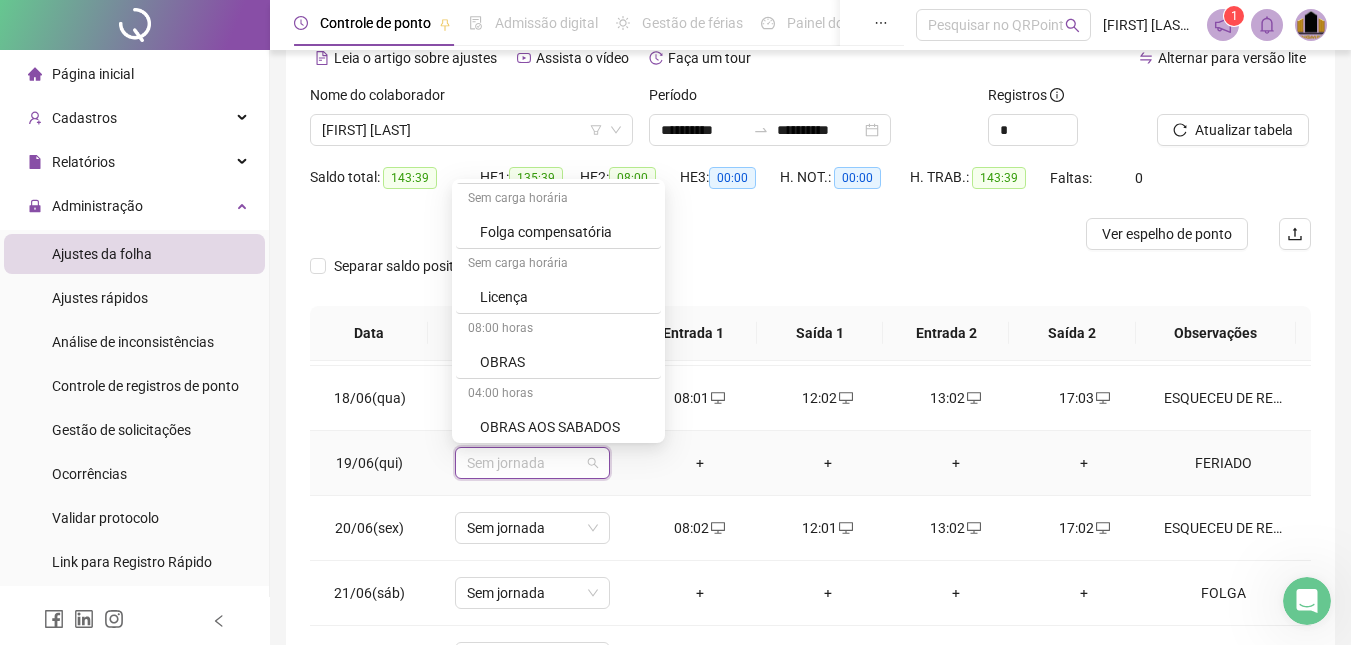 scroll, scrollTop: 400, scrollLeft: 0, axis: vertical 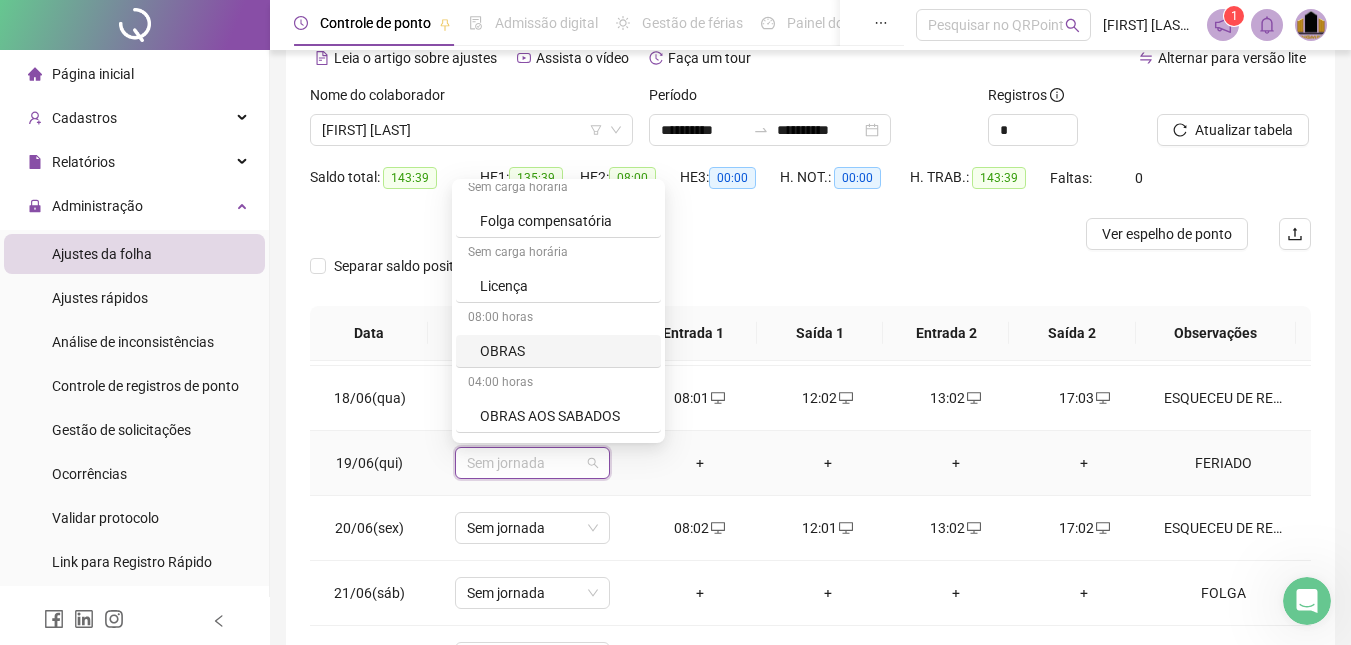 click on "OBRAS" at bounding box center [564, 351] 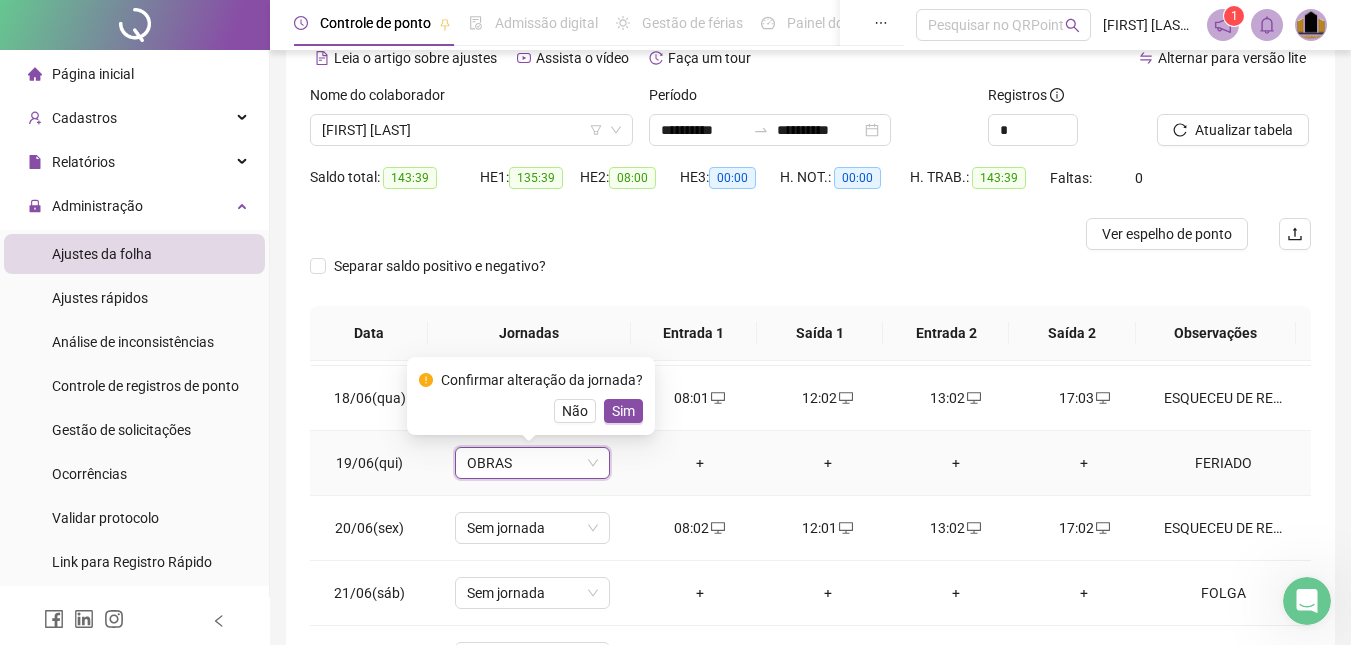 drag, startPoint x: 626, startPoint y: 410, endPoint x: 588, endPoint y: 495, distance: 93.10747 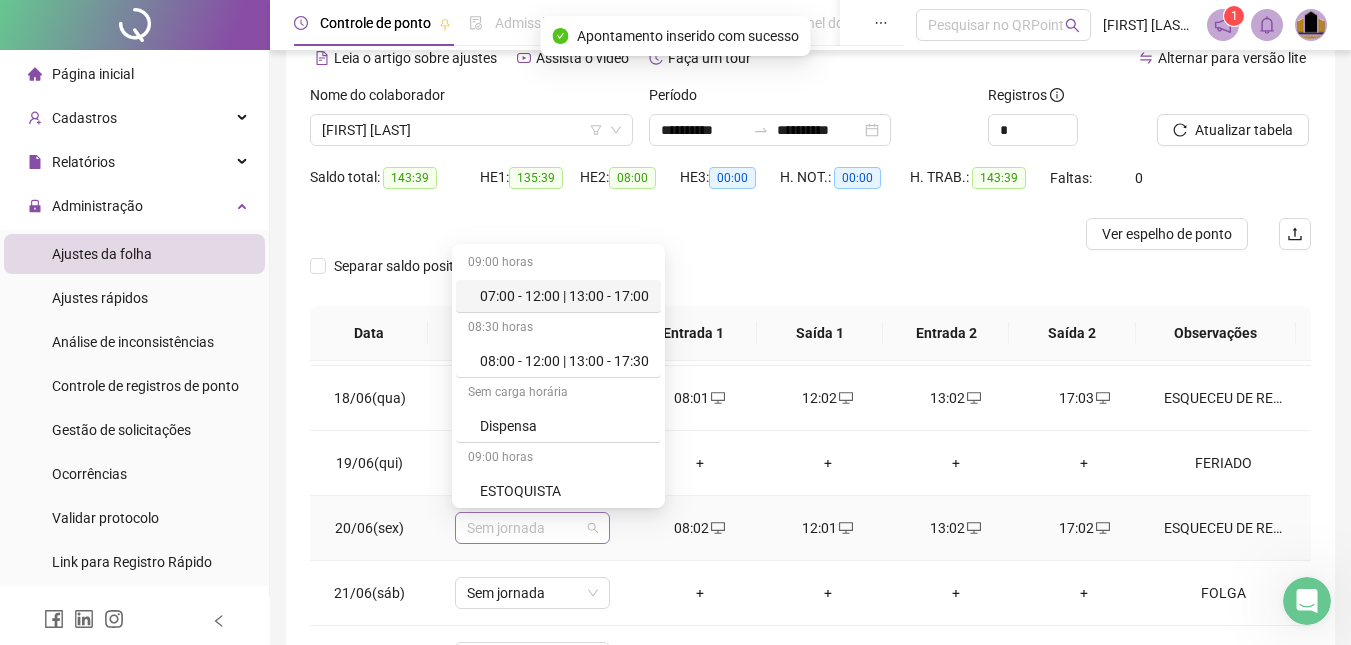 click on "Sem jornada" at bounding box center [532, 528] 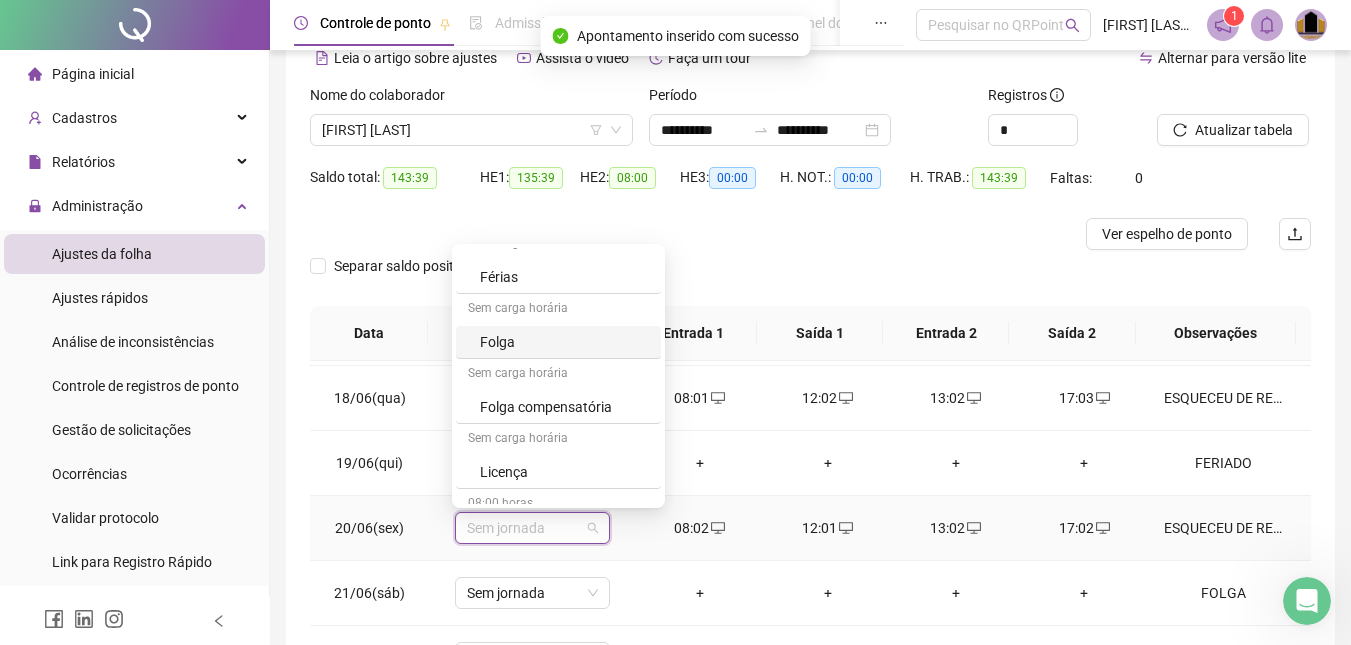 scroll, scrollTop: 400, scrollLeft: 0, axis: vertical 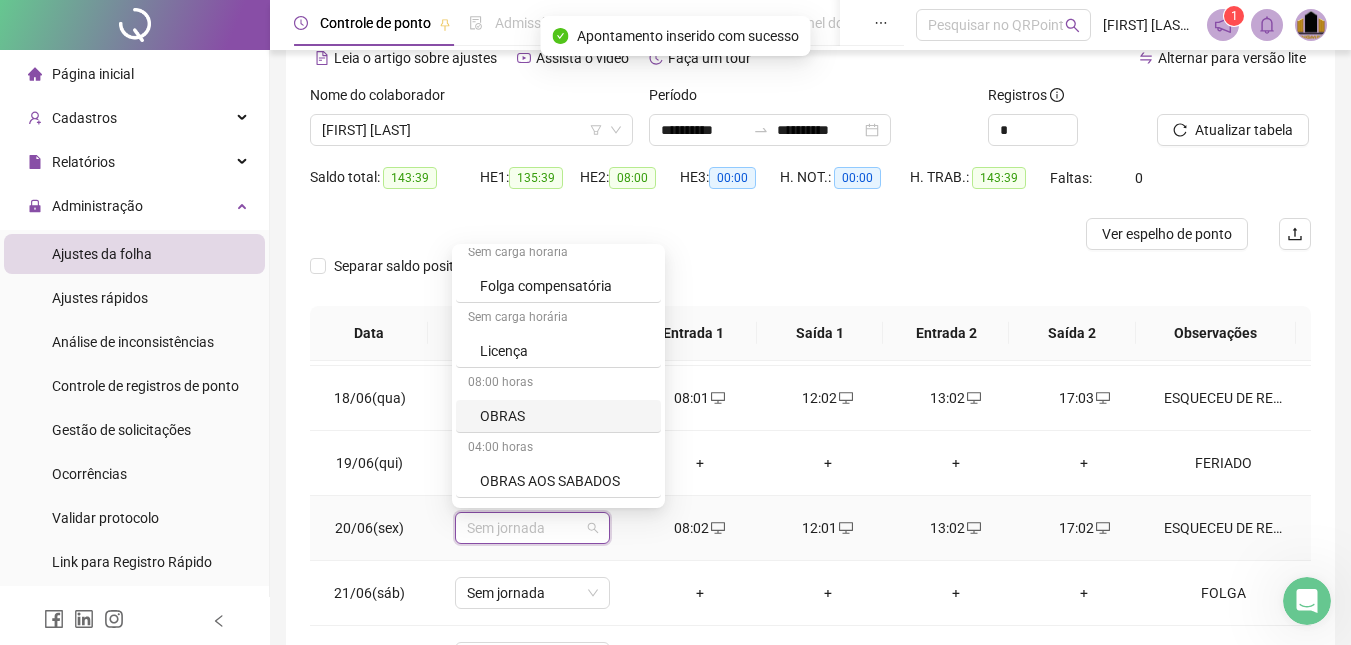 click on "OBRAS" at bounding box center [564, 416] 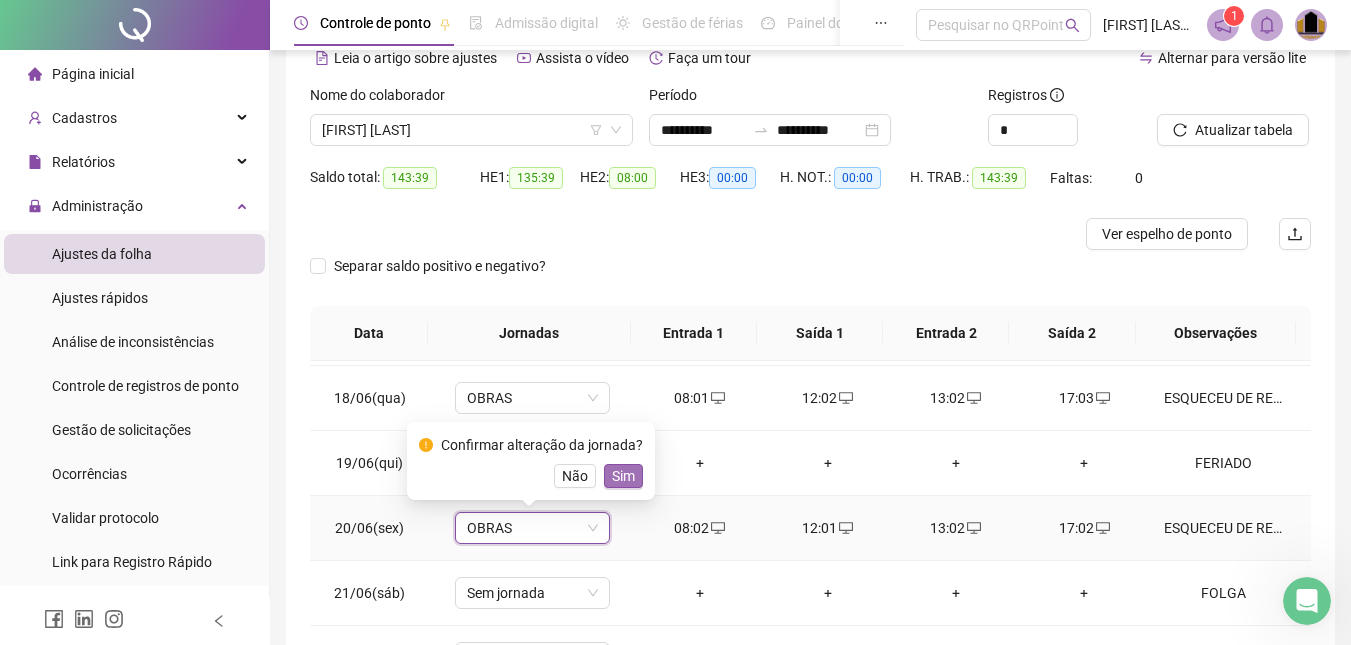 click on "Sim" at bounding box center (623, 476) 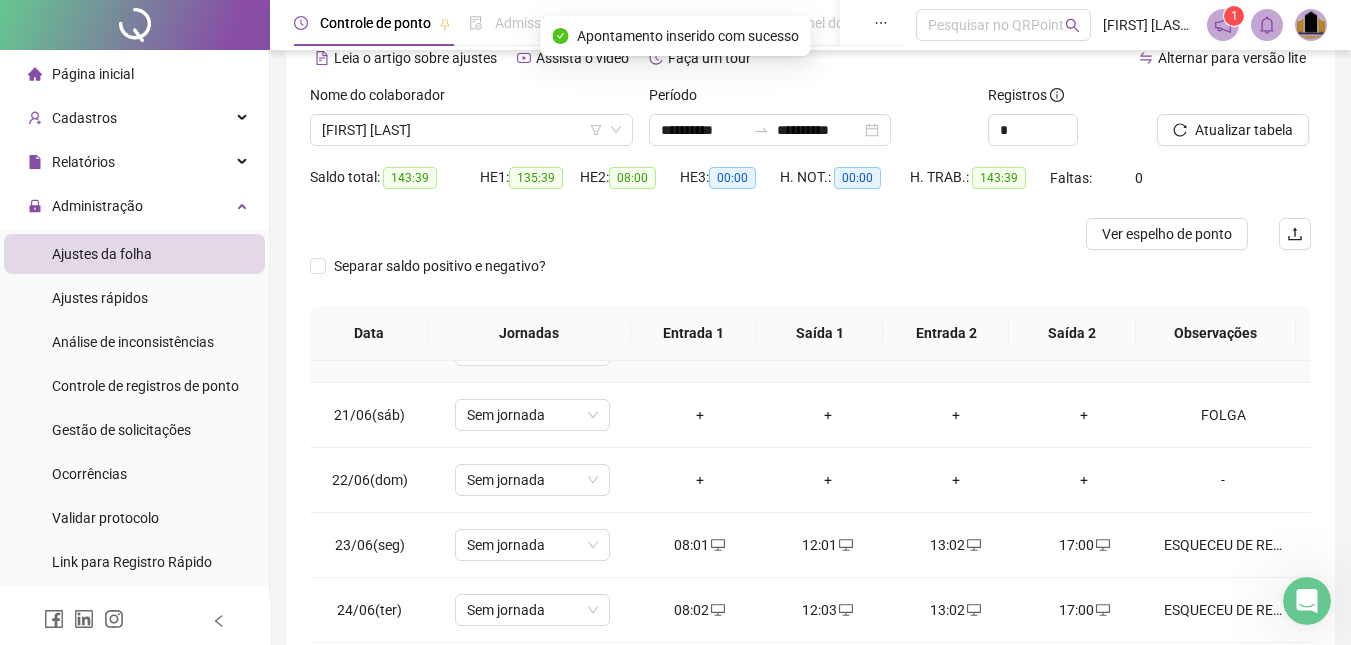 scroll, scrollTop: 1300, scrollLeft: 0, axis: vertical 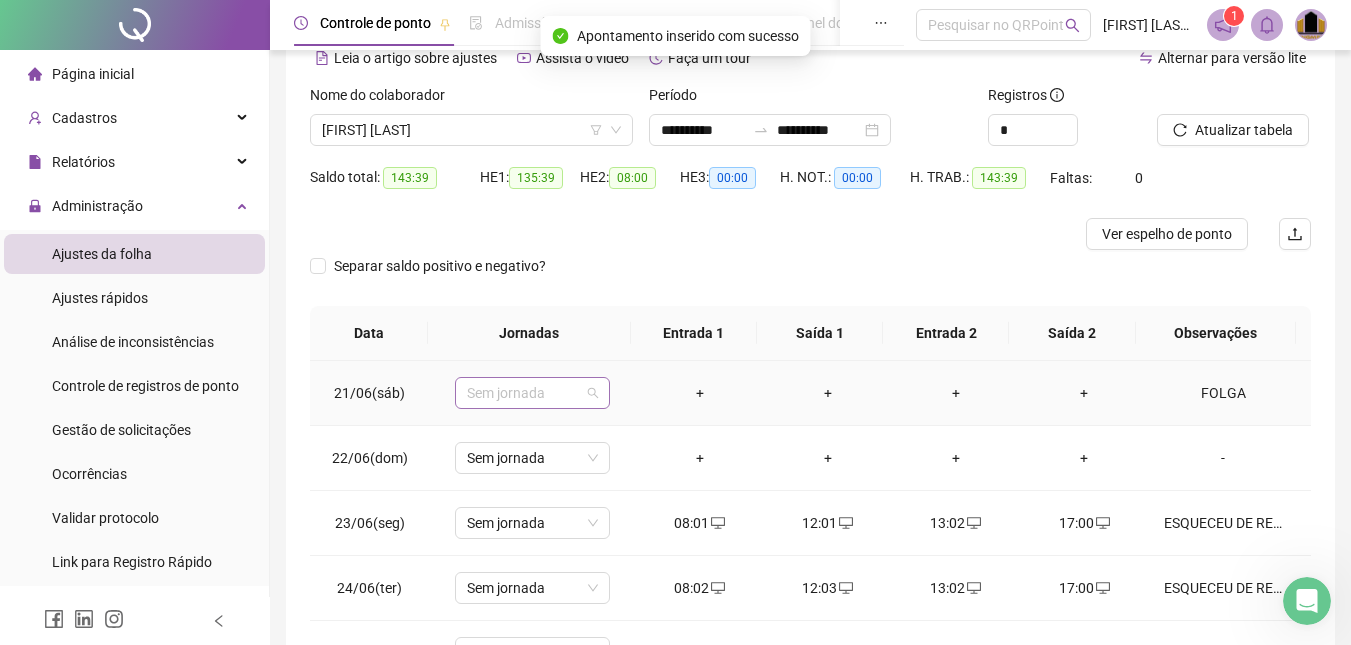click on "Sem jornada" at bounding box center (532, 393) 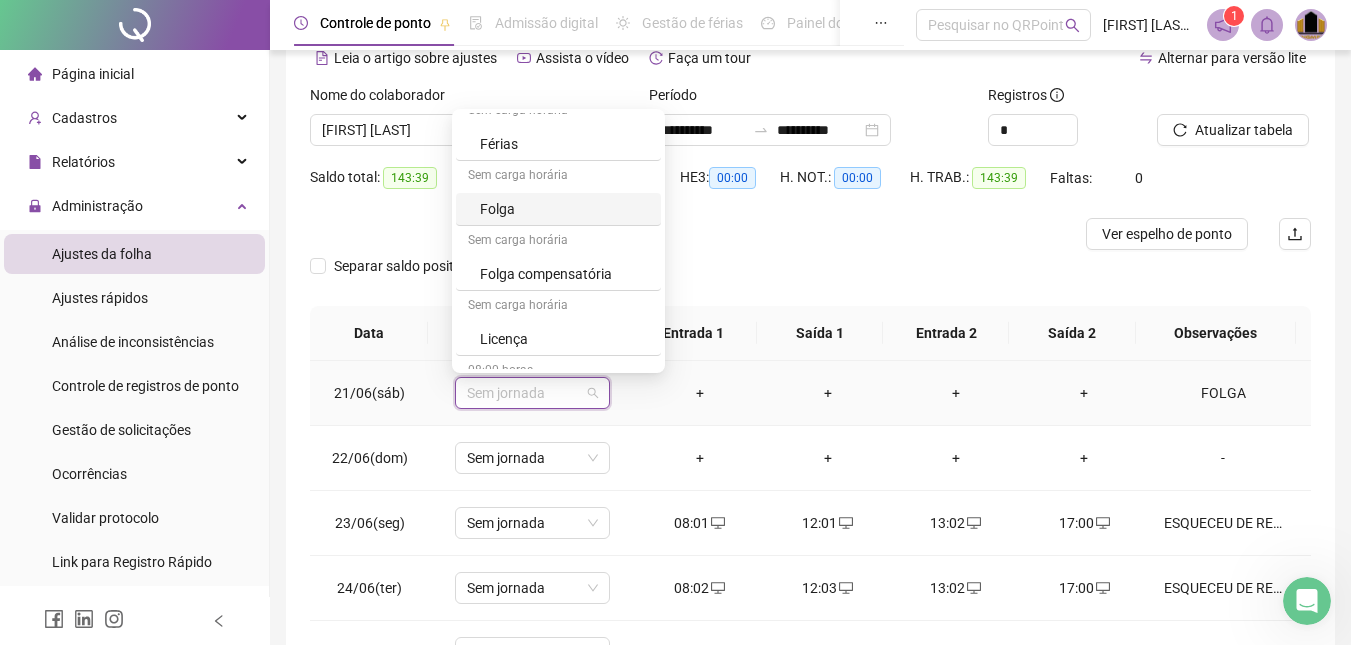 scroll, scrollTop: 300, scrollLeft: 0, axis: vertical 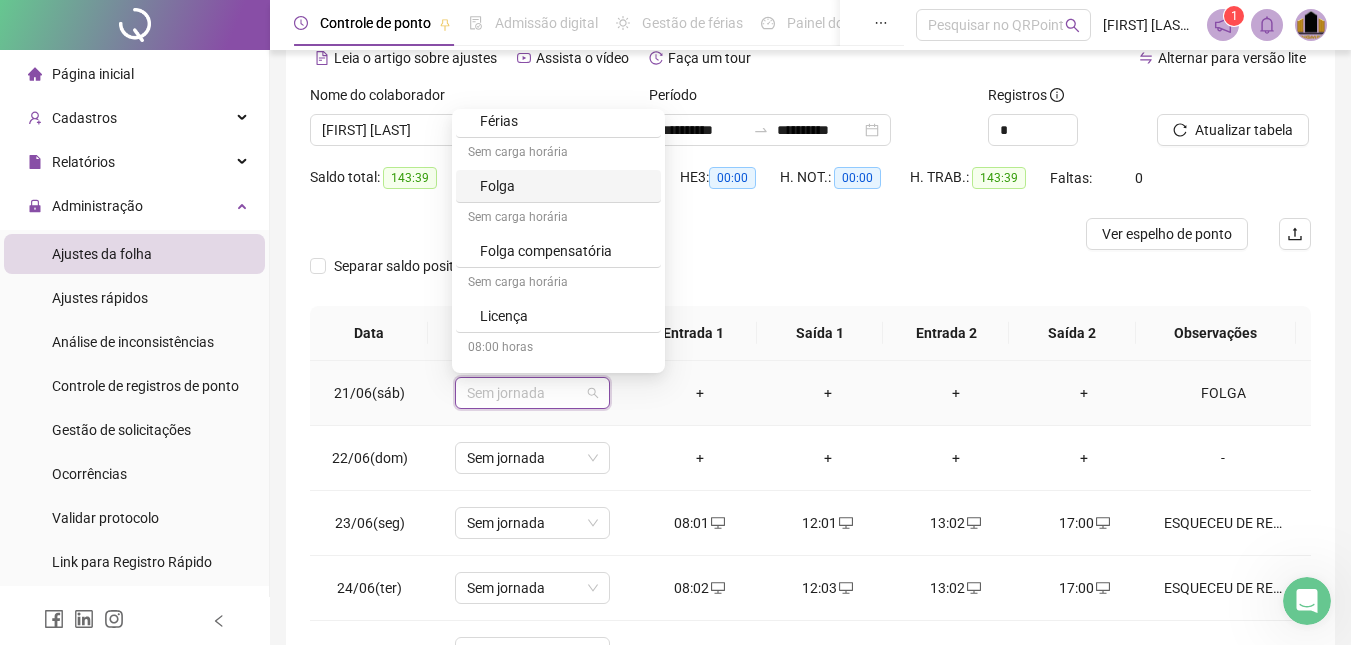 click on "Folga" at bounding box center [564, 186] 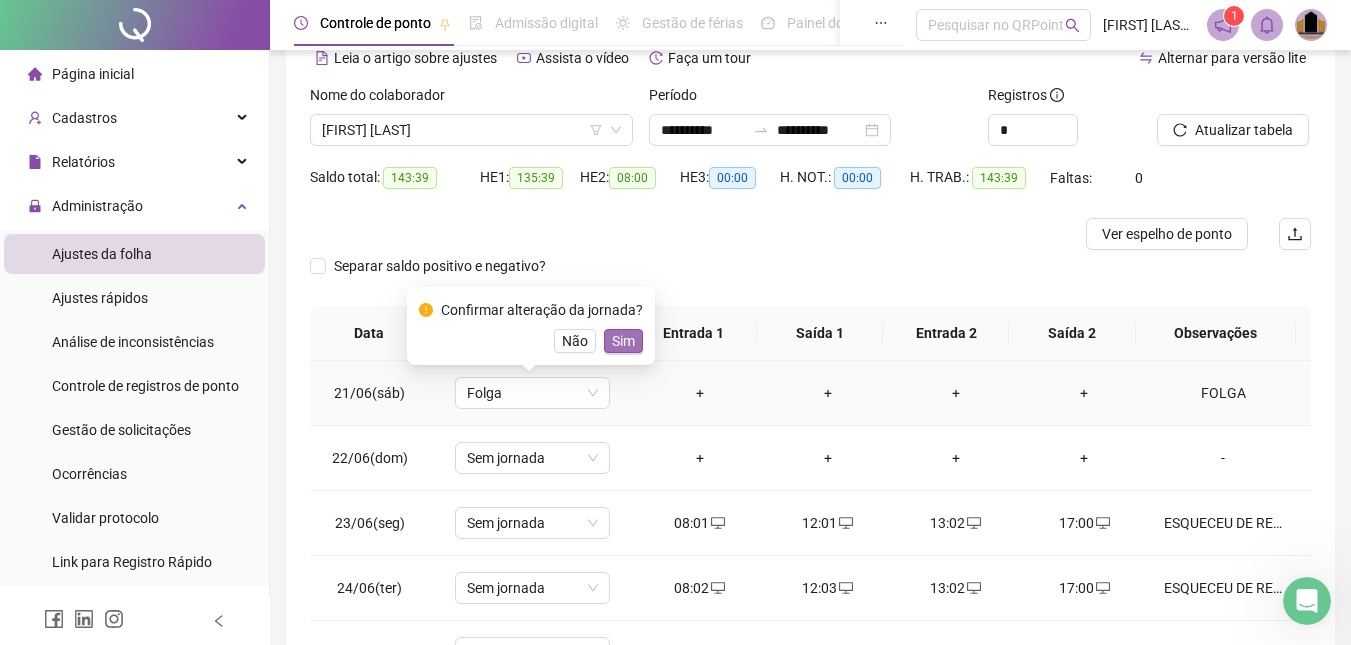 click on "Sim" at bounding box center [623, 341] 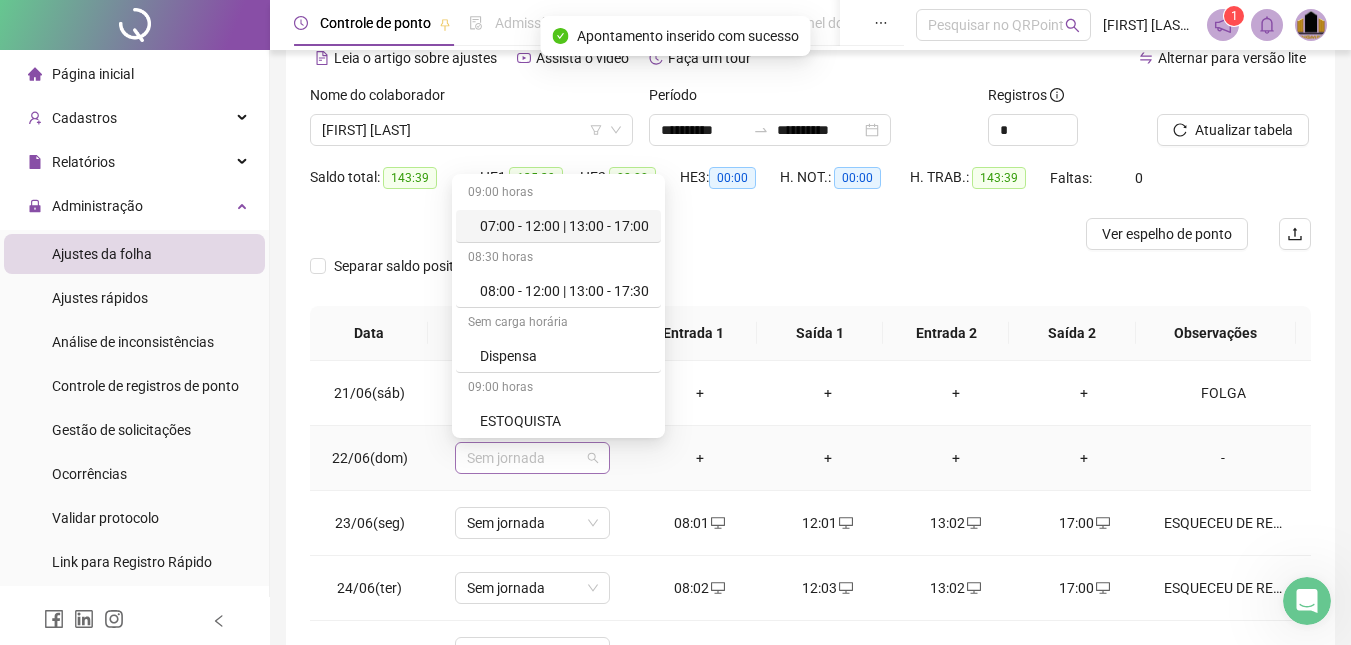 click on "Sem jornada" at bounding box center (532, 458) 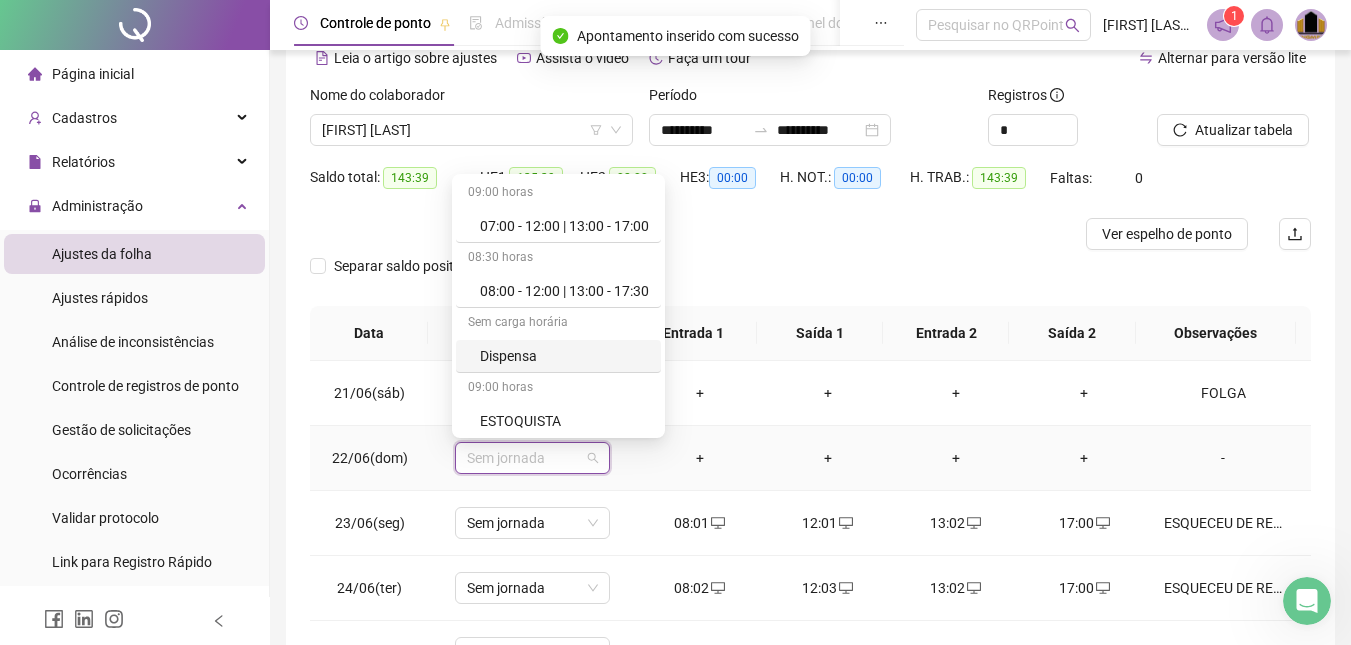 scroll, scrollTop: 200, scrollLeft: 0, axis: vertical 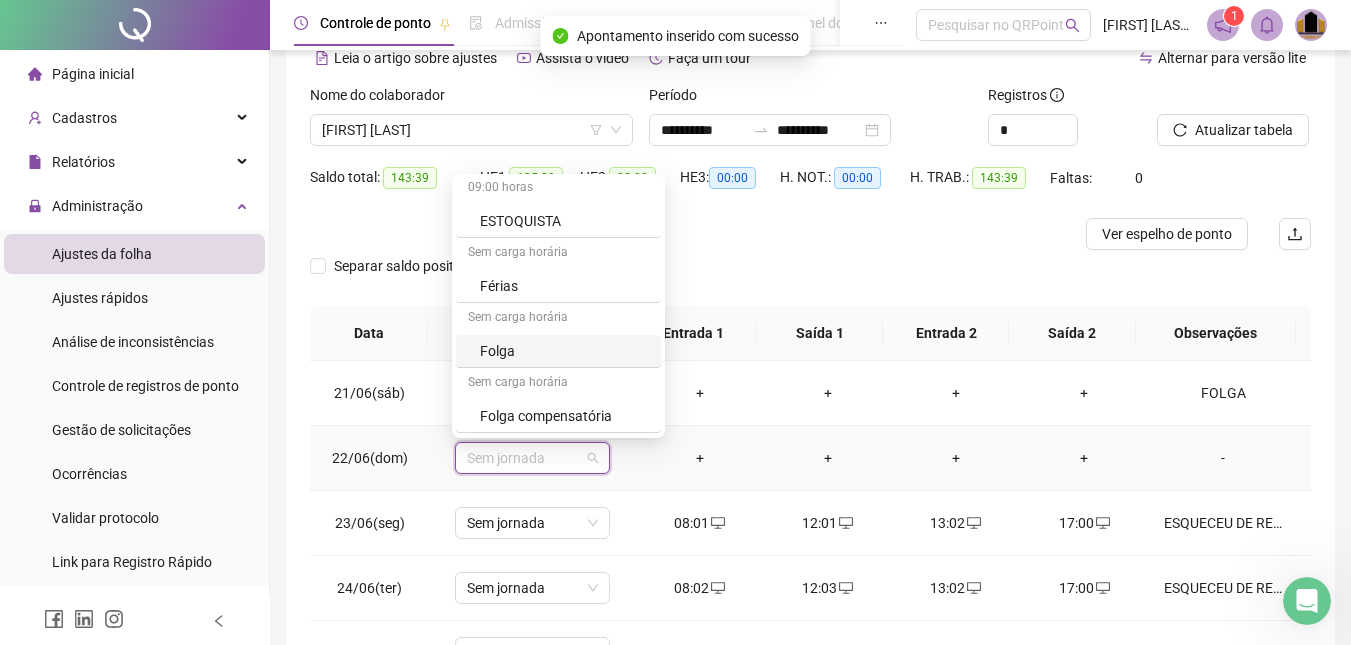 click on "Folga" at bounding box center [564, 351] 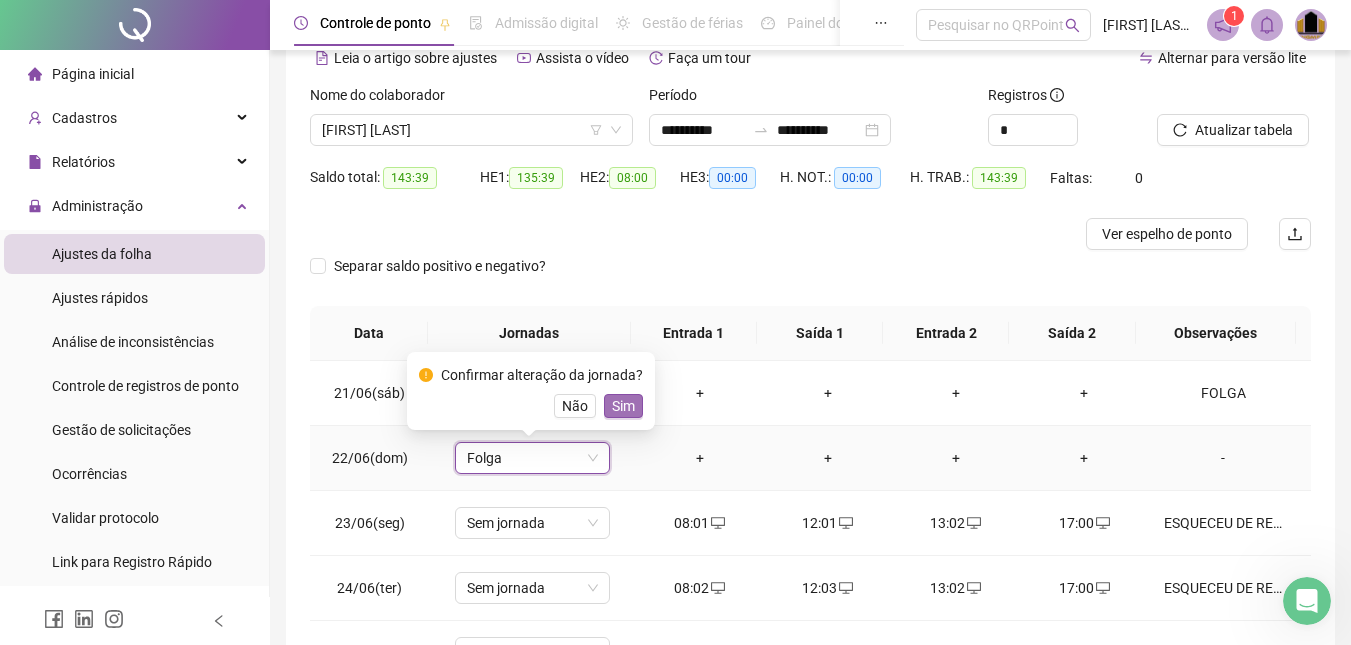 click on "Sim" at bounding box center [623, 406] 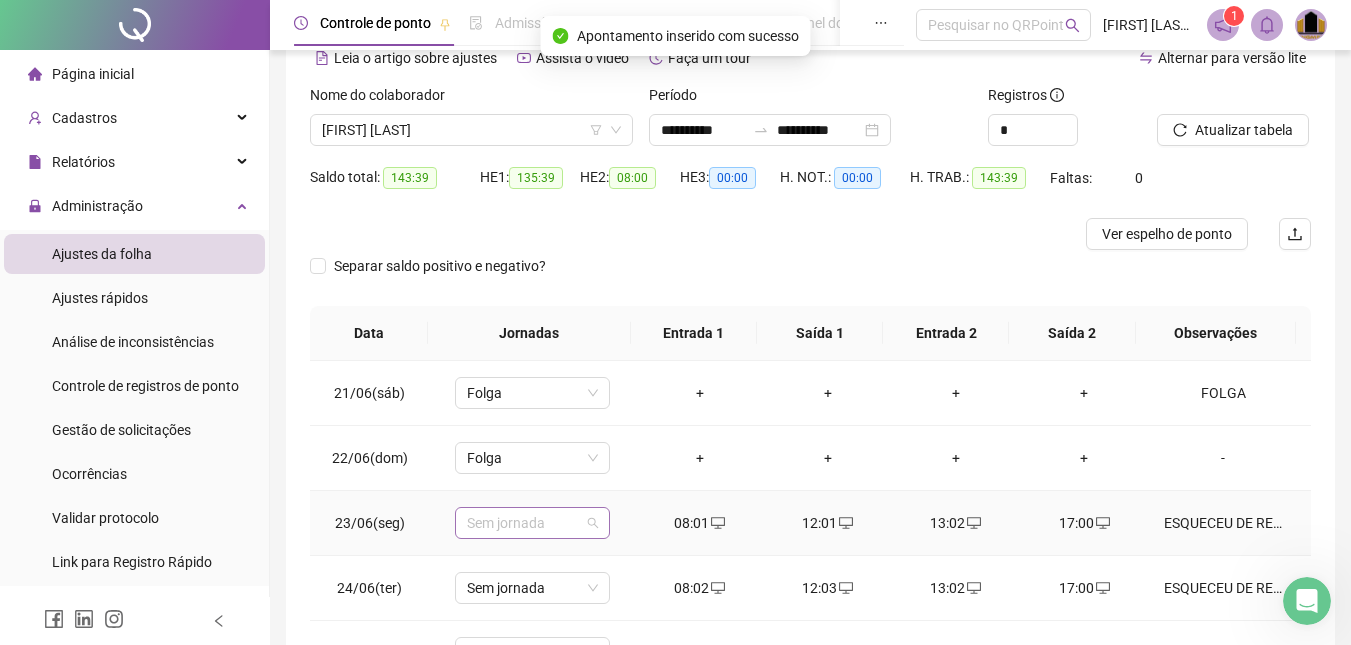 click on "Sem jornada" at bounding box center [532, 523] 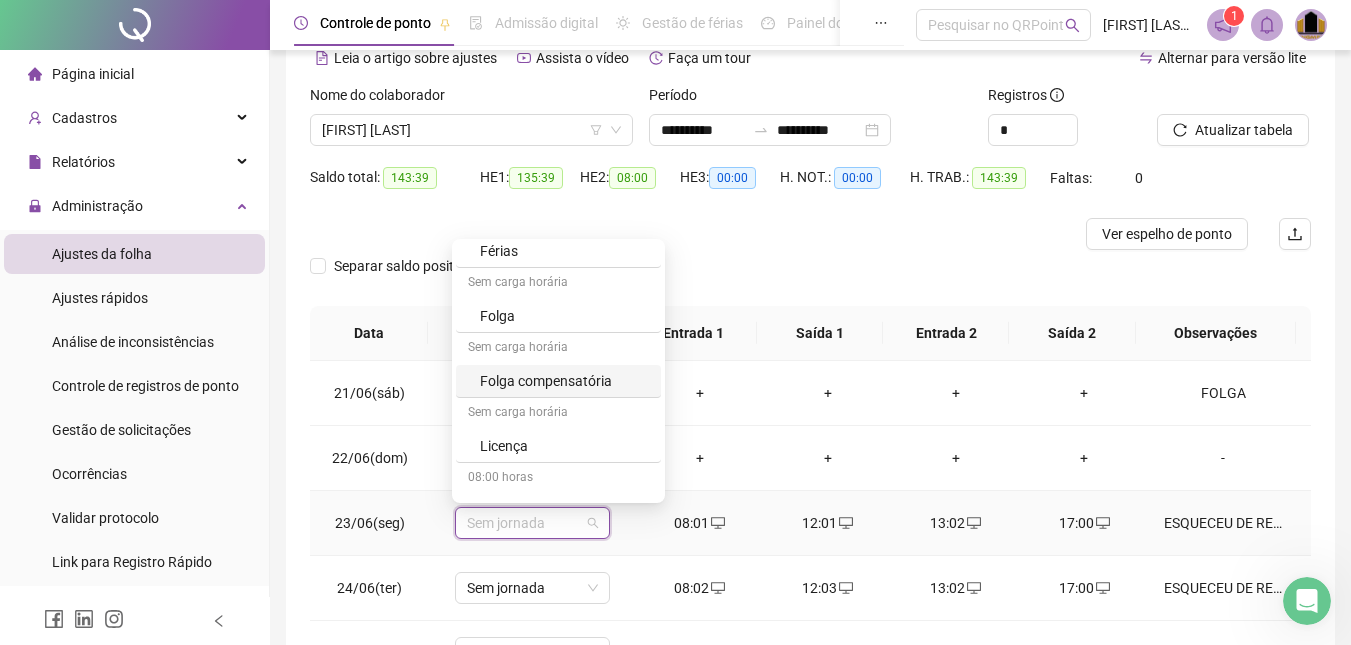 scroll, scrollTop: 400, scrollLeft: 0, axis: vertical 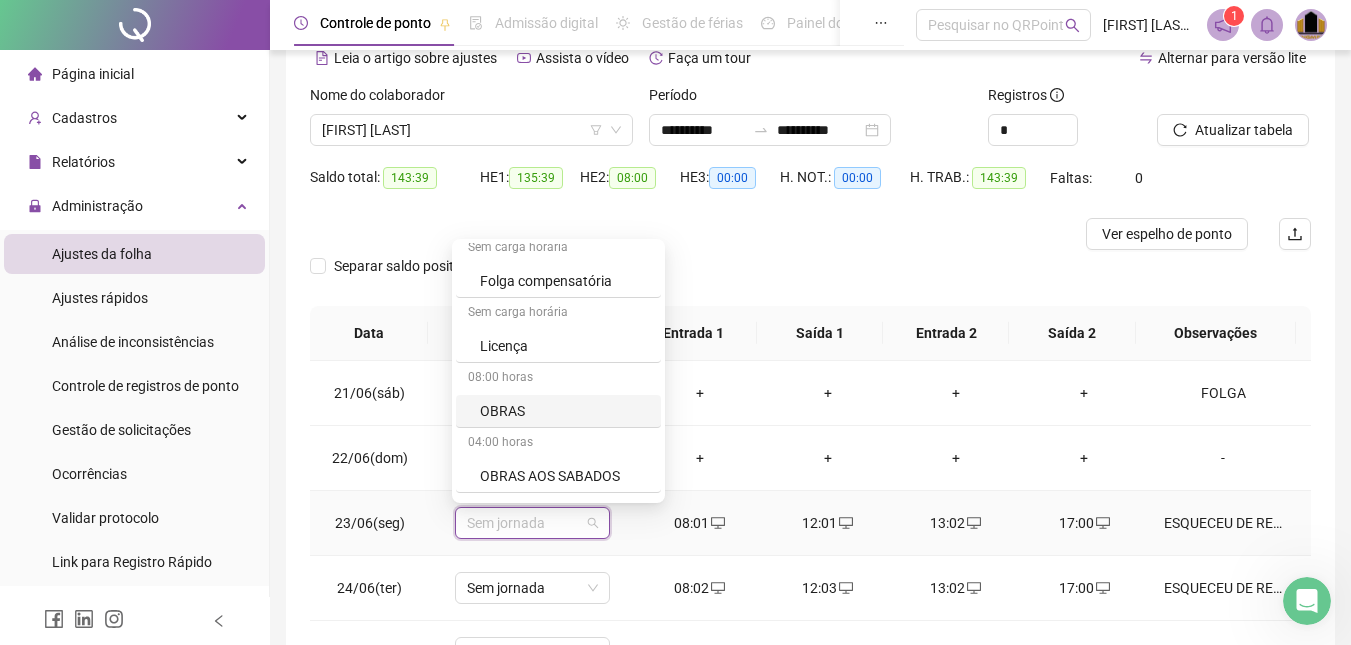 click on "OBRAS" at bounding box center (564, 411) 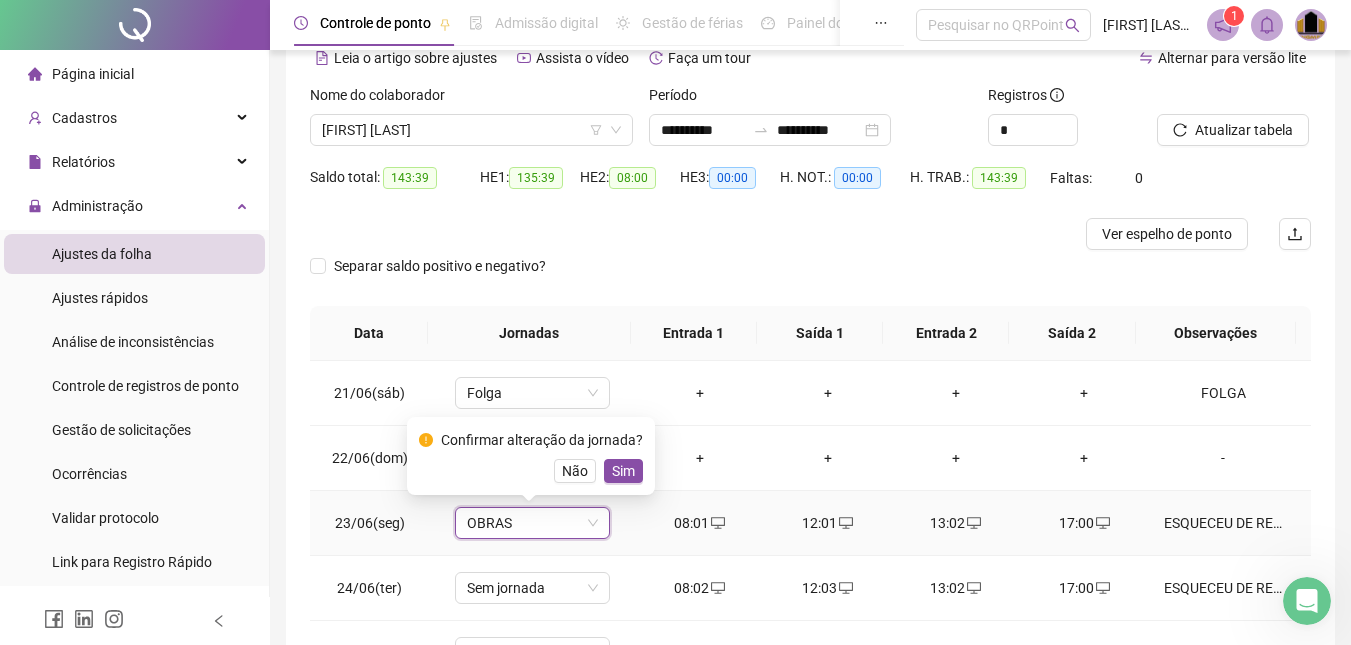 drag, startPoint x: 627, startPoint y: 474, endPoint x: 611, endPoint y: 484, distance: 18.867962 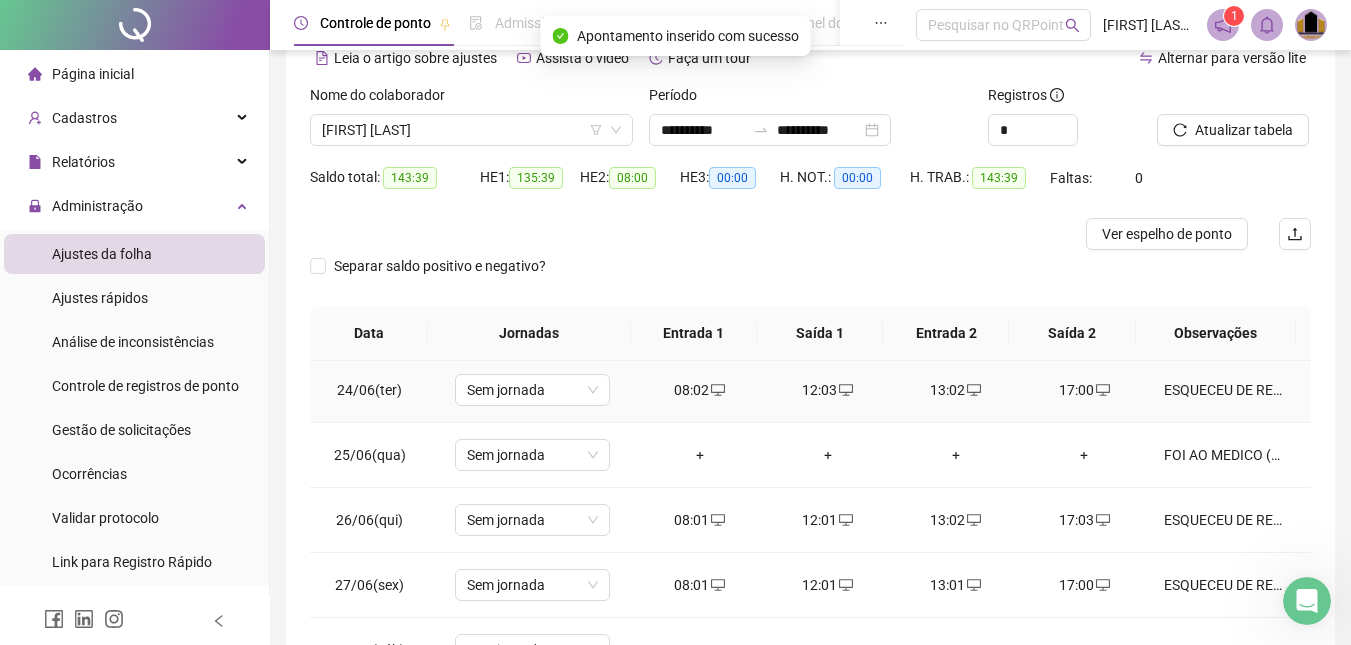 scroll, scrollTop: 1500, scrollLeft: 0, axis: vertical 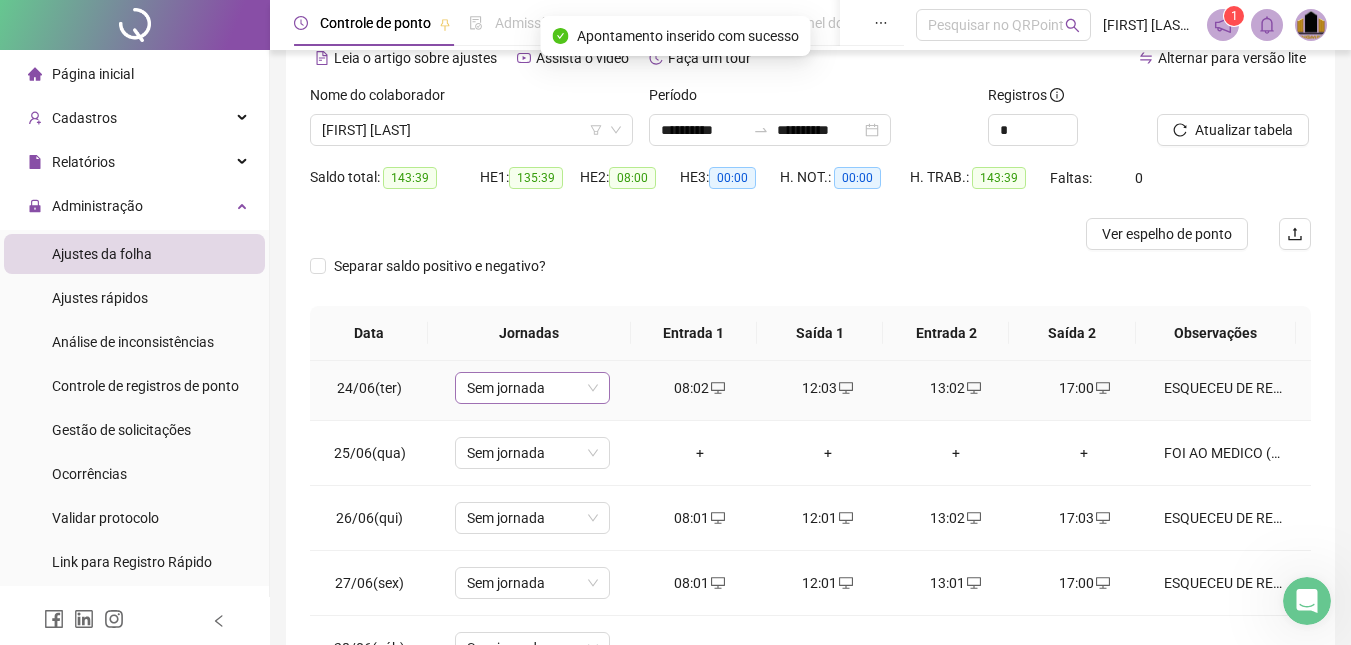 click on "Sem jornada" at bounding box center [532, 388] 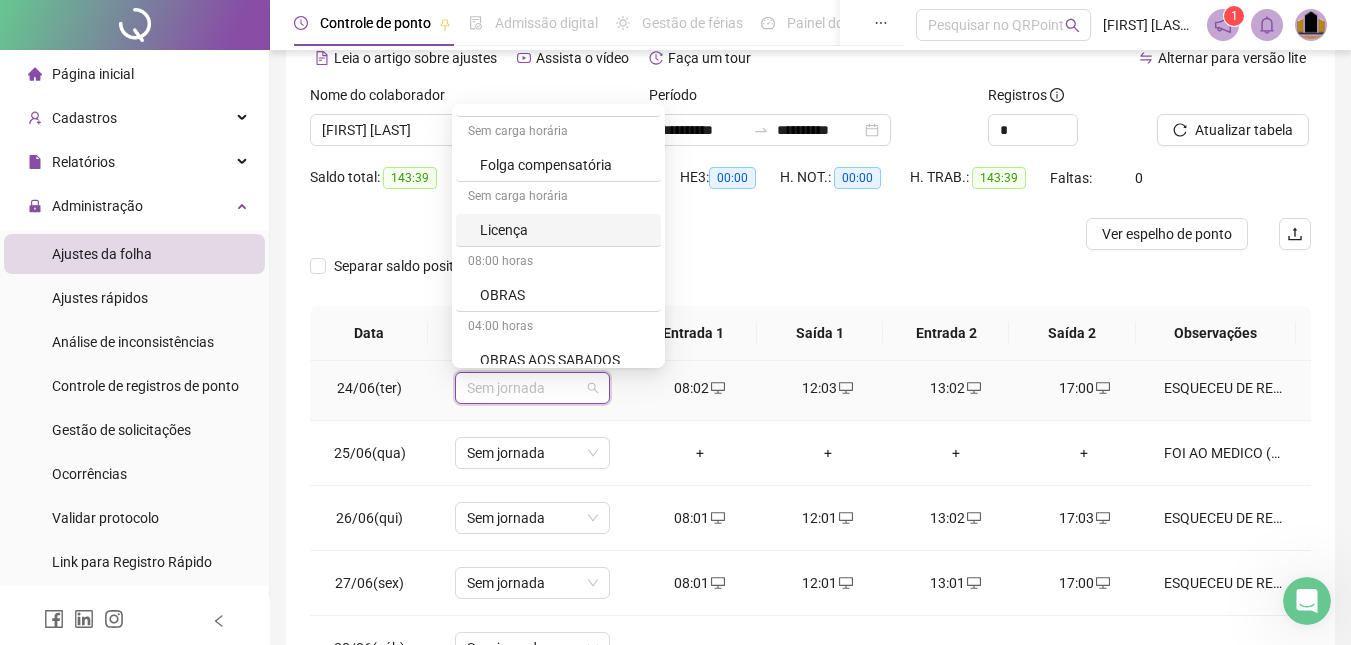 scroll, scrollTop: 500, scrollLeft: 0, axis: vertical 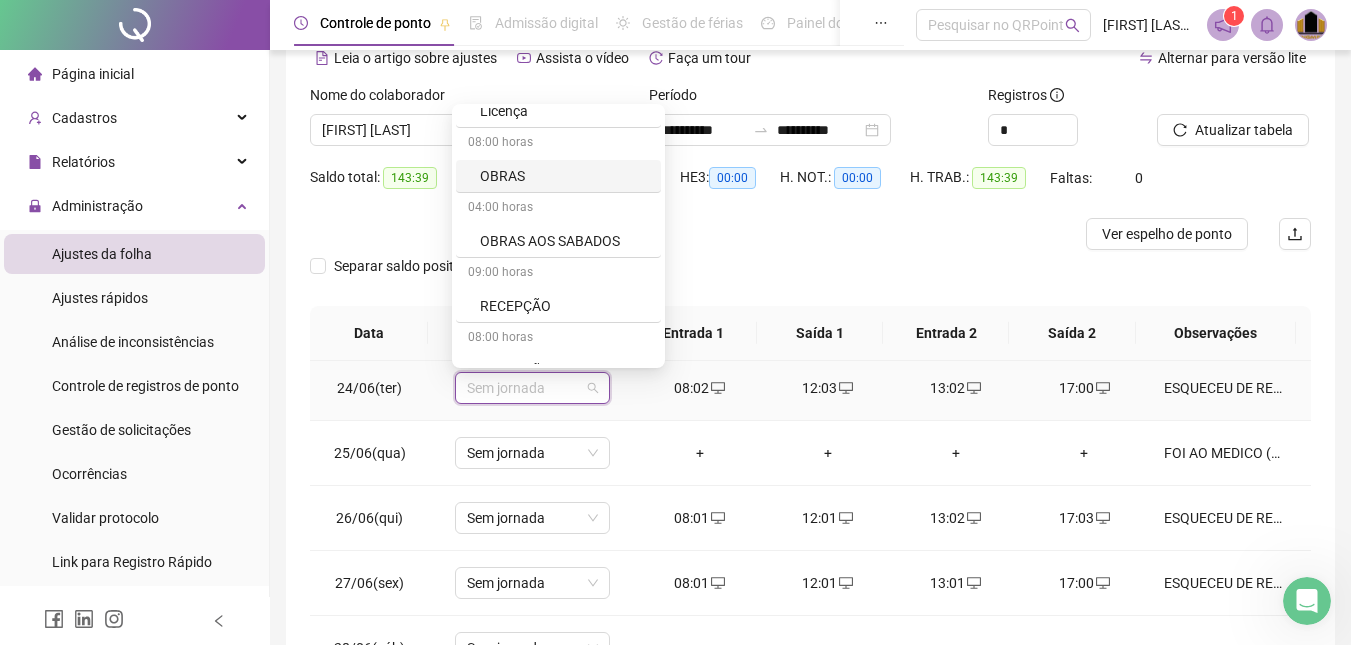 click on "OBRAS" at bounding box center (564, 176) 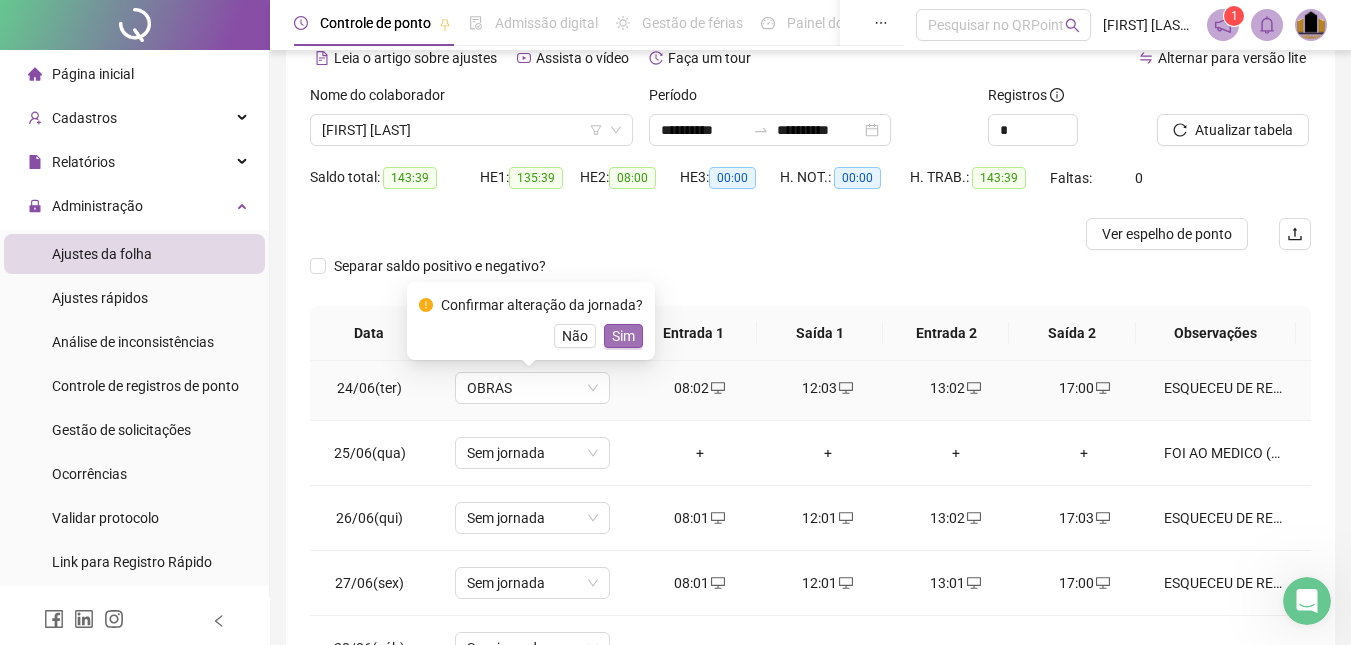 drag, startPoint x: 620, startPoint y: 330, endPoint x: 1355, endPoint y: 468, distance: 747.8429 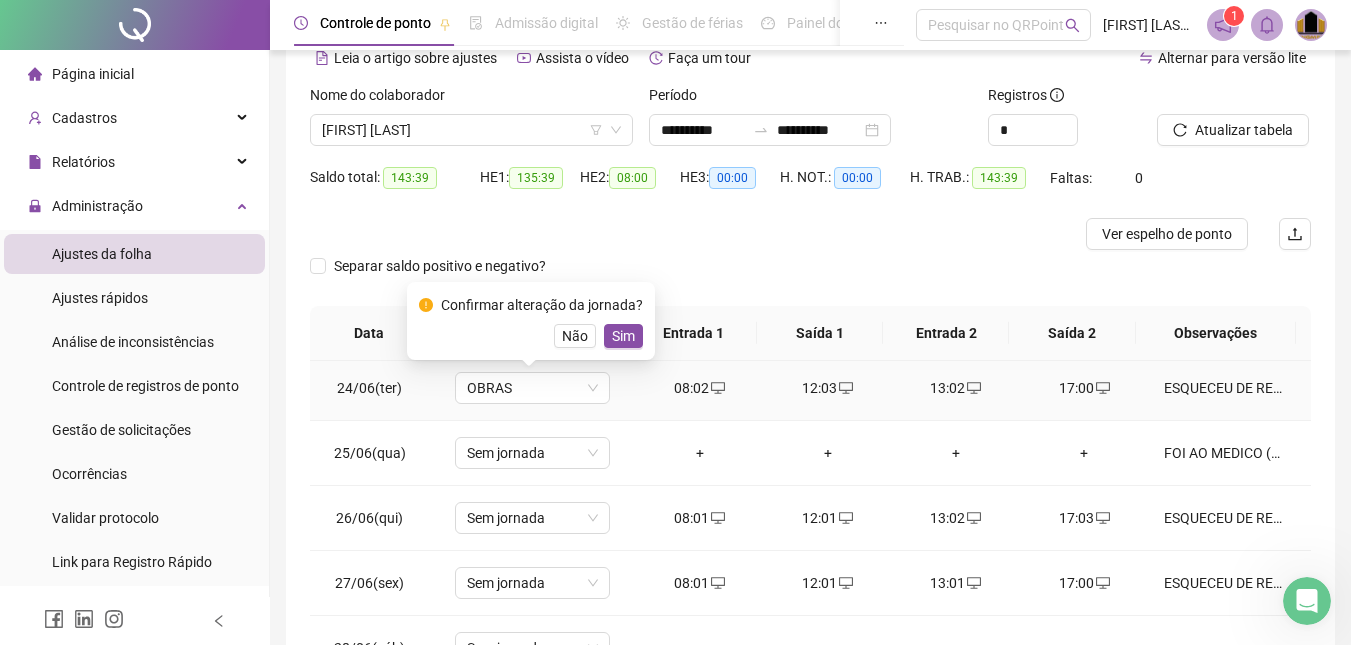 click on "Sim" at bounding box center [623, 336] 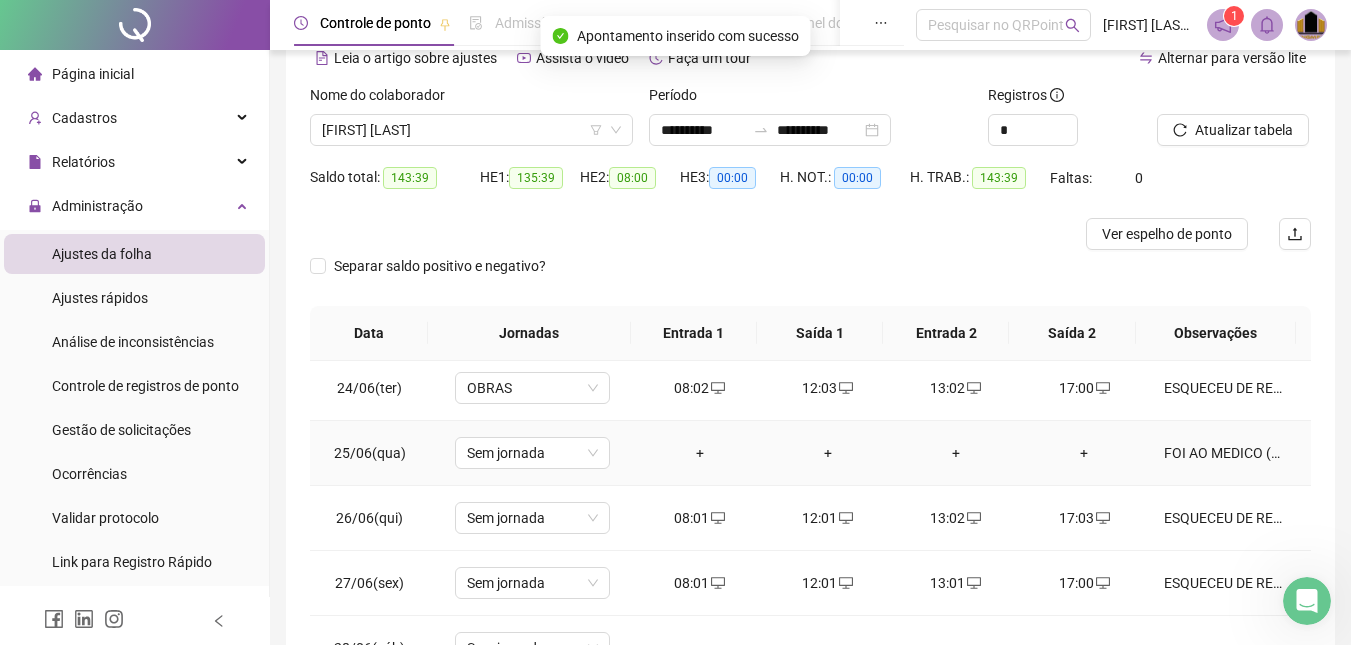 click on "FOI AO MEDICO (COM ATESTADO )" at bounding box center (1223, 453) 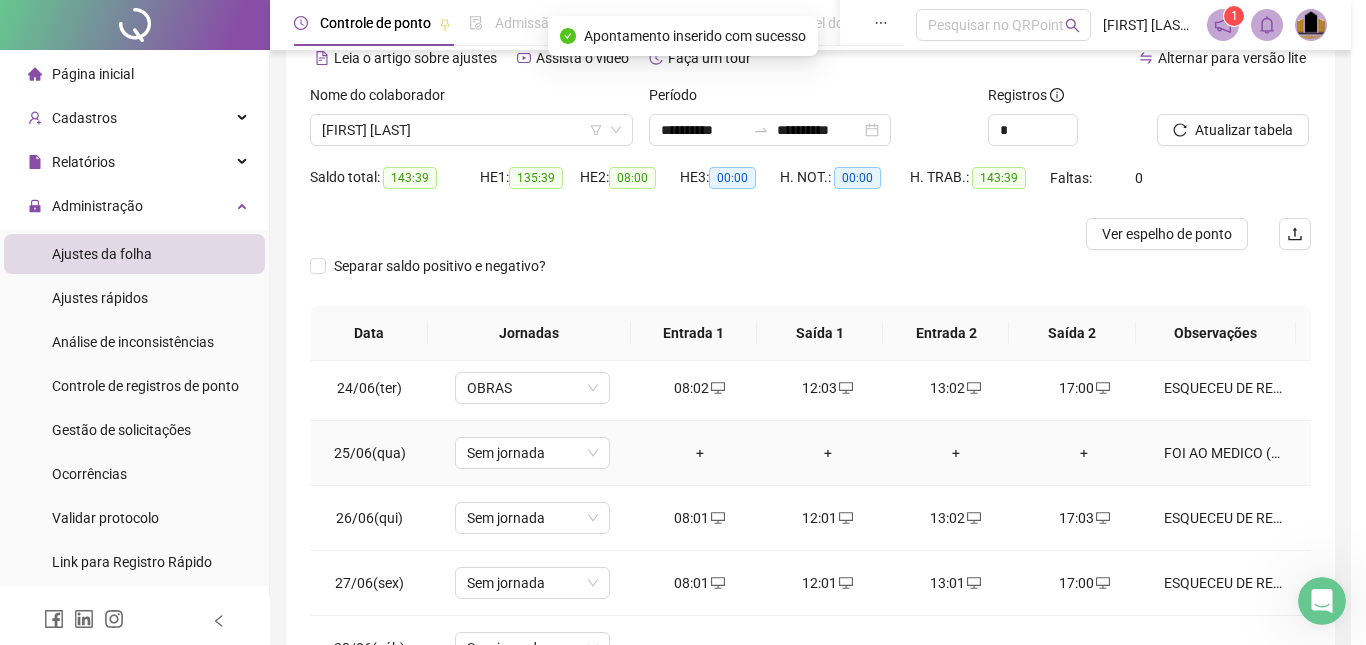 type on "**********" 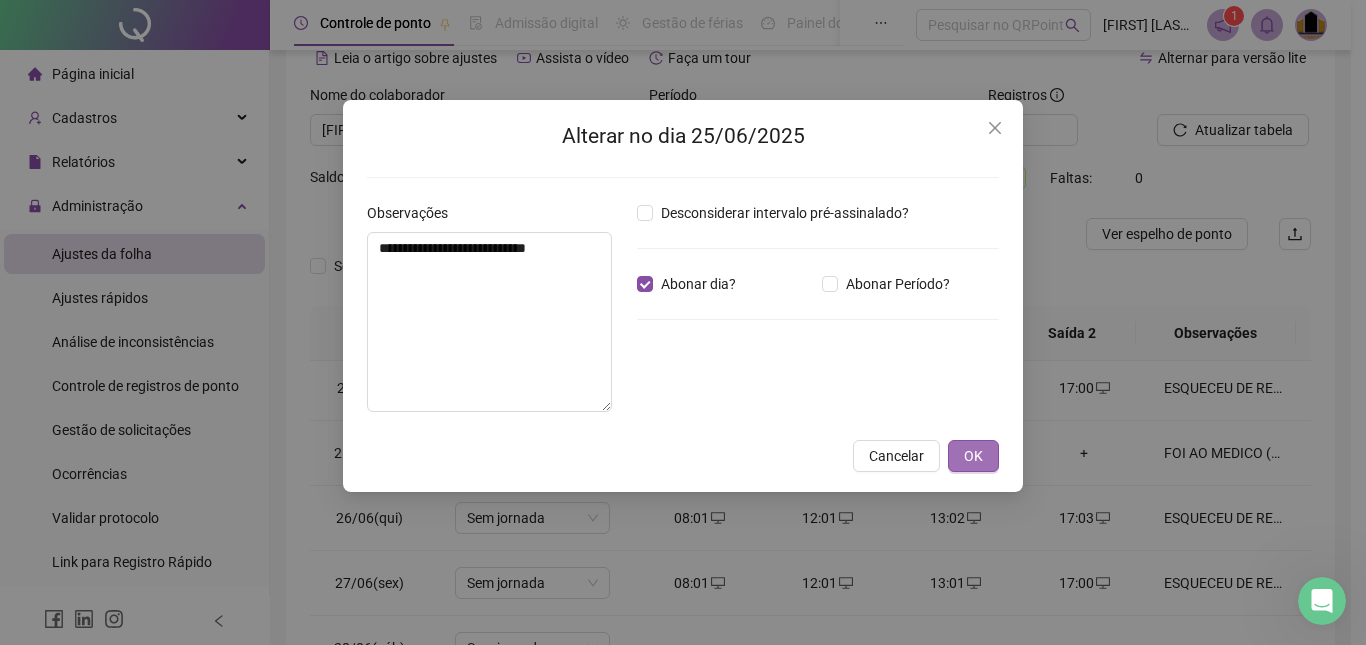 click on "OK" at bounding box center [973, 456] 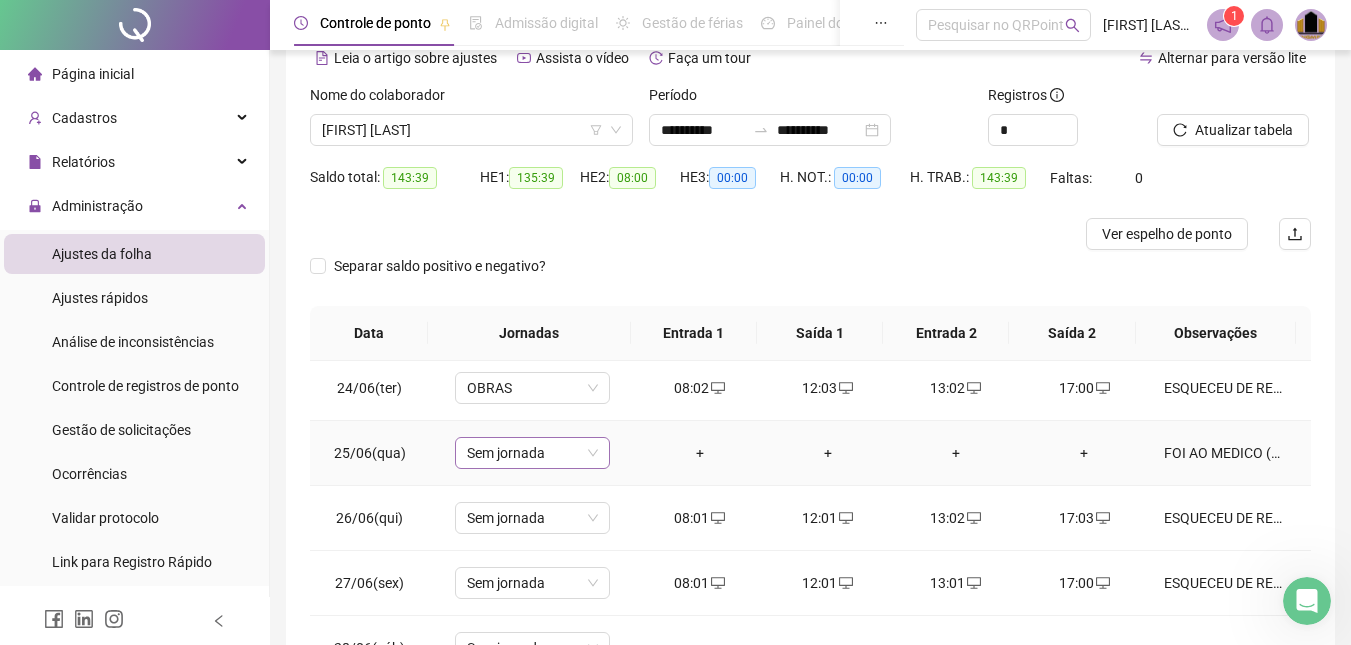click on "Sem jornada" at bounding box center (532, 453) 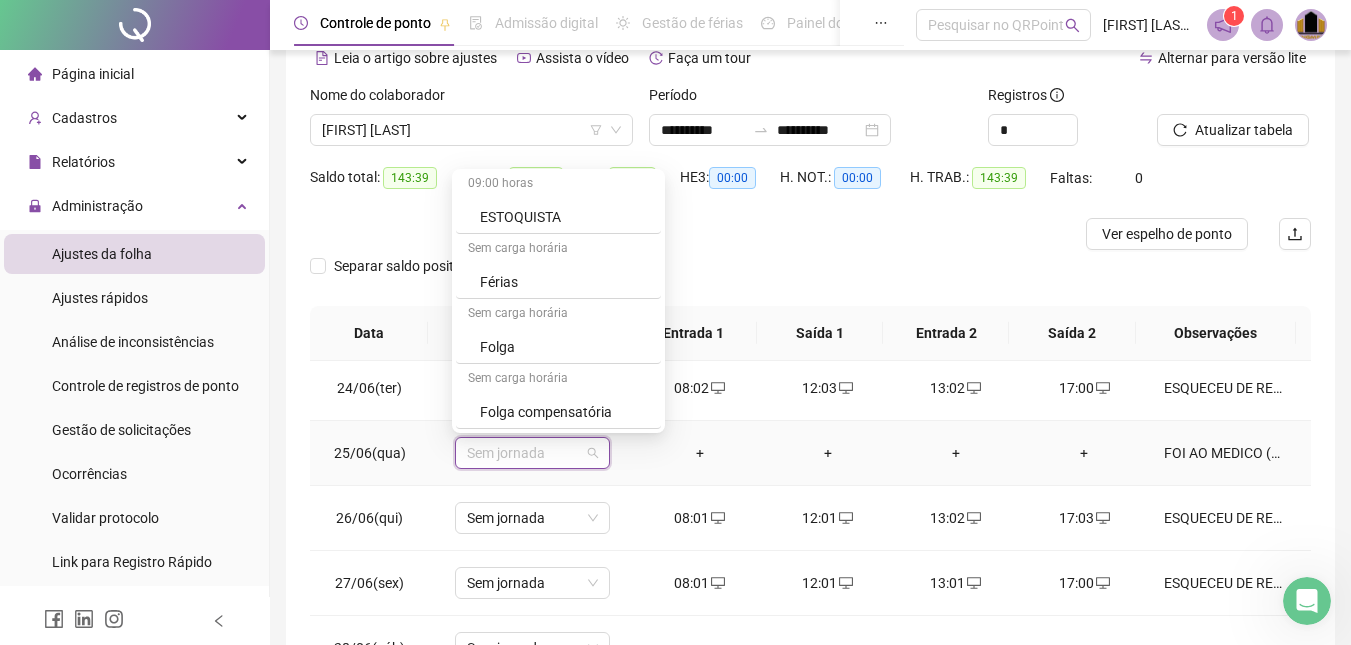 scroll, scrollTop: 200, scrollLeft: 0, axis: vertical 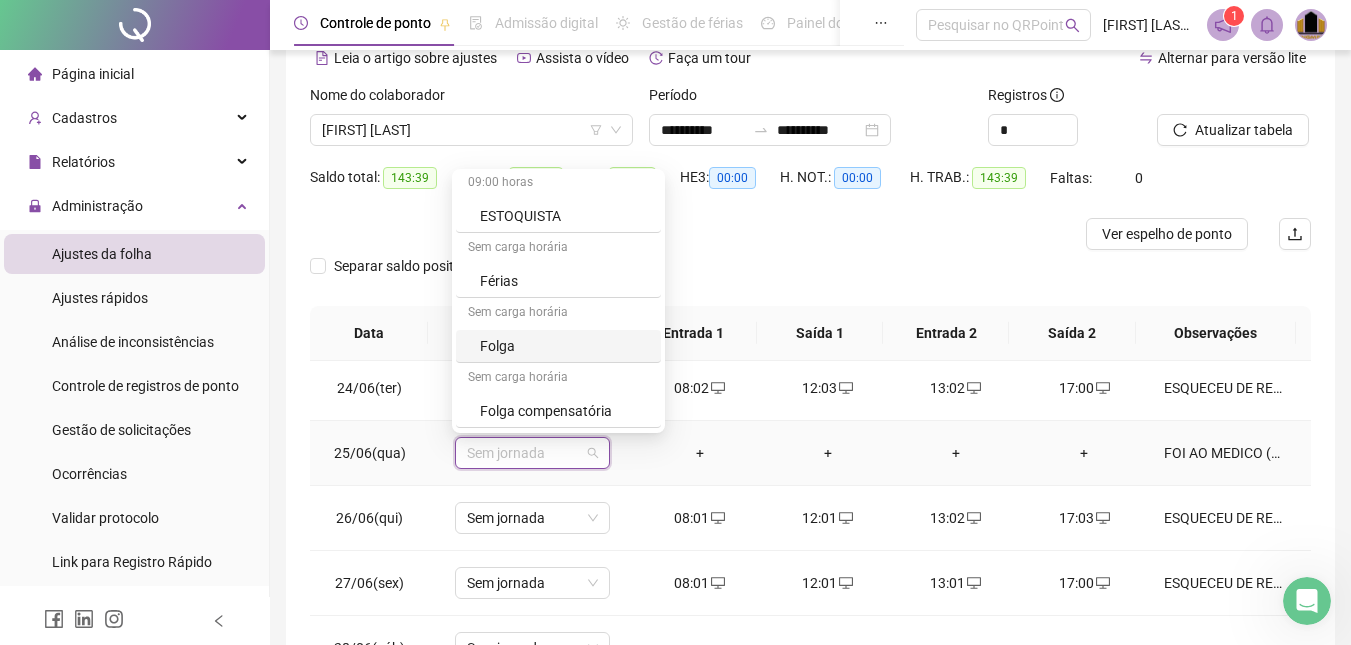 click on "Folga" at bounding box center [564, 346] 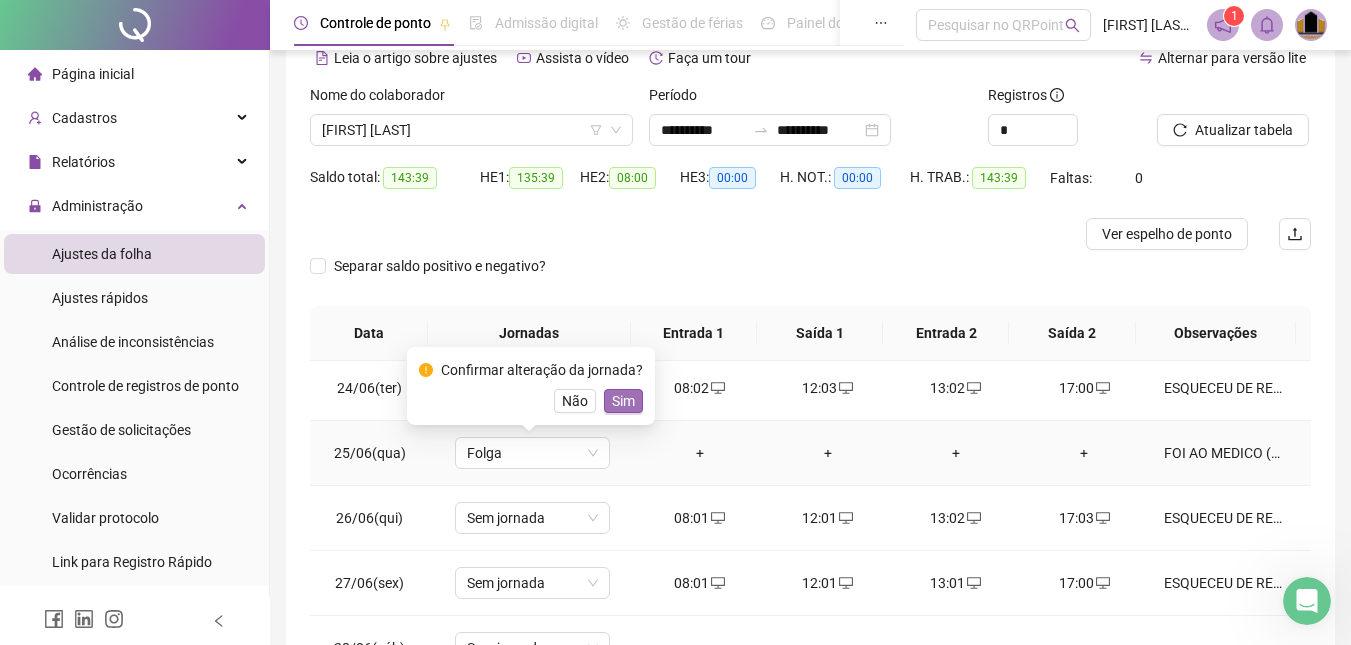 click on "Sim" at bounding box center [623, 401] 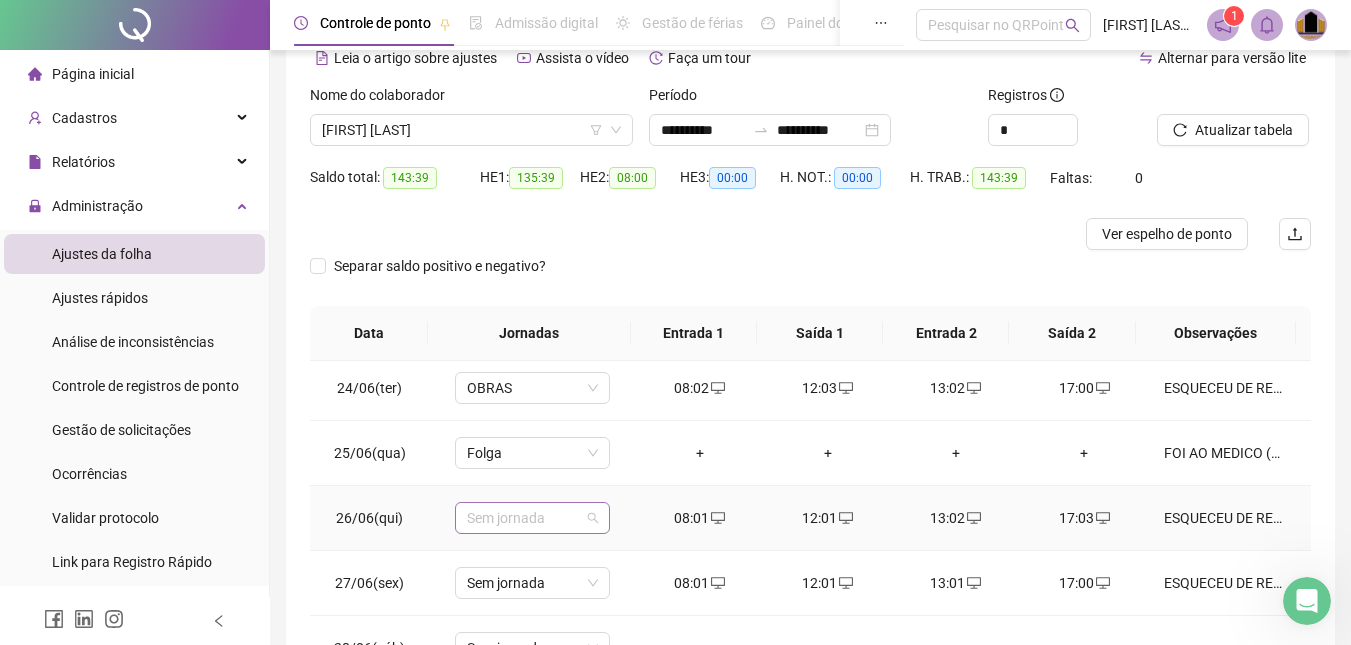 click on "Sem jornada" at bounding box center (532, 518) 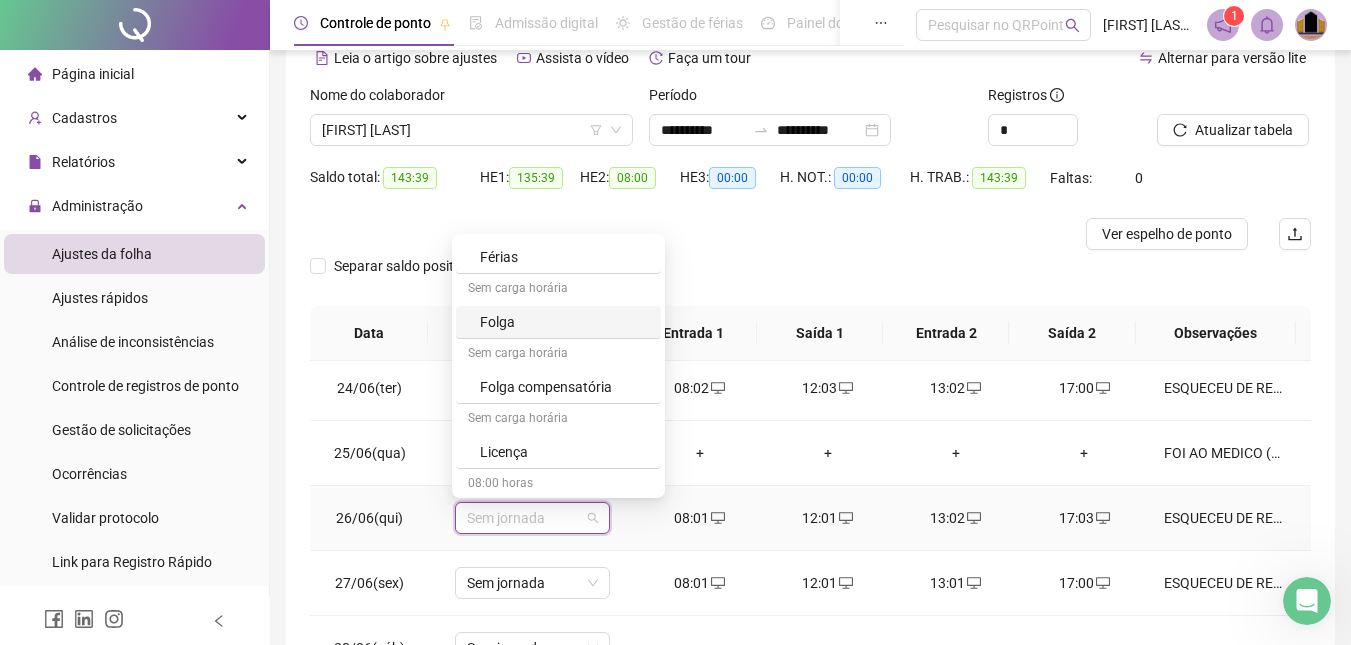 scroll, scrollTop: 400, scrollLeft: 0, axis: vertical 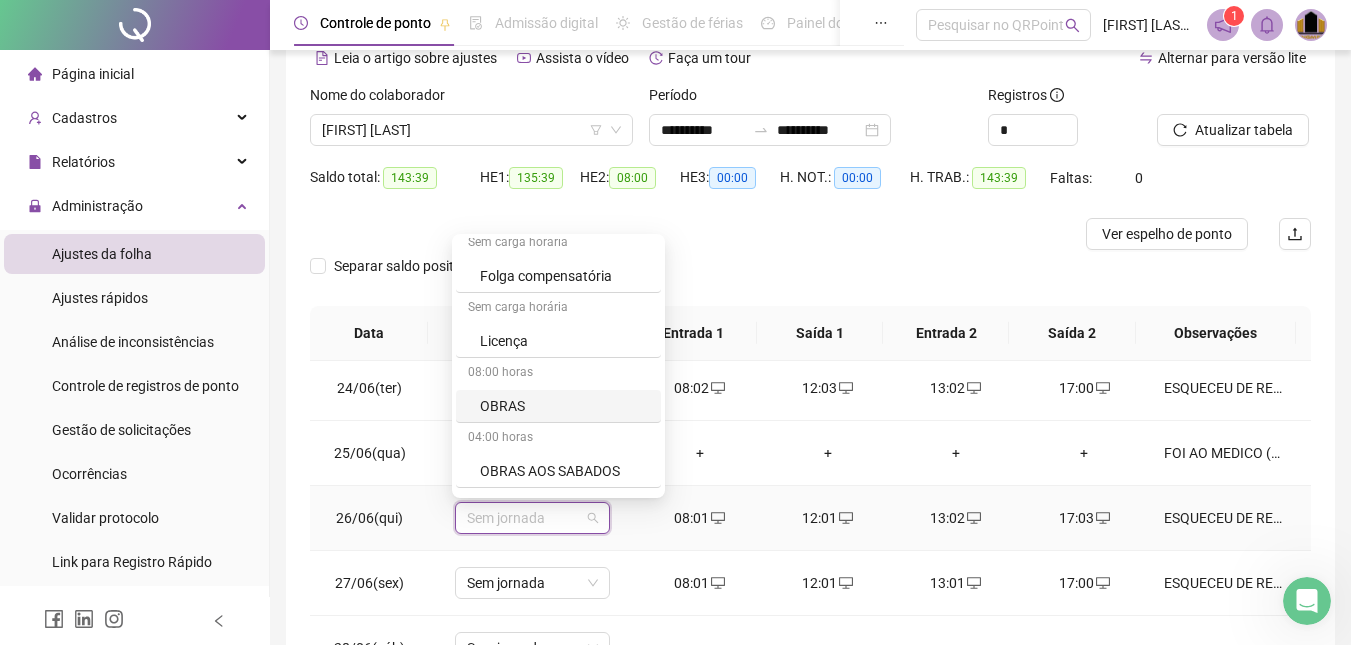 click on "OBRAS" at bounding box center [564, 406] 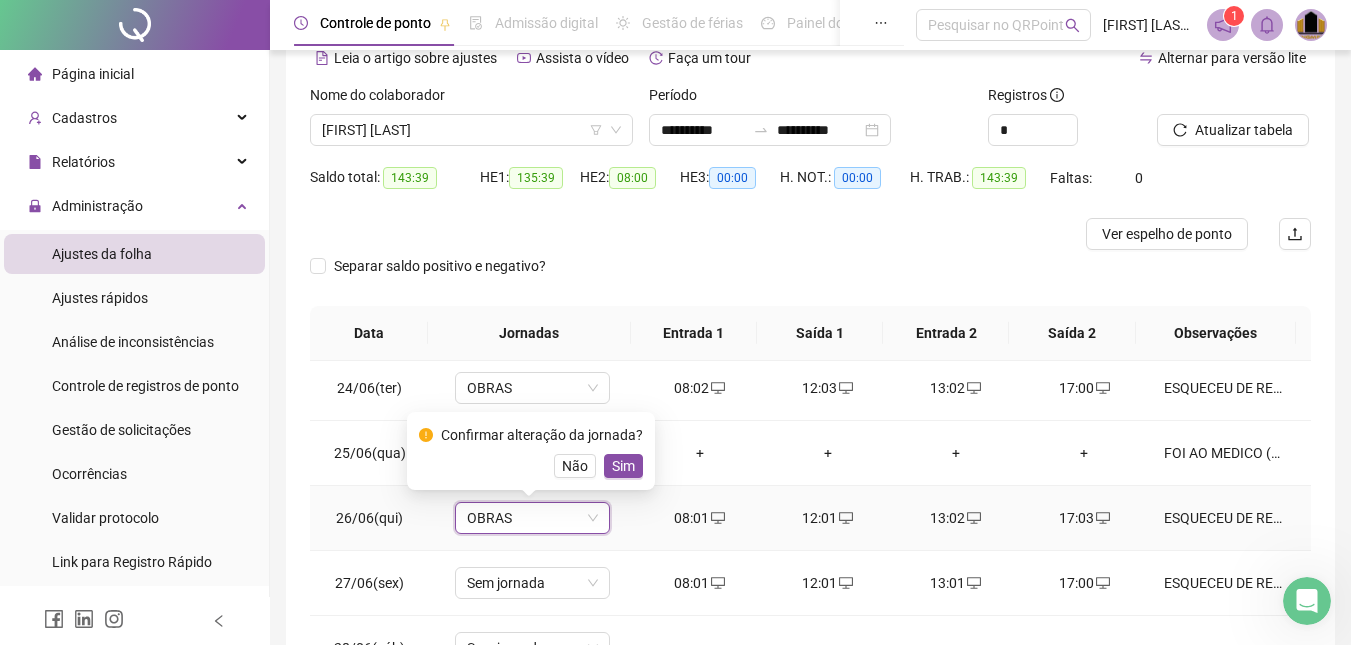 drag, startPoint x: 618, startPoint y: 461, endPoint x: 591, endPoint y: 498, distance: 45.80393 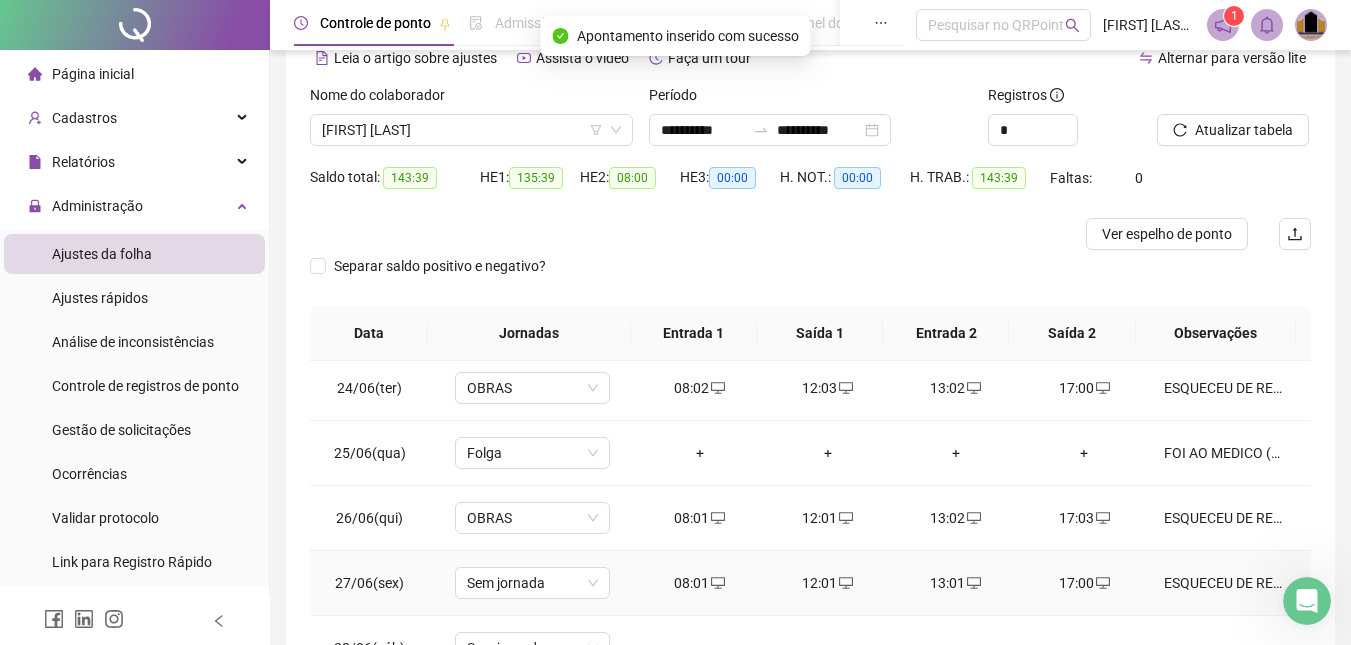 scroll, scrollTop: 1523, scrollLeft: 0, axis: vertical 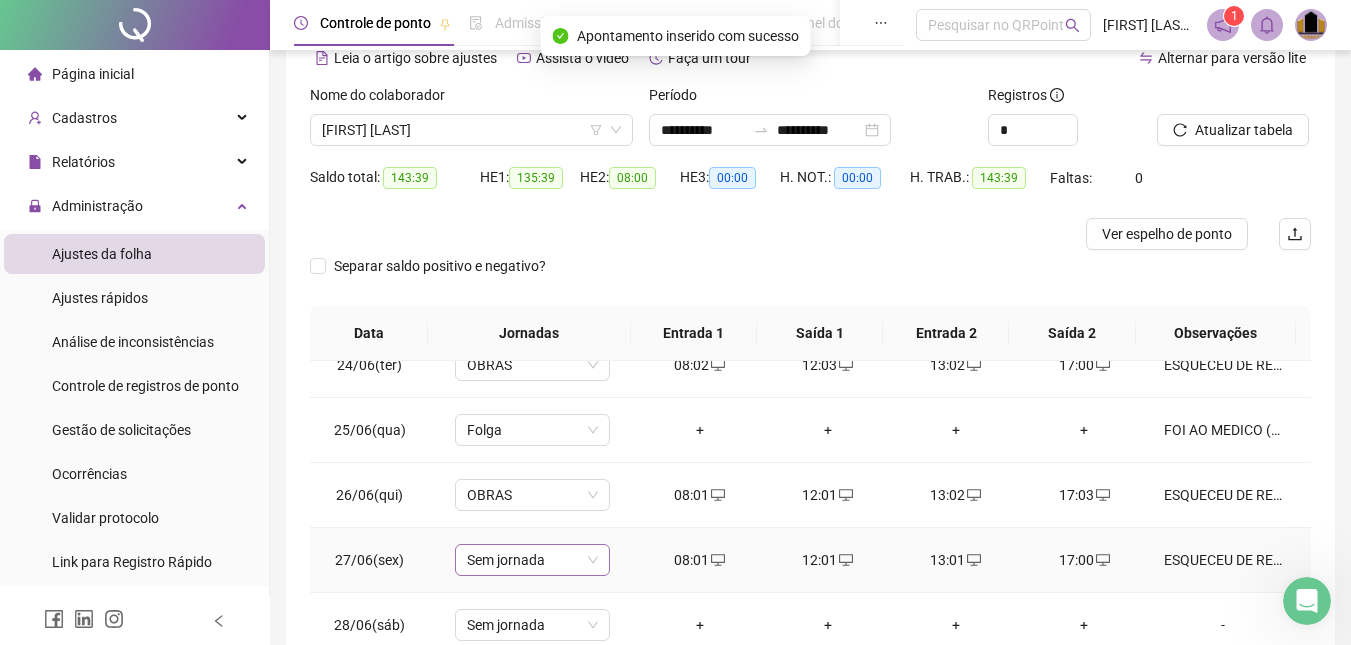 click on "Sem jornada" at bounding box center (532, 560) 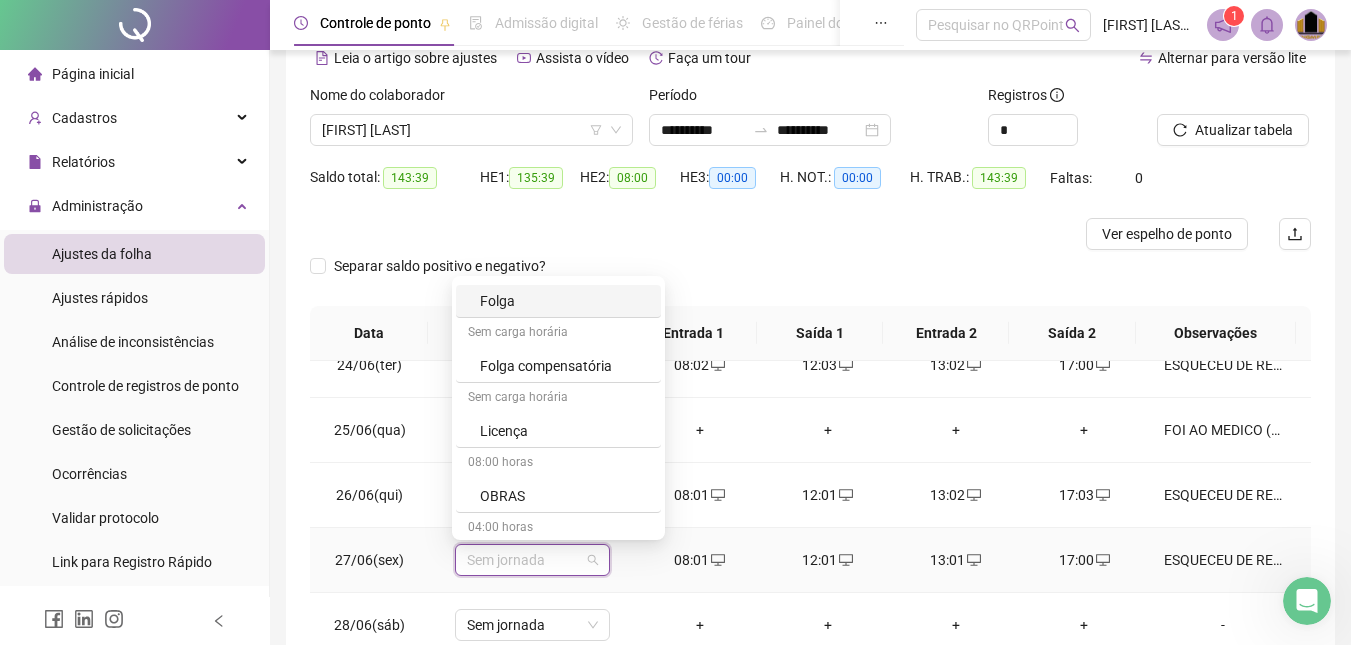 scroll, scrollTop: 500, scrollLeft: 0, axis: vertical 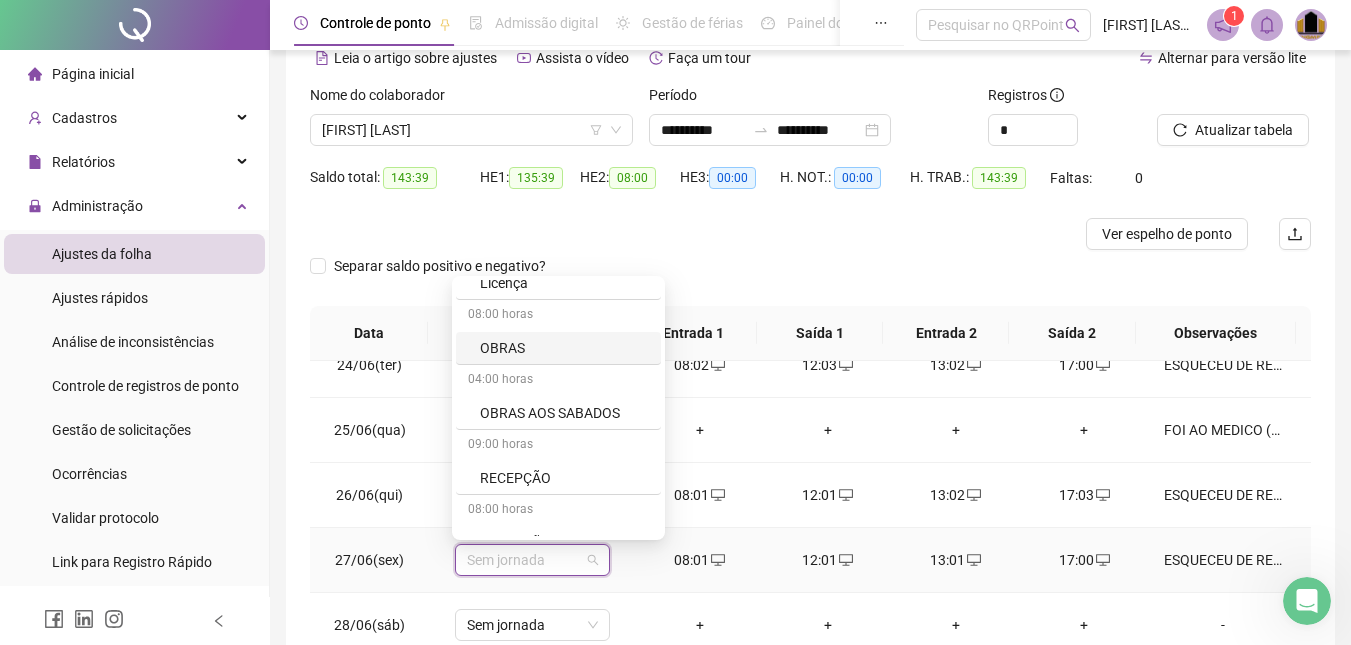 click on "OBRAS" at bounding box center [564, 348] 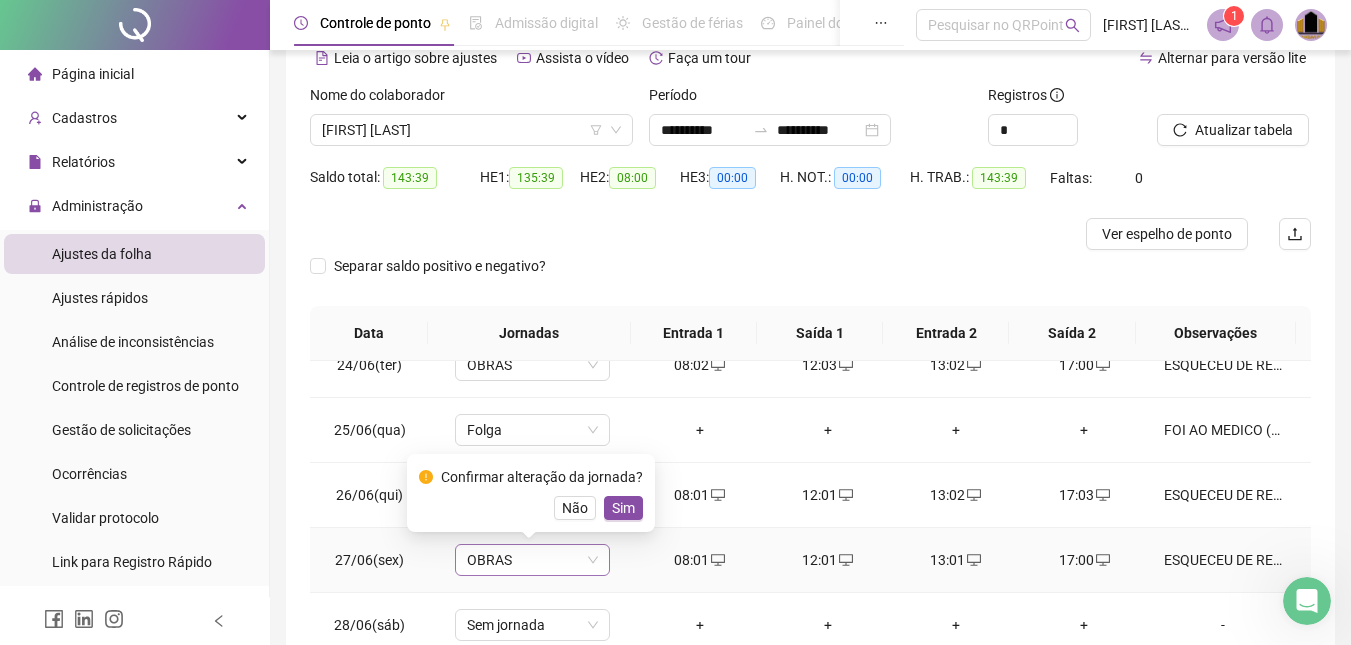 drag, startPoint x: 626, startPoint y: 501, endPoint x: 577, endPoint y: 574, distance: 87.92042 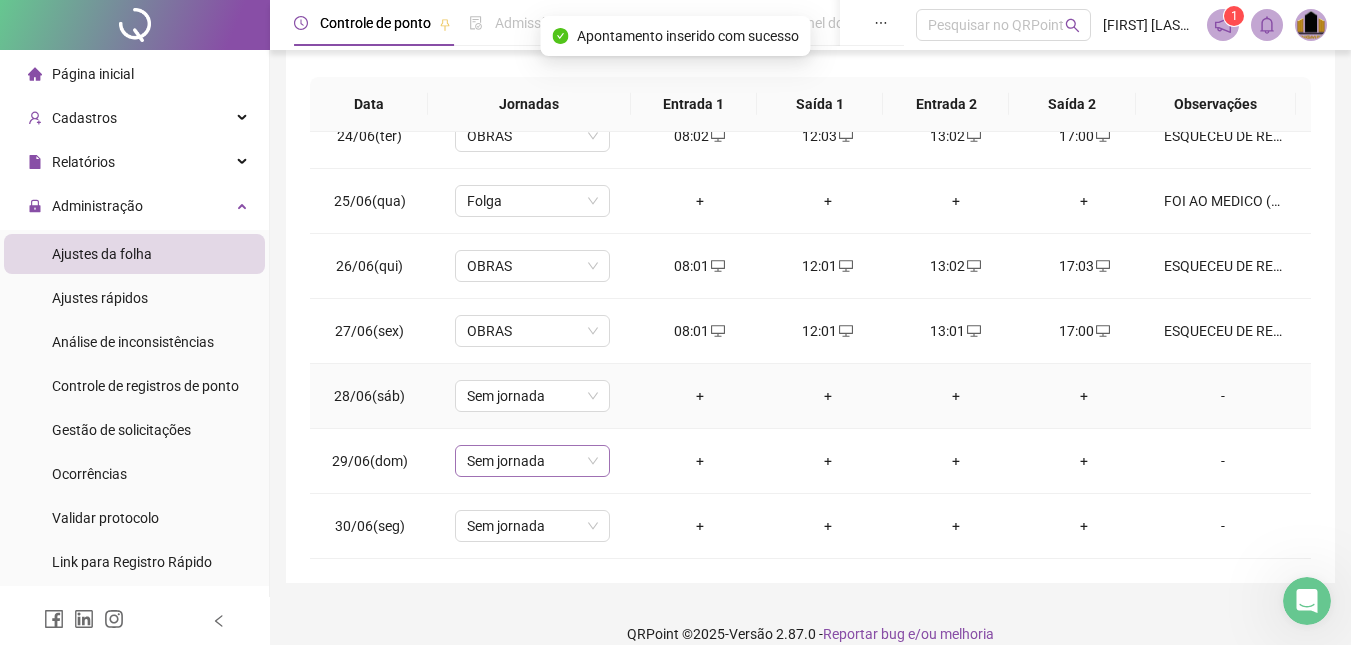 scroll, scrollTop: 353, scrollLeft: 0, axis: vertical 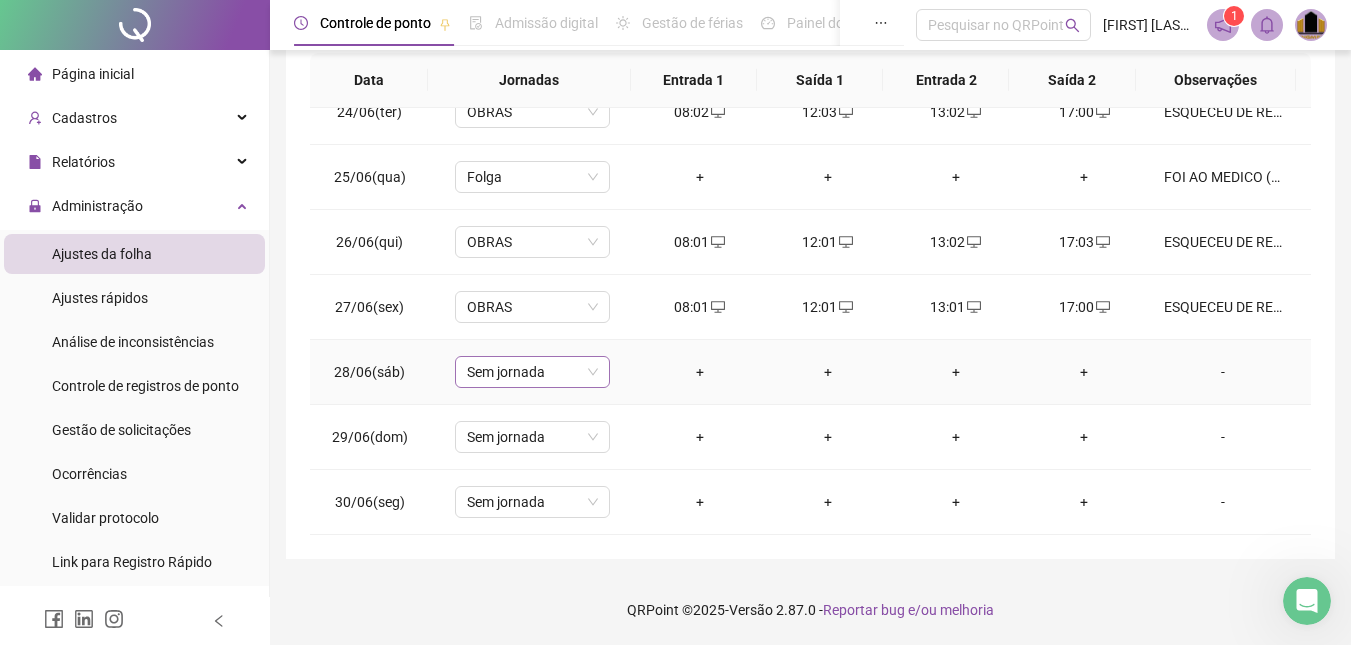 click on "Sem jornada" at bounding box center (532, 372) 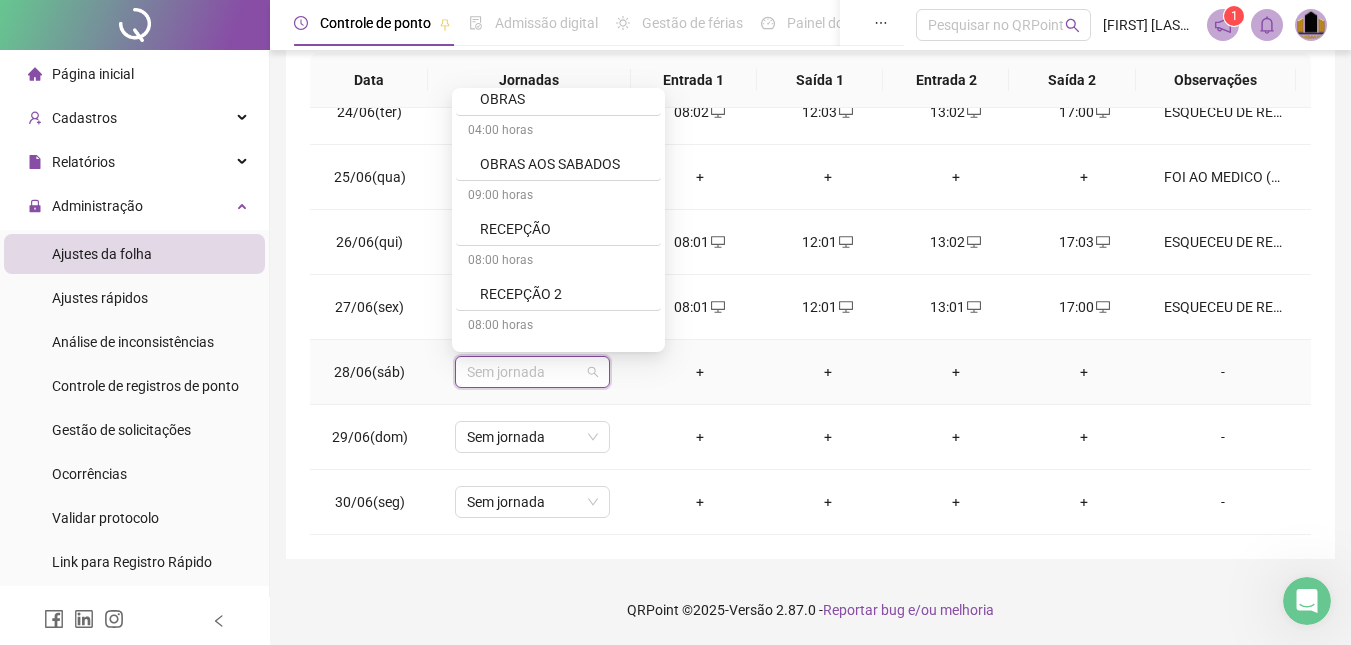 scroll, scrollTop: 589, scrollLeft: 0, axis: vertical 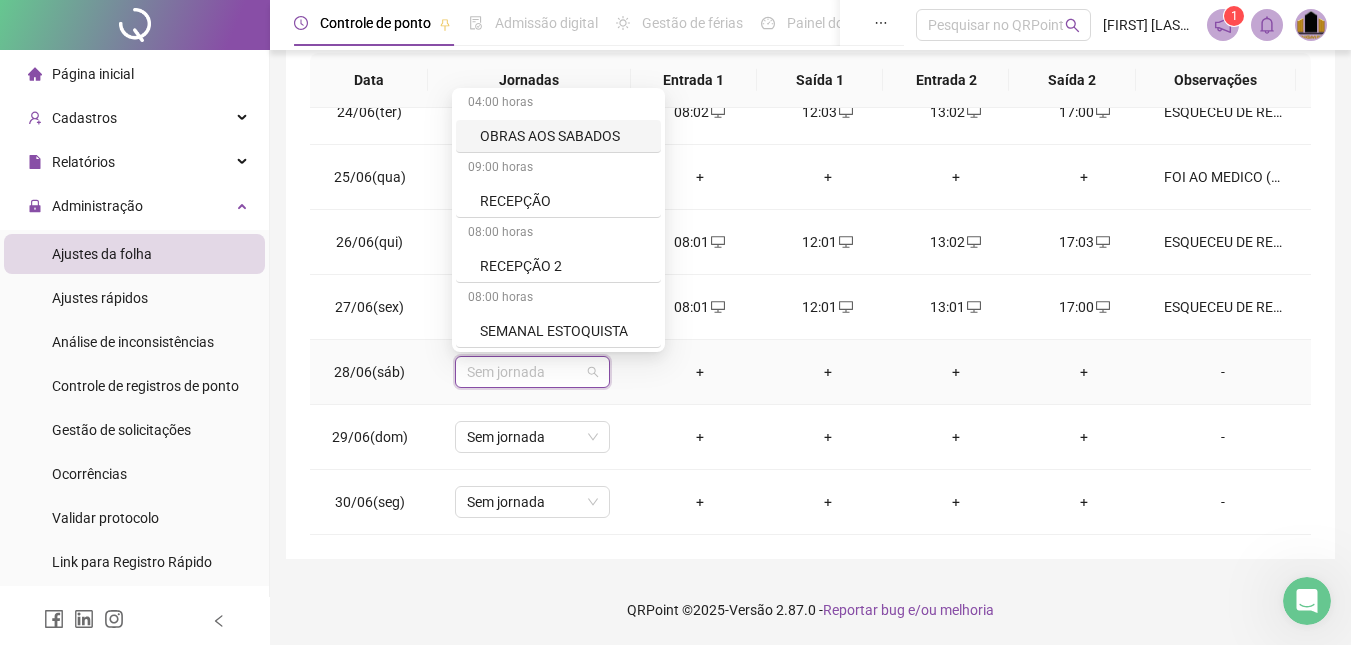 click on "OBRAS AOS SABADOS" at bounding box center (564, 136) 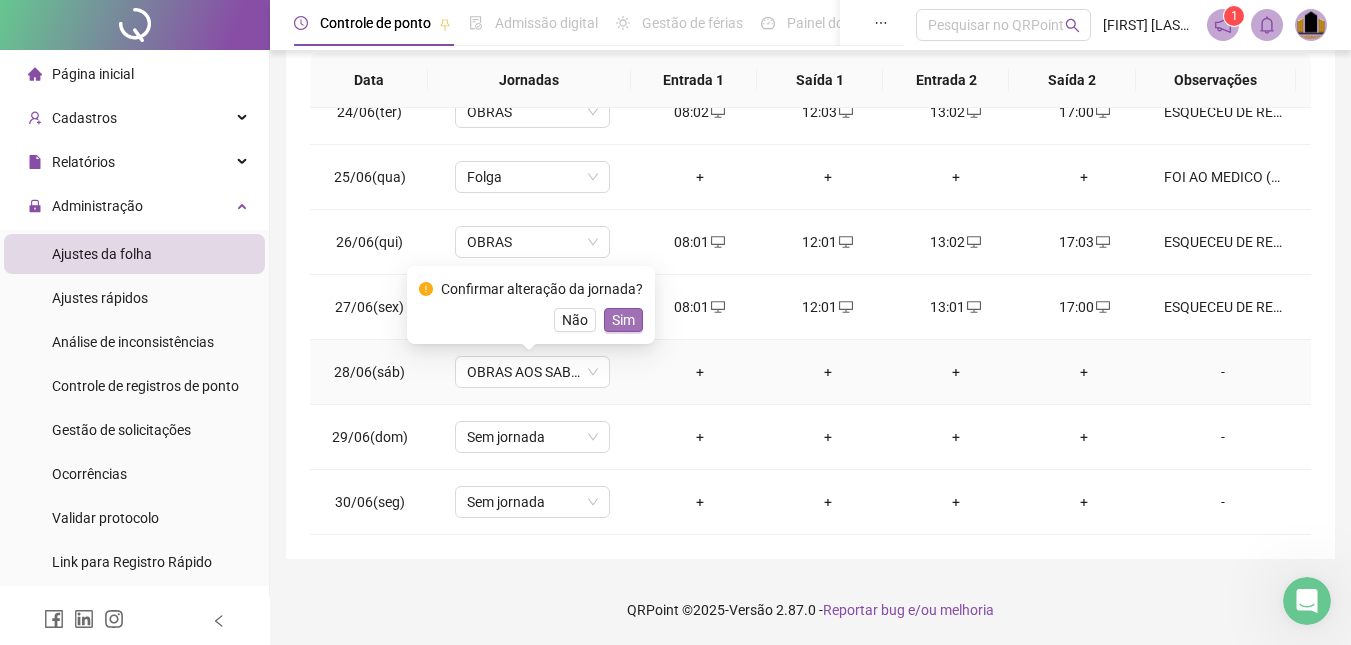 click on "Sim" at bounding box center (623, 320) 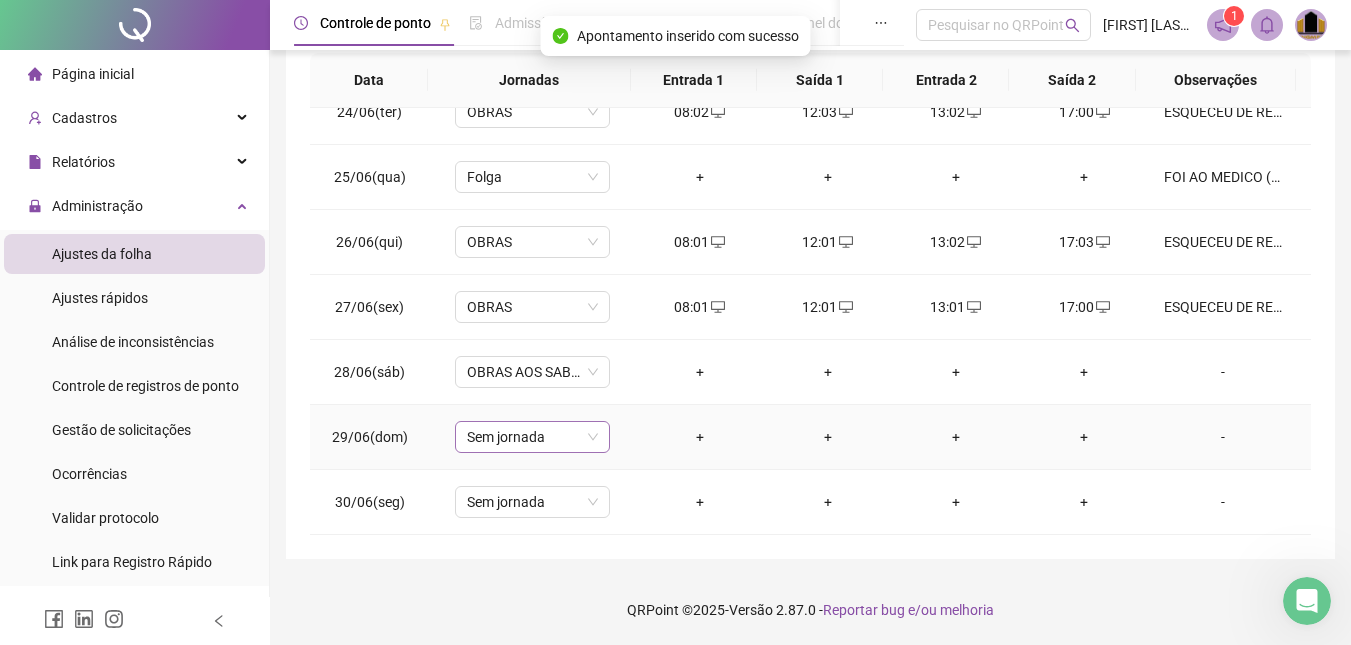 click on "Sem jornada" at bounding box center [532, 437] 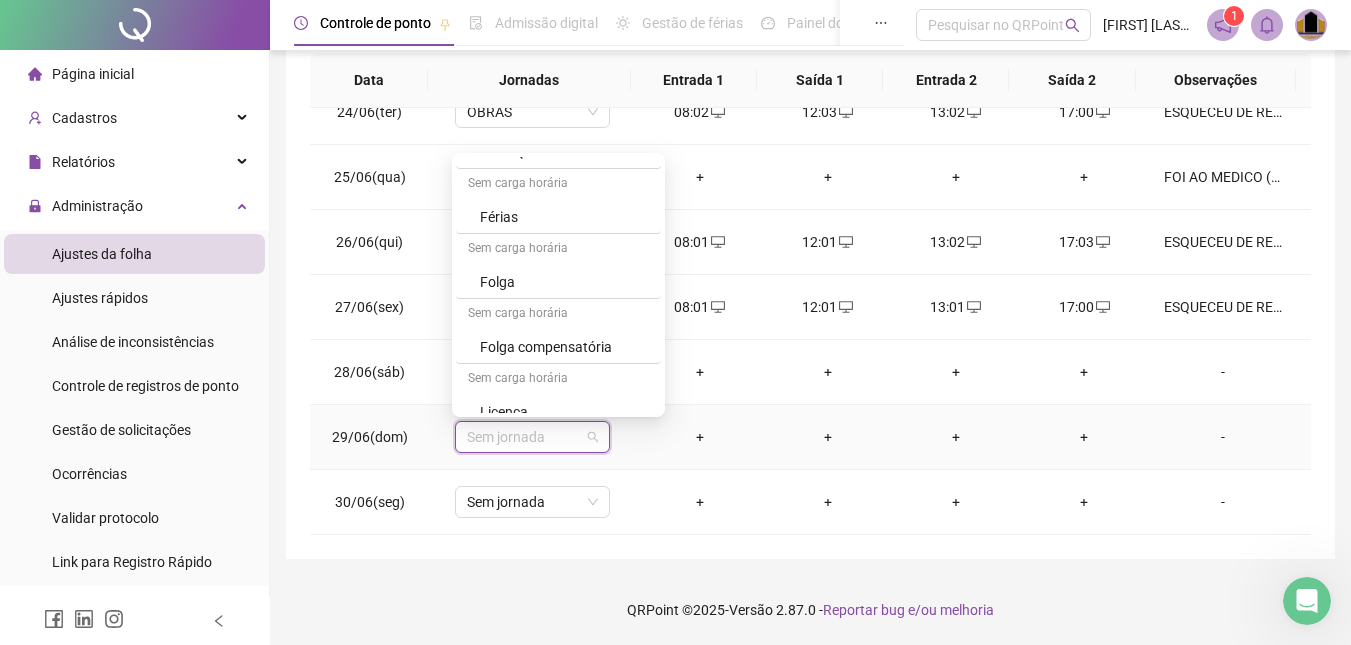 scroll, scrollTop: 300, scrollLeft: 0, axis: vertical 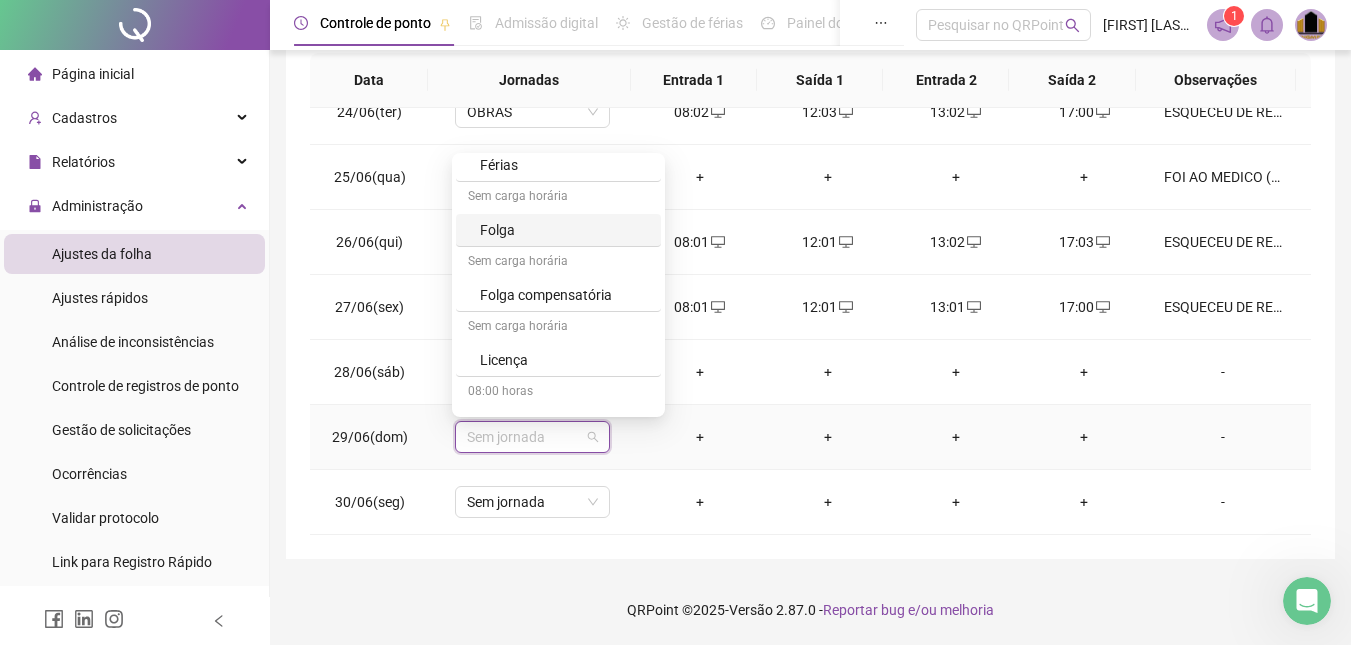 click on "Folga" at bounding box center [564, 230] 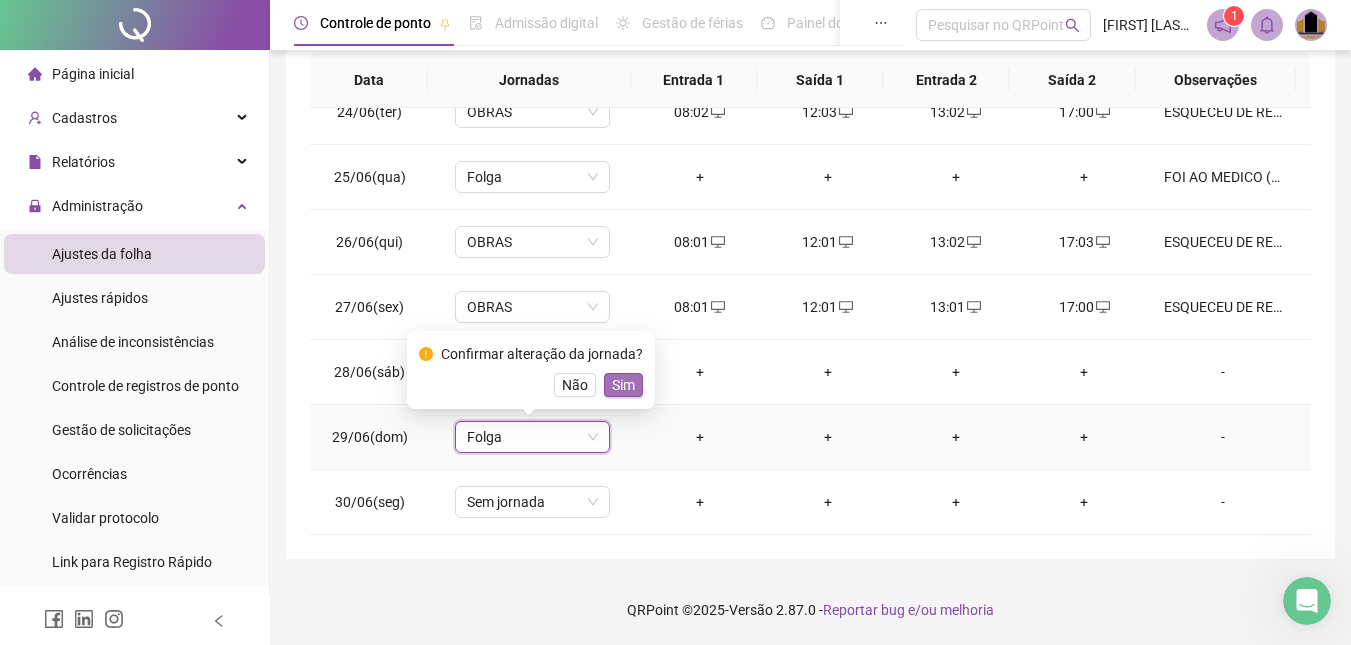 click on "Sim" at bounding box center (623, 385) 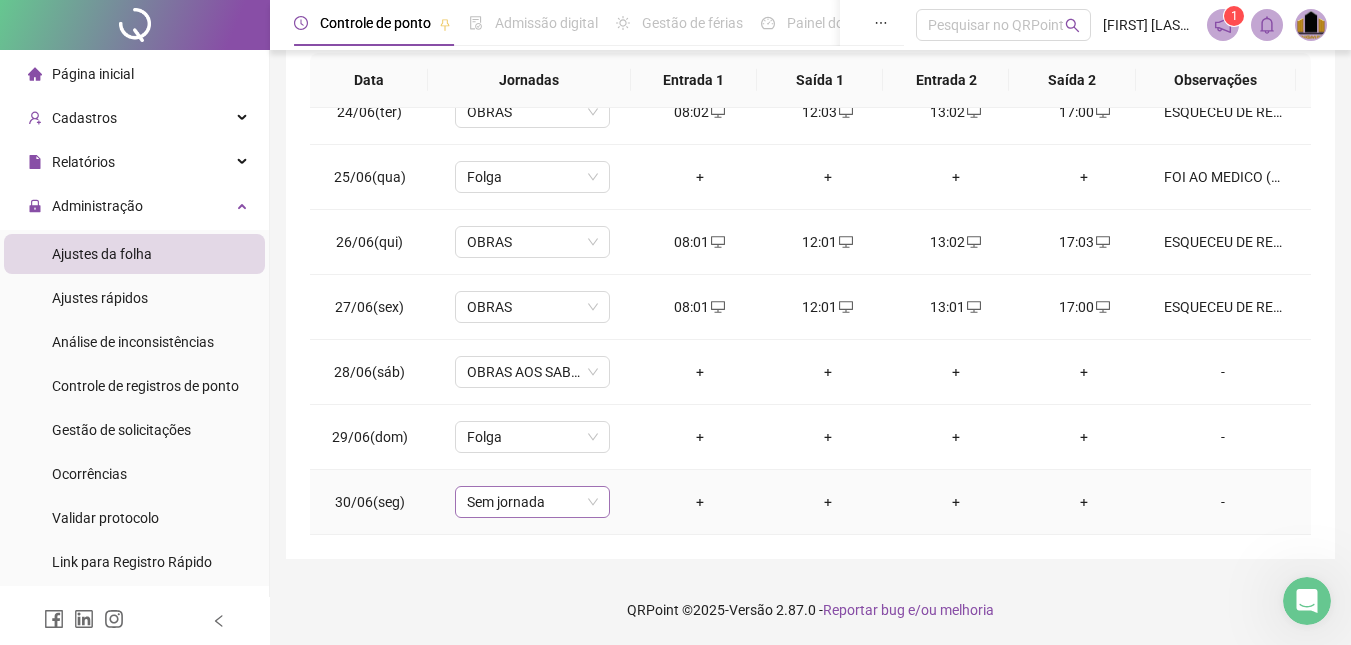 click on "Sem jornada" at bounding box center [532, 502] 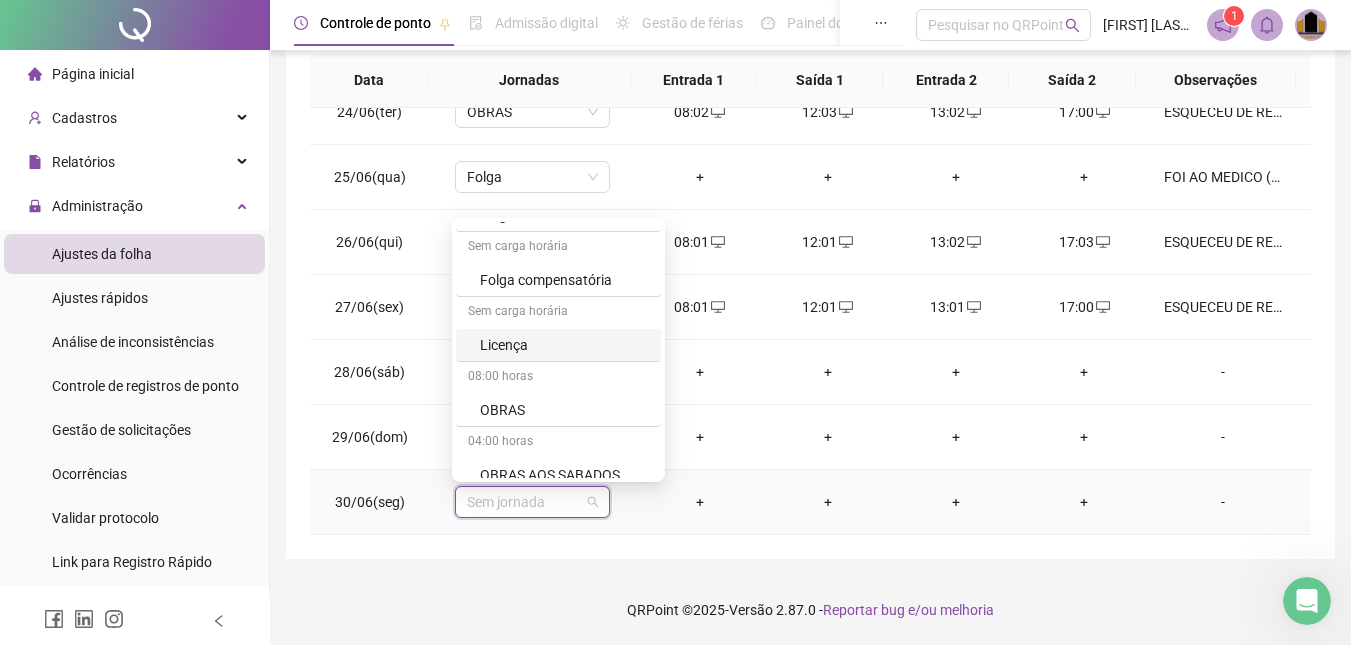 scroll, scrollTop: 500, scrollLeft: 0, axis: vertical 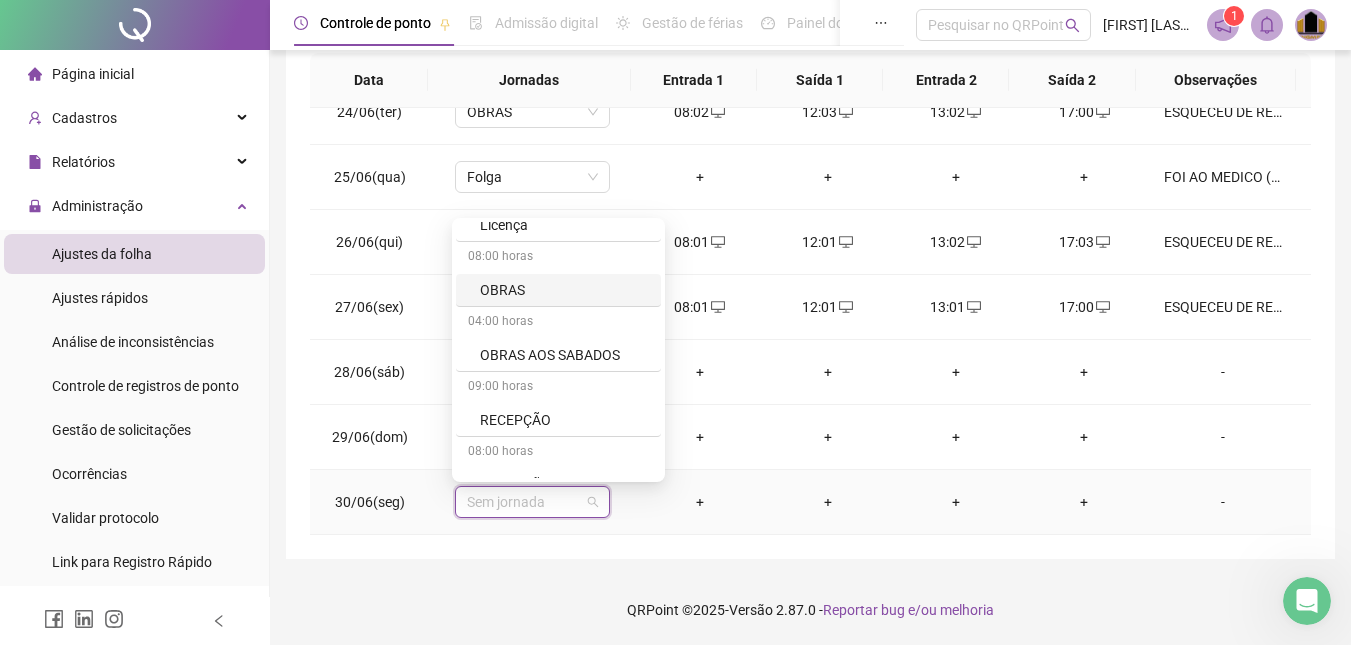 click on "OBRAS" at bounding box center [564, 290] 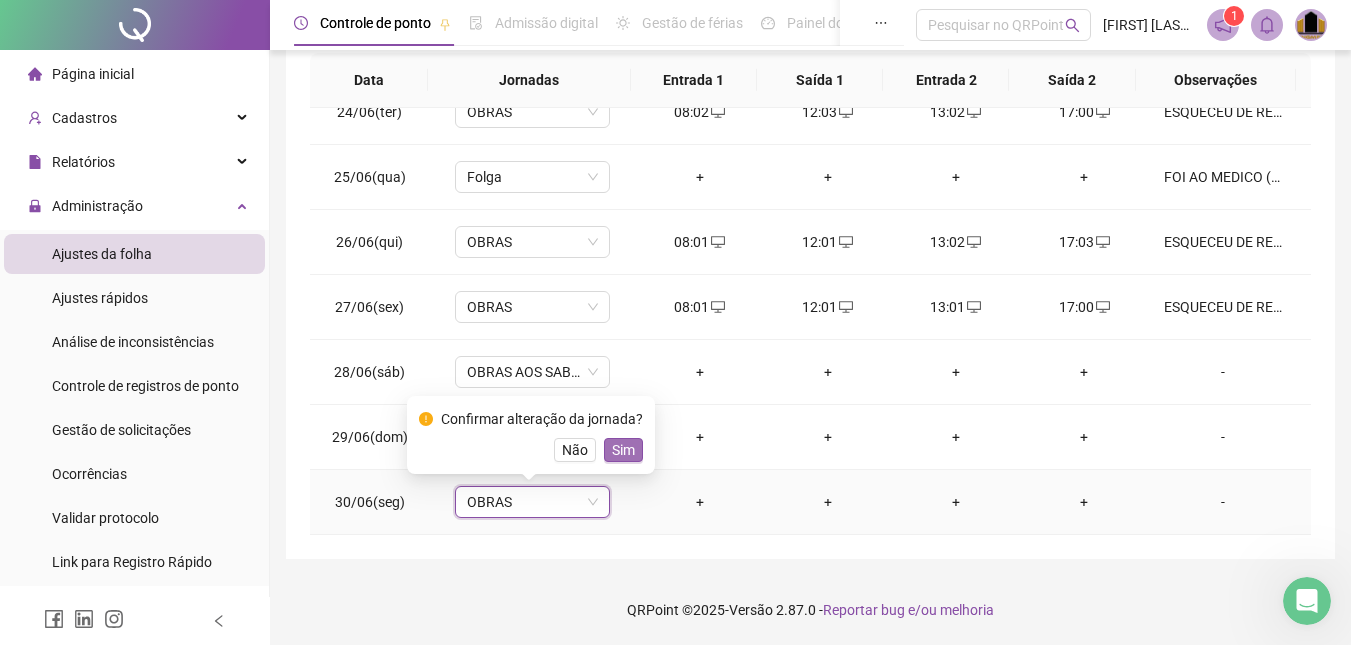 click on "Sim" at bounding box center (623, 450) 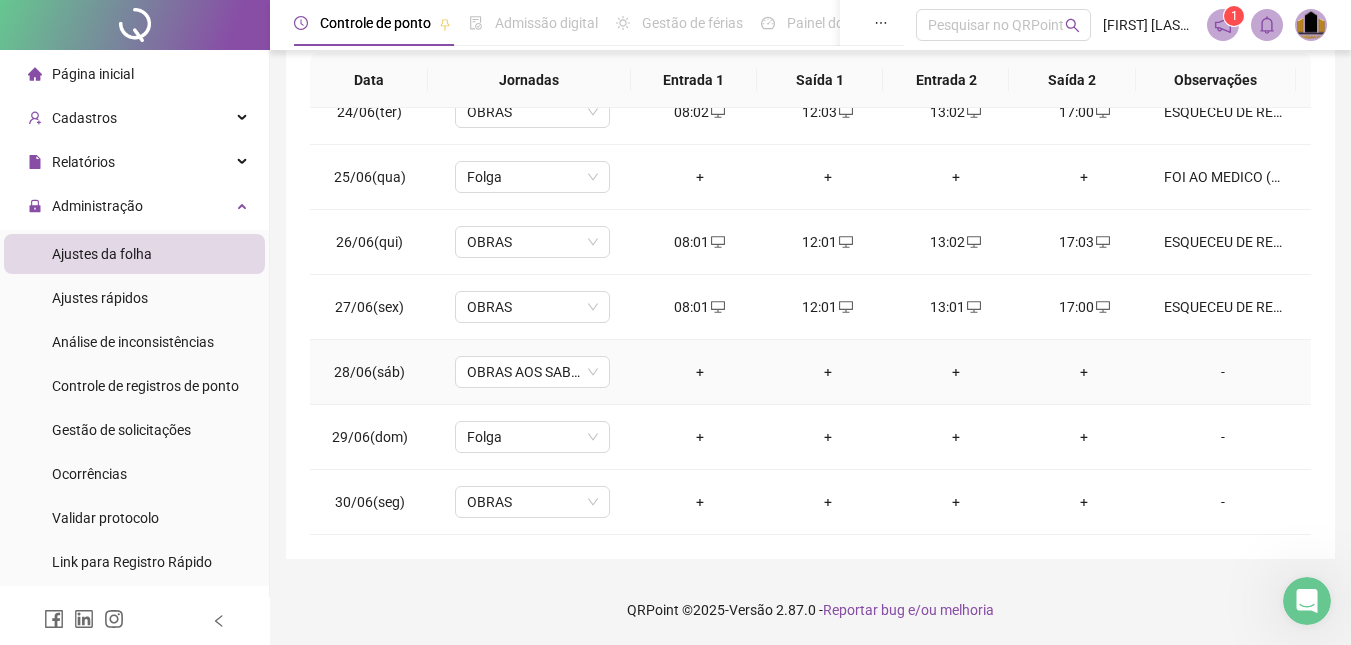 click on "+" at bounding box center [700, 372] 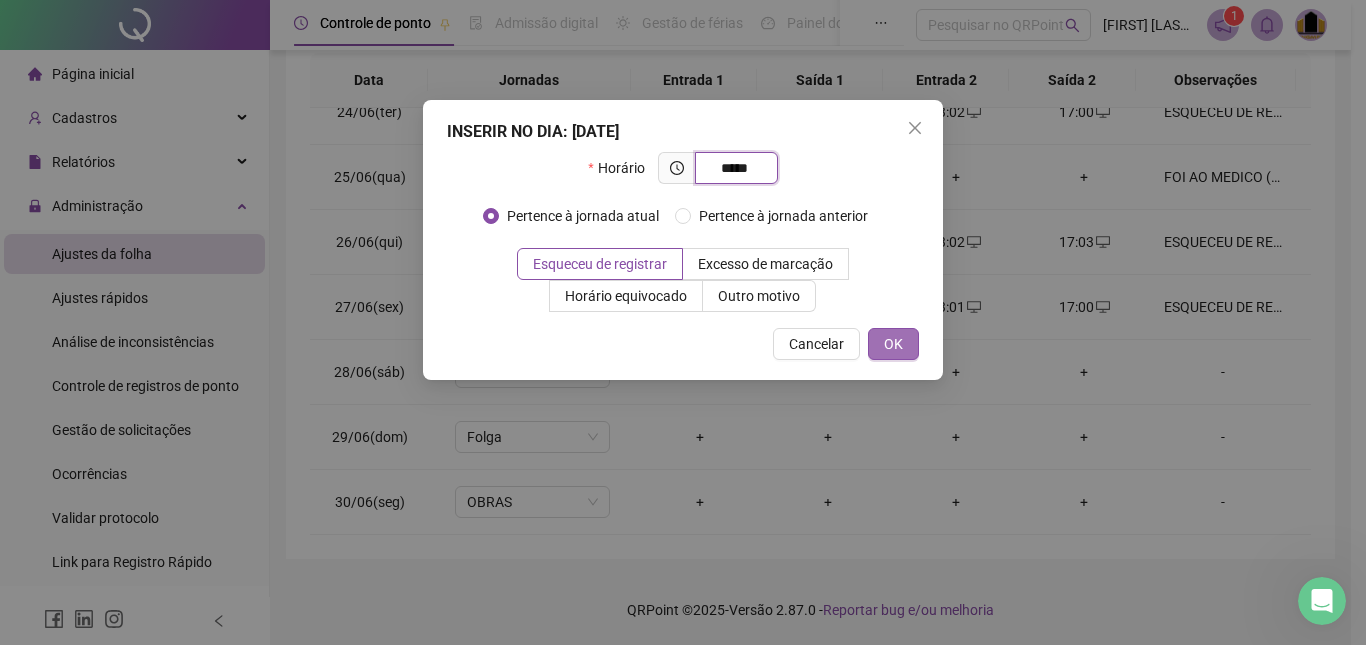 type on "*****" 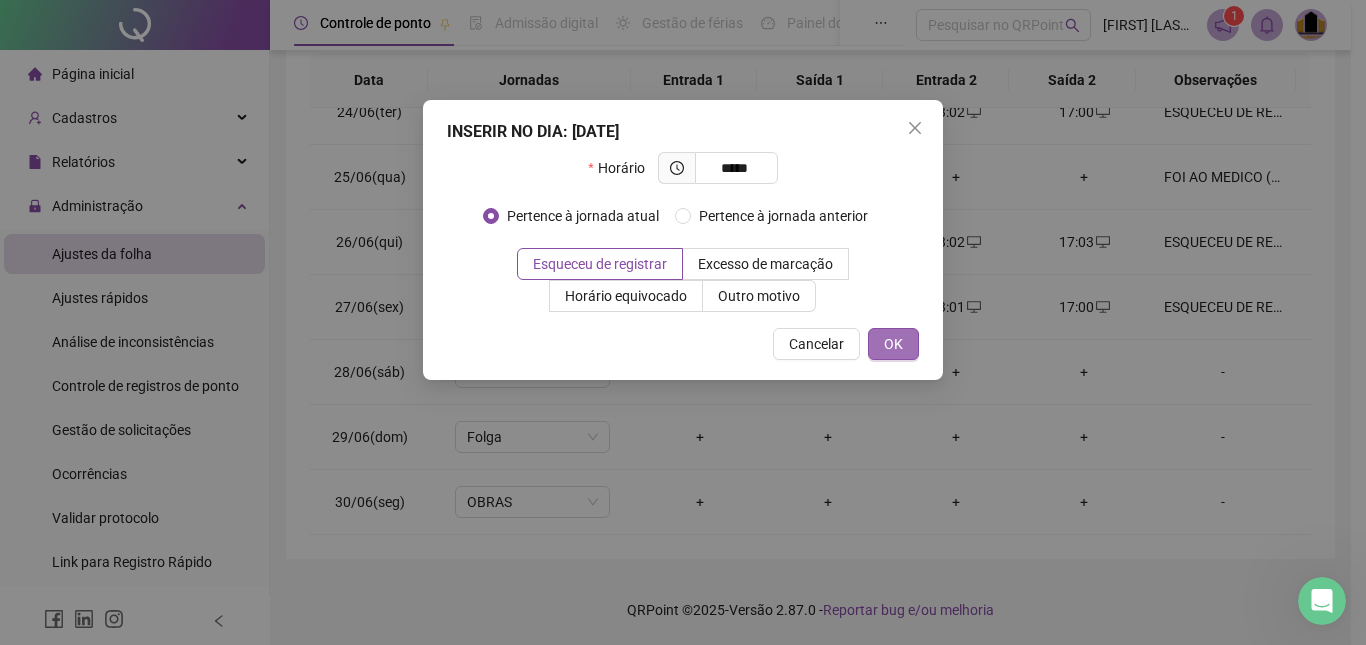 click on "OK" at bounding box center [893, 344] 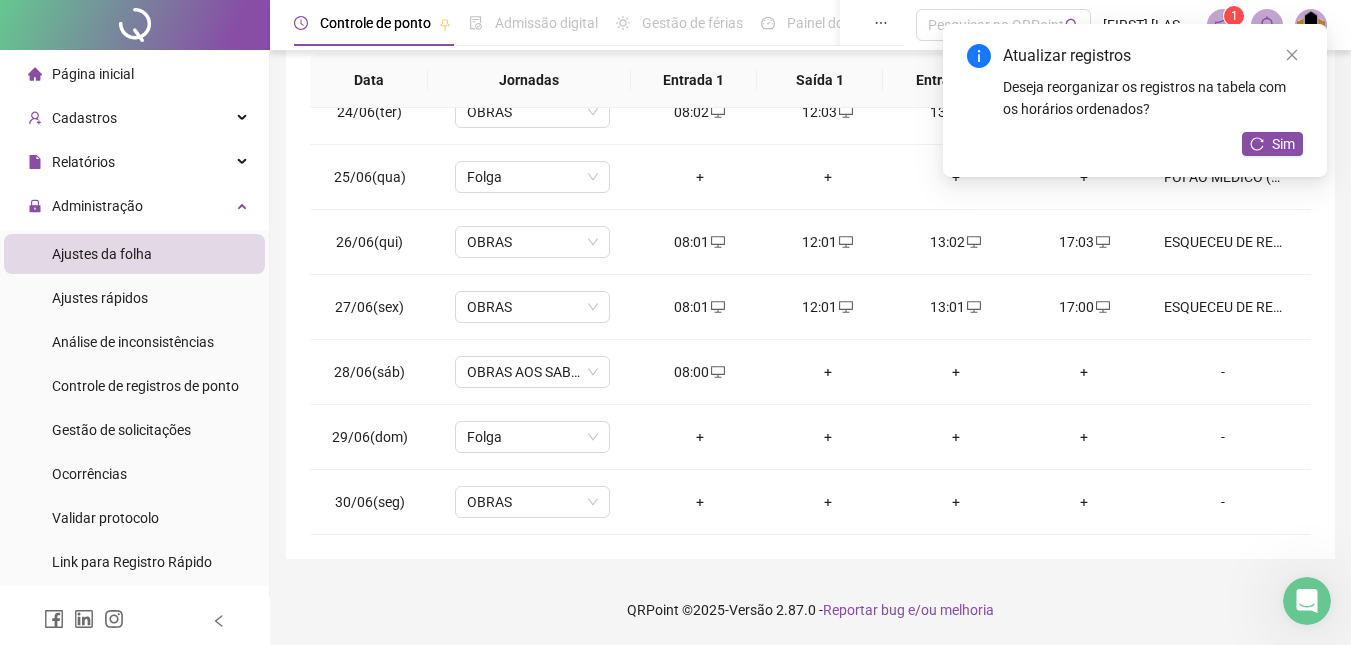 click on "+" at bounding box center (828, 372) 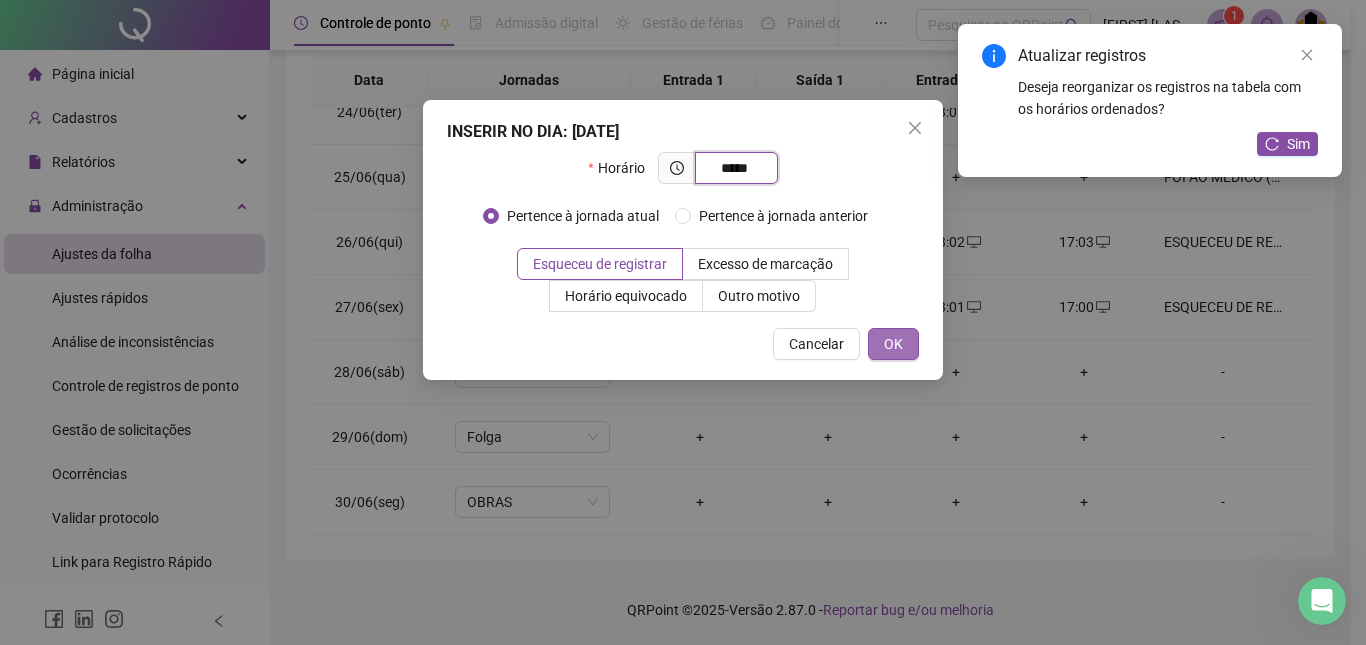 type on "*****" 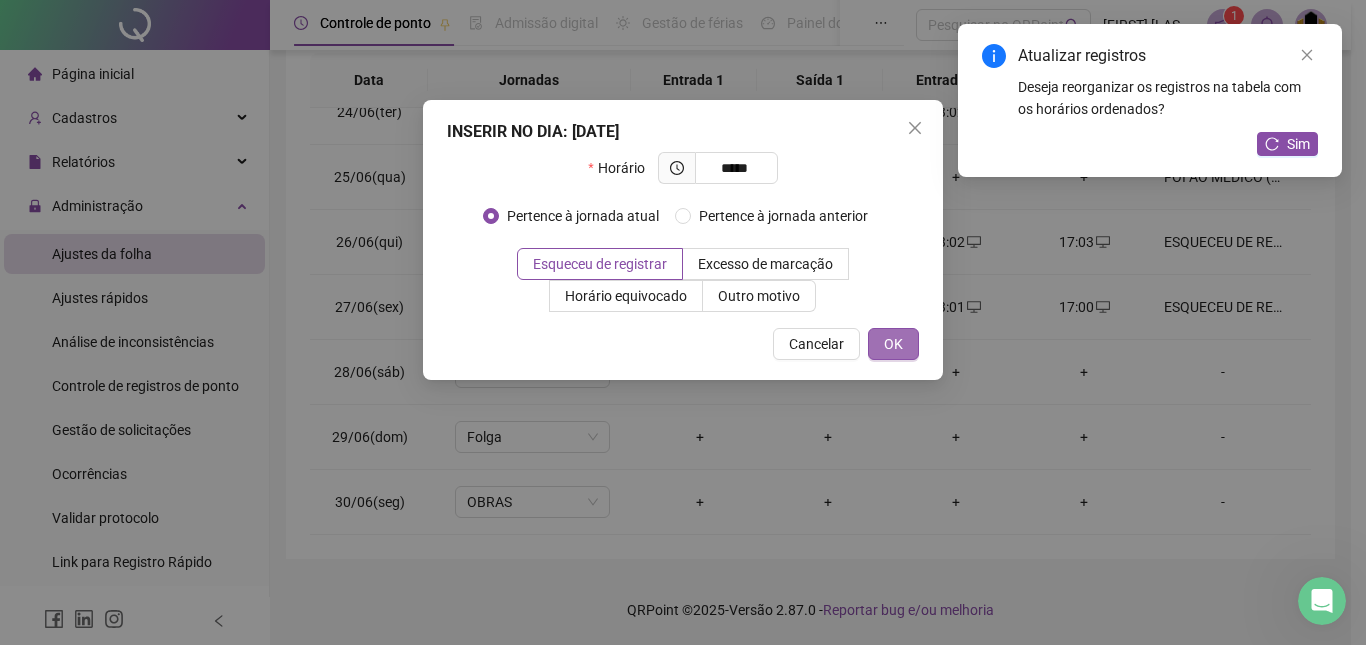 click on "OK" at bounding box center (893, 344) 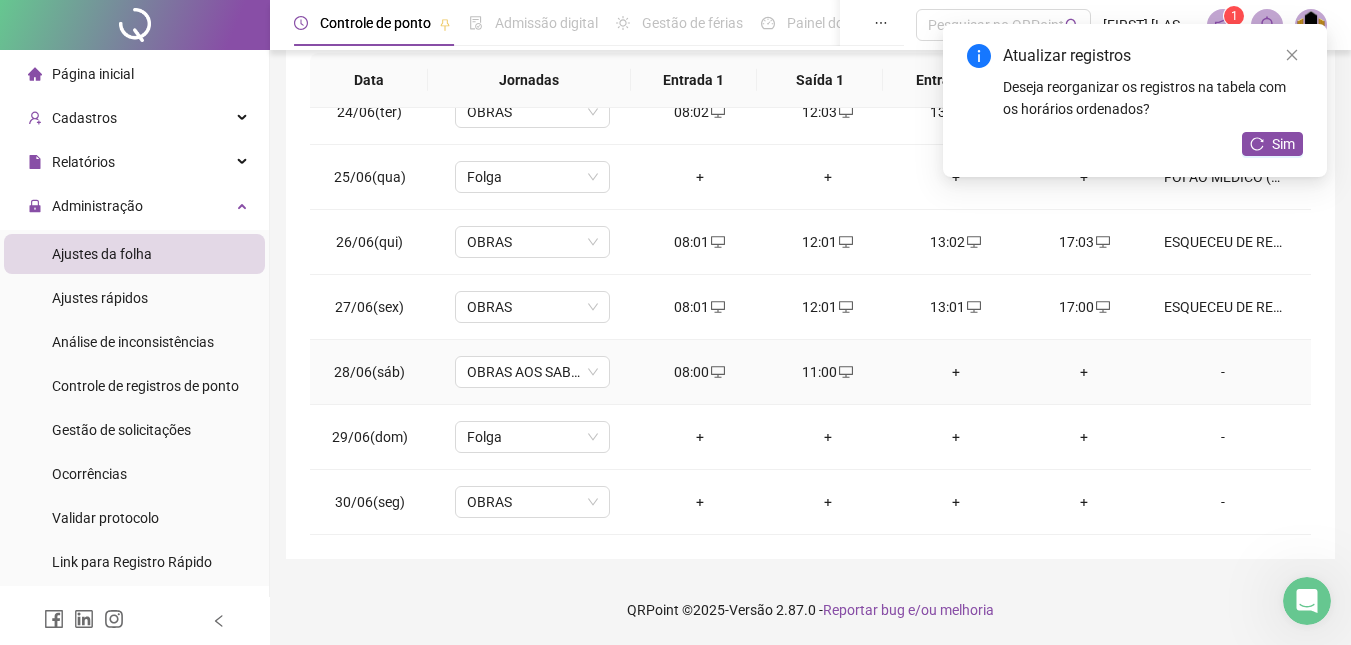 click on "+" at bounding box center [956, 372] 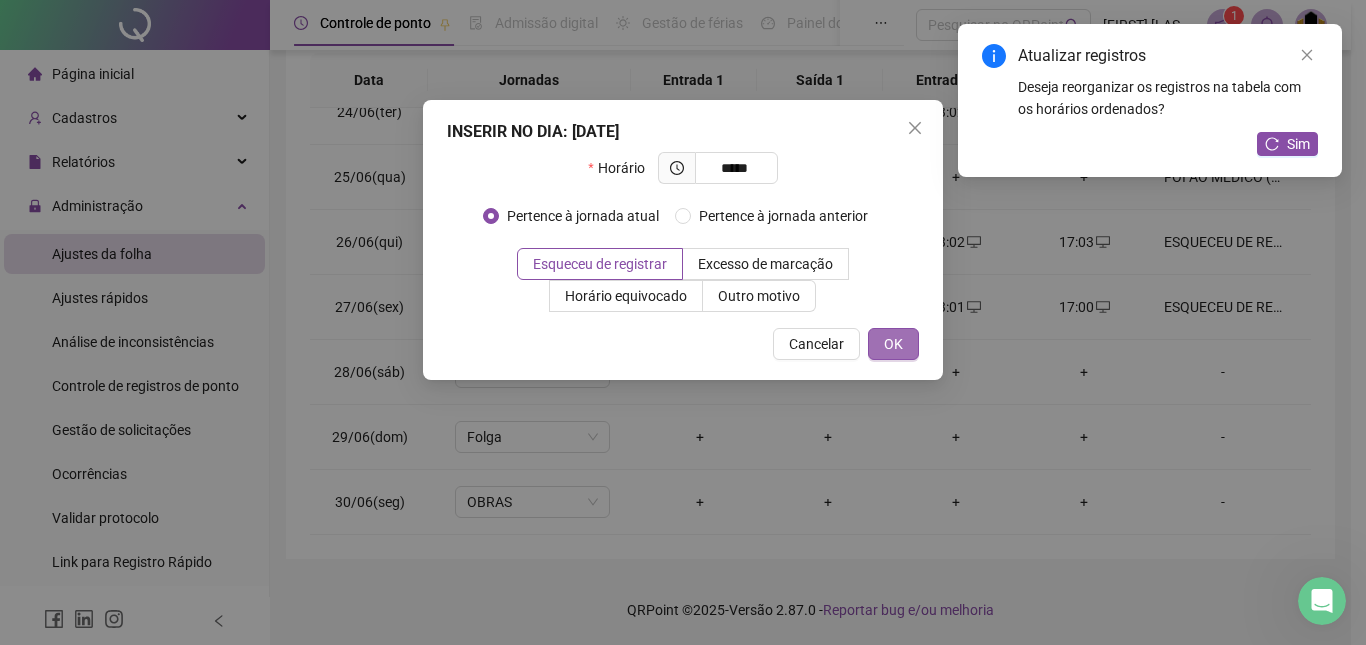 type on "*****" 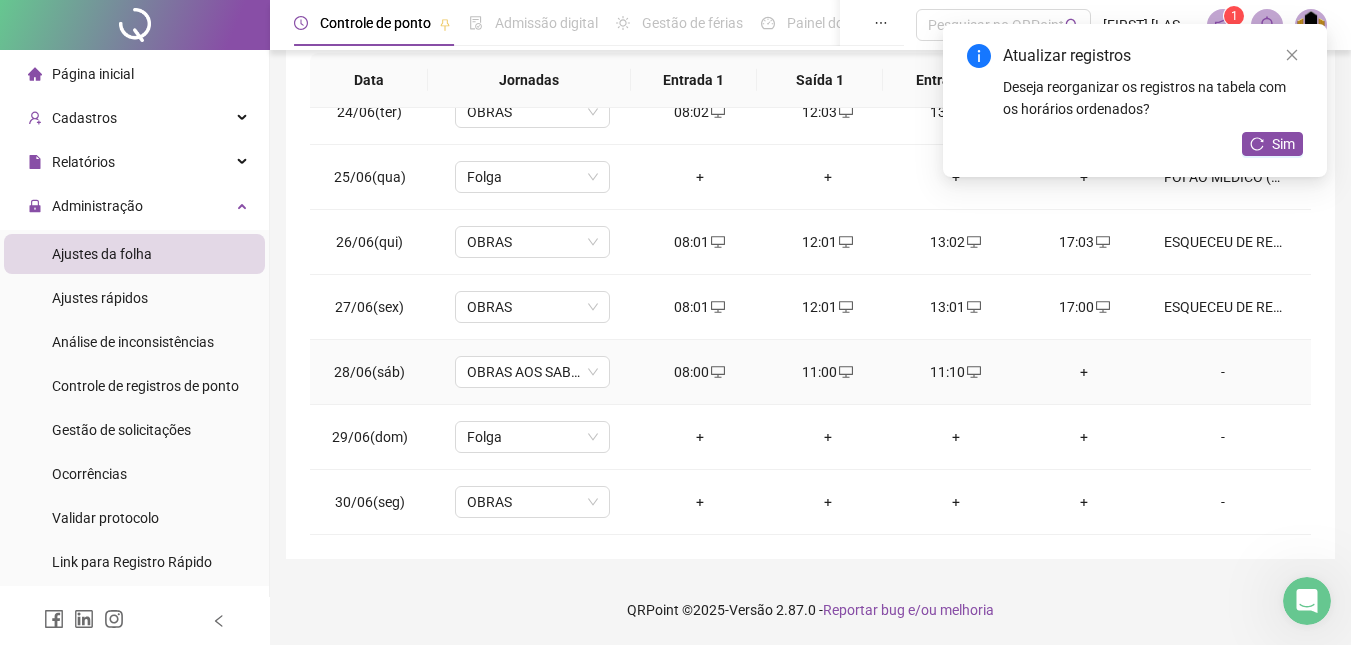 click on "+" at bounding box center [1084, 372] 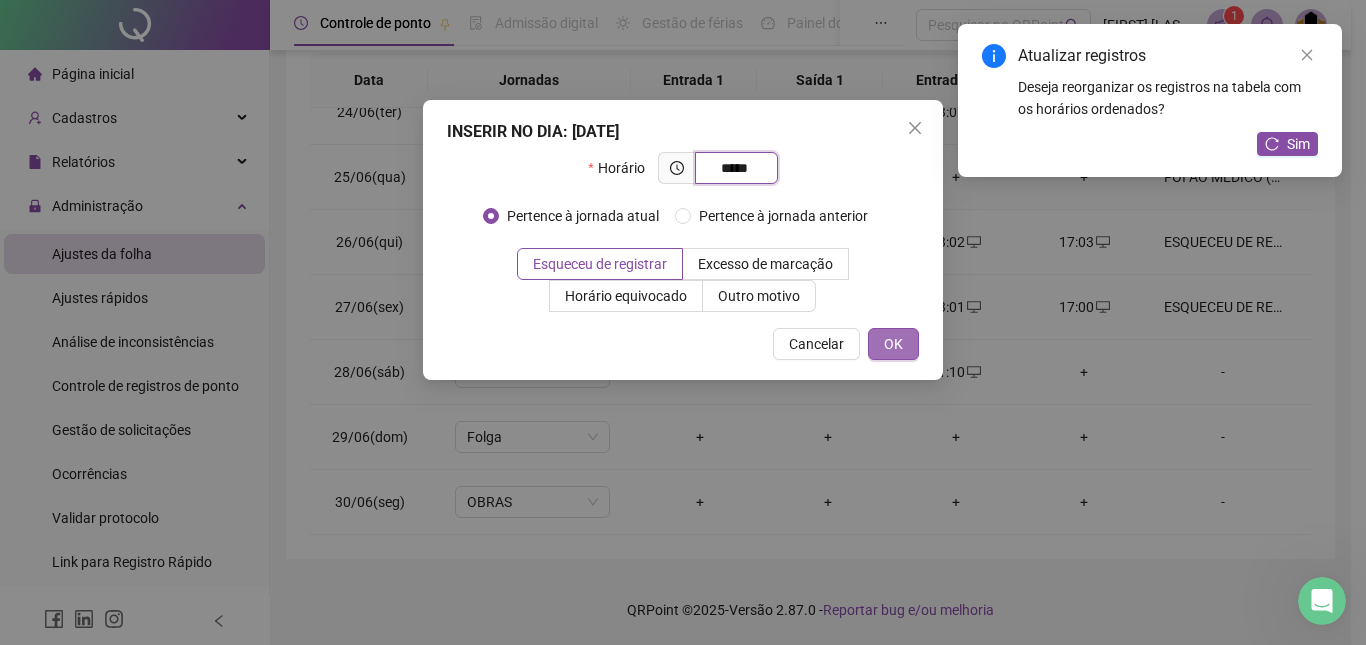 type on "*****" 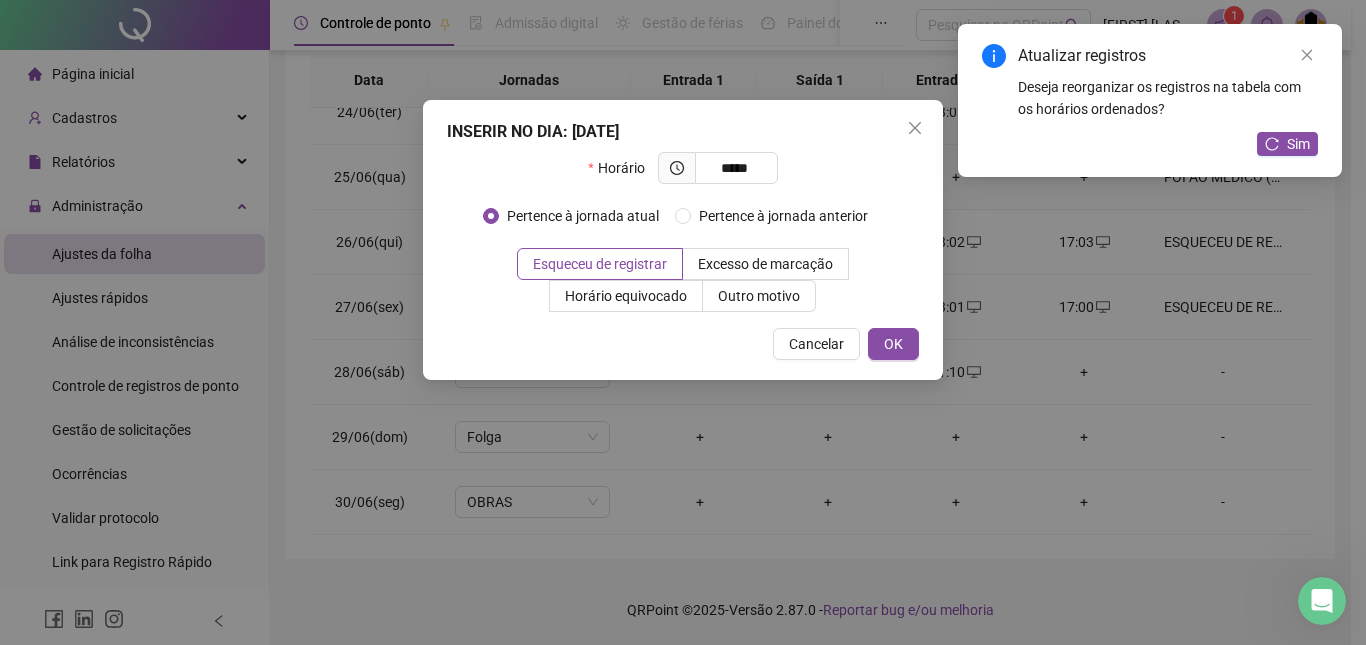 drag, startPoint x: 899, startPoint y: 343, endPoint x: 940, endPoint y: 352, distance: 41.976185 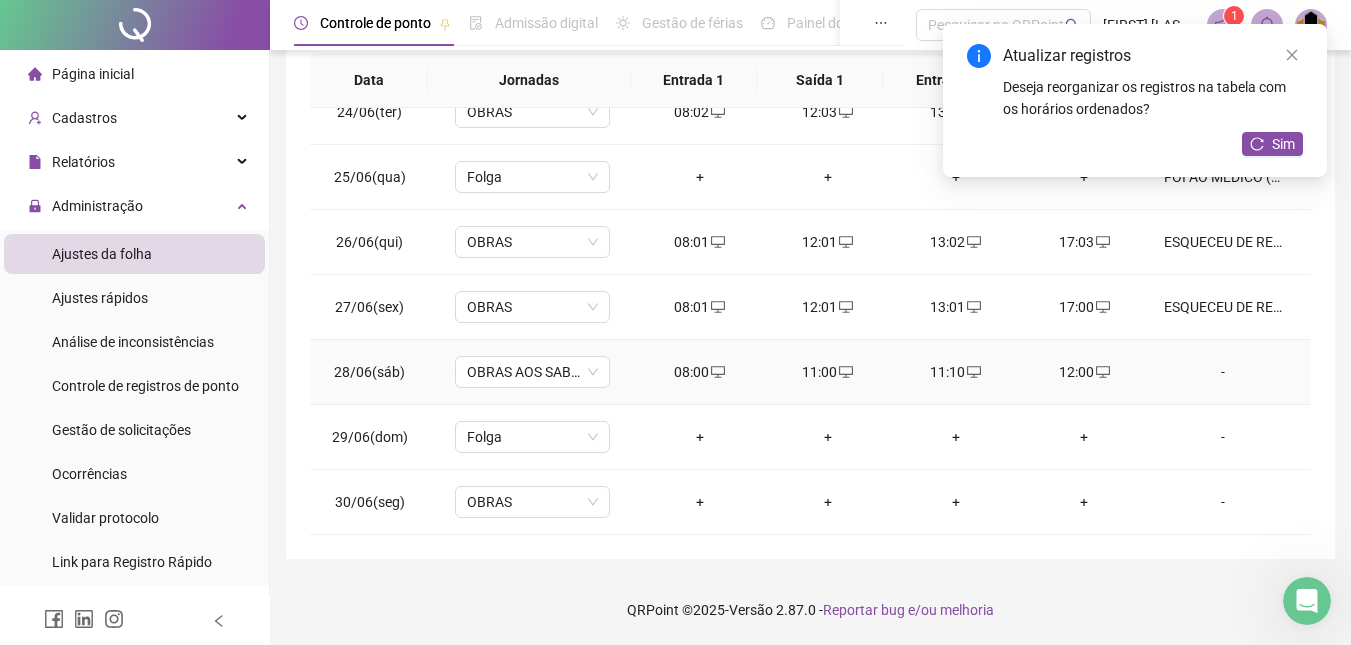click on "-" at bounding box center (1223, 372) 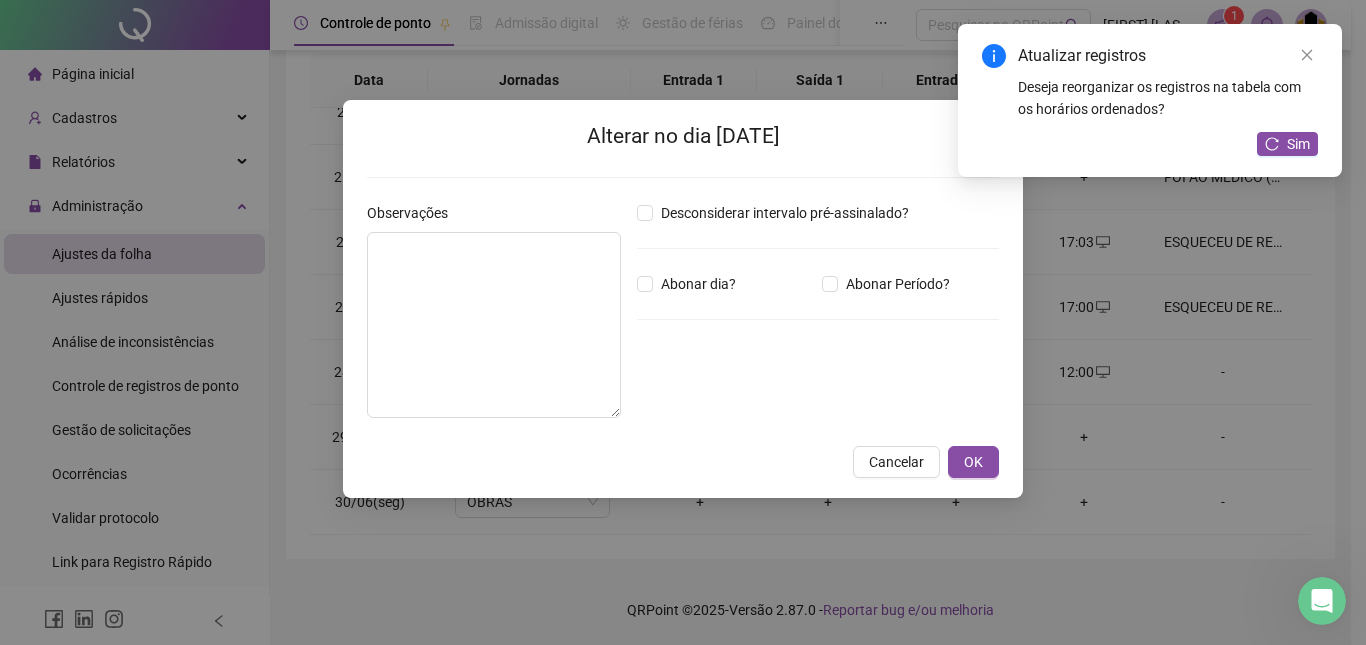 click on "Alterar no dia   [DATE] Observações Desconsiderar intervalo pré-assinalado? Abonar dia? Abonar Período? Horas a abonar ***** Aplicar regime de compensação Cancelar OK" at bounding box center [683, 322] 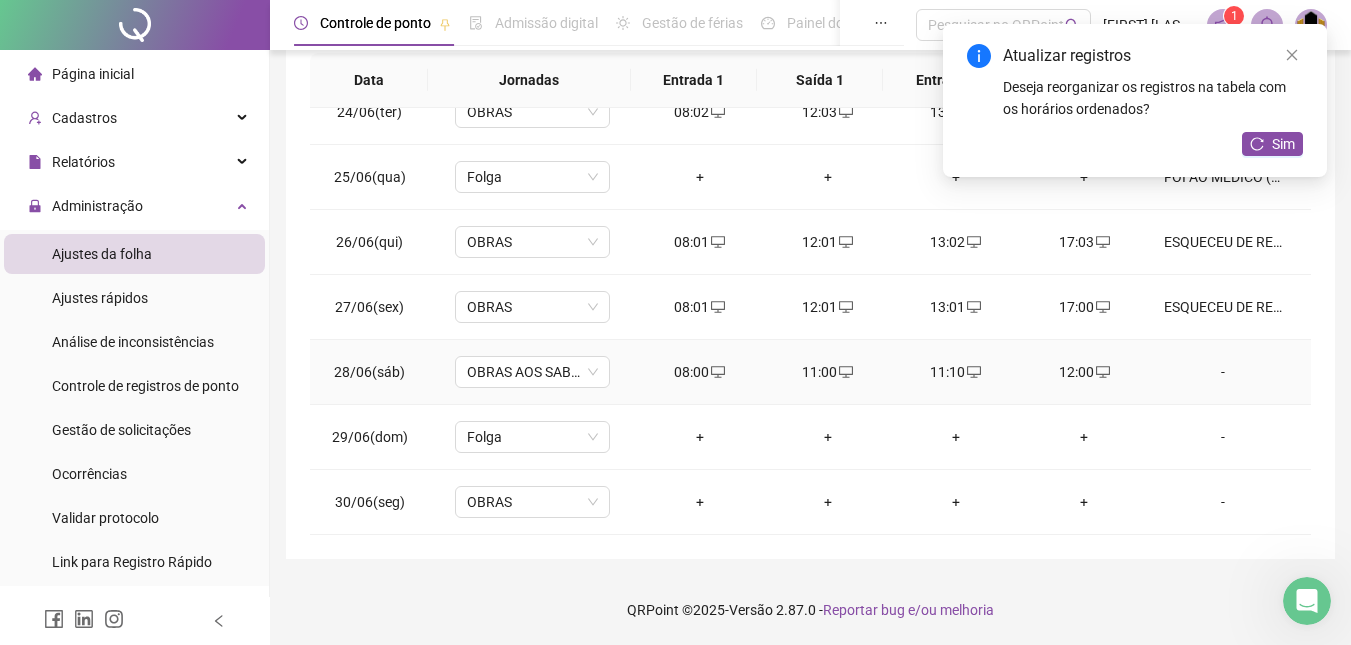 drag, startPoint x: 1209, startPoint y: 372, endPoint x: 695, endPoint y: 440, distance: 518.4785 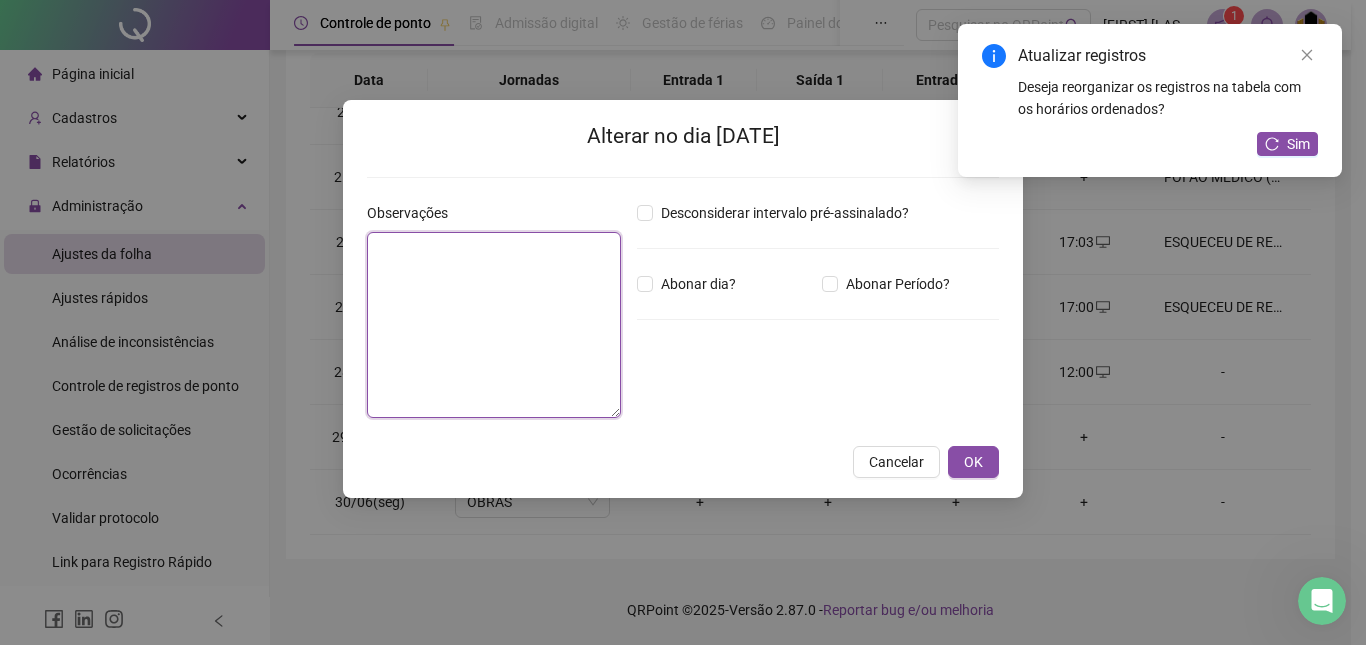 click at bounding box center (494, 325) 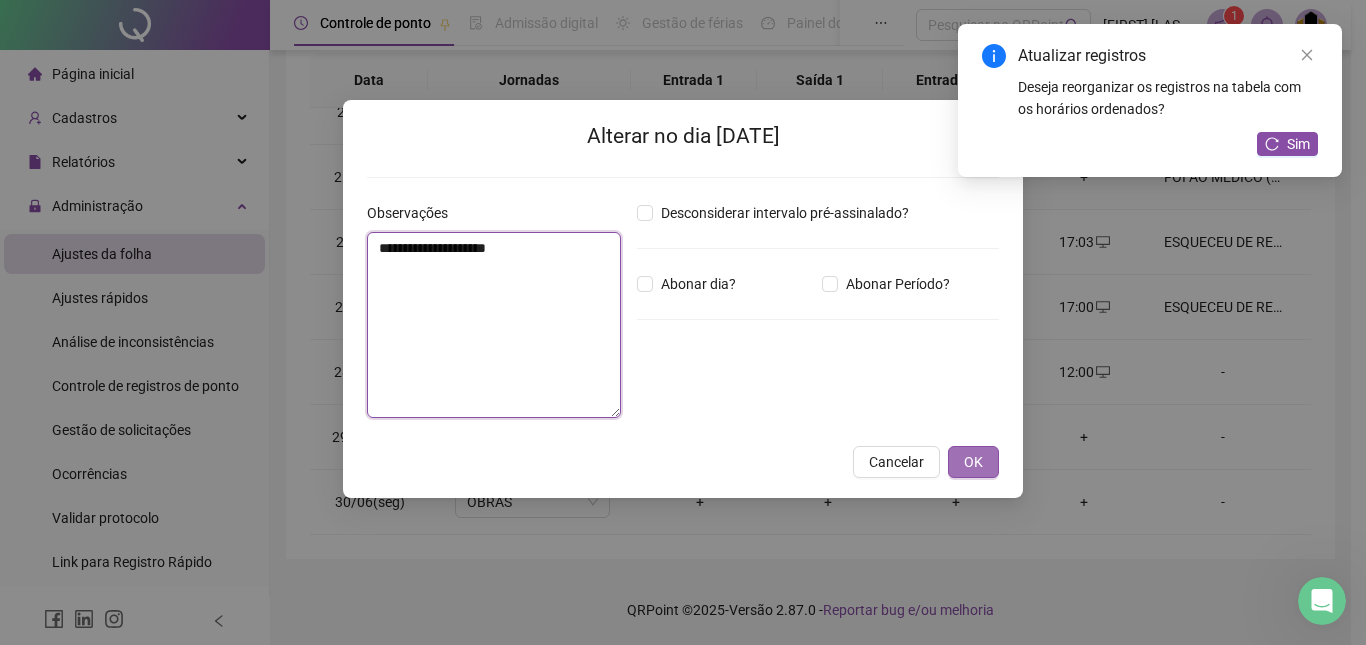 type on "**********" 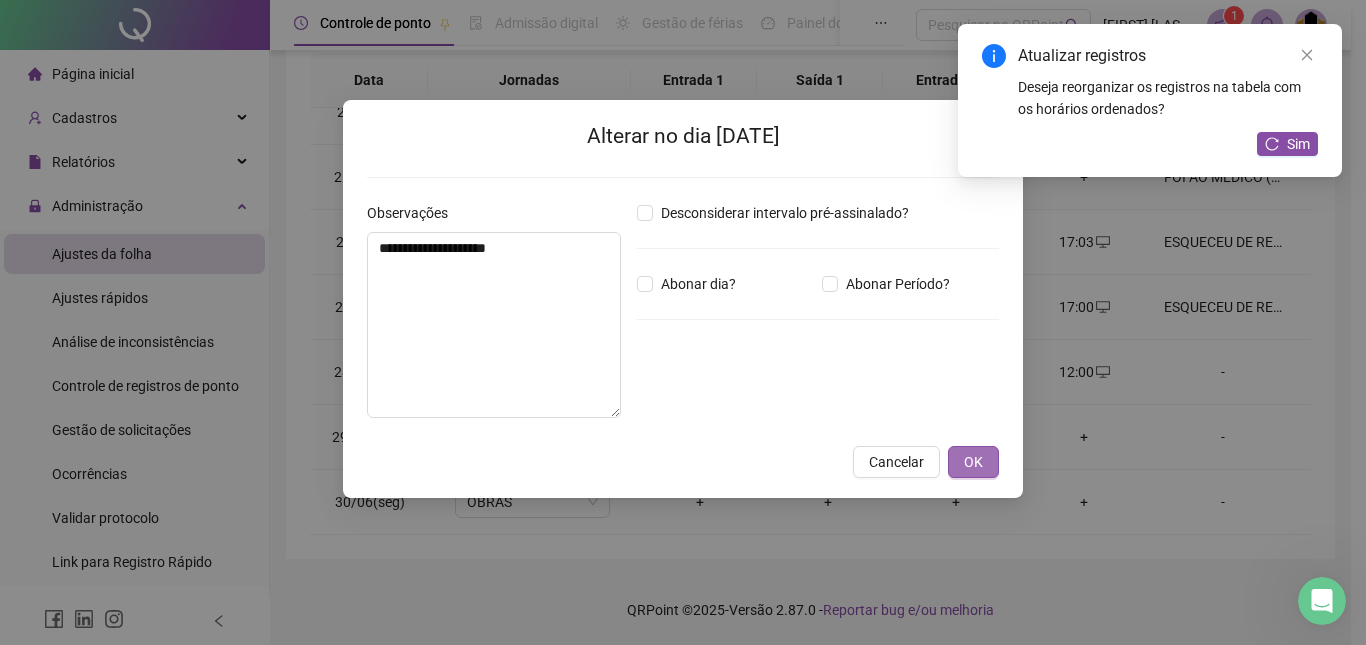 click on "OK" at bounding box center [973, 462] 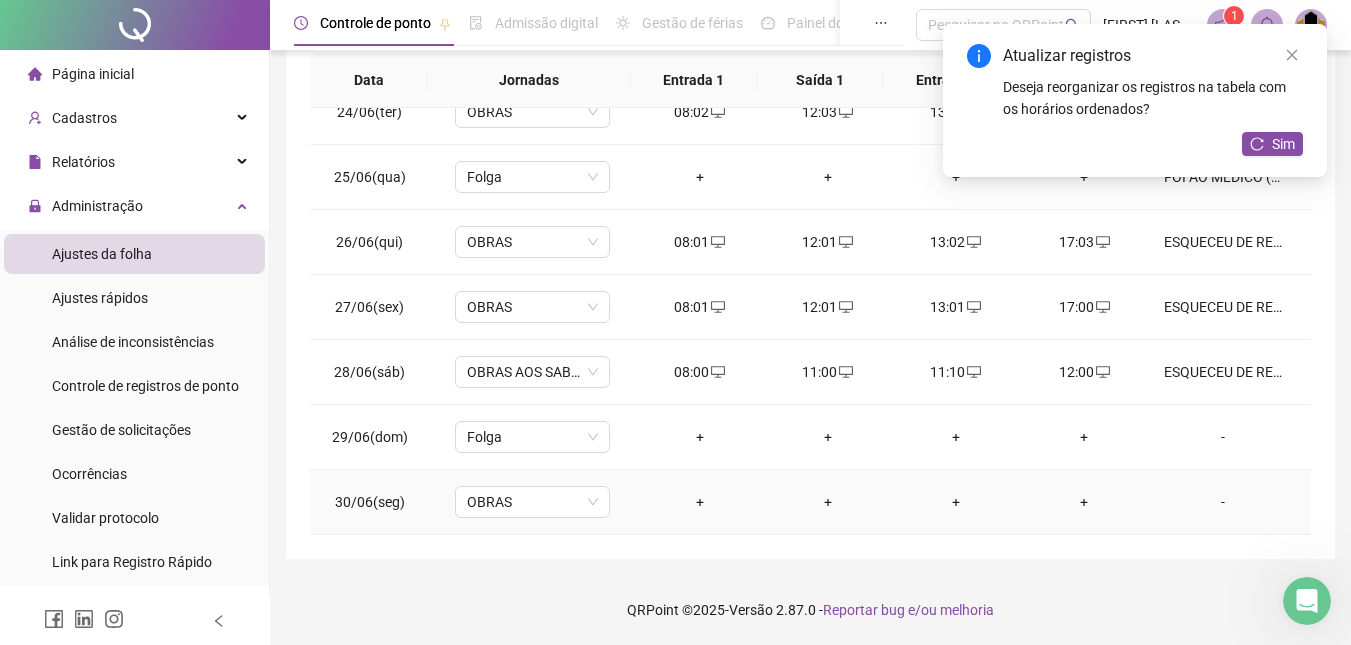 click on "+" at bounding box center [700, 502] 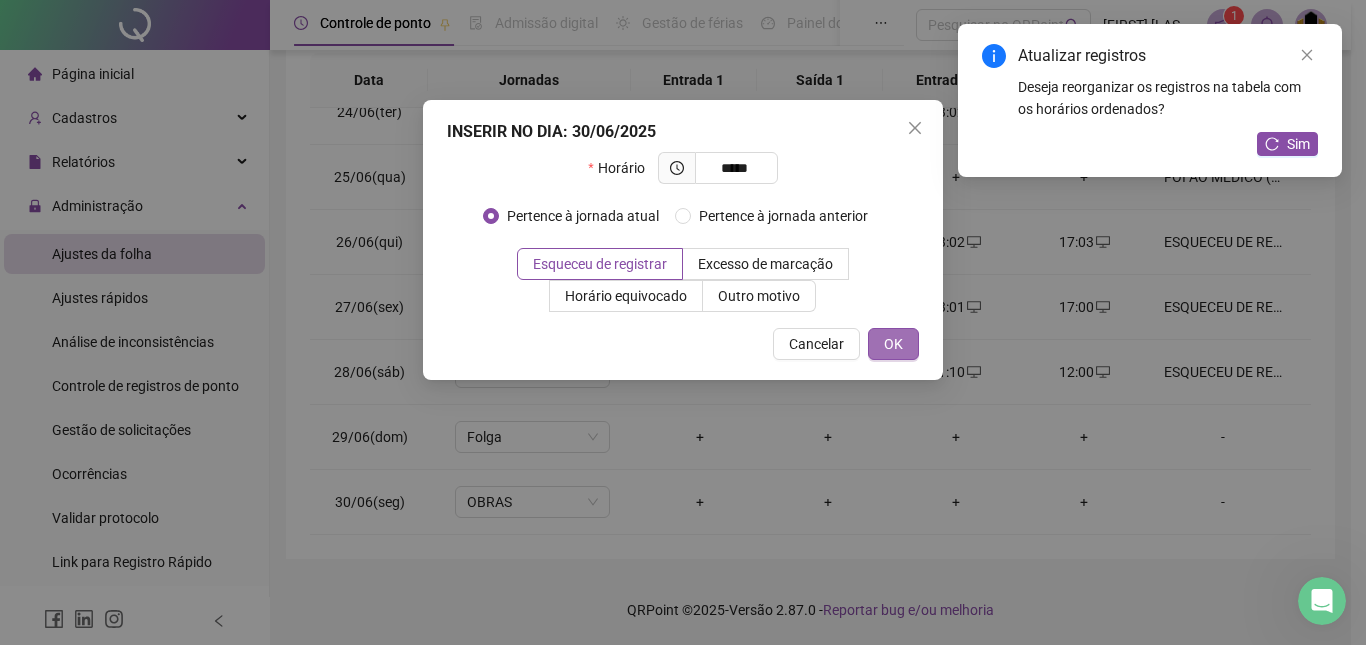 type on "*****" 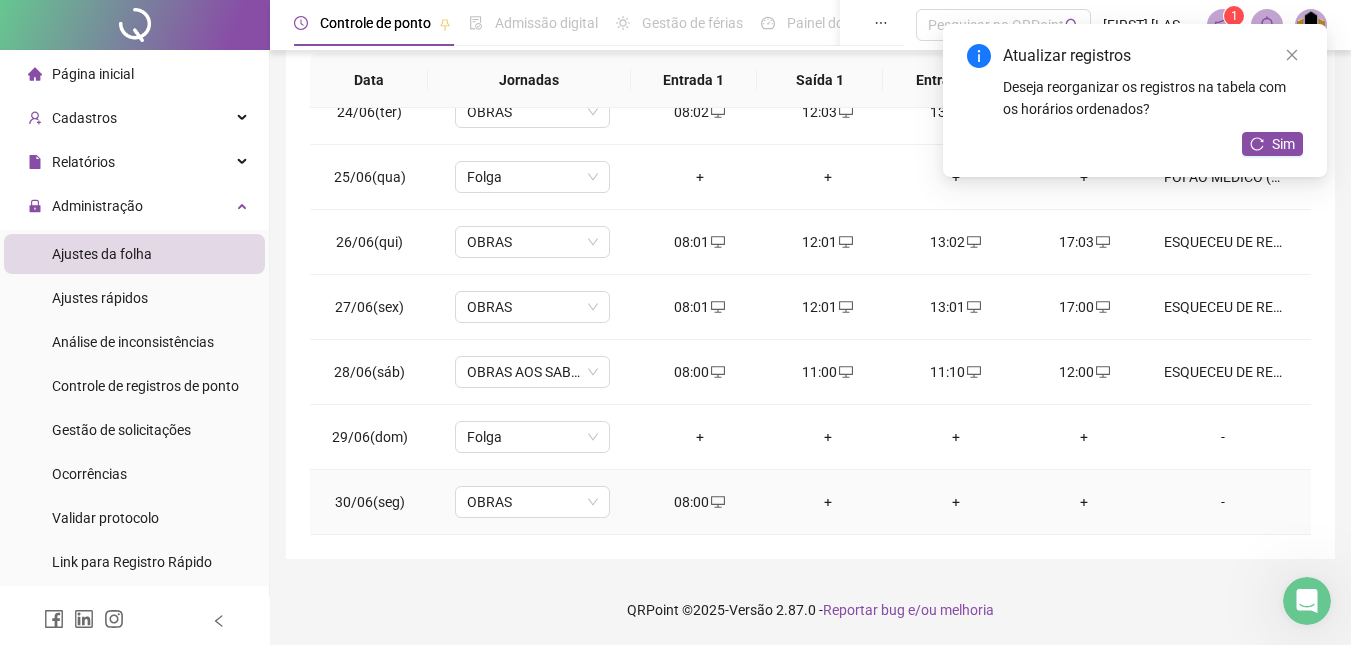 click on "+" at bounding box center (828, 502) 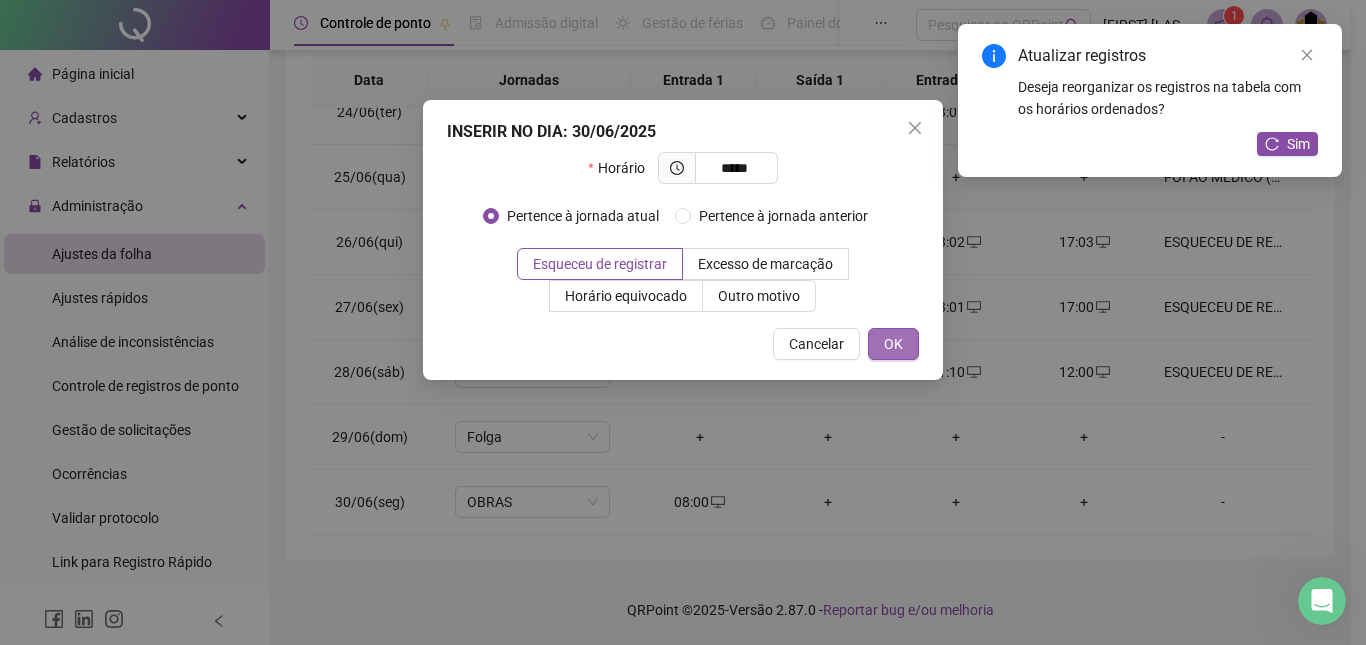 type on "*****" 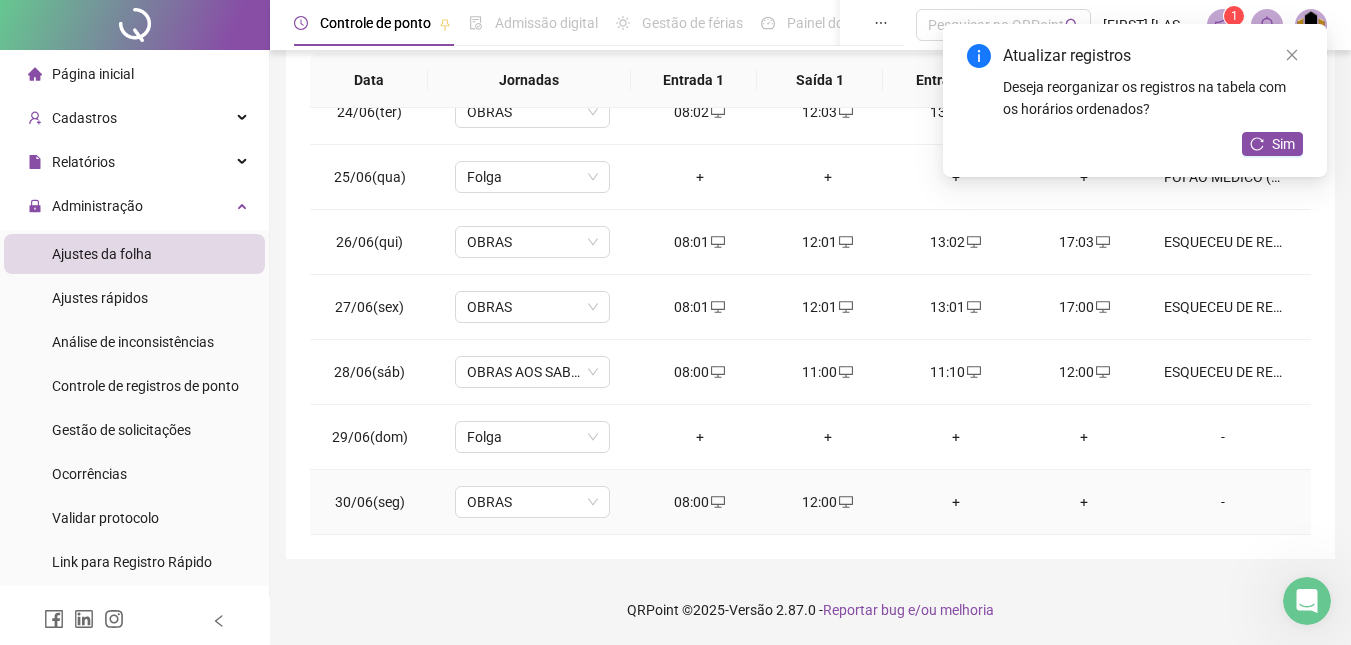click on "+" at bounding box center (956, 502) 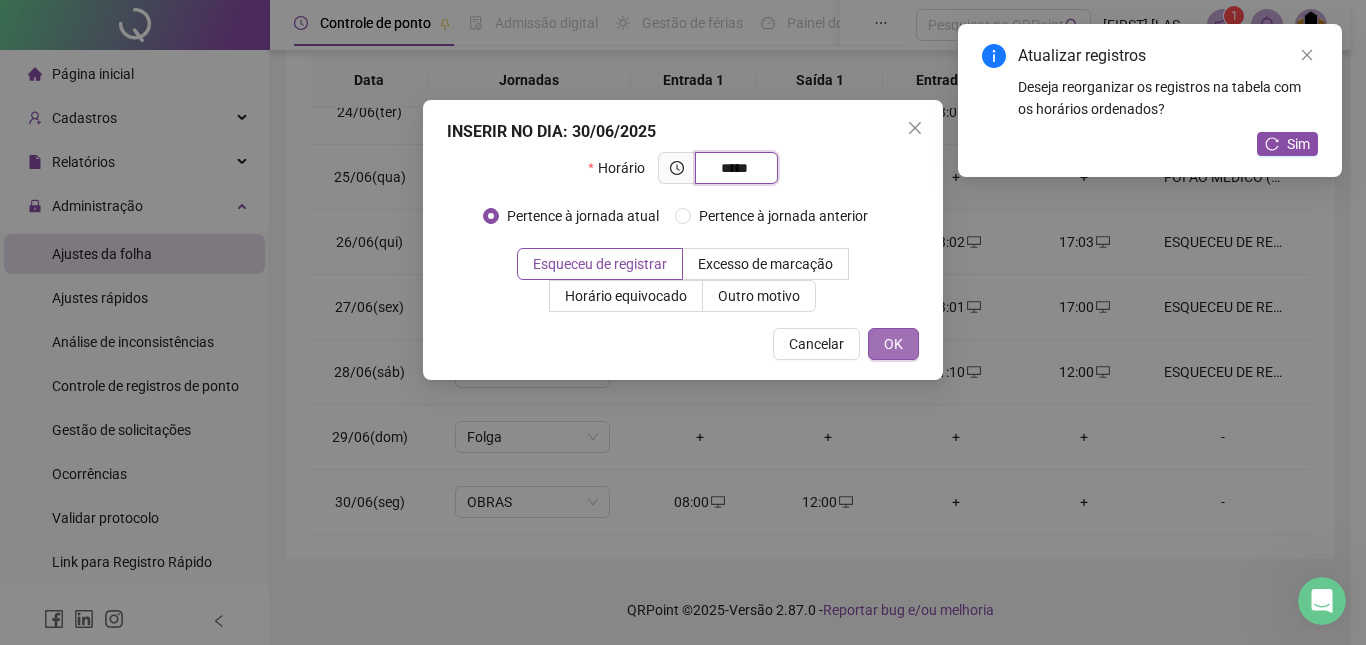 type on "*****" 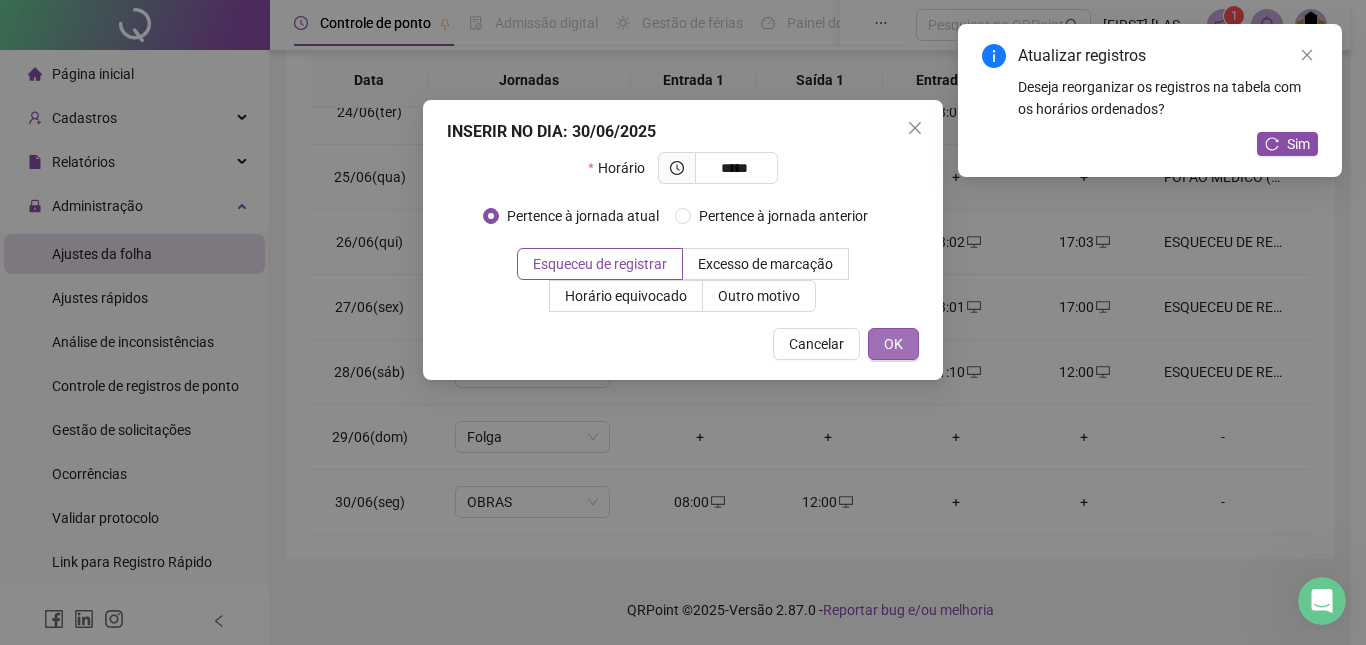 click on "OK" at bounding box center [893, 344] 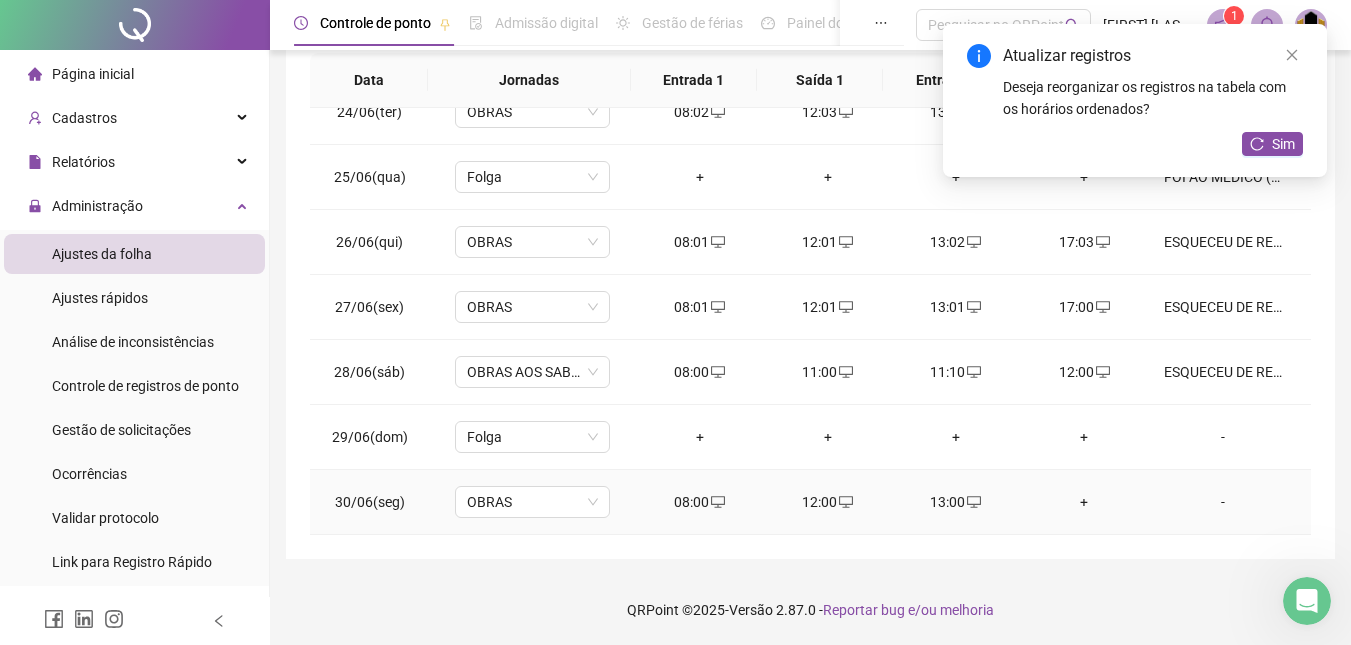 click on "+" at bounding box center [1084, 502] 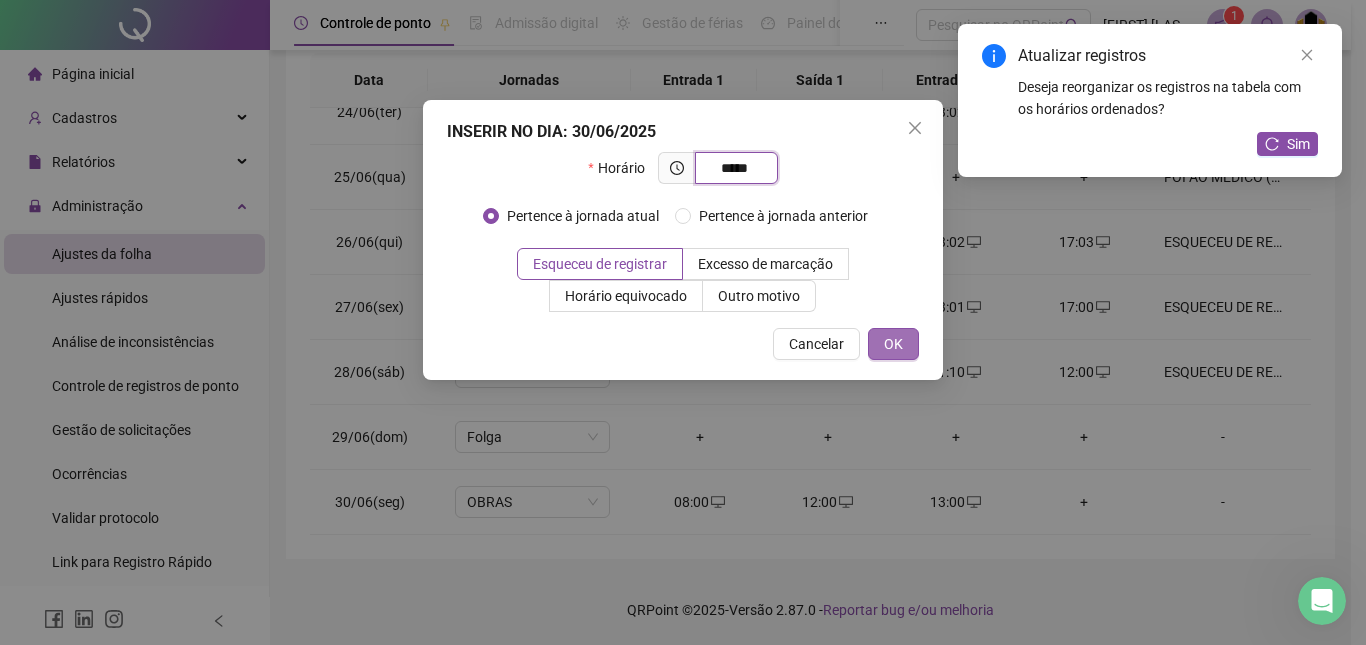 type on "*****" 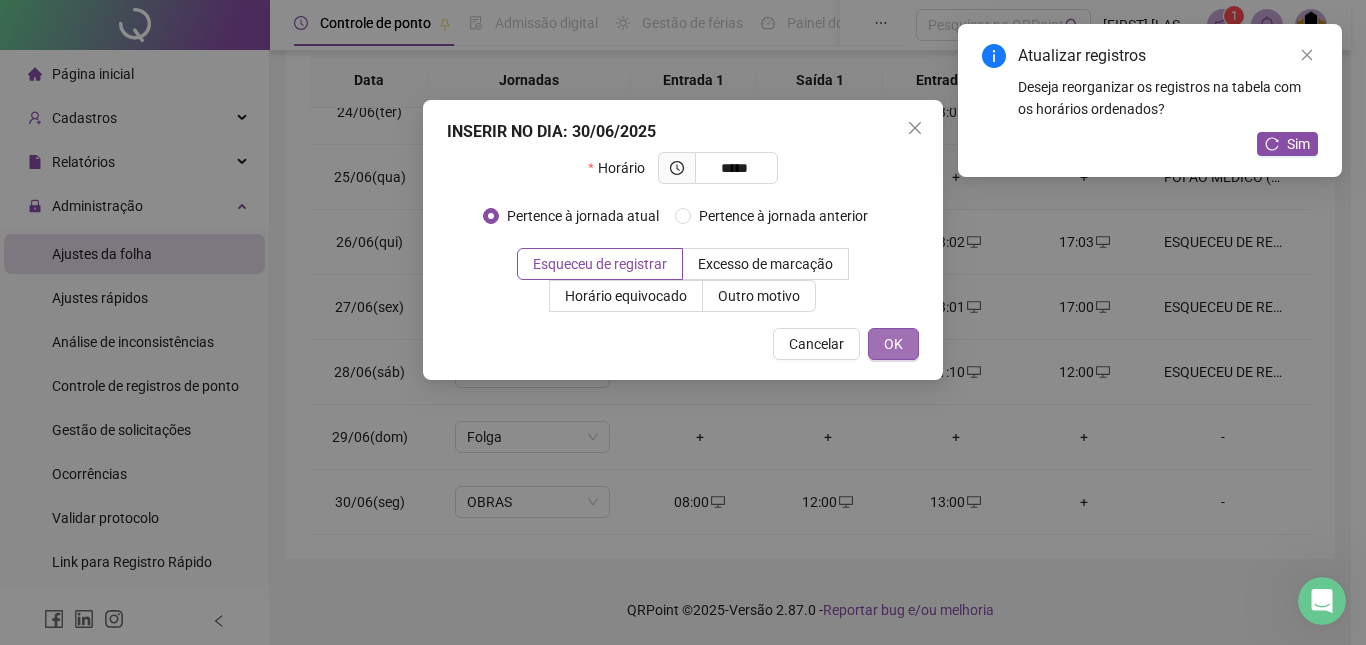 click on "OK" at bounding box center [893, 344] 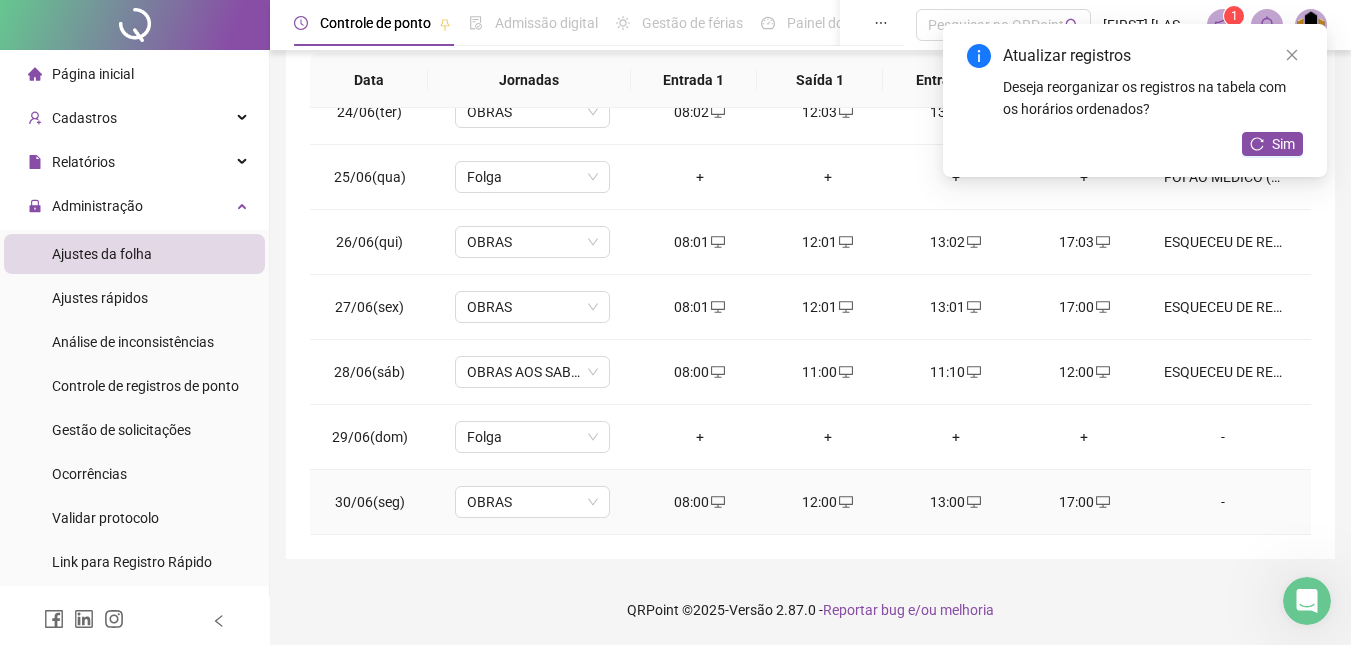 click on "-" at bounding box center [1223, 502] 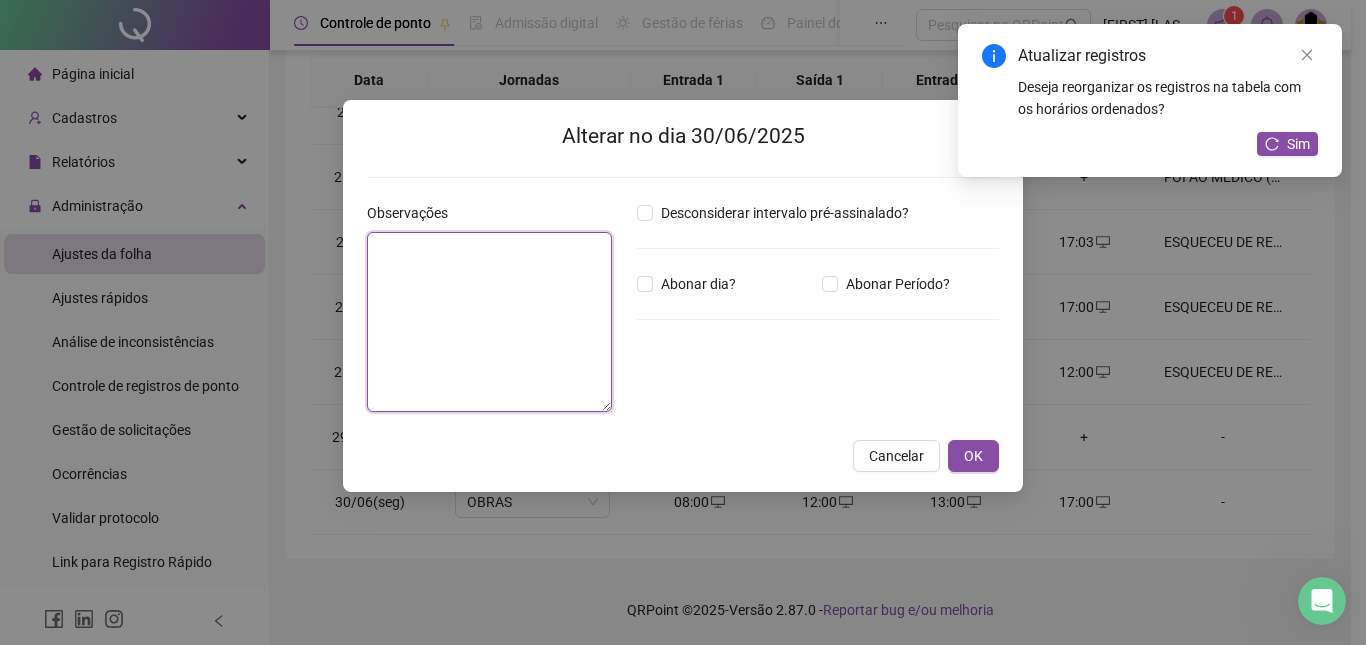click at bounding box center [489, 322] 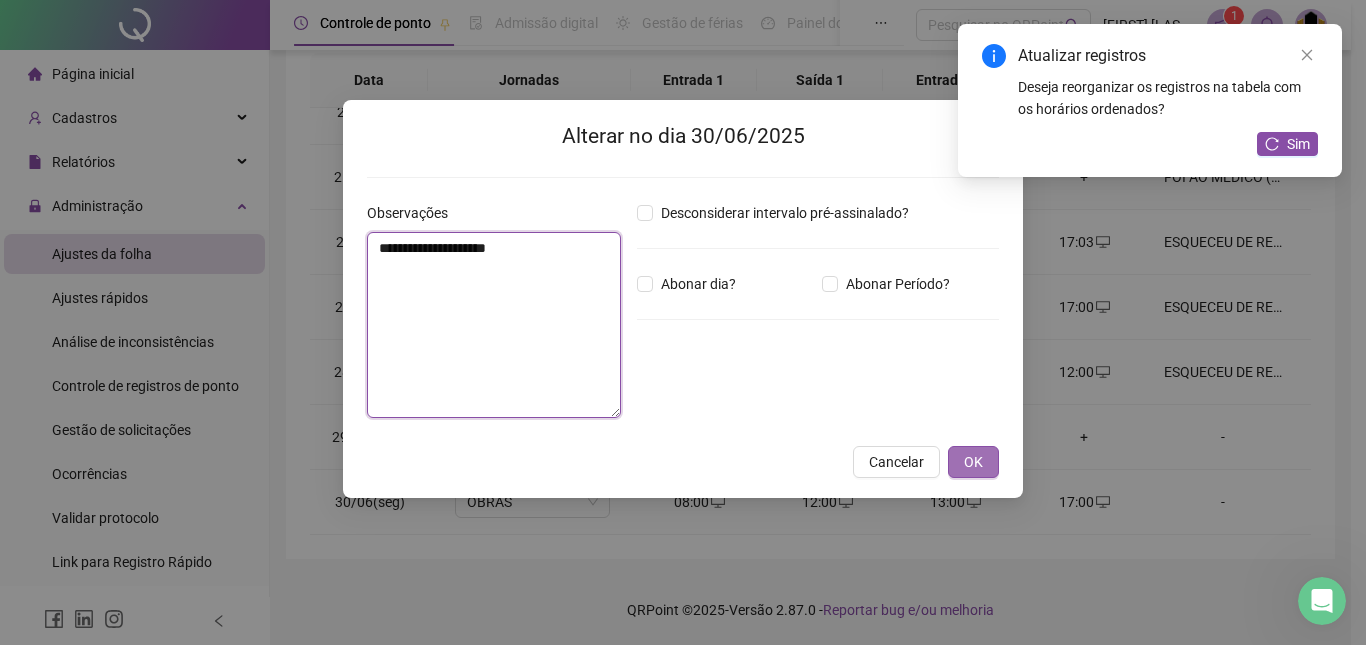 type on "**********" 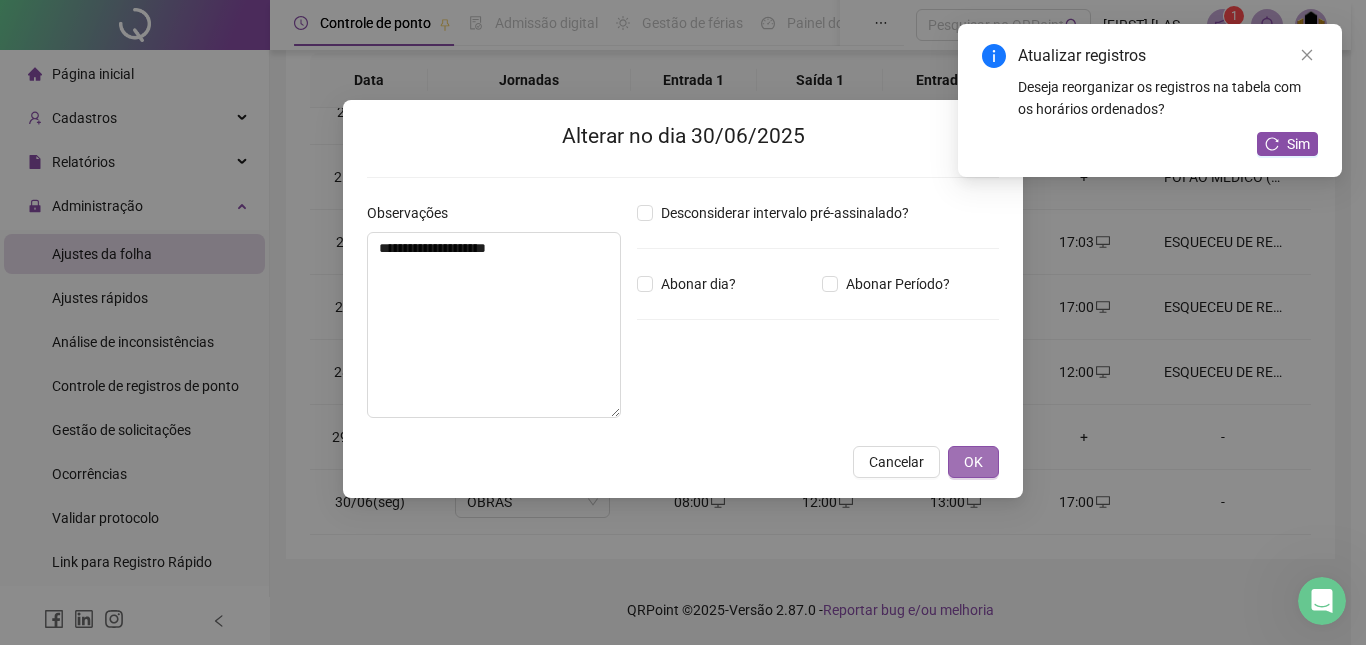 click on "OK" at bounding box center (973, 462) 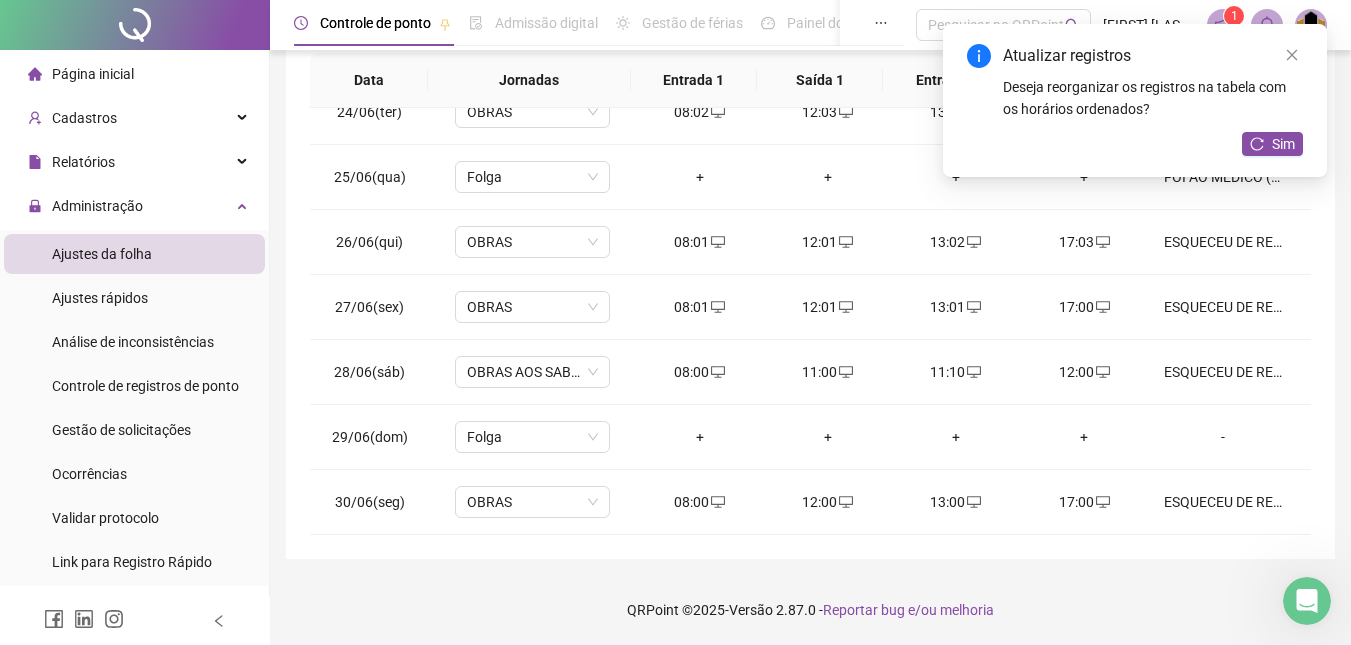 drag, startPoint x: 1292, startPoint y: 139, endPoint x: 1280, endPoint y: 157, distance: 21.633308 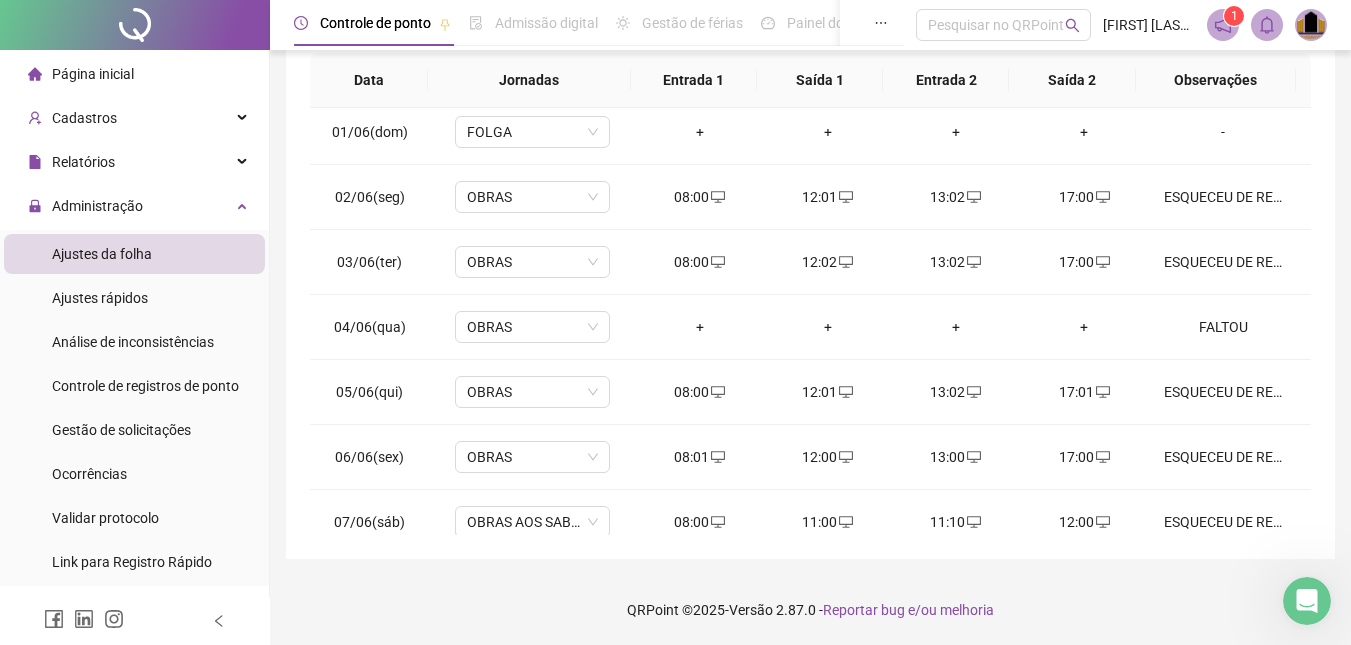 scroll, scrollTop: 0, scrollLeft: 0, axis: both 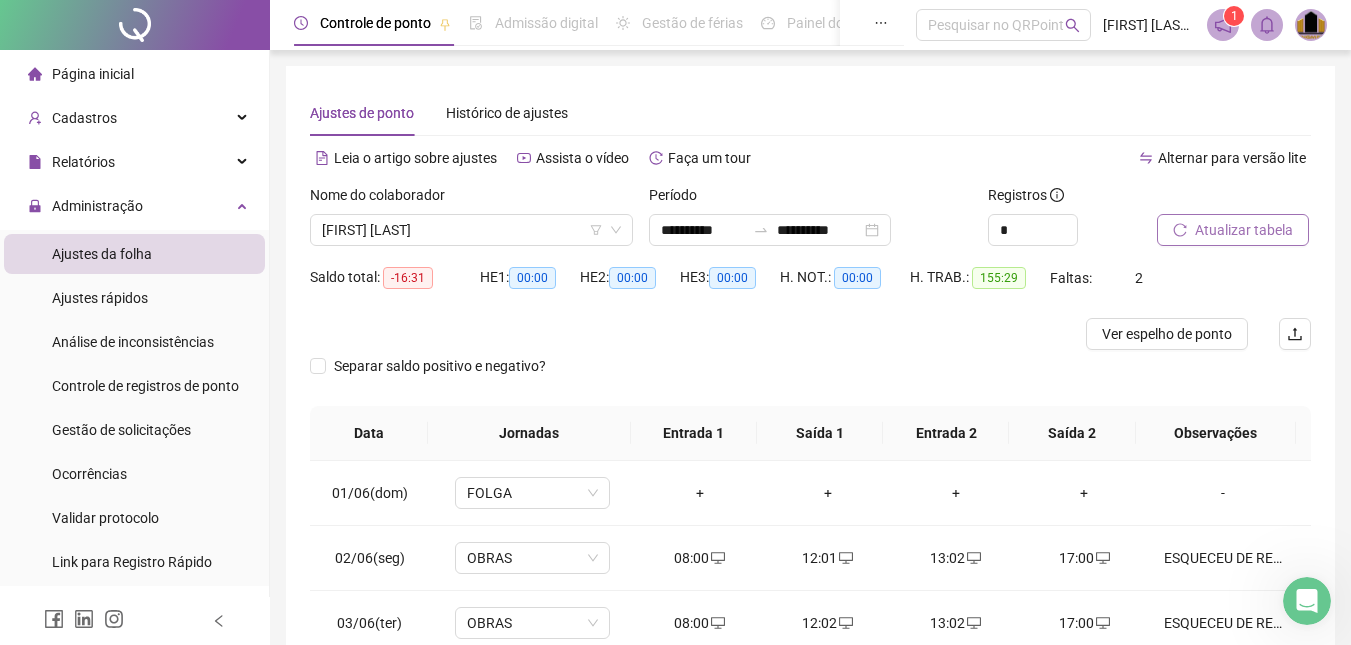 click on "Atualizar tabela" at bounding box center (1244, 230) 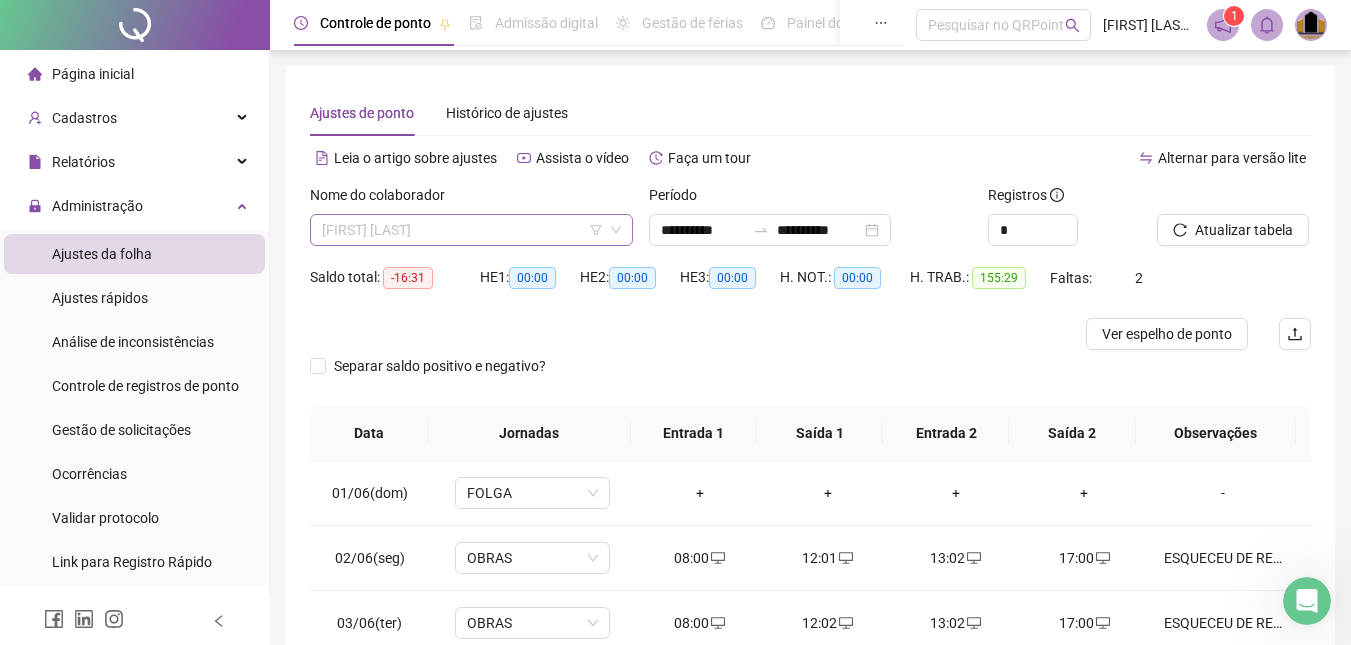 click on "[FIRST] [LAST]" at bounding box center [471, 230] 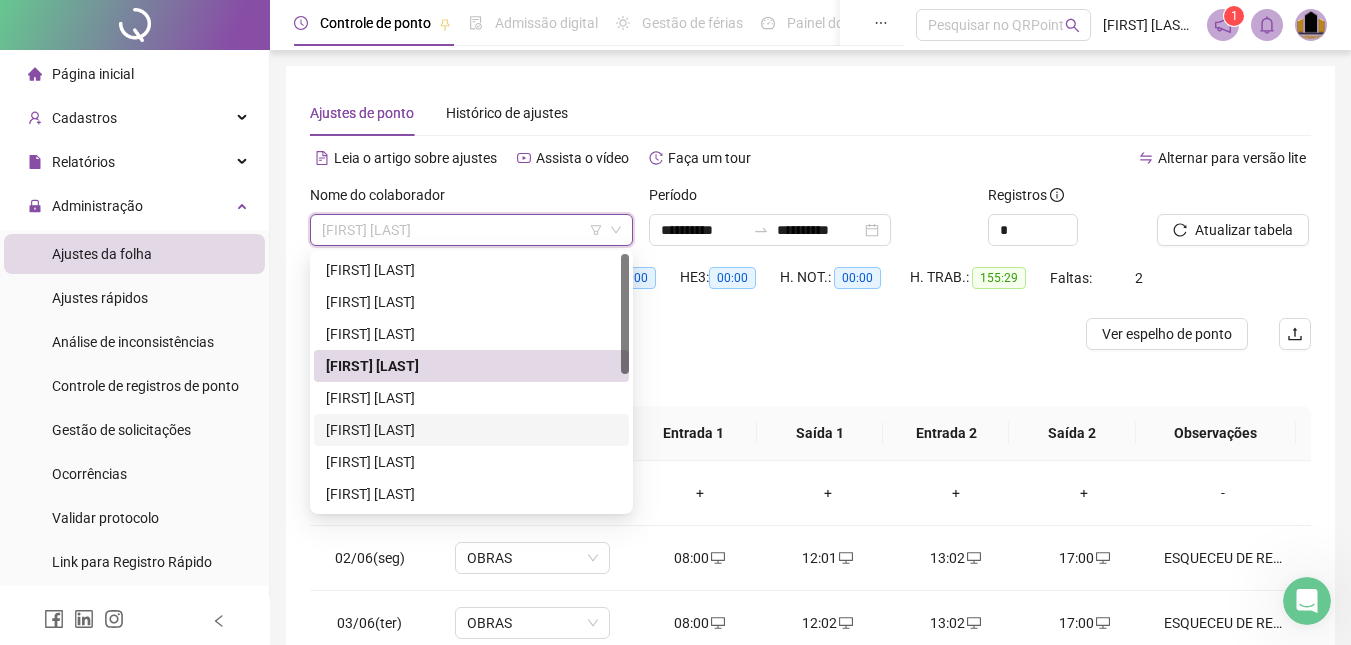 scroll, scrollTop: 200, scrollLeft: 0, axis: vertical 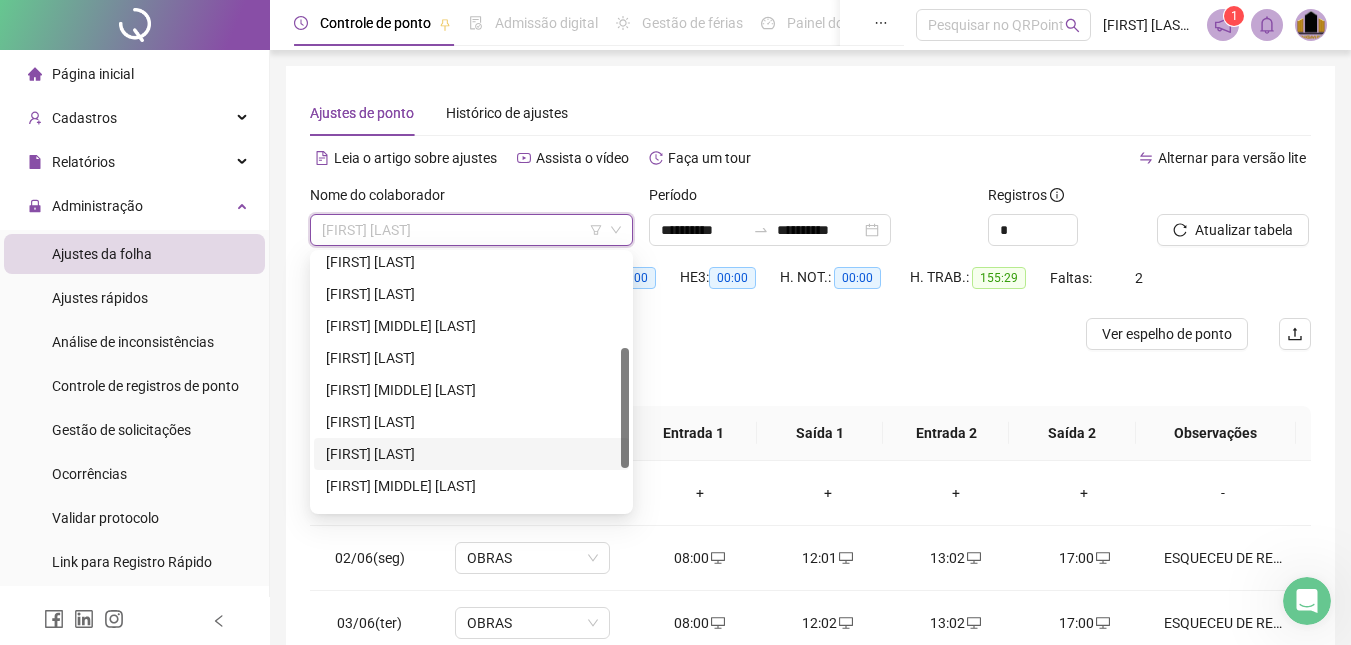 click on "[FIRST] [LAST]" at bounding box center [471, 454] 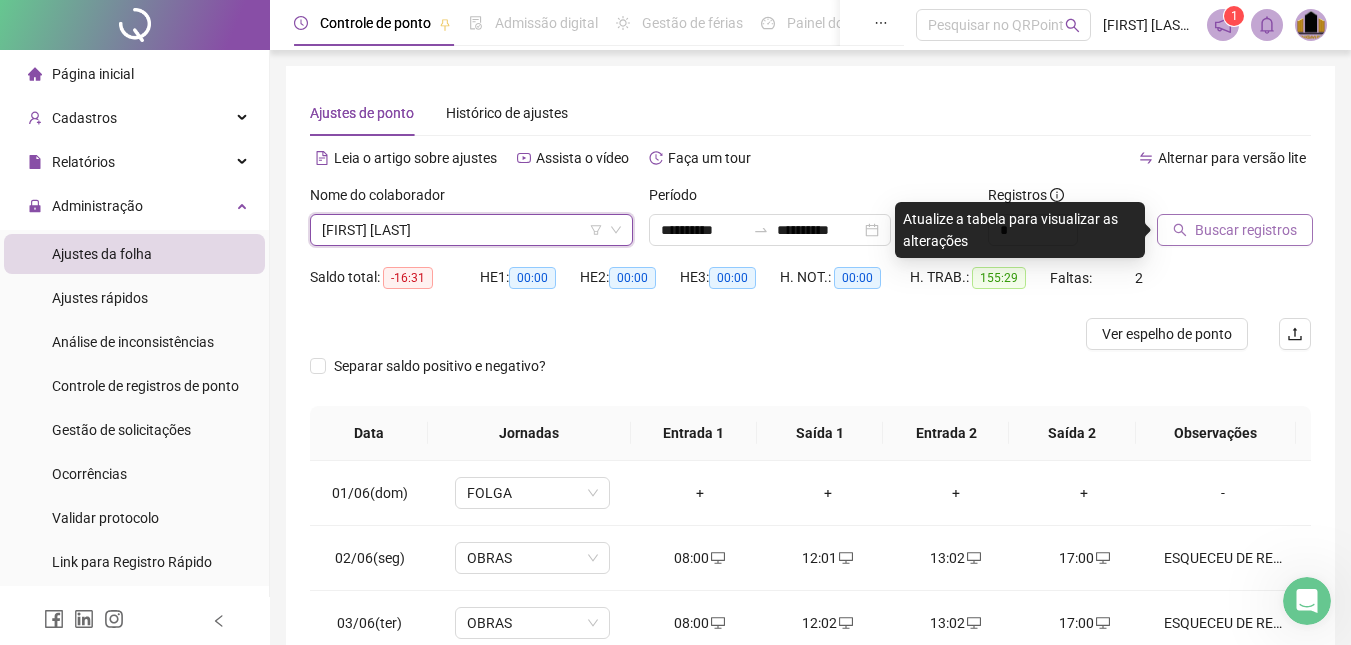 click on "Buscar registros" at bounding box center (1235, 230) 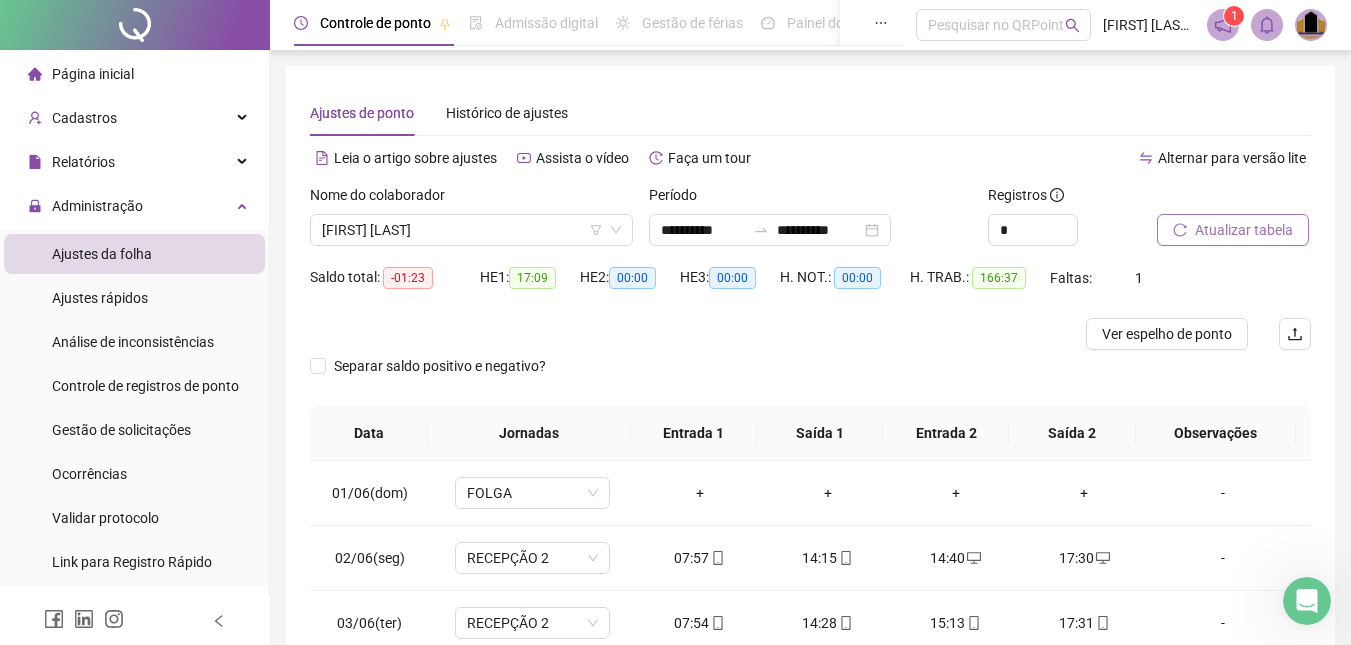 click on "Atualizar tabela" at bounding box center [1244, 230] 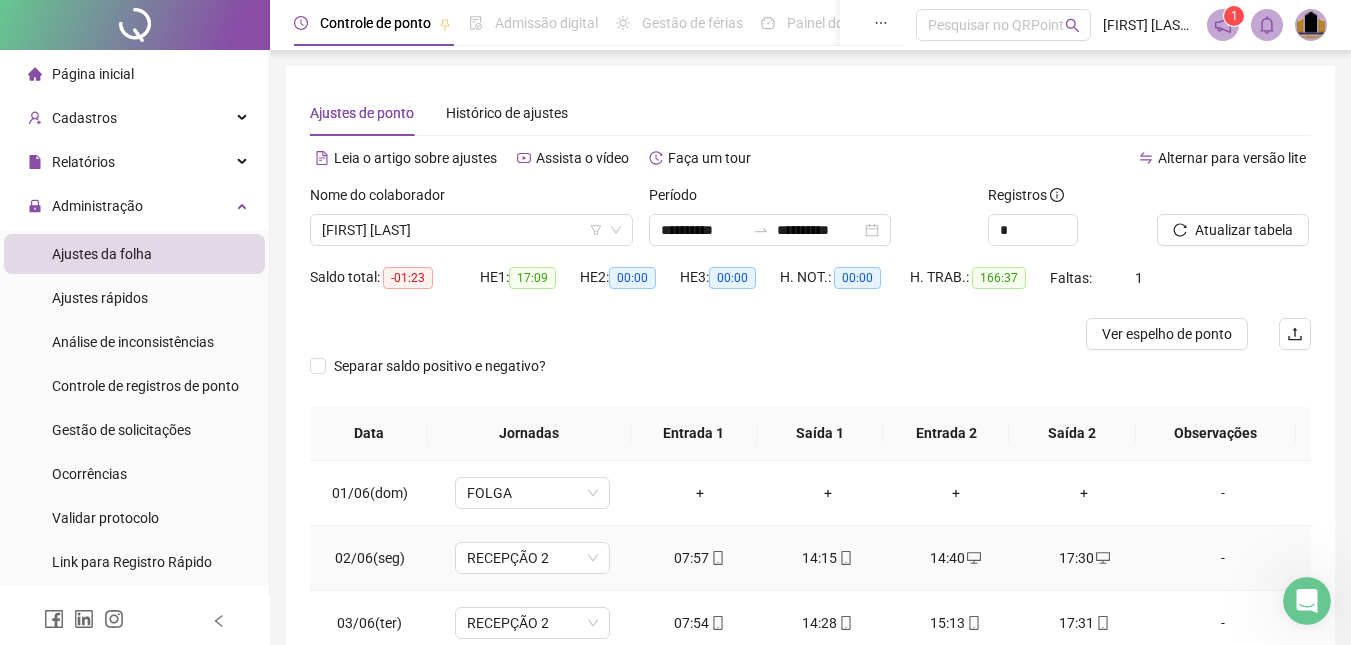 scroll, scrollTop: 100, scrollLeft: 0, axis: vertical 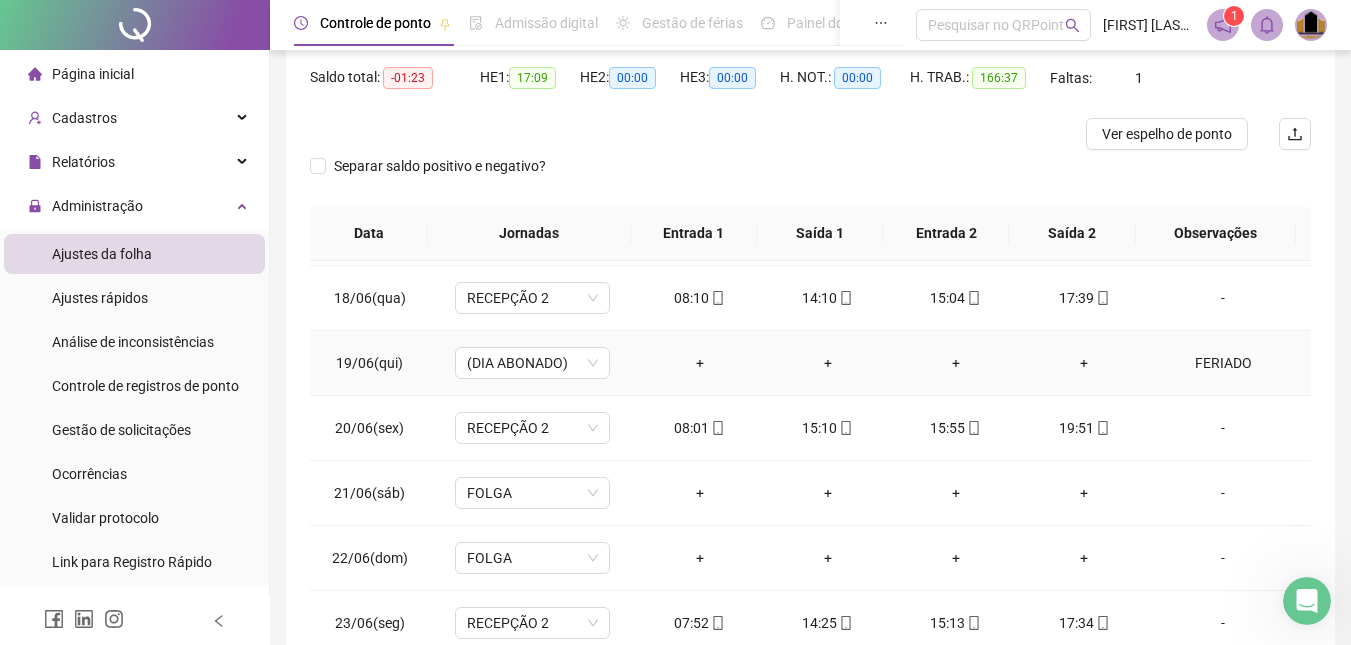 click on "FERIADO" at bounding box center (1223, 363) 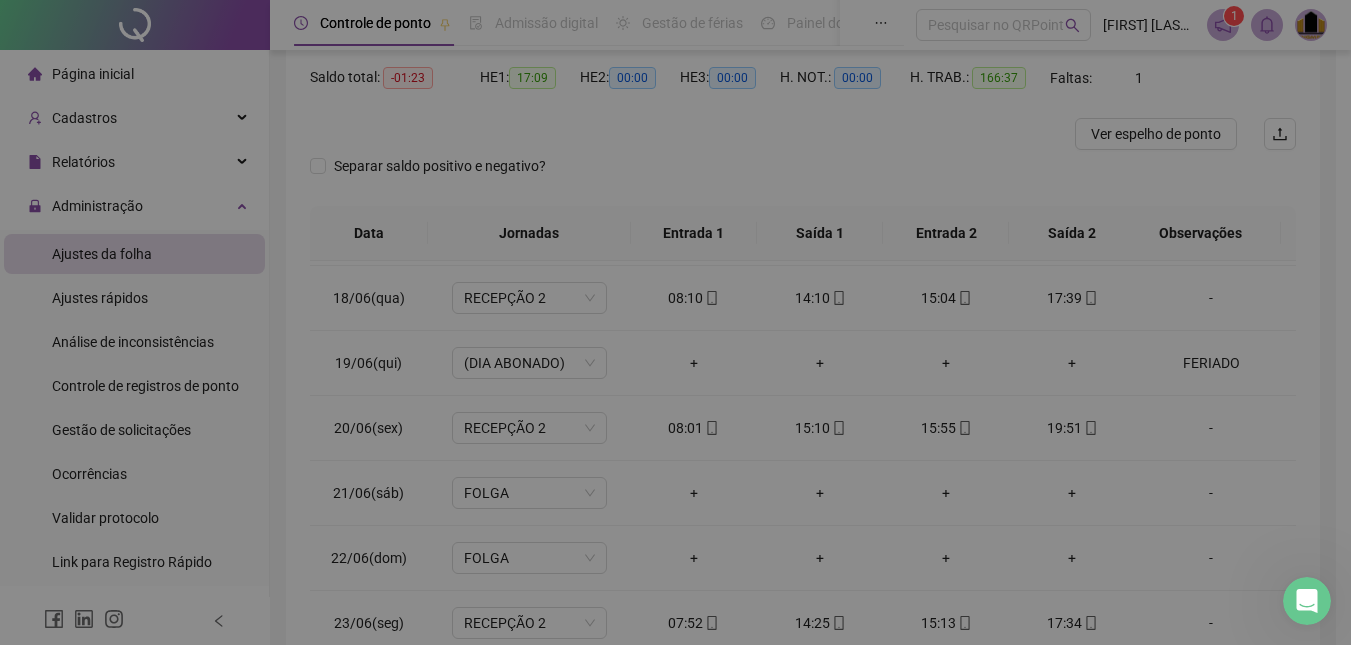 type on "*******" 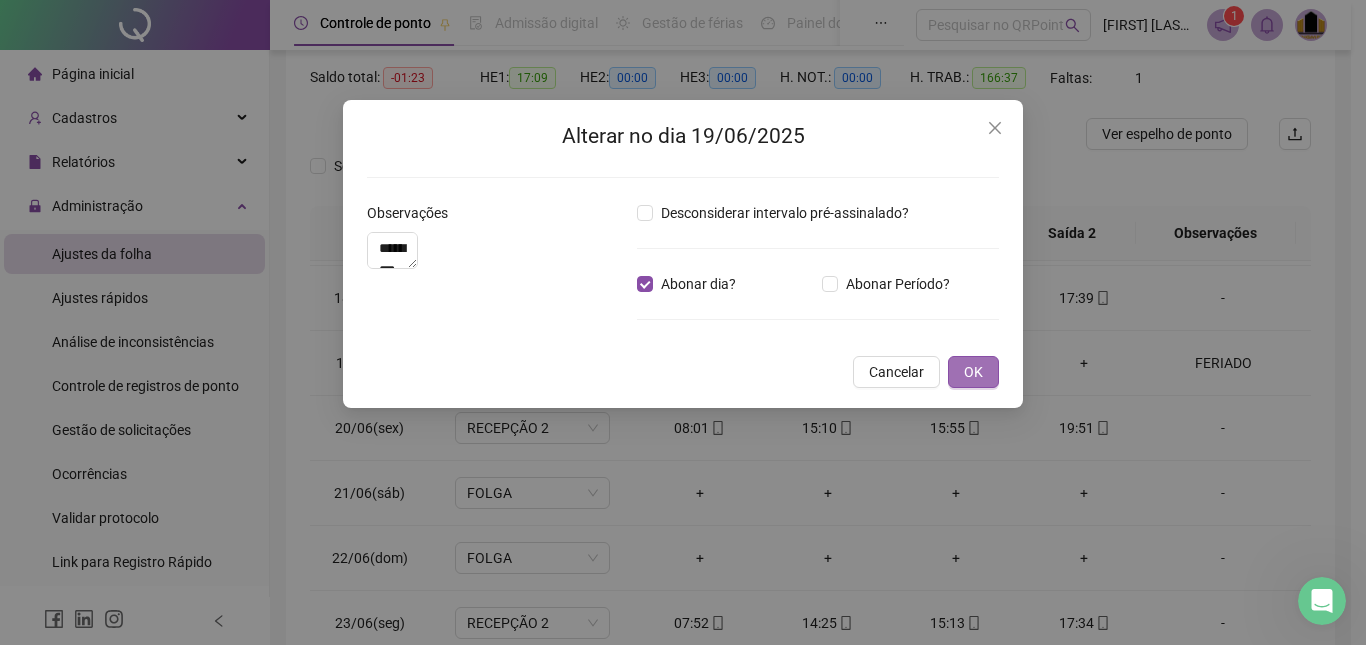 click on "OK" at bounding box center (973, 372) 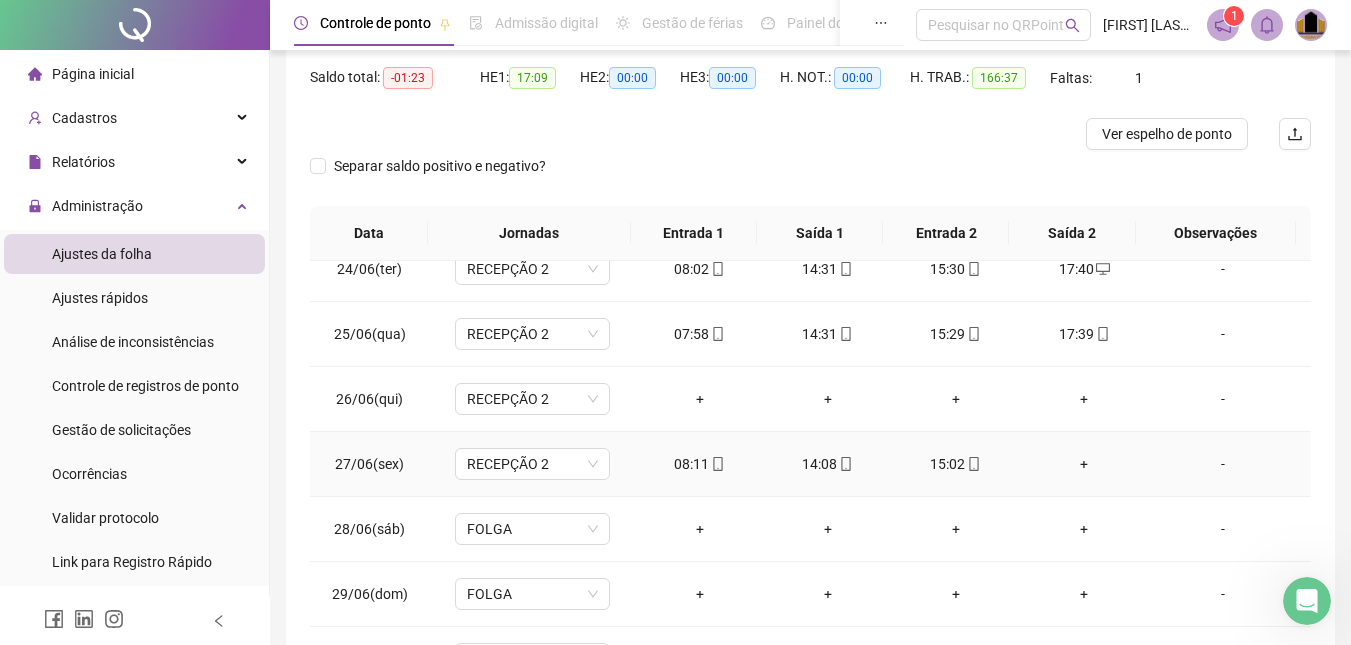 scroll, scrollTop: 1523, scrollLeft: 0, axis: vertical 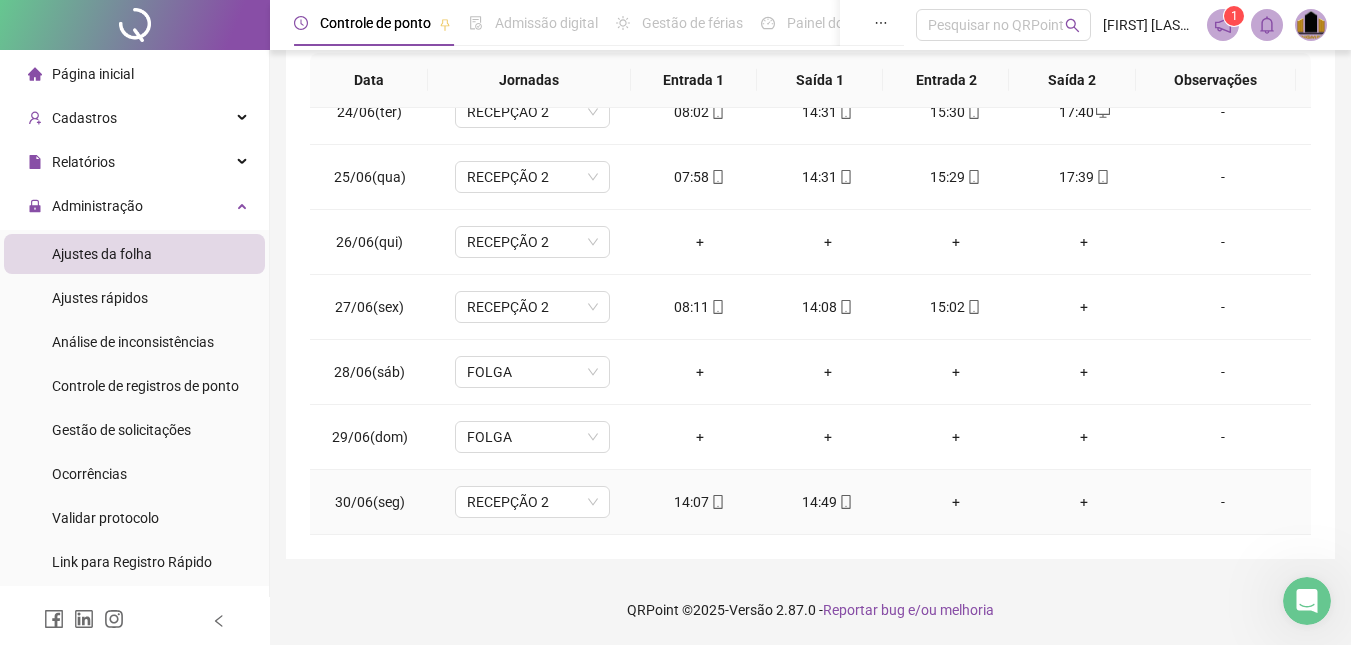 click on "+" at bounding box center (956, 502) 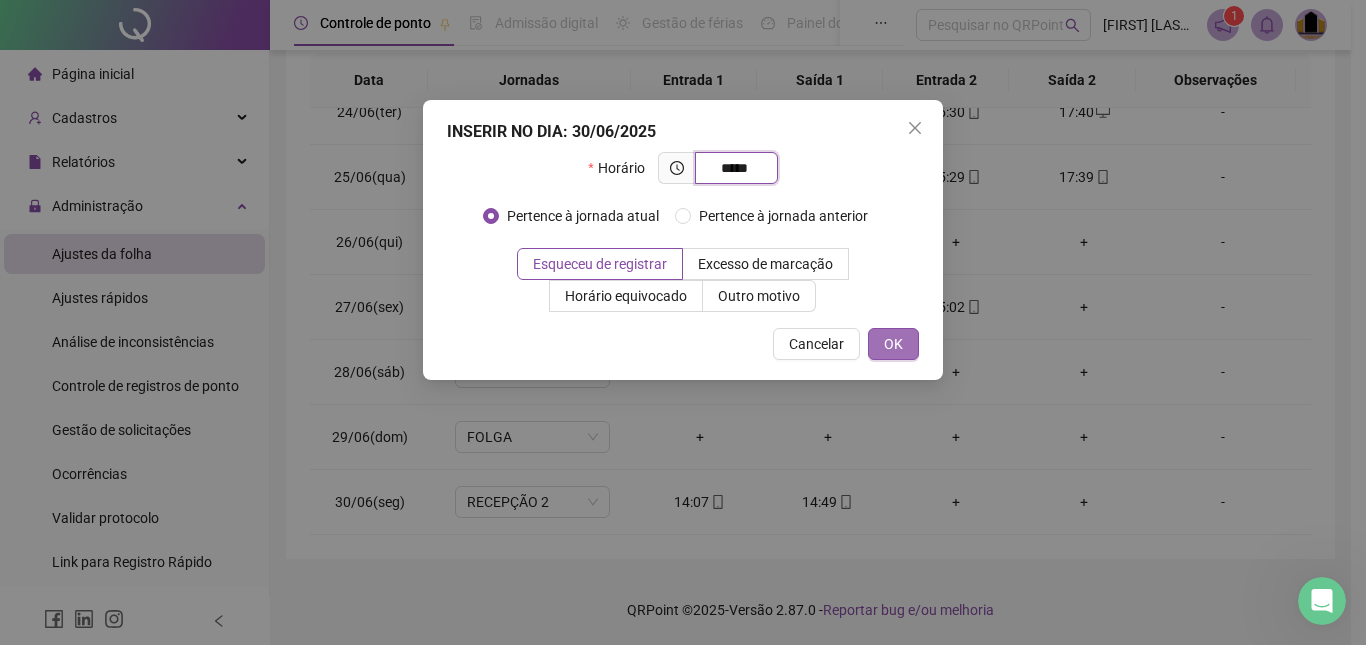 type on "*****" 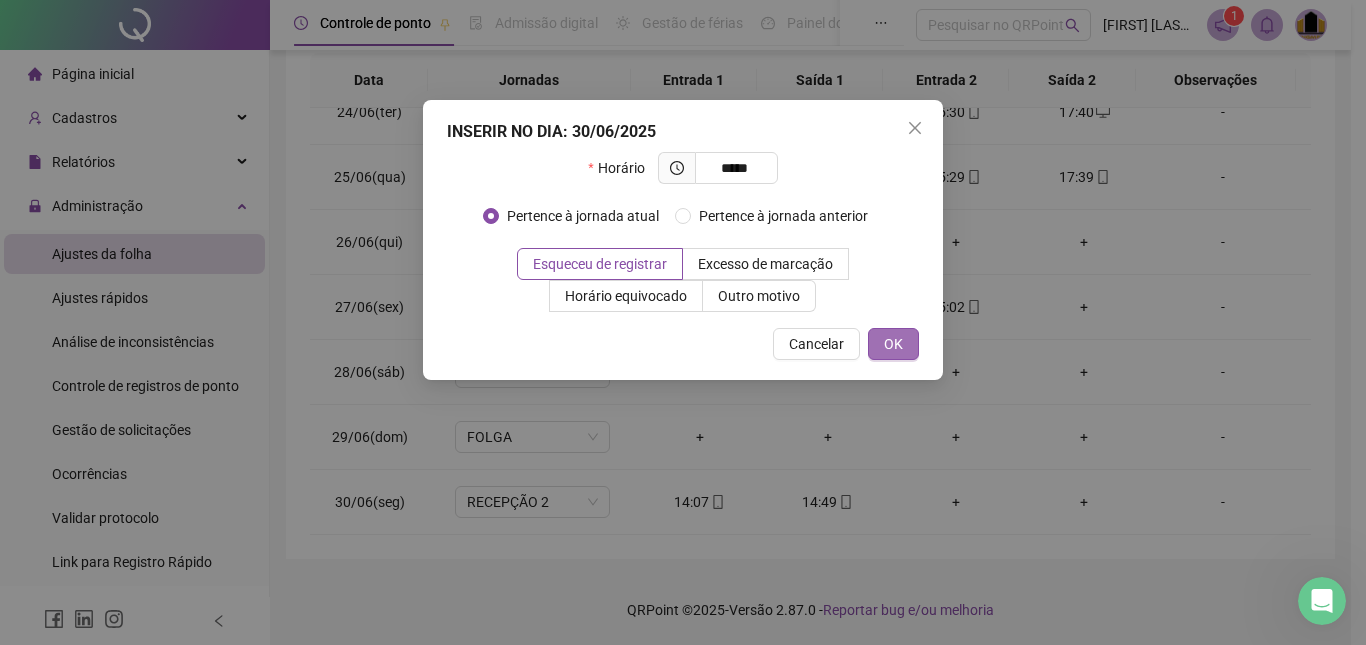 click on "OK" at bounding box center (893, 344) 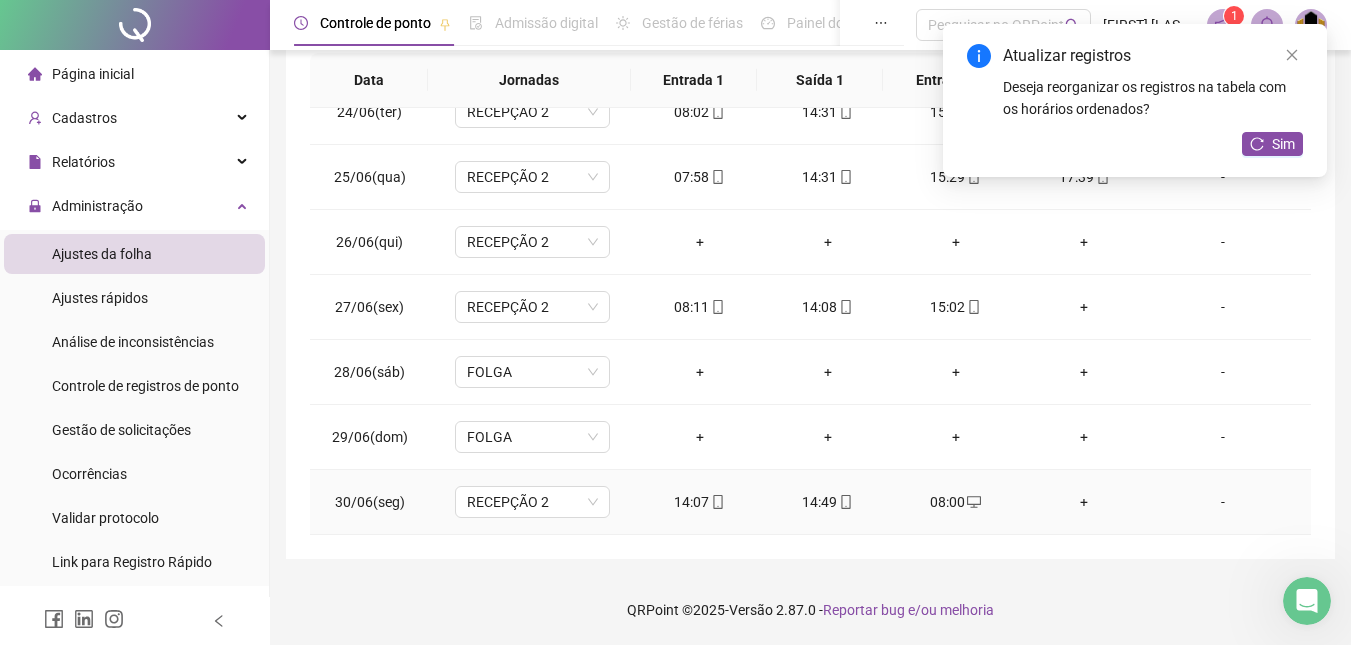 click on "+" at bounding box center [1084, 502] 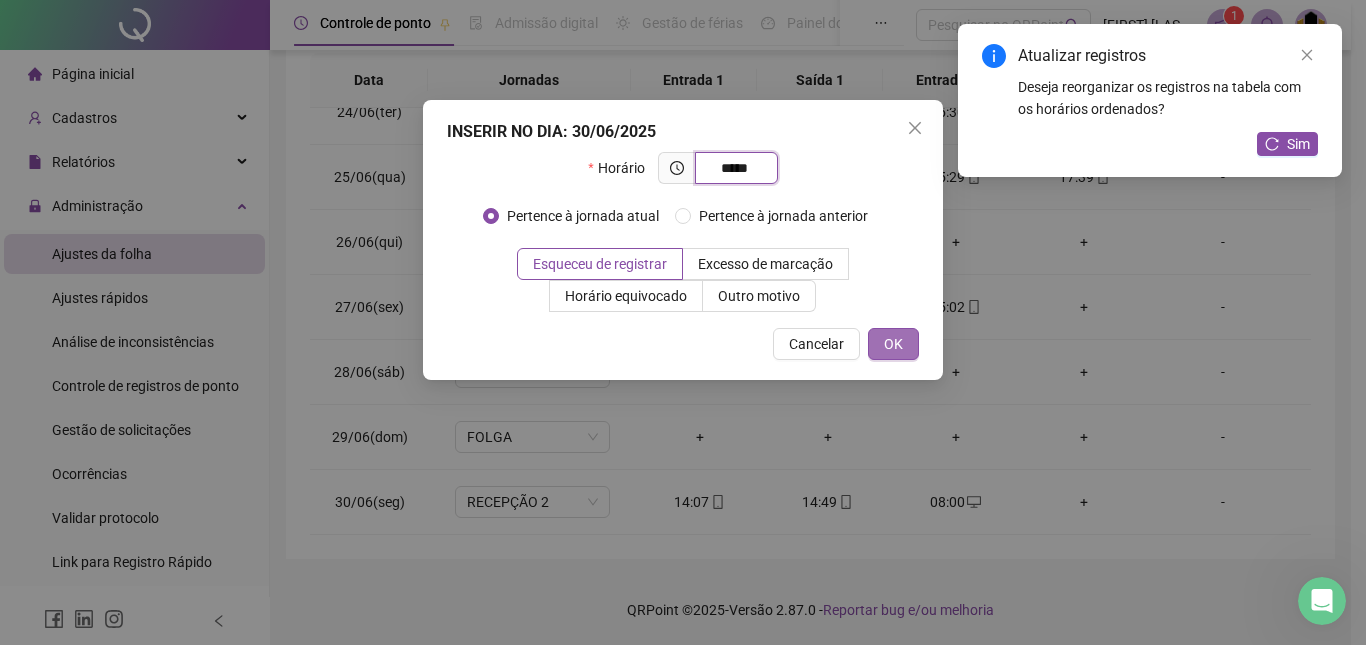 type on "*****" 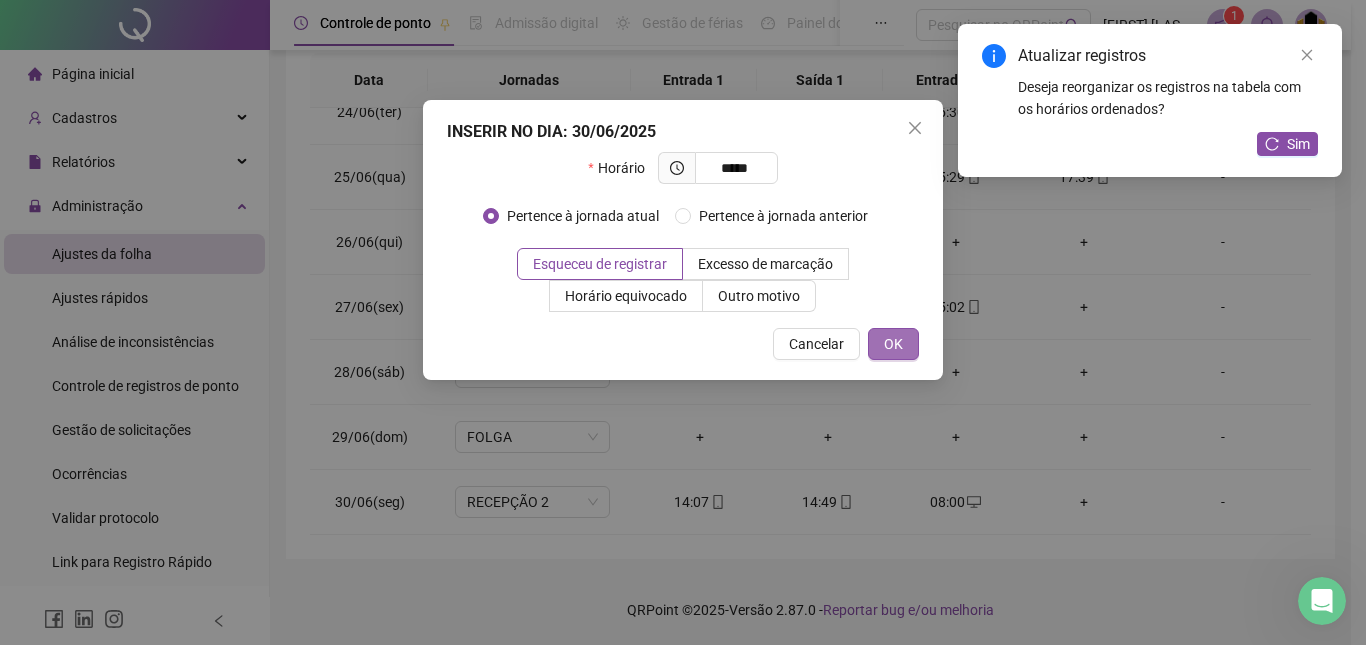 click on "OK" at bounding box center (893, 344) 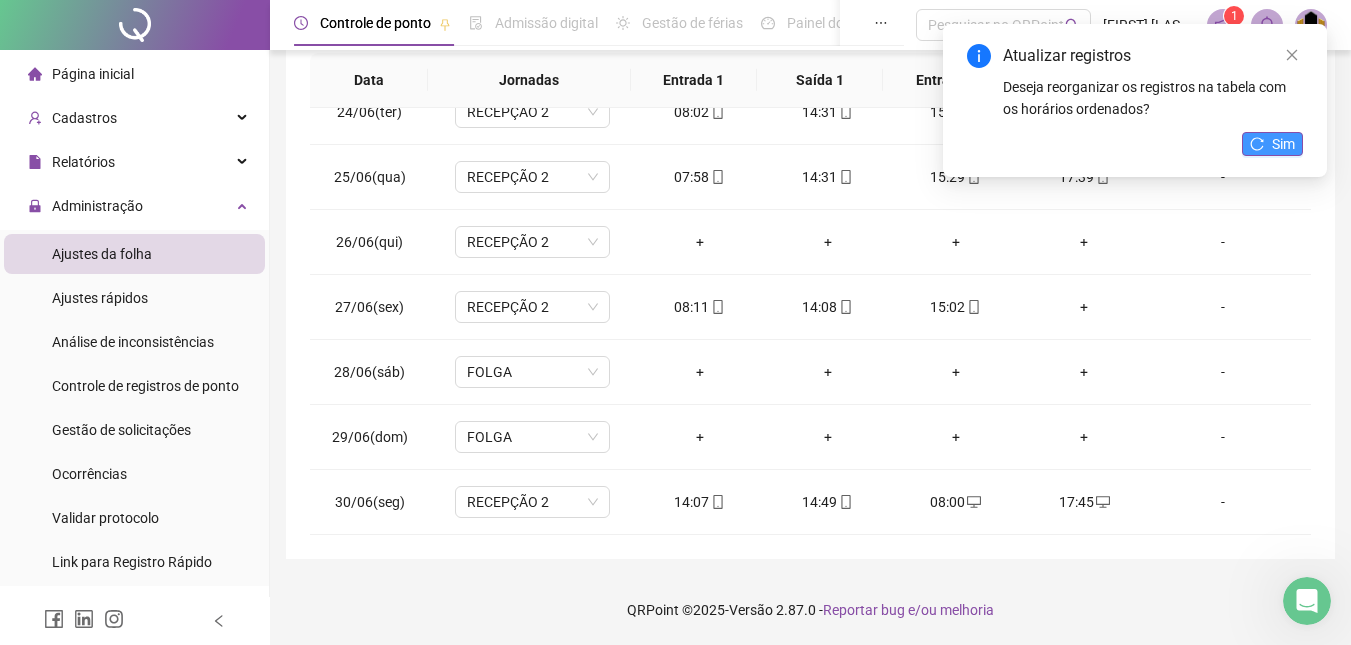 click on "Sim" at bounding box center (1283, 144) 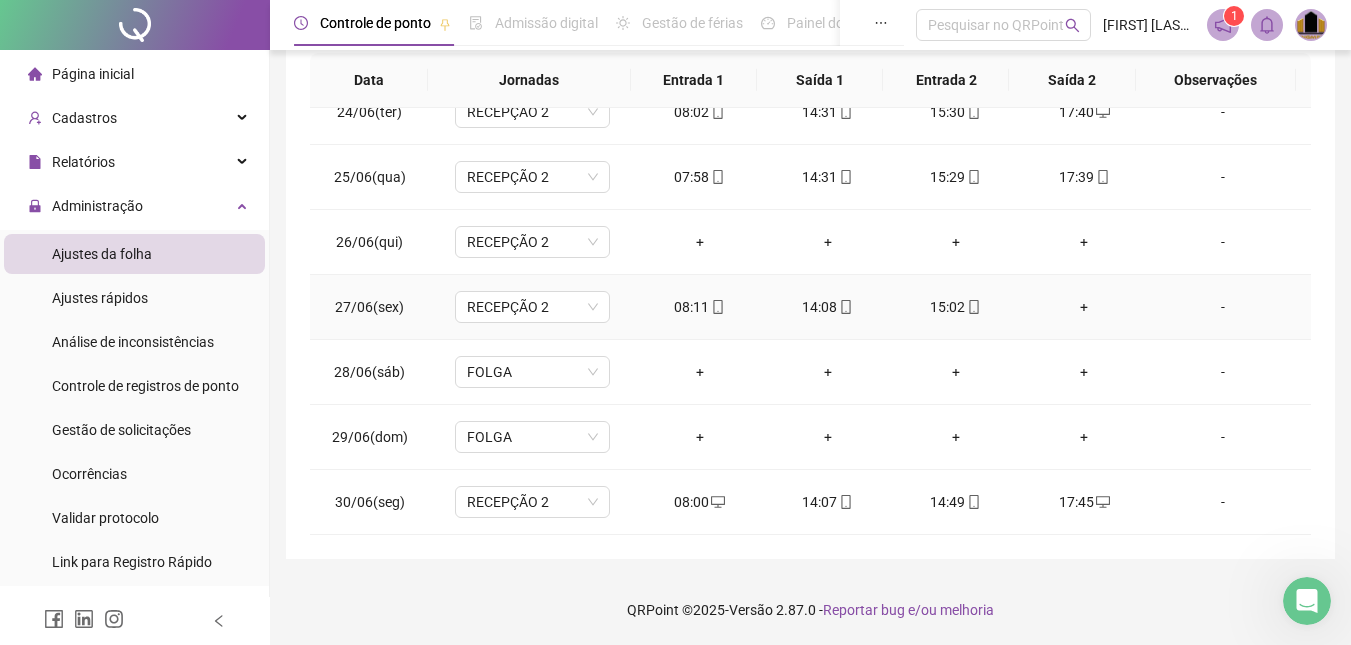 click on "+" at bounding box center [1084, 307] 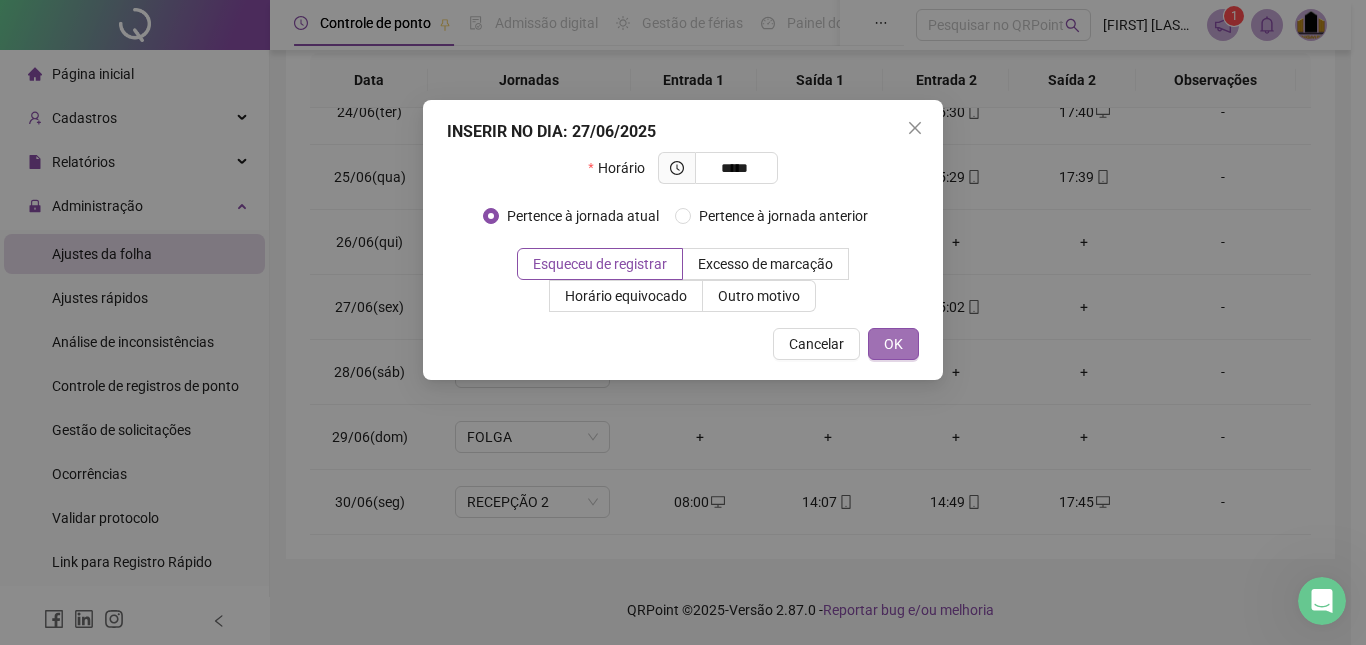 type on "*****" 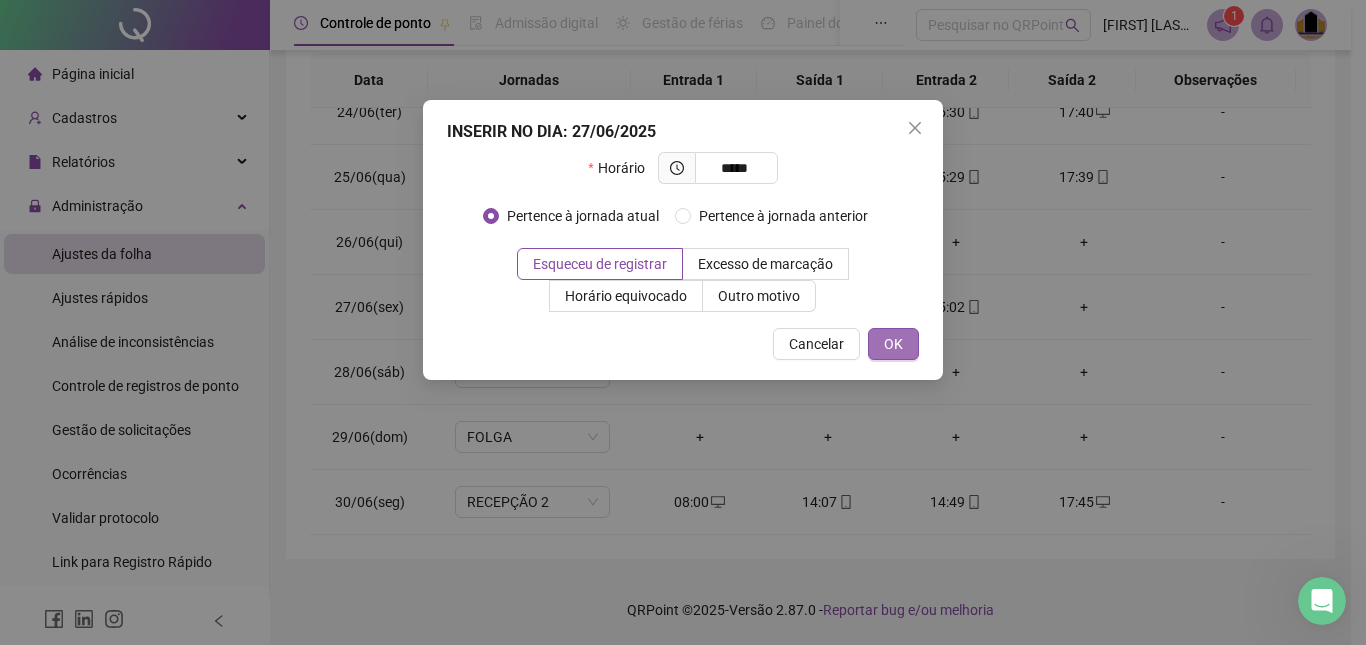 click on "OK" at bounding box center (893, 344) 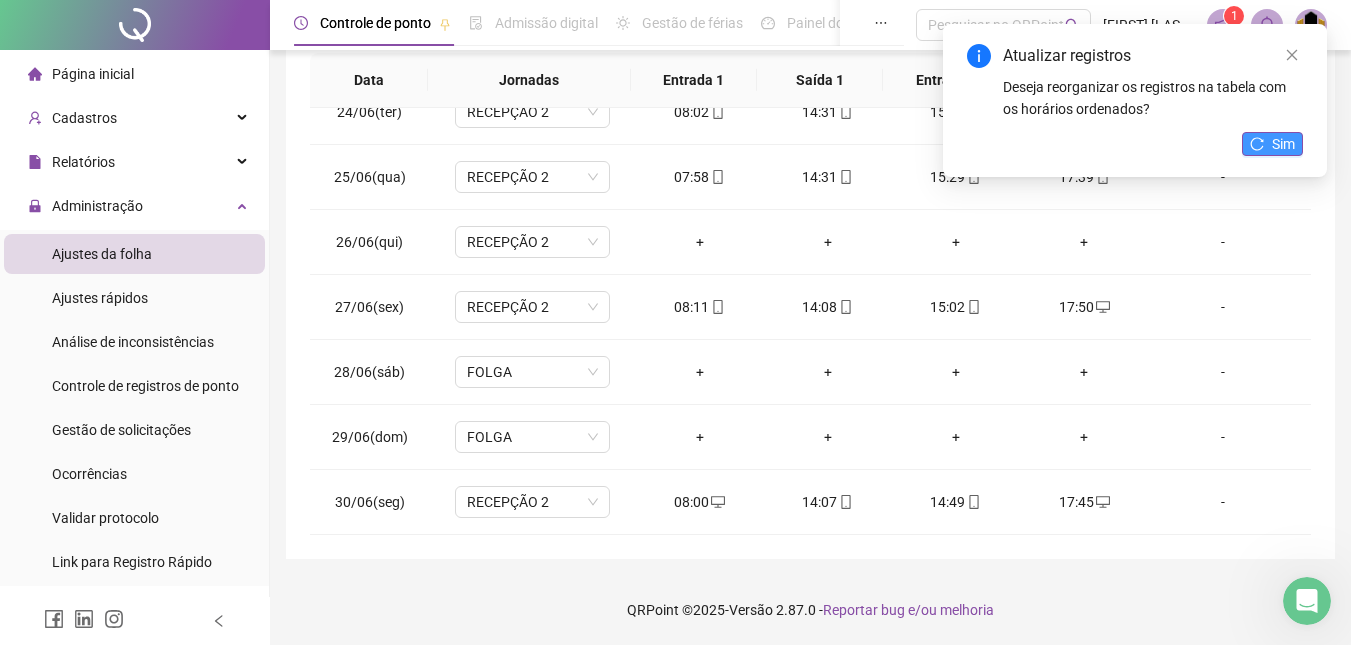 click on "Sim" at bounding box center (1283, 144) 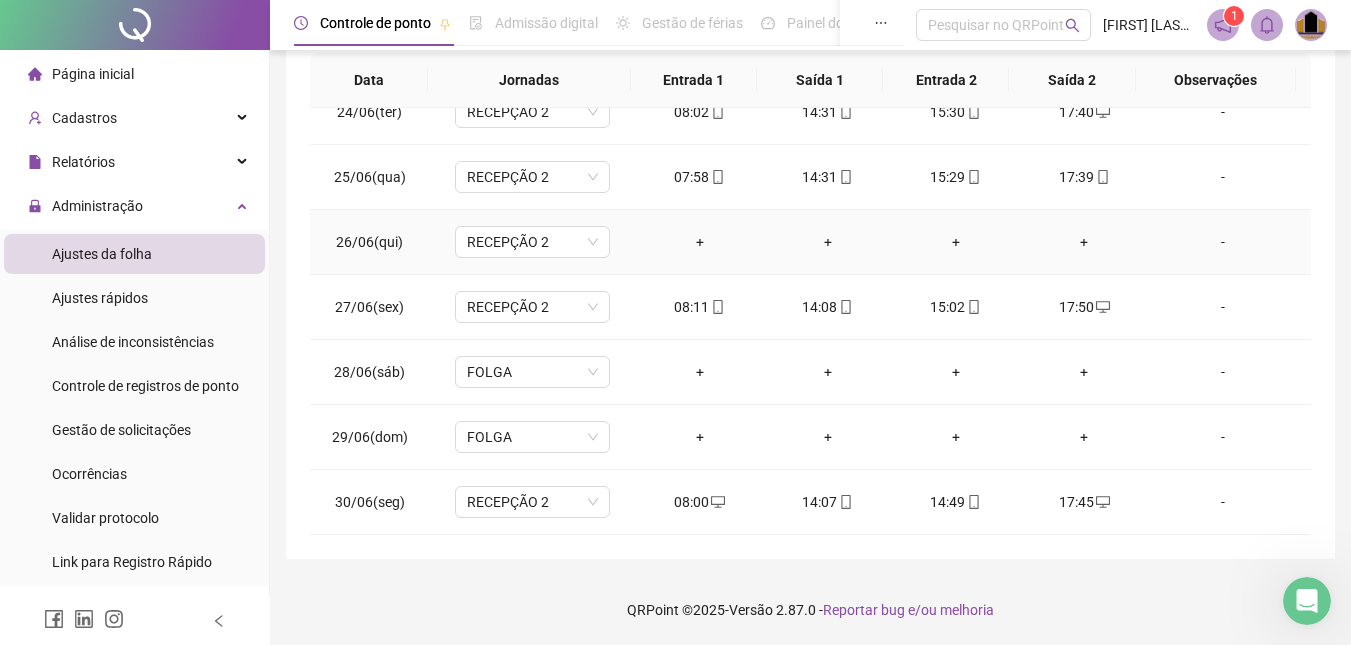 click on "+" at bounding box center (700, 242) 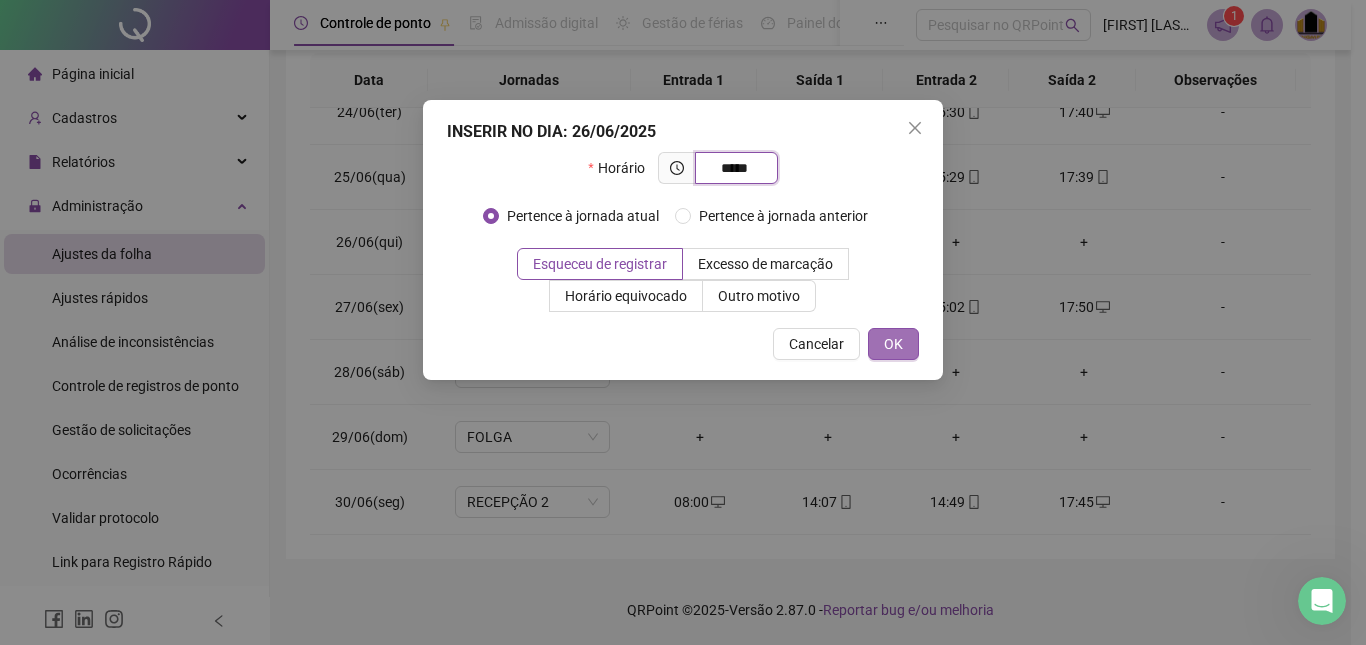 type on "*****" 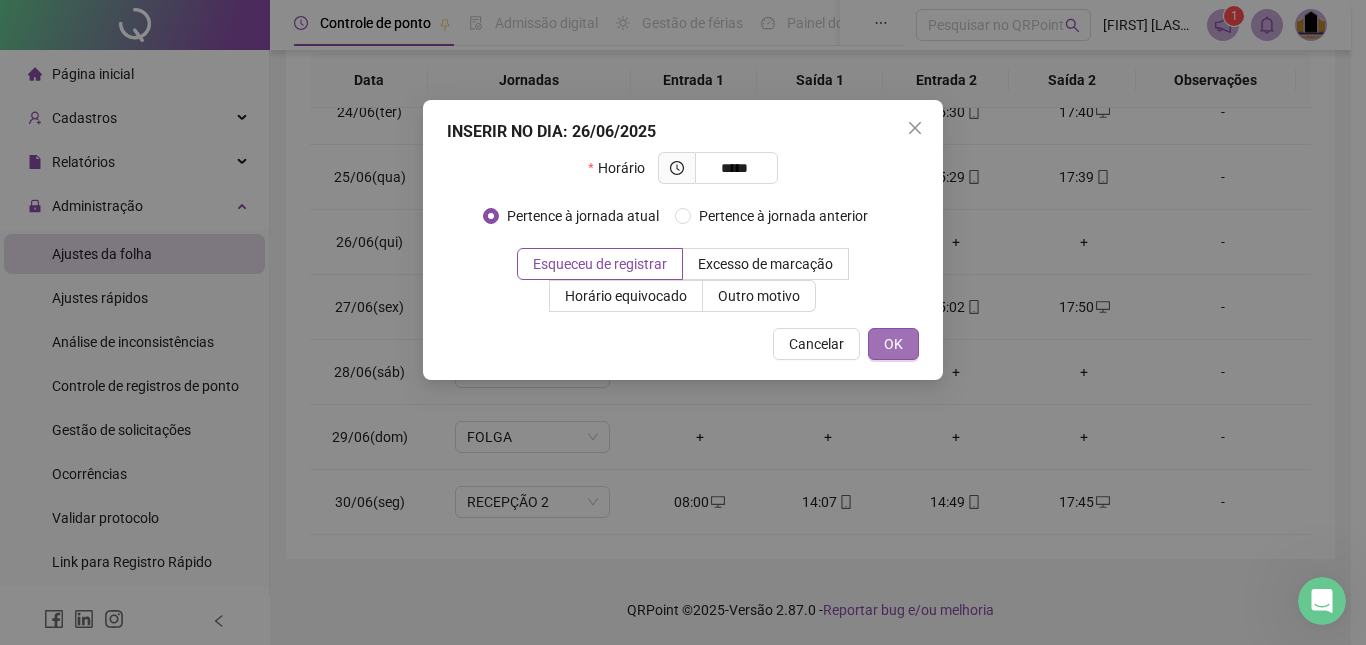 click on "OK" at bounding box center (893, 344) 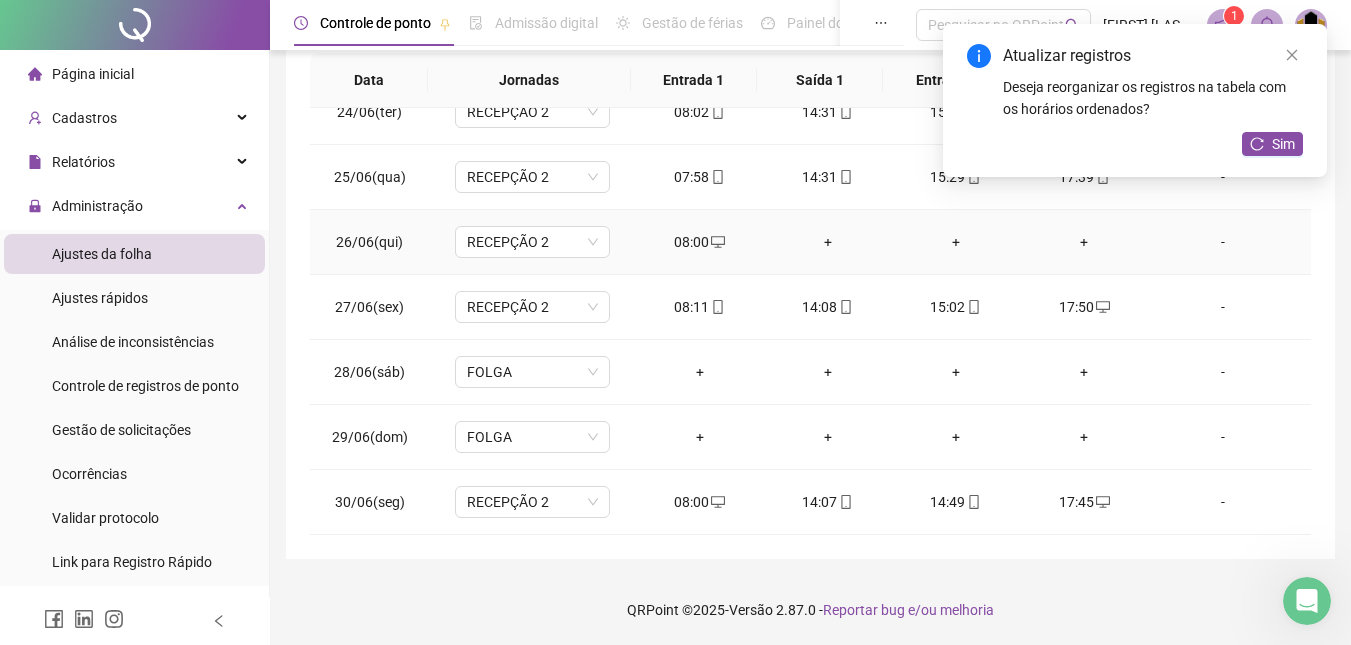 click on "+" at bounding box center [828, 242] 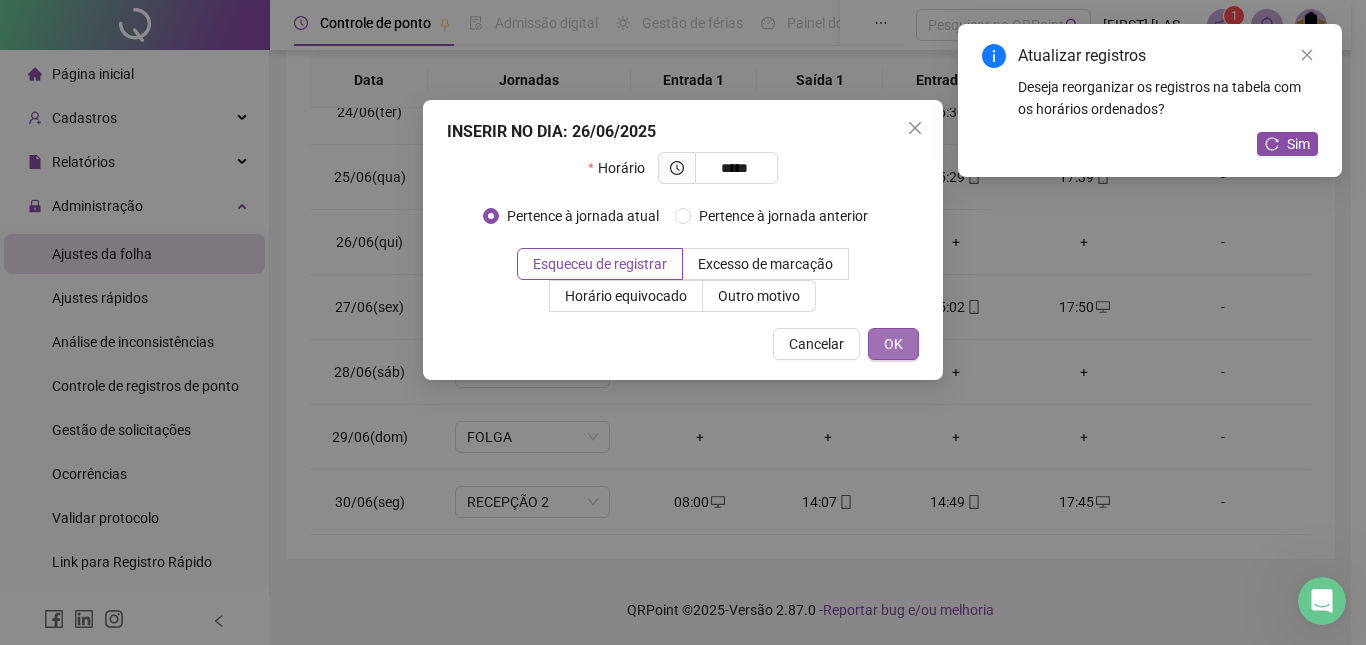 type on "*****" 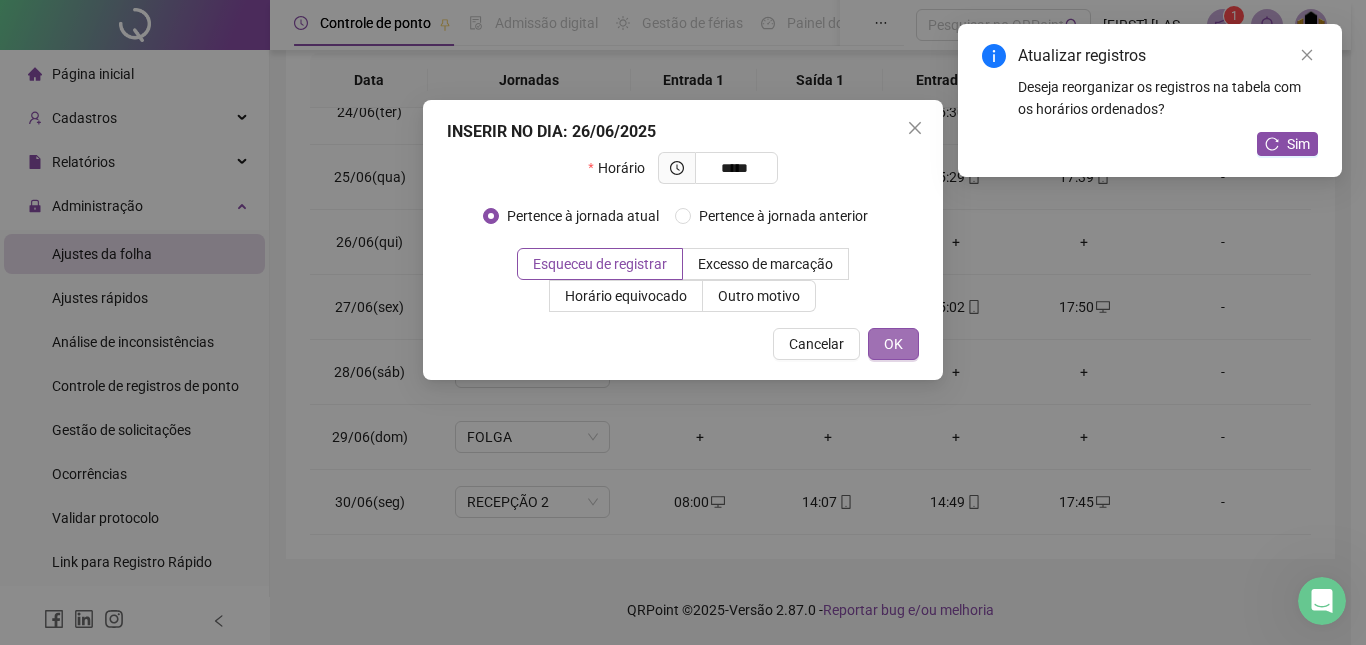 click on "OK" at bounding box center (893, 344) 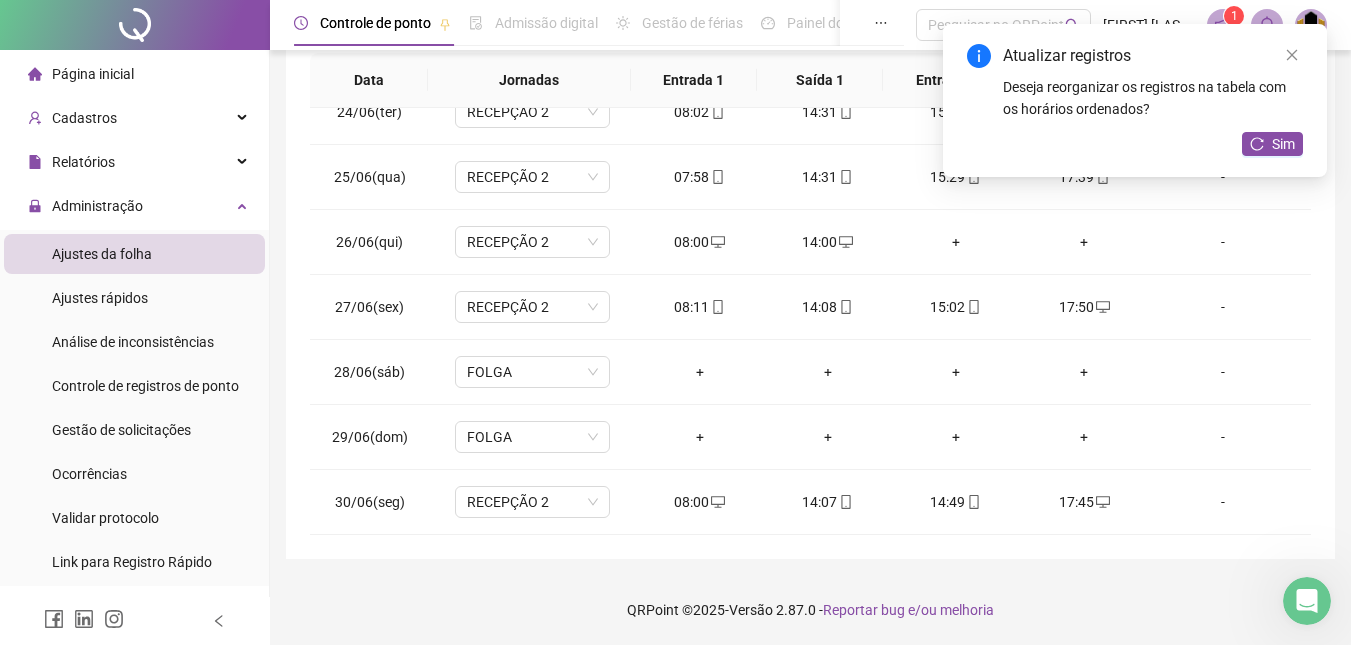 click on "+" at bounding box center (956, 242) 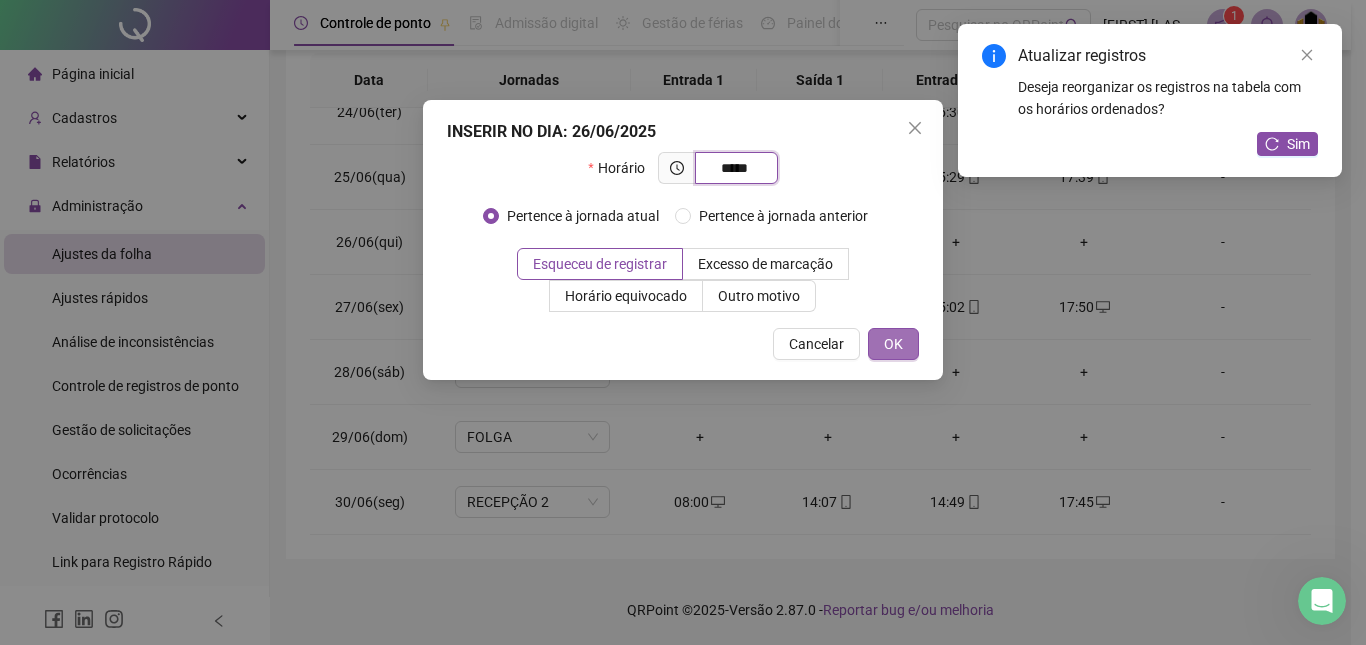 type on "*****" 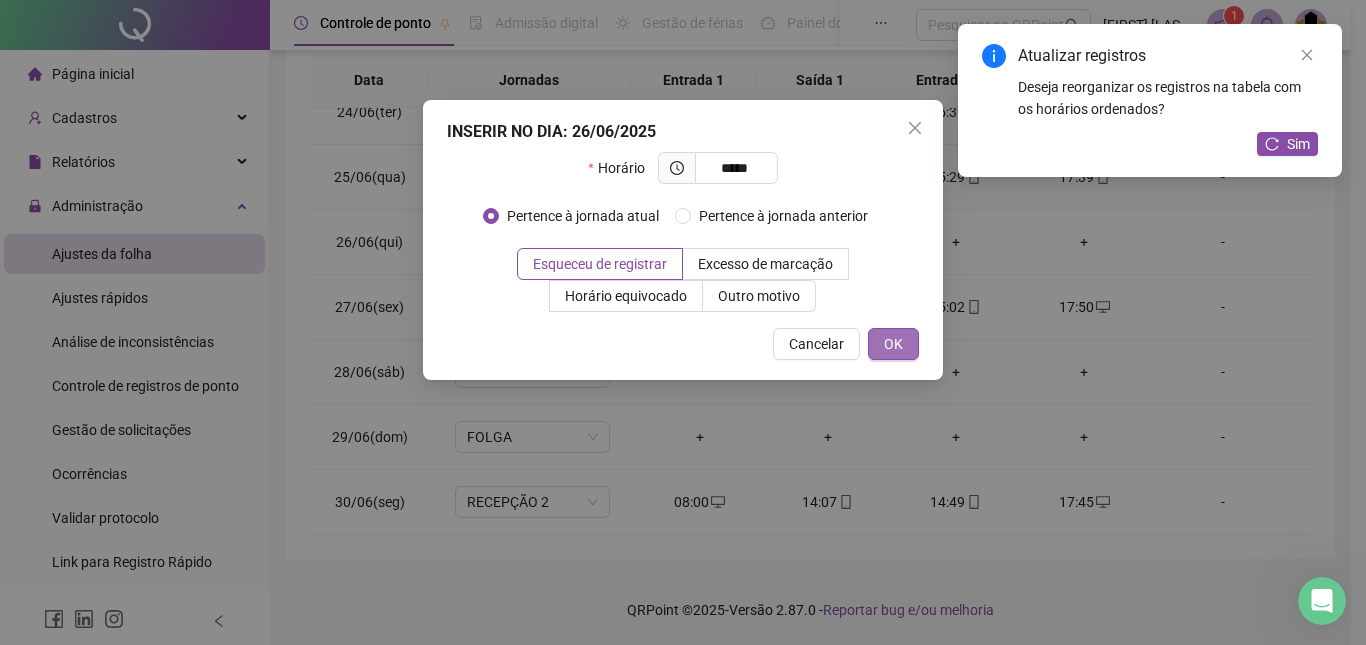 click on "OK" at bounding box center (893, 344) 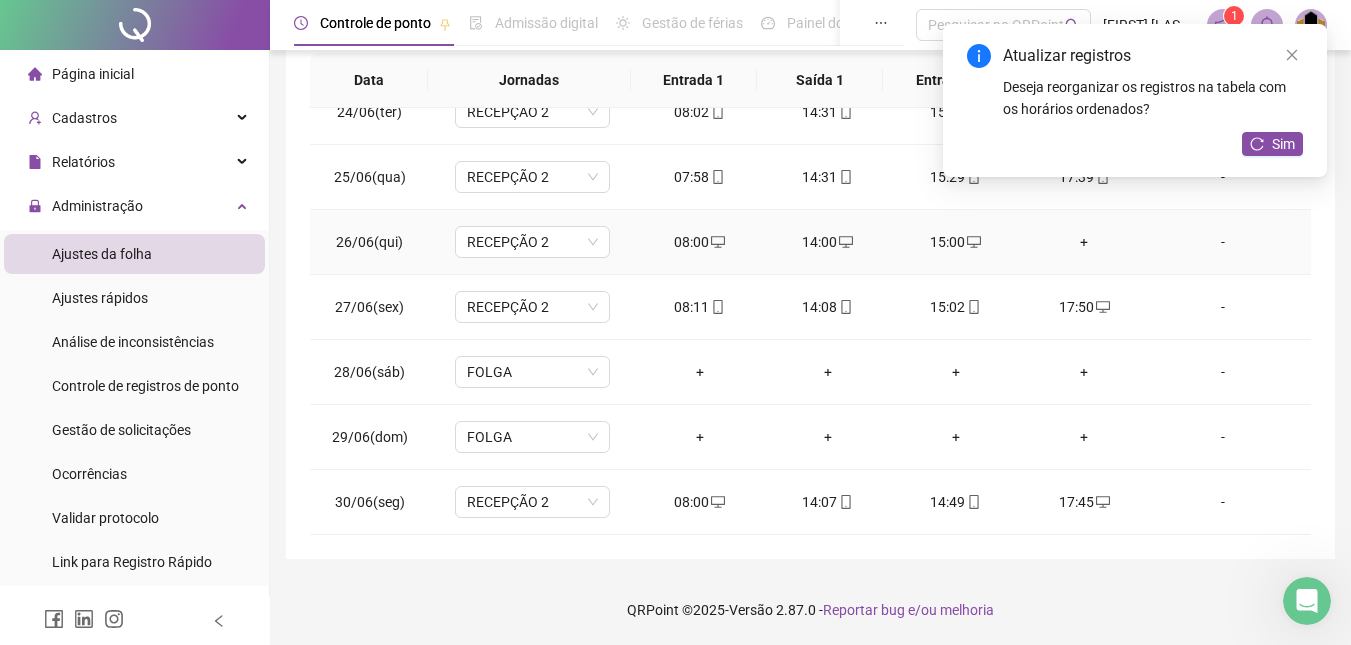 click on "+" at bounding box center (1084, 242) 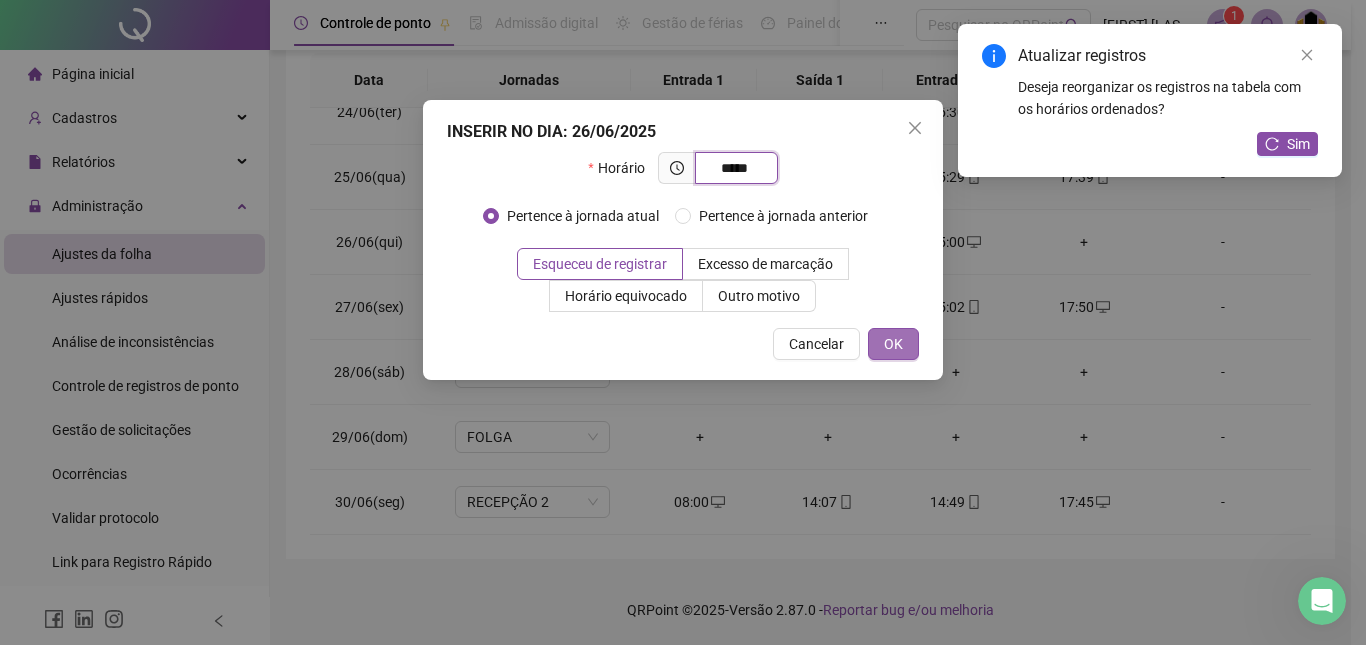type on "*****" 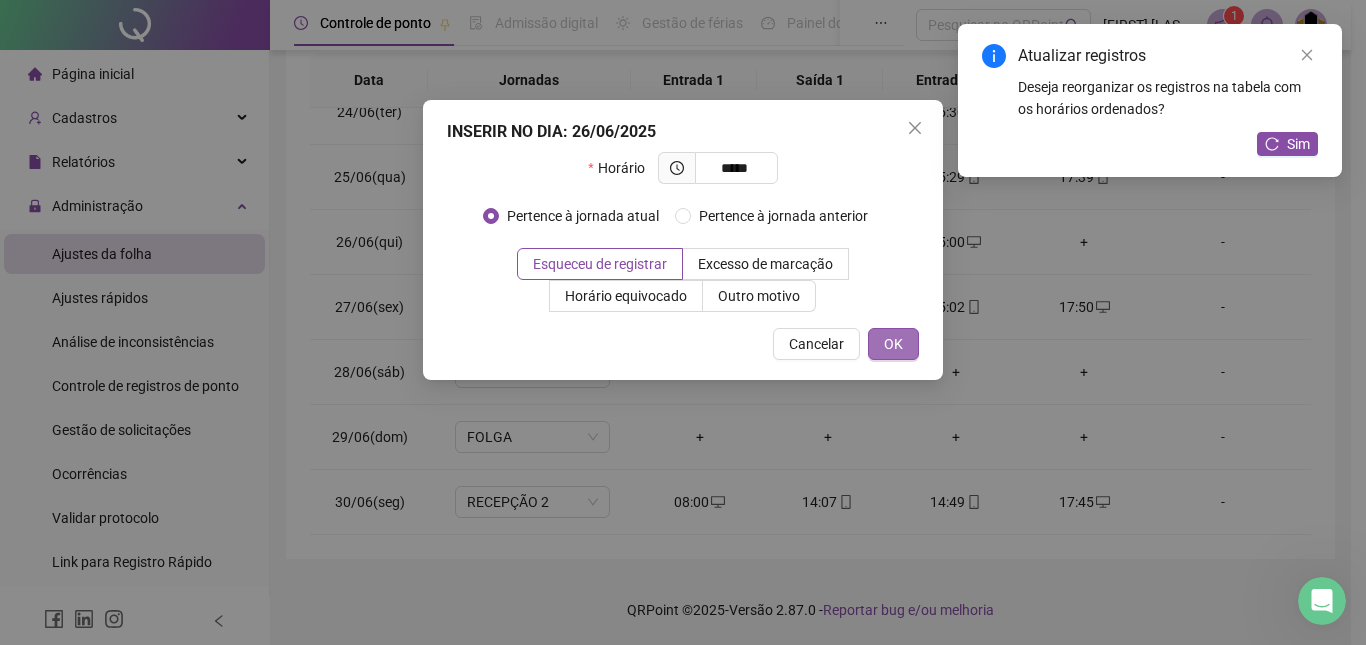 click on "OK" at bounding box center [893, 344] 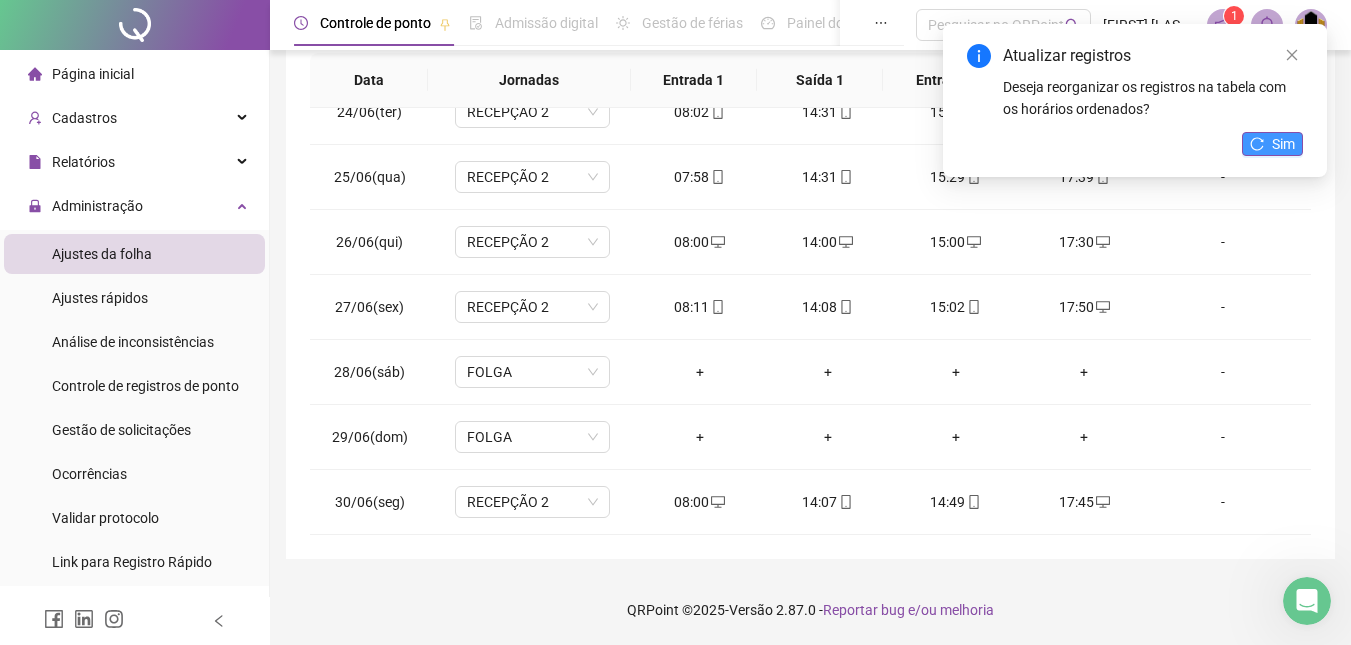 click on "Sim" at bounding box center (1283, 144) 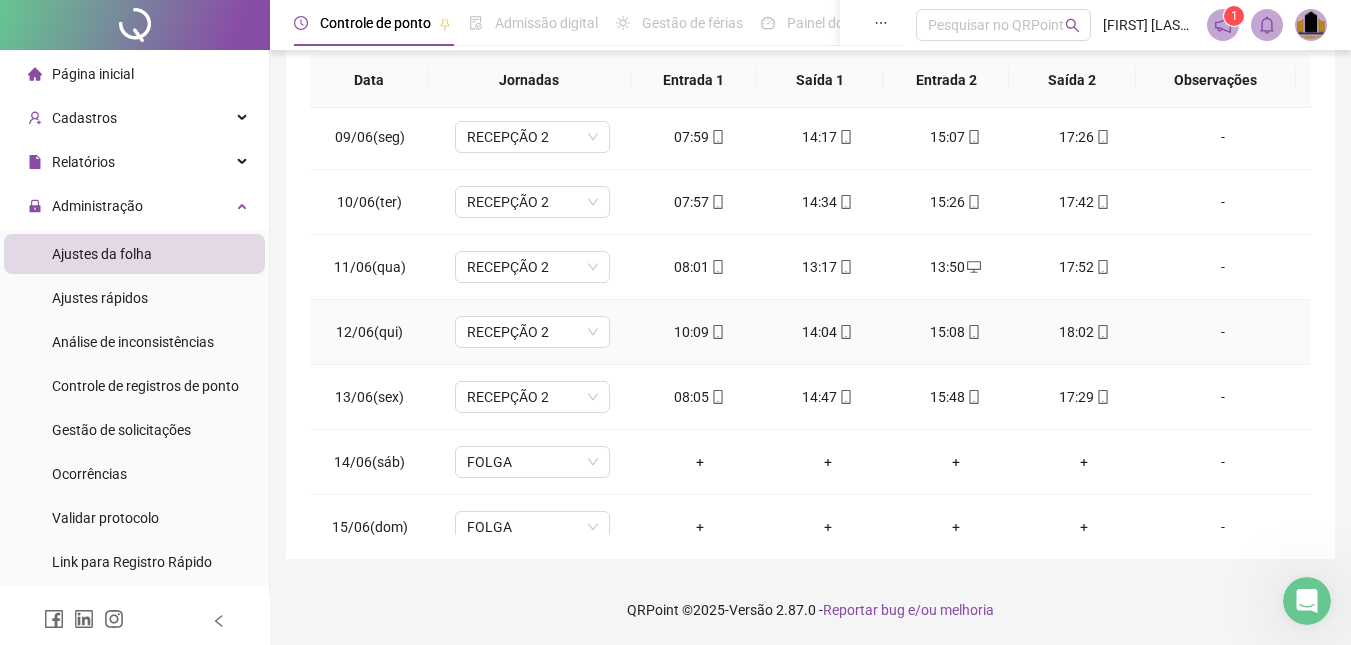 scroll, scrollTop: 0, scrollLeft: 0, axis: both 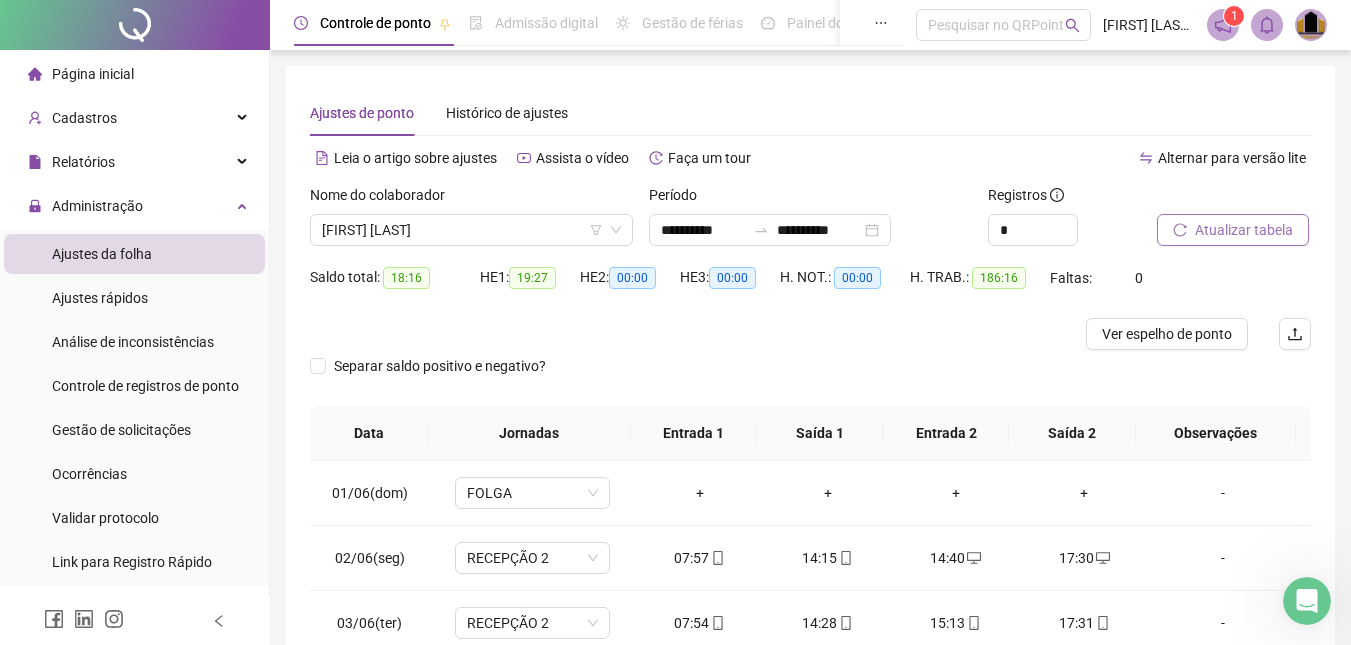 click on "Atualizar tabela" at bounding box center (1244, 230) 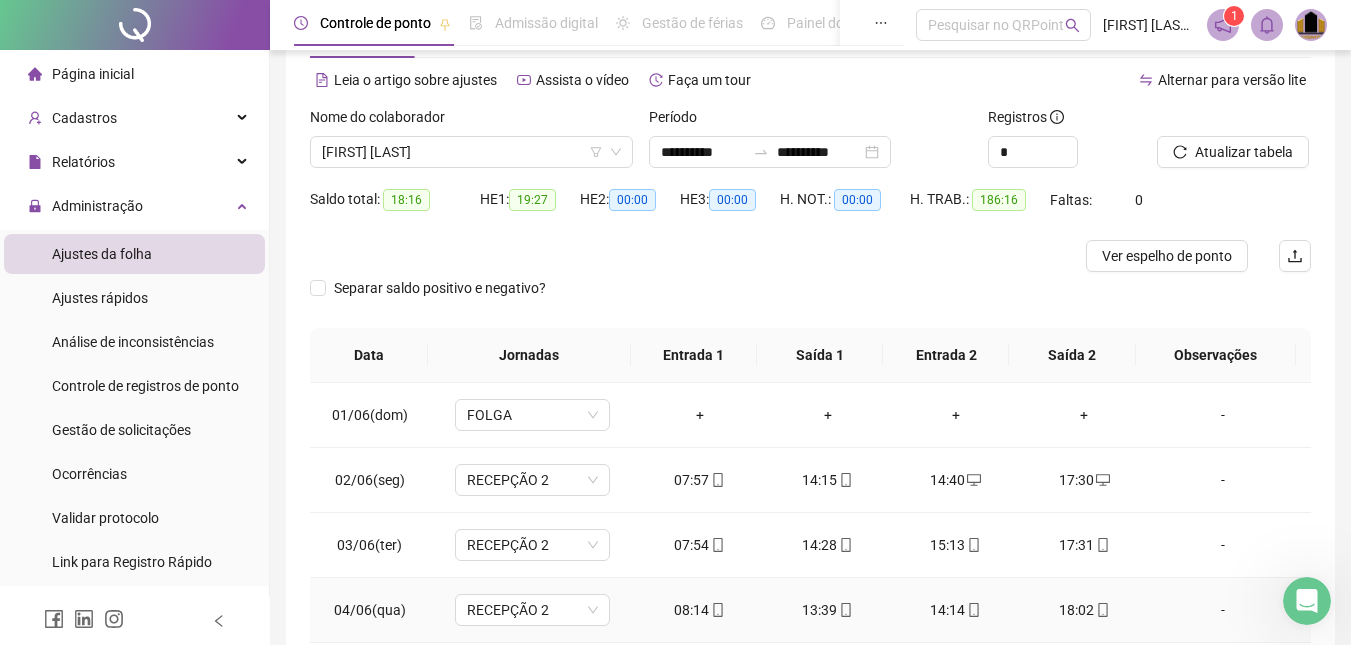scroll, scrollTop: 353, scrollLeft: 0, axis: vertical 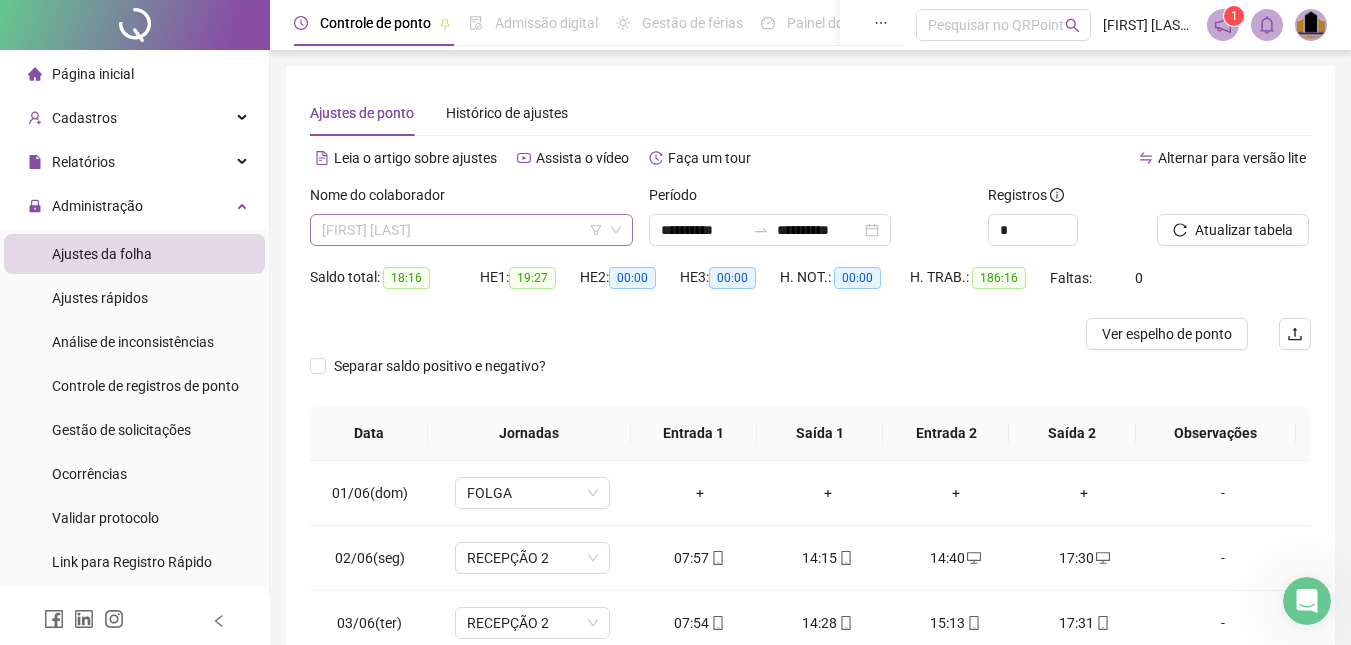 click on "[FIRST] [LAST]" at bounding box center [471, 230] 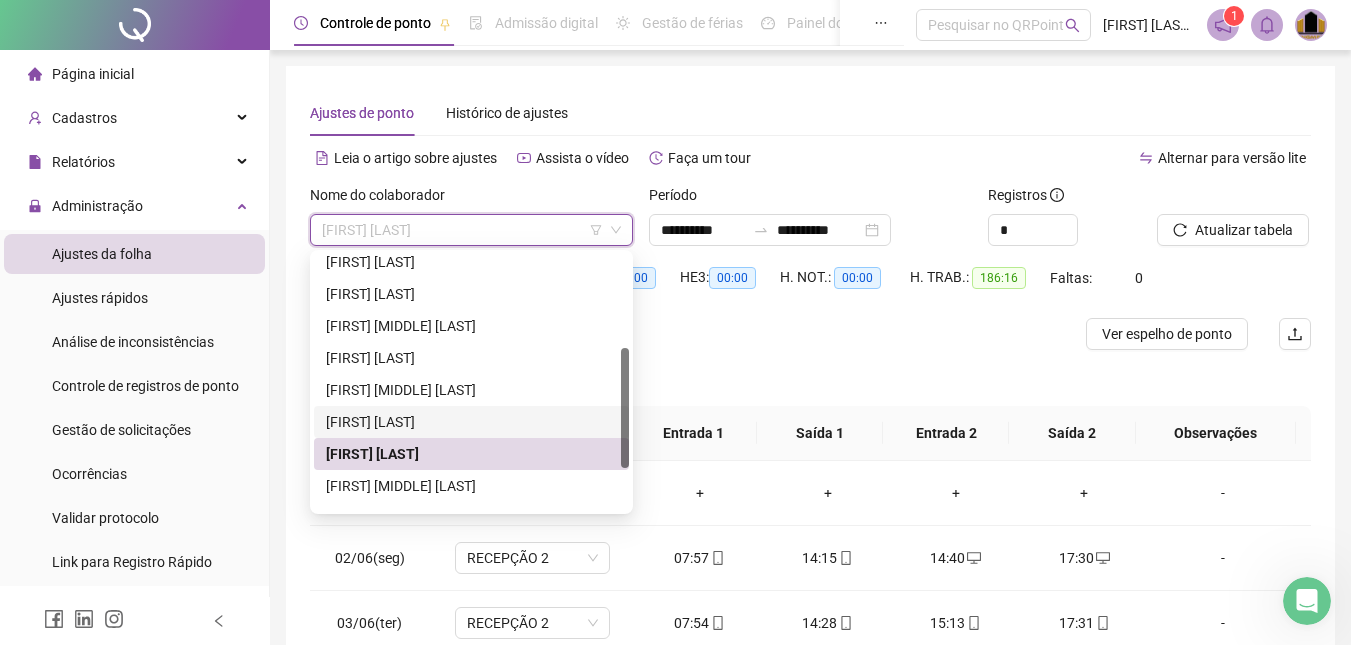 scroll, scrollTop: 288, scrollLeft: 0, axis: vertical 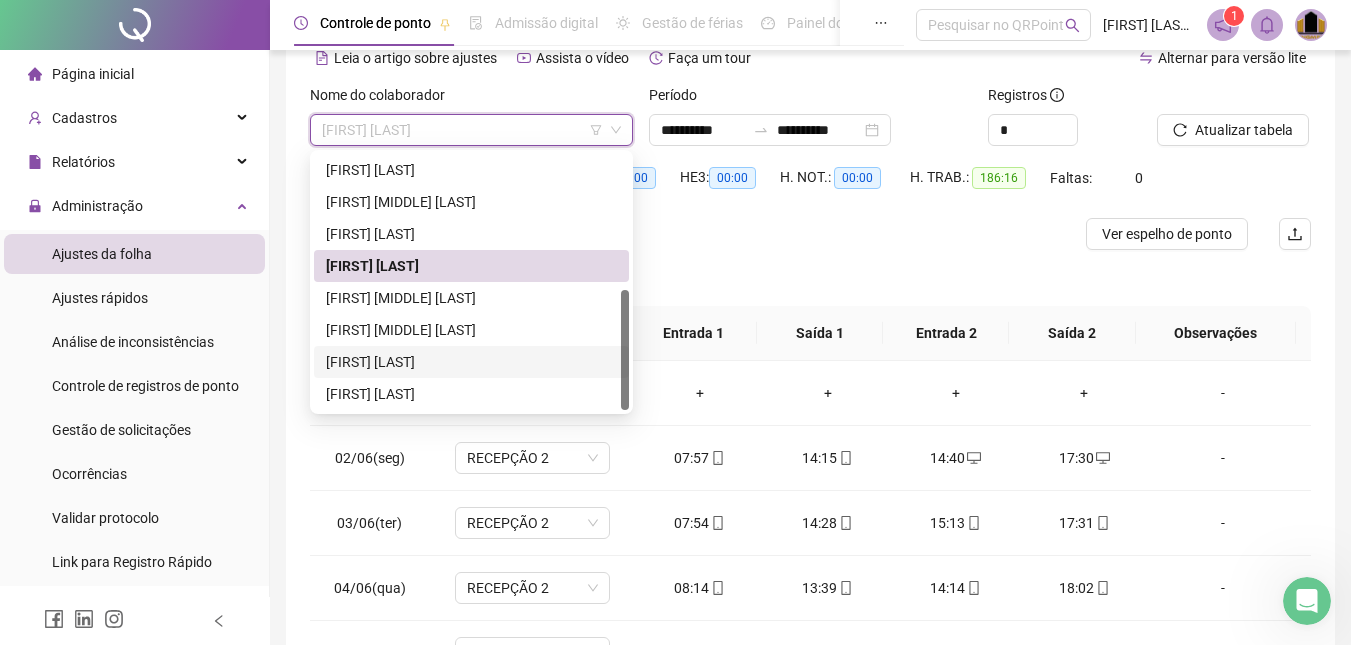 click on "[FIRST] [LAST]" at bounding box center [471, 362] 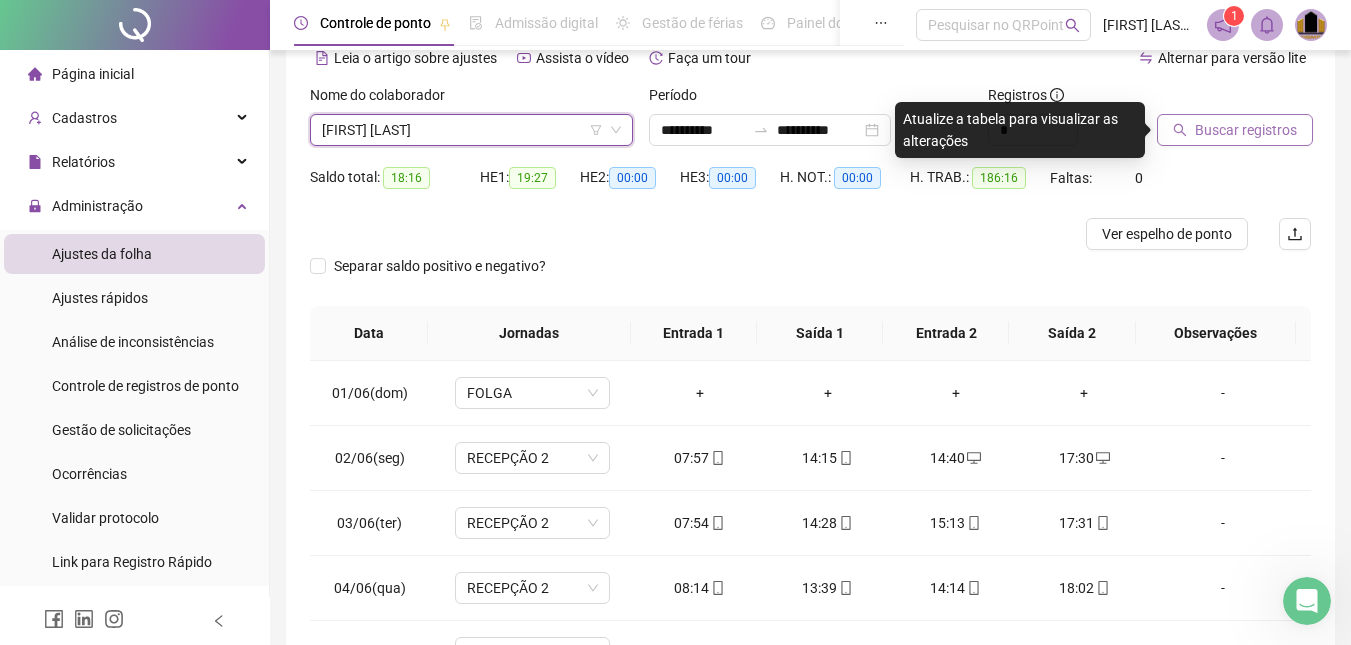 click on "Buscar registros" at bounding box center [1246, 130] 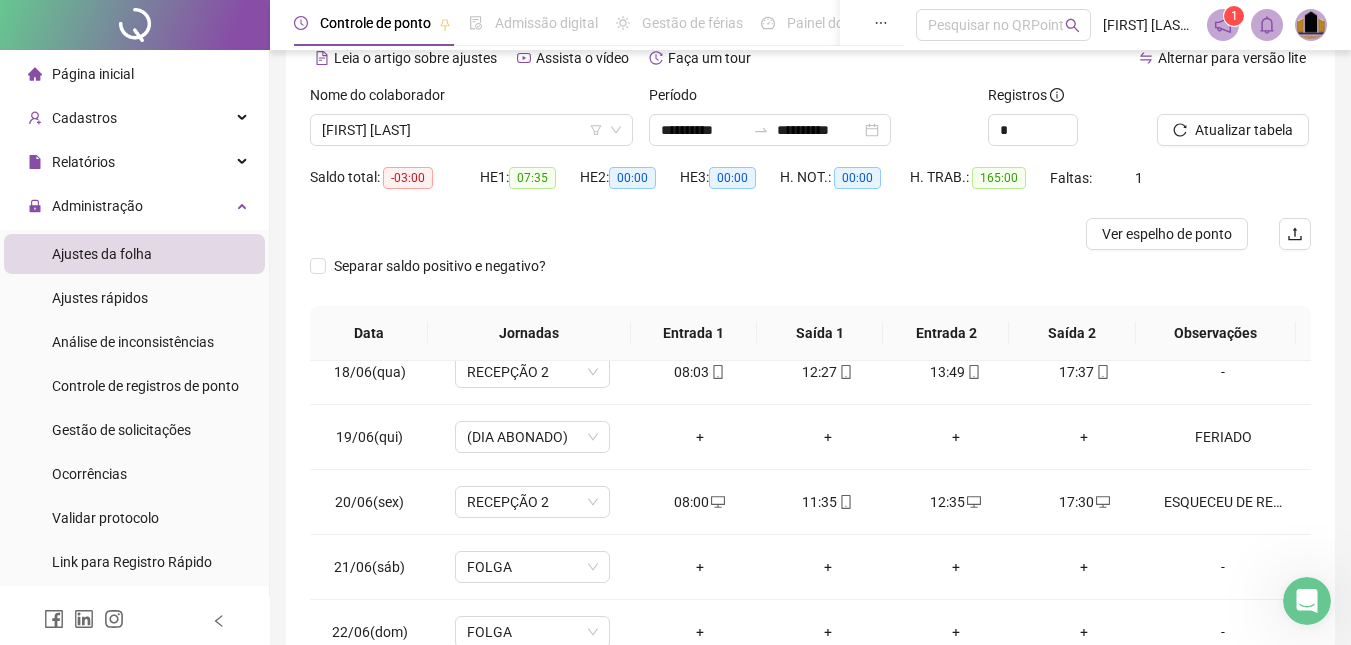scroll, scrollTop: 1200, scrollLeft: 0, axis: vertical 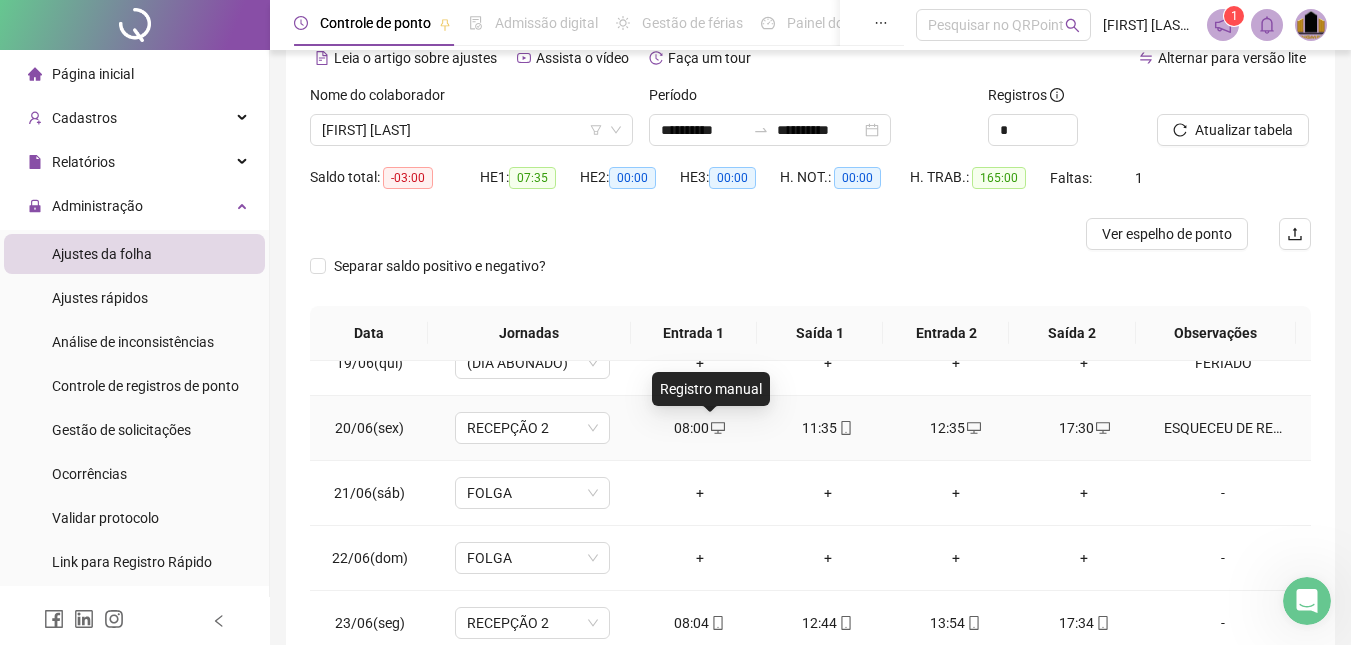 click 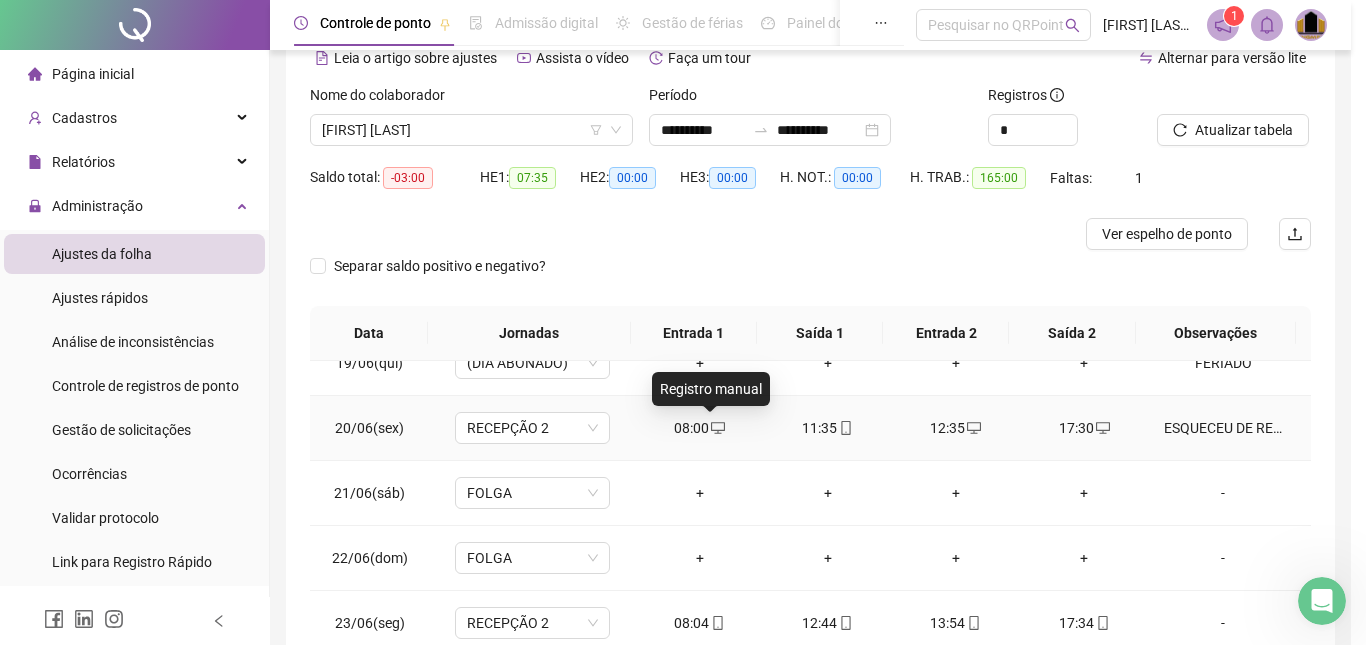 type on "**********" 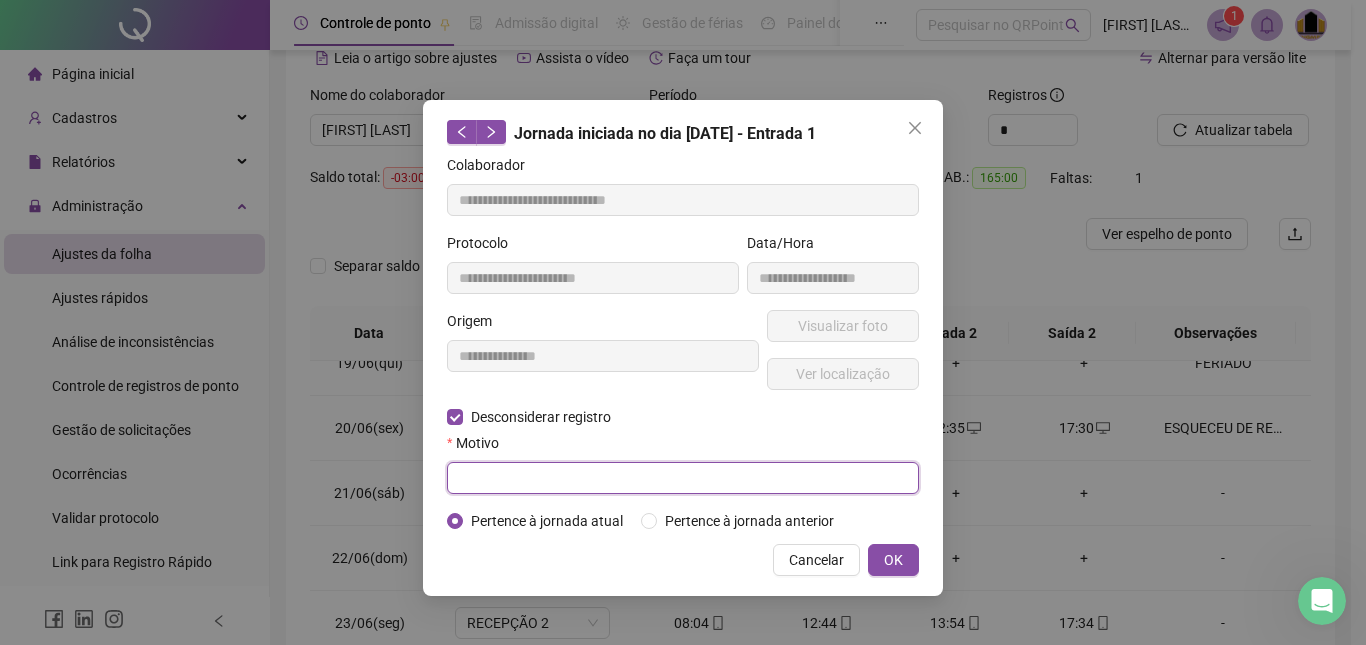 click at bounding box center [683, 478] 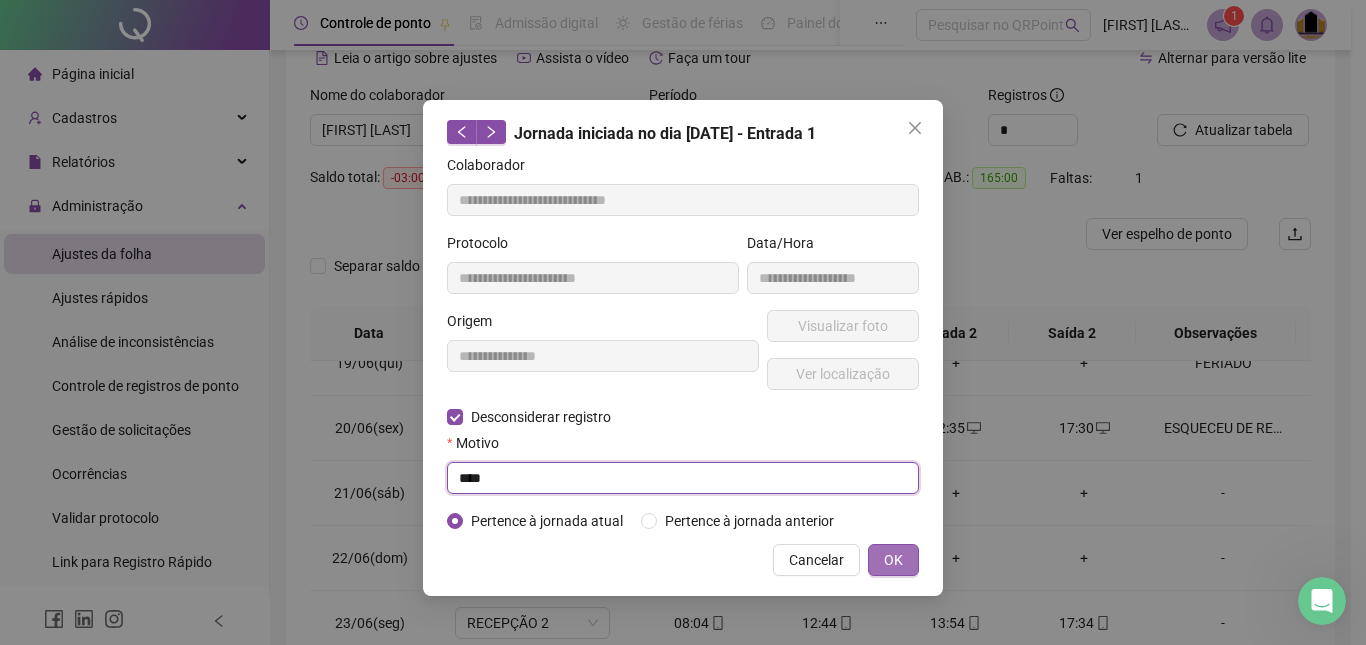 type on "****" 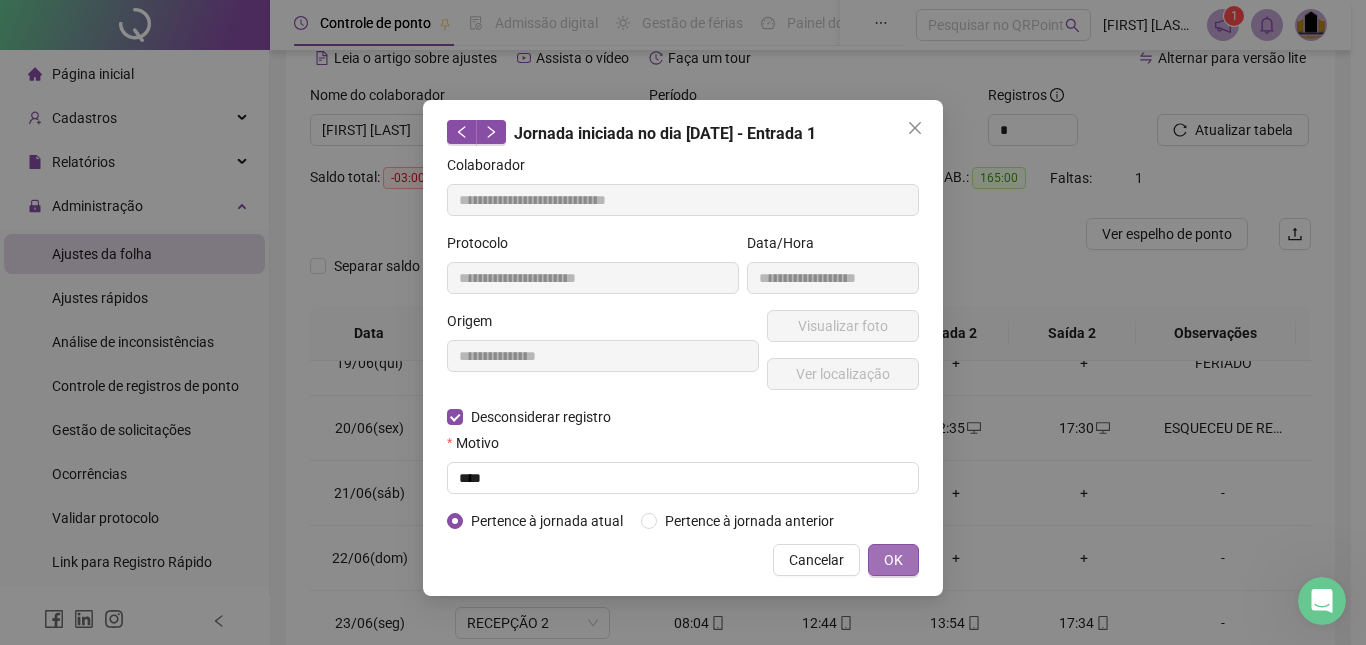 click on "OK" at bounding box center (893, 560) 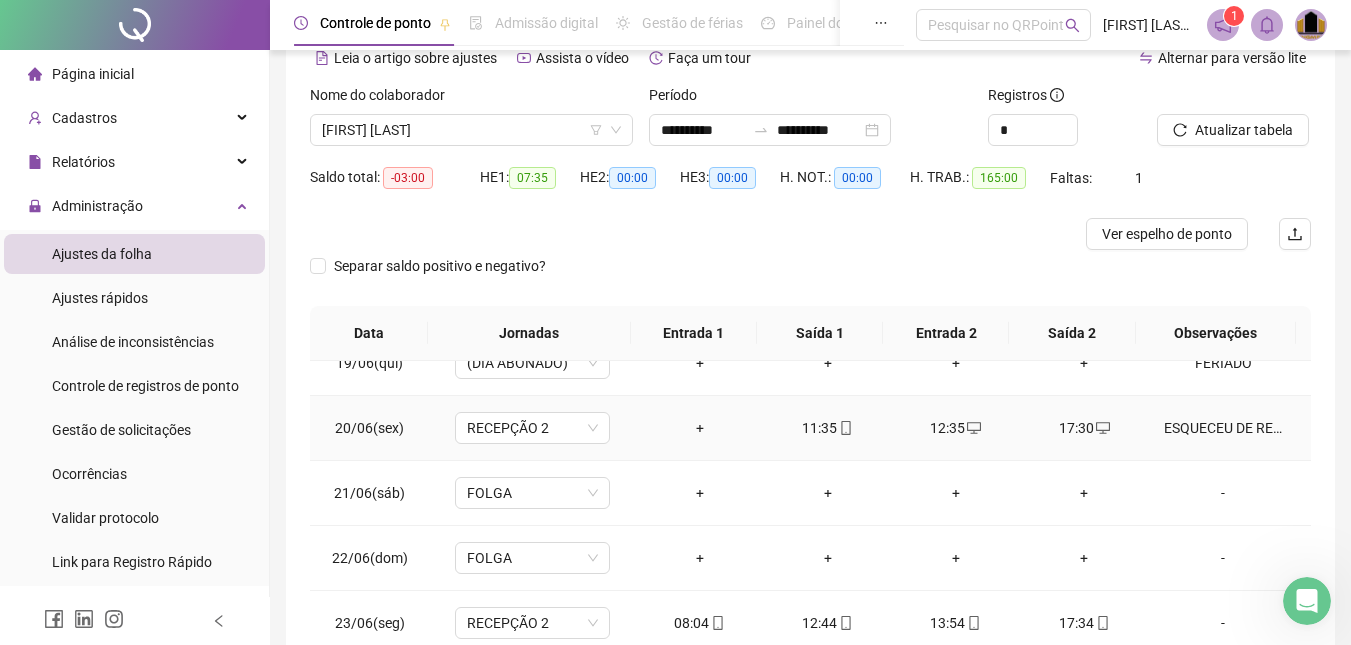 click on "+" at bounding box center [700, 428] 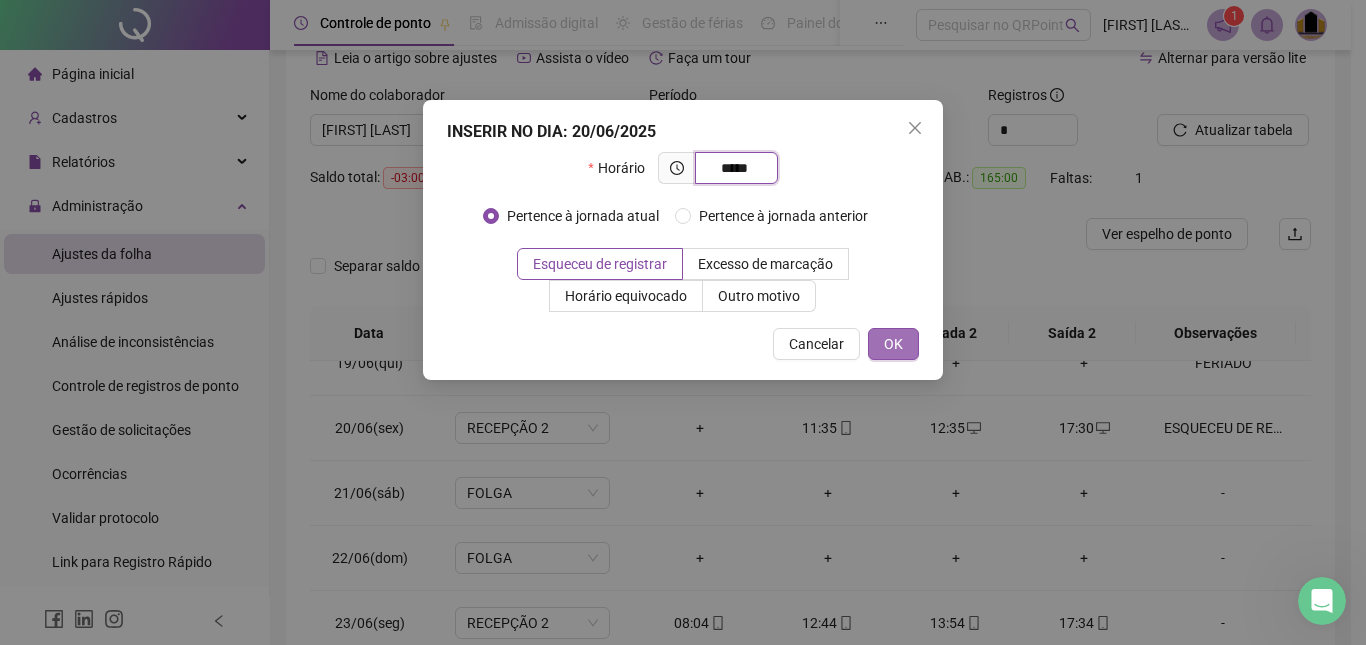 type on "*****" 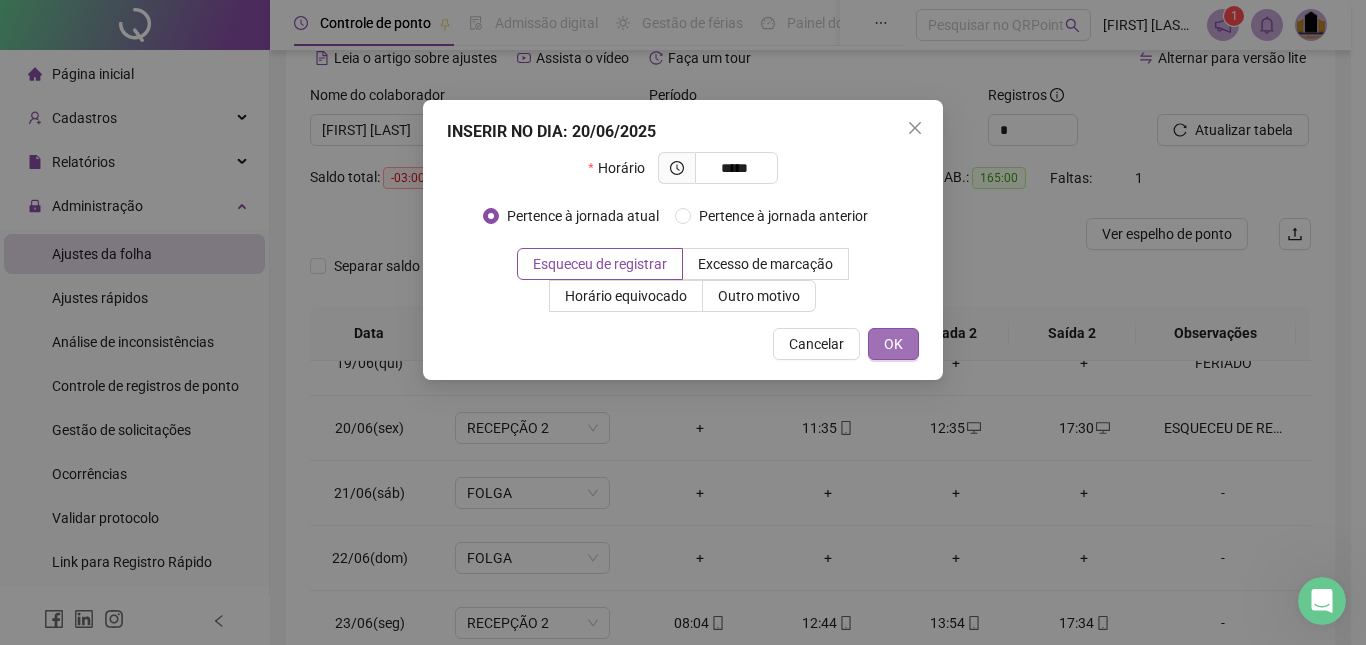 click on "OK" at bounding box center (893, 344) 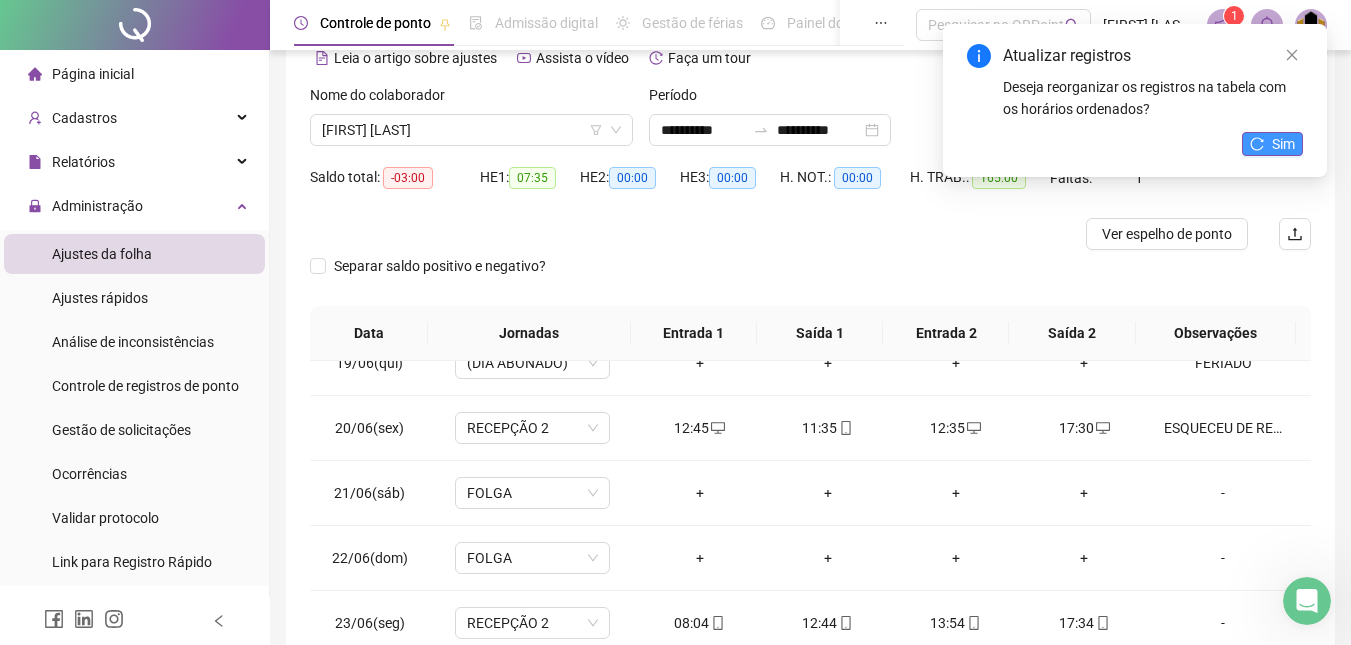 click on "Sim" at bounding box center (1272, 144) 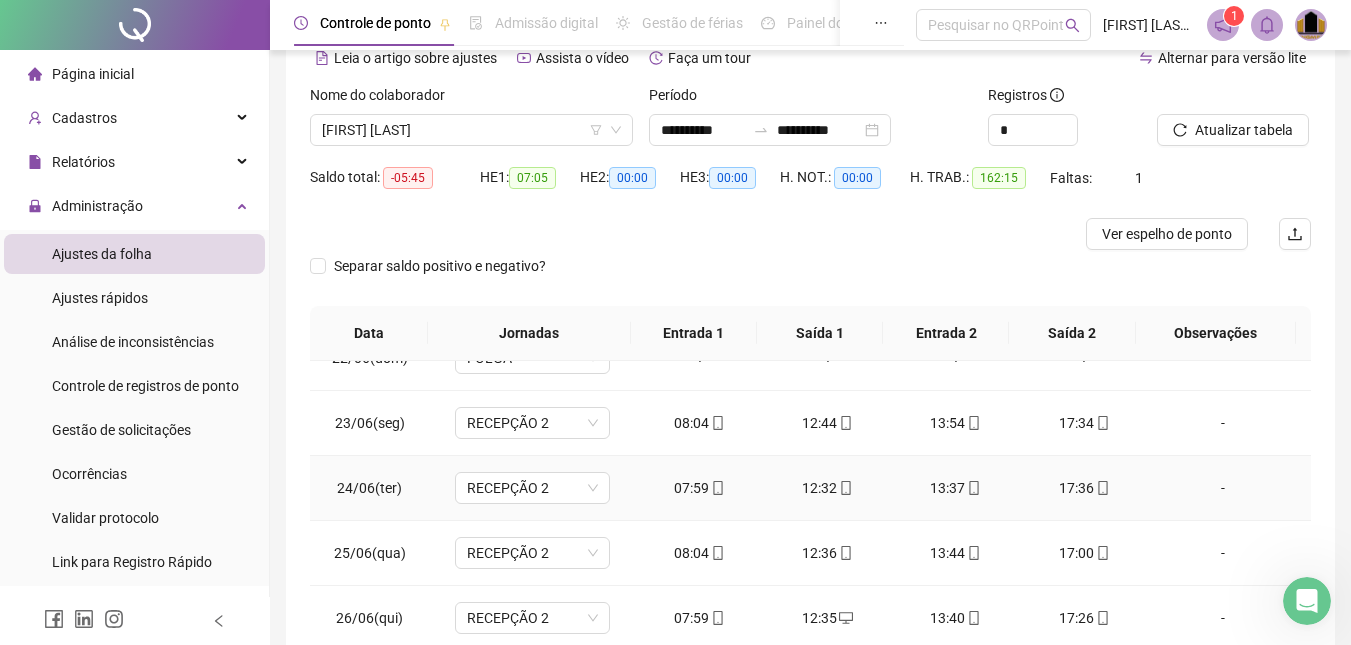 scroll, scrollTop: 1523, scrollLeft: 0, axis: vertical 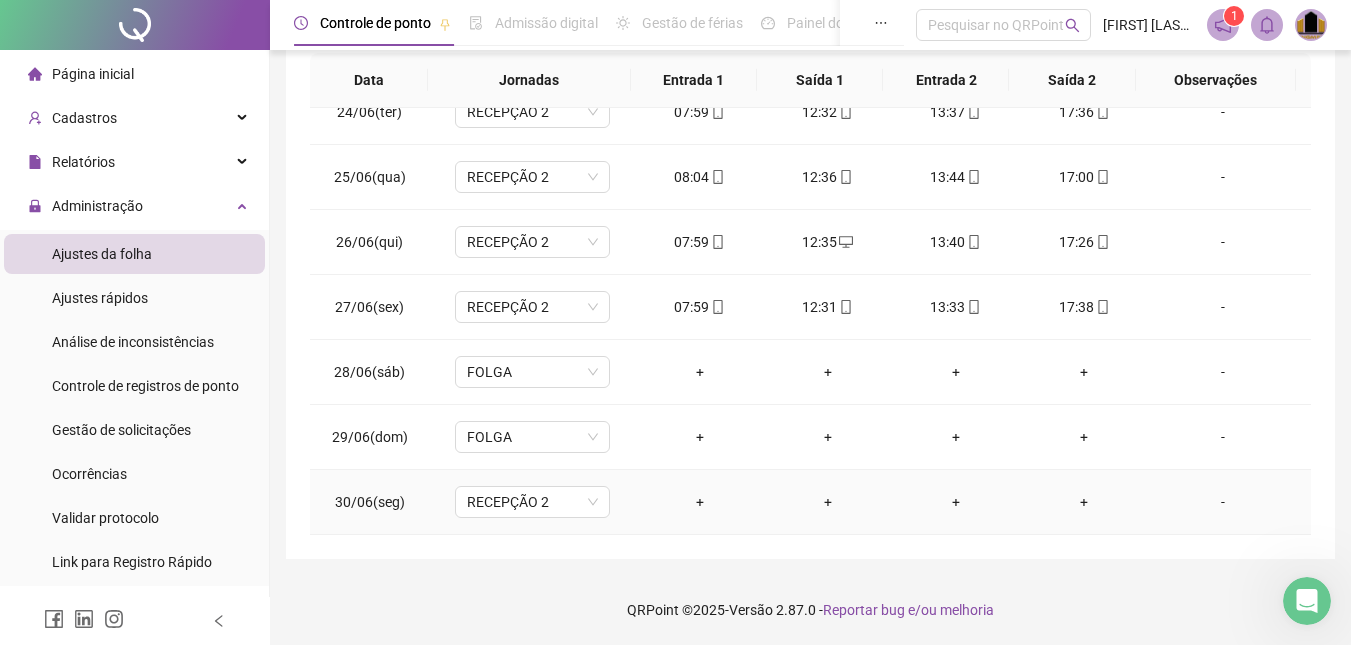 click on "-" at bounding box center [1223, 502] 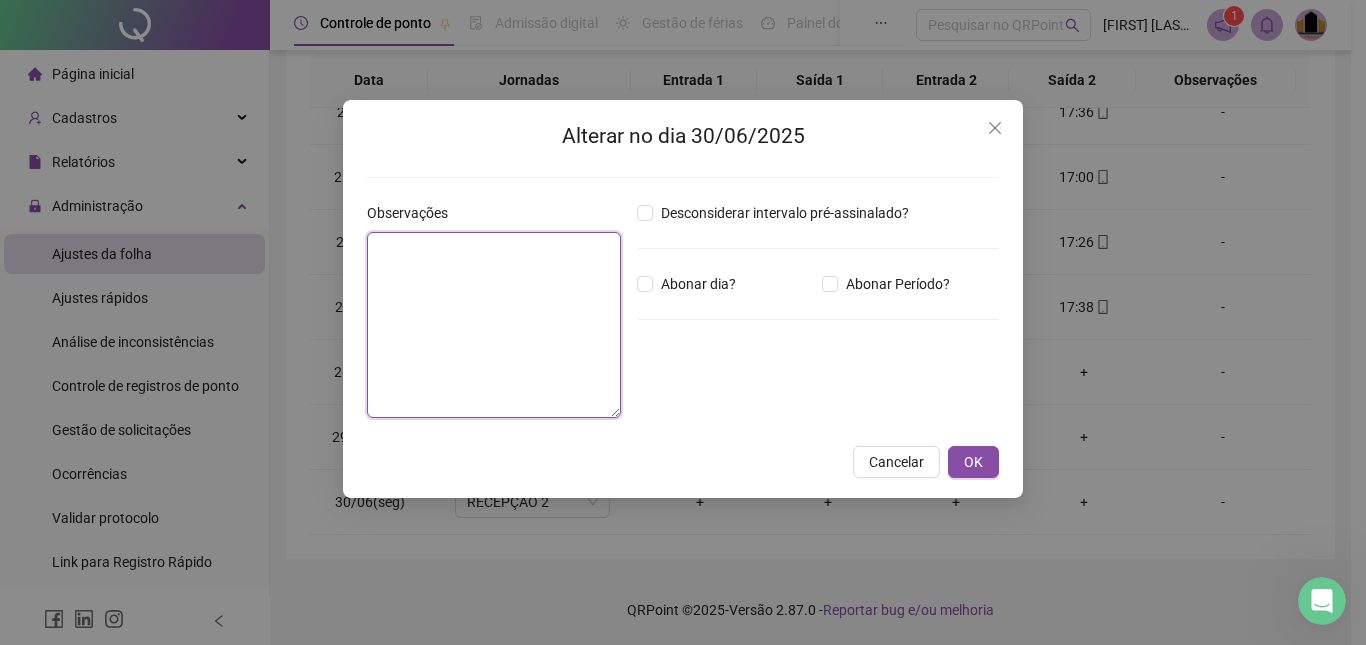 click at bounding box center (494, 325) 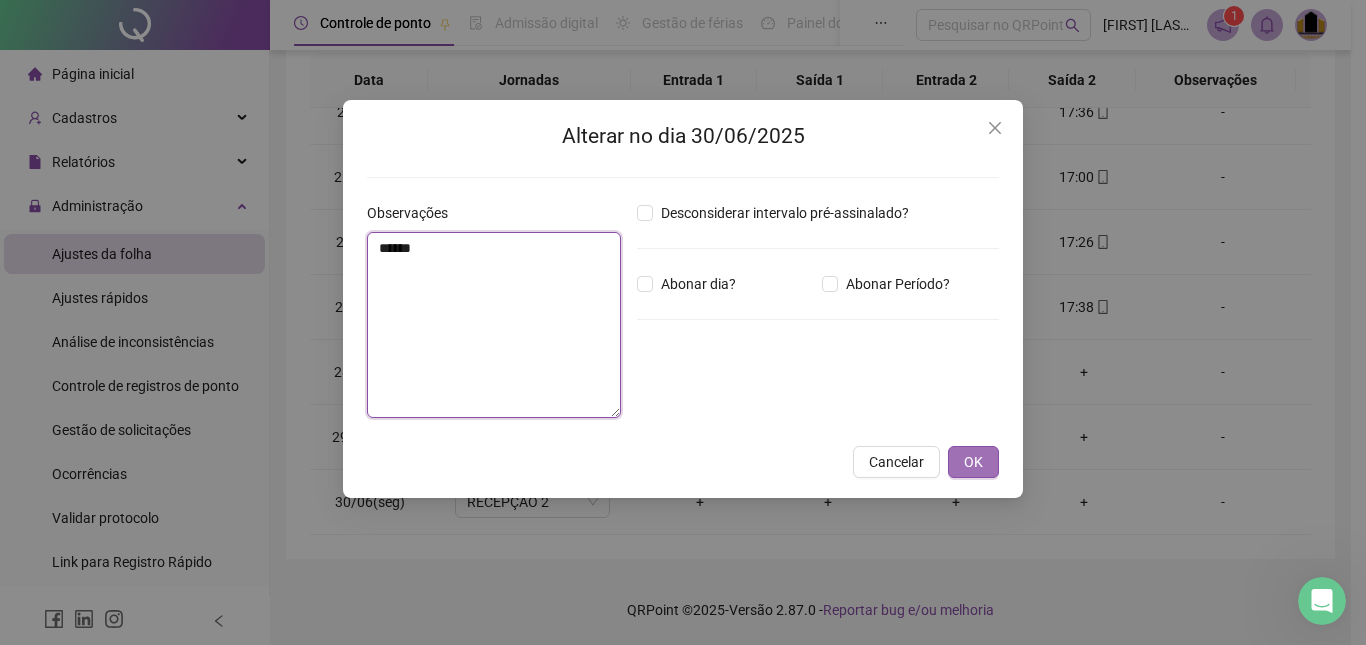 type on "*****" 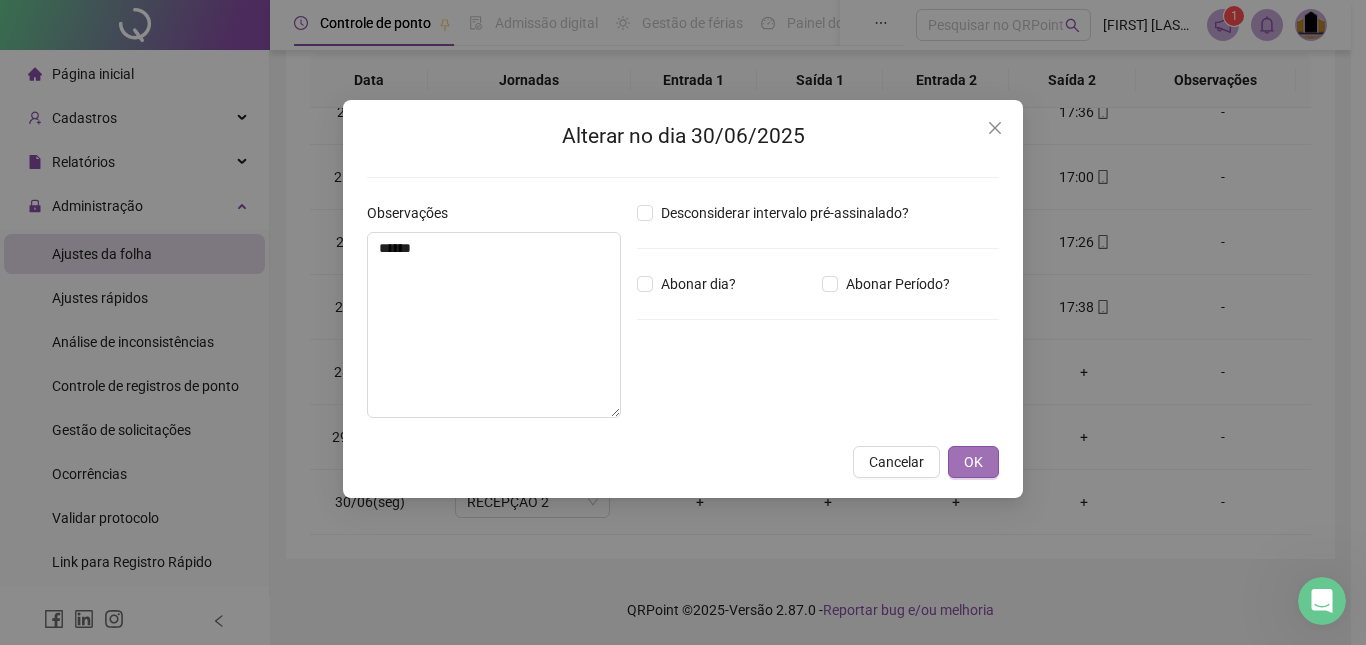 click on "OK" at bounding box center [973, 462] 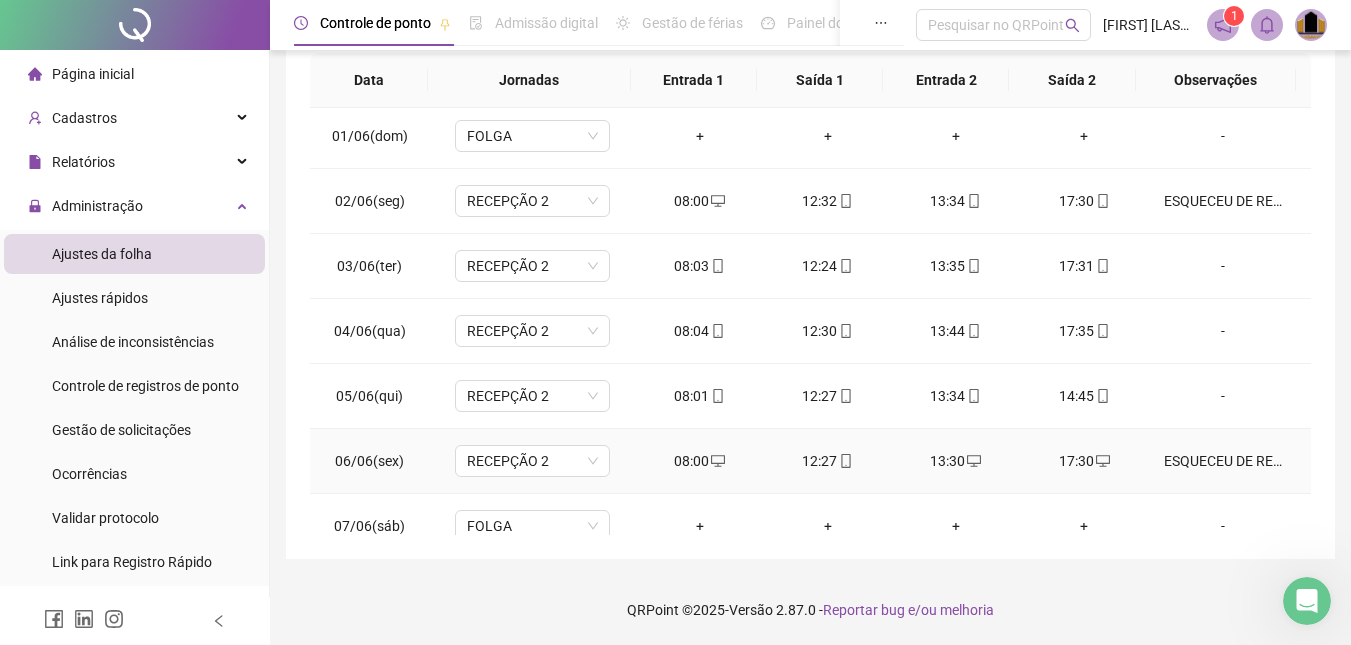 scroll, scrollTop: 0, scrollLeft: 0, axis: both 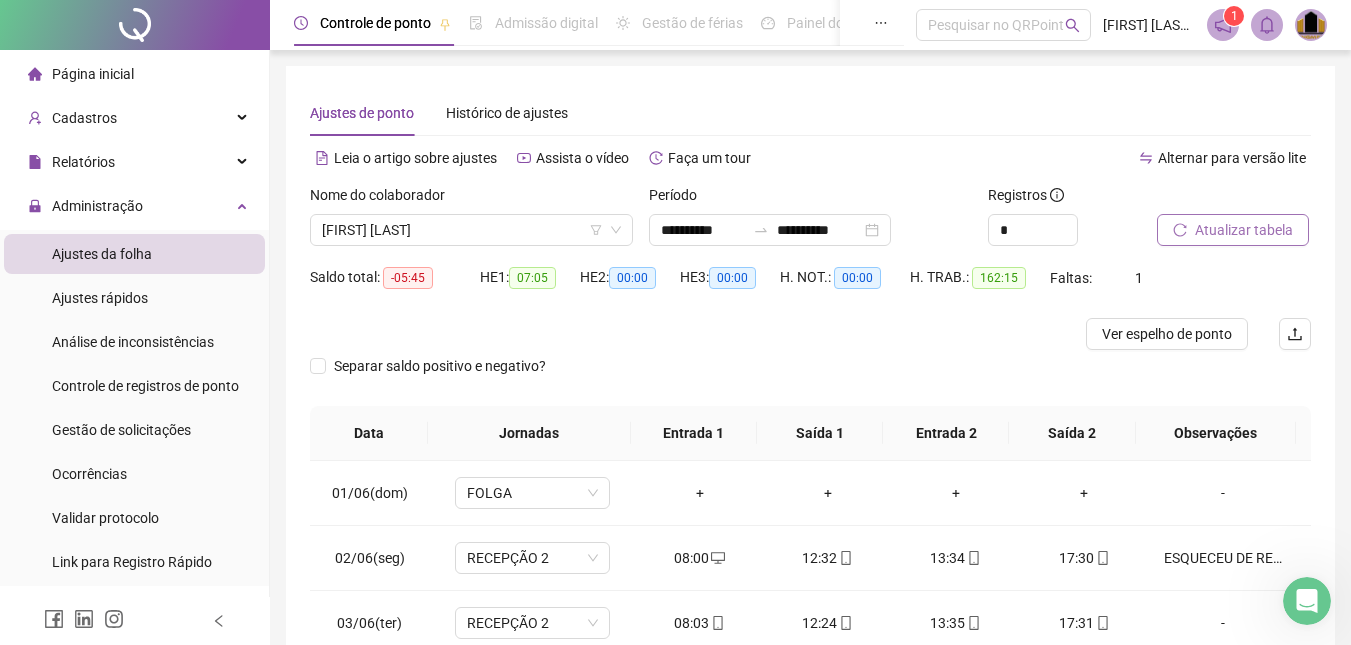 click on "Atualizar tabela" at bounding box center [1244, 230] 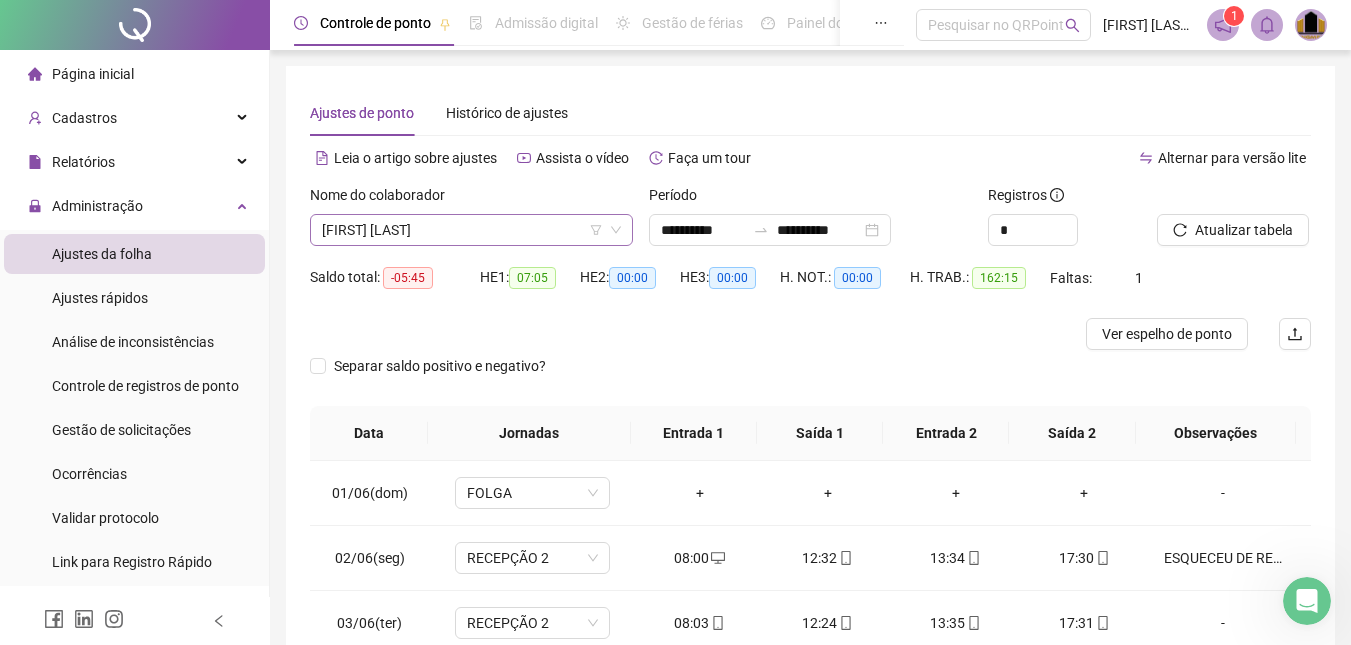 click on "[FIRST] [LAST]" at bounding box center [471, 230] 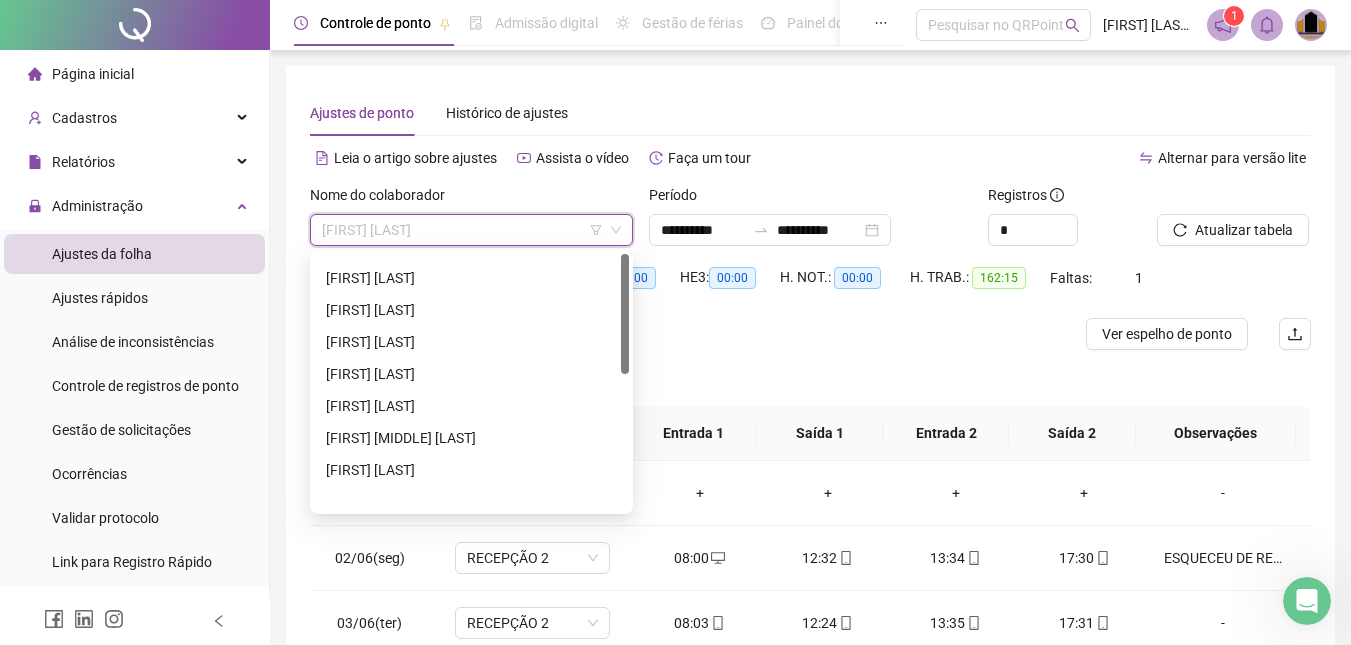 scroll, scrollTop: 0, scrollLeft: 0, axis: both 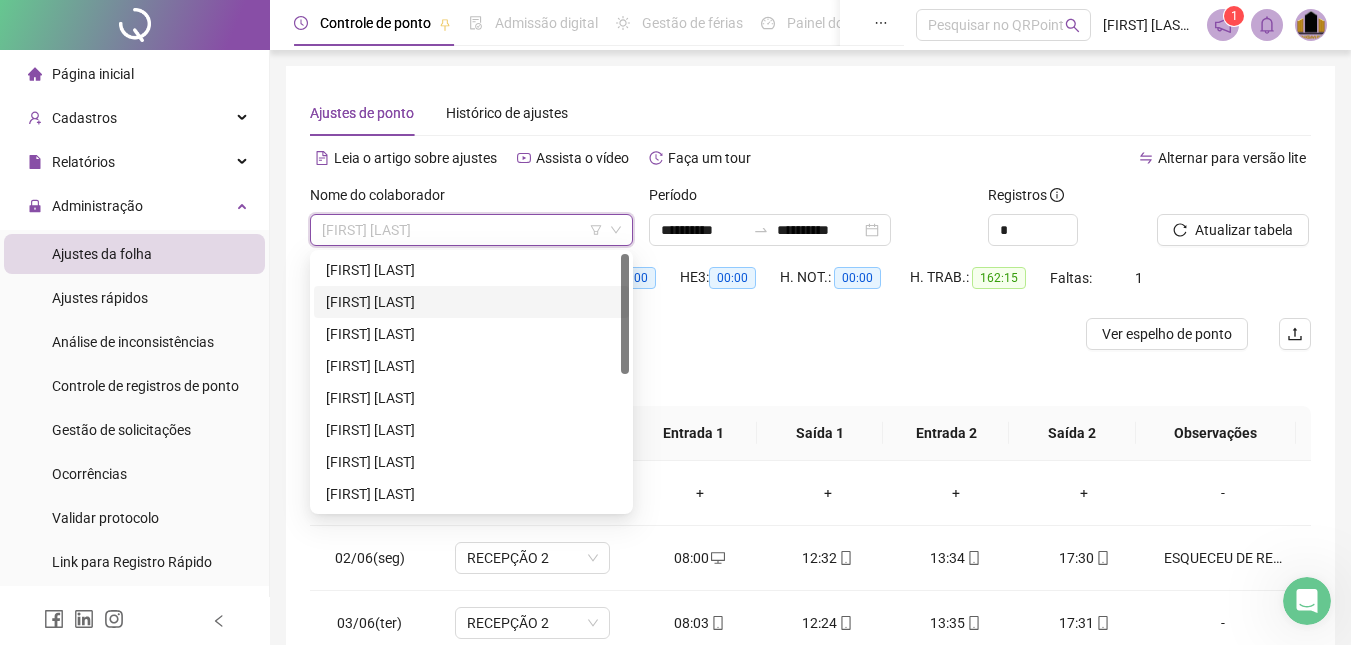 click on "[FIRST] [LAST]" at bounding box center (471, 302) 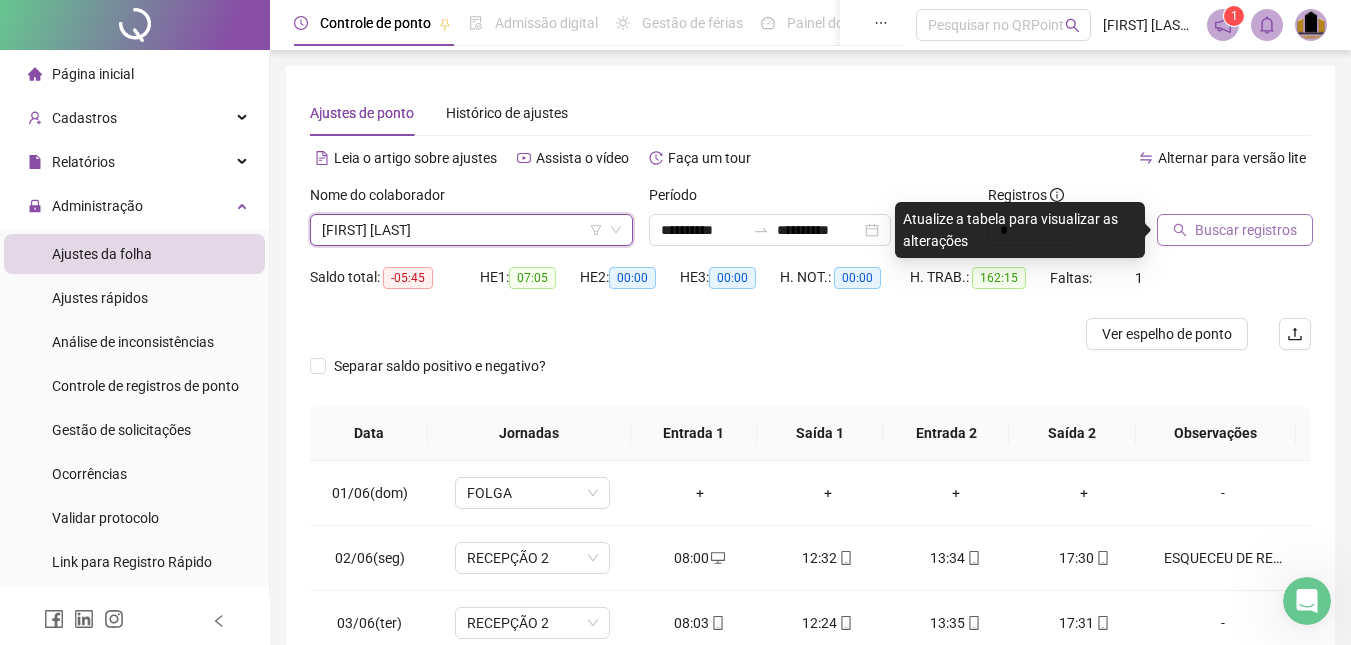 click on "Buscar registros" at bounding box center [1246, 230] 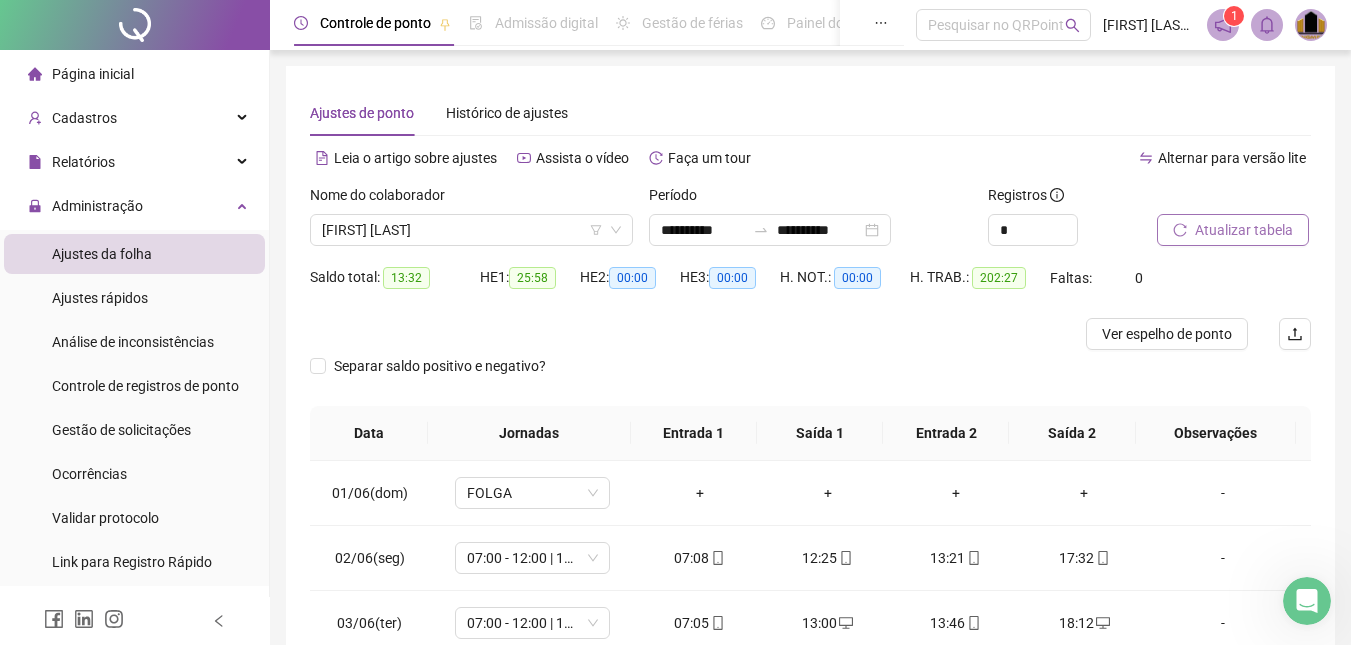 click on "Atualizar tabela" at bounding box center [1244, 230] 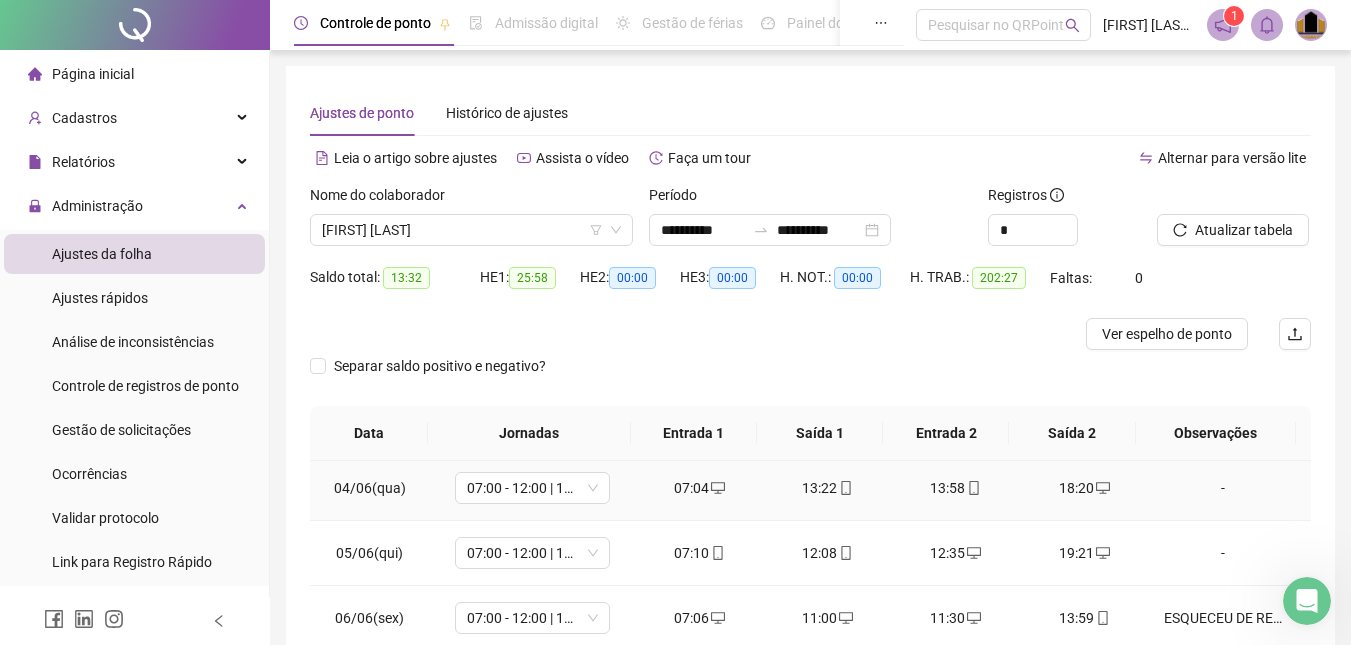 scroll, scrollTop: 300, scrollLeft: 0, axis: vertical 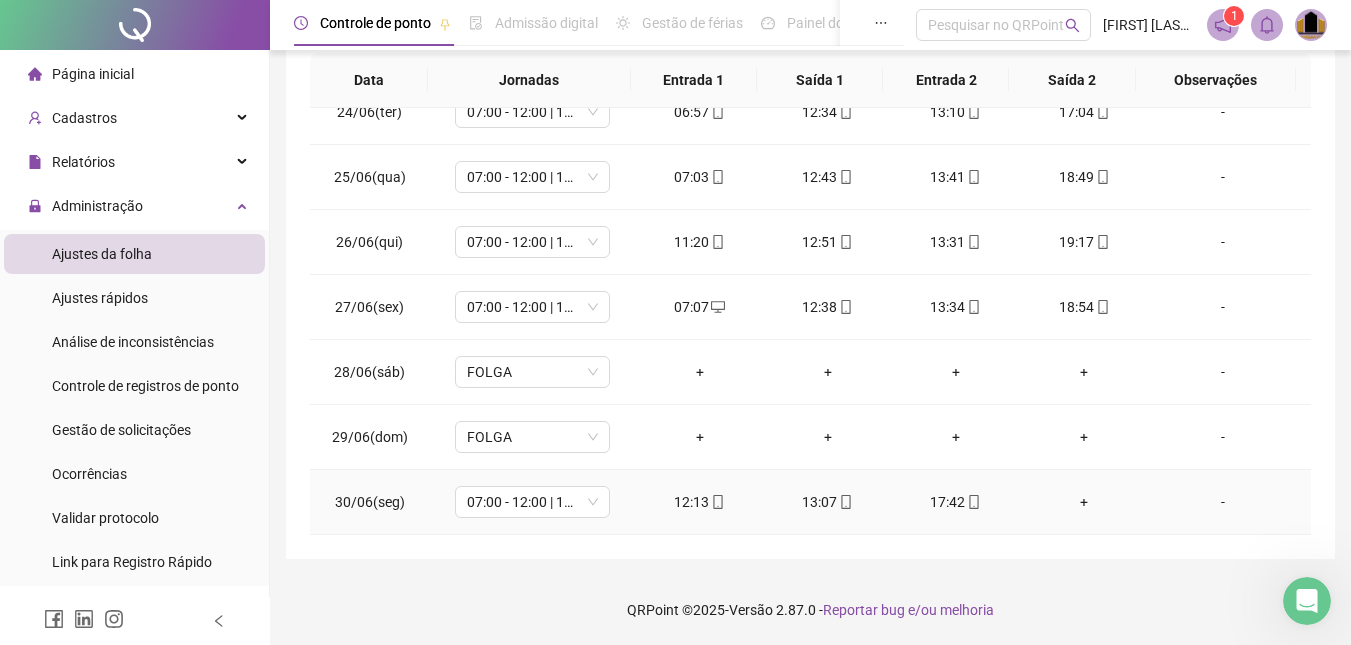 click on "+" at bounding box center (1084, 502) 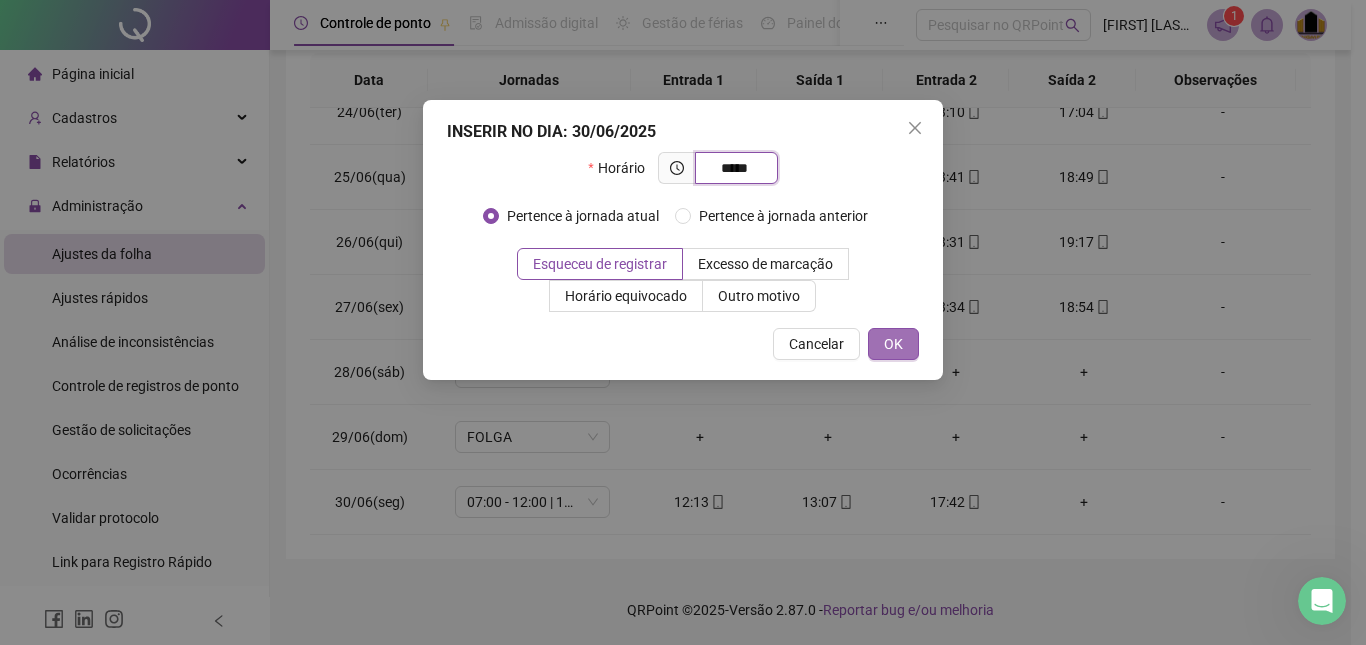 type on "*****" 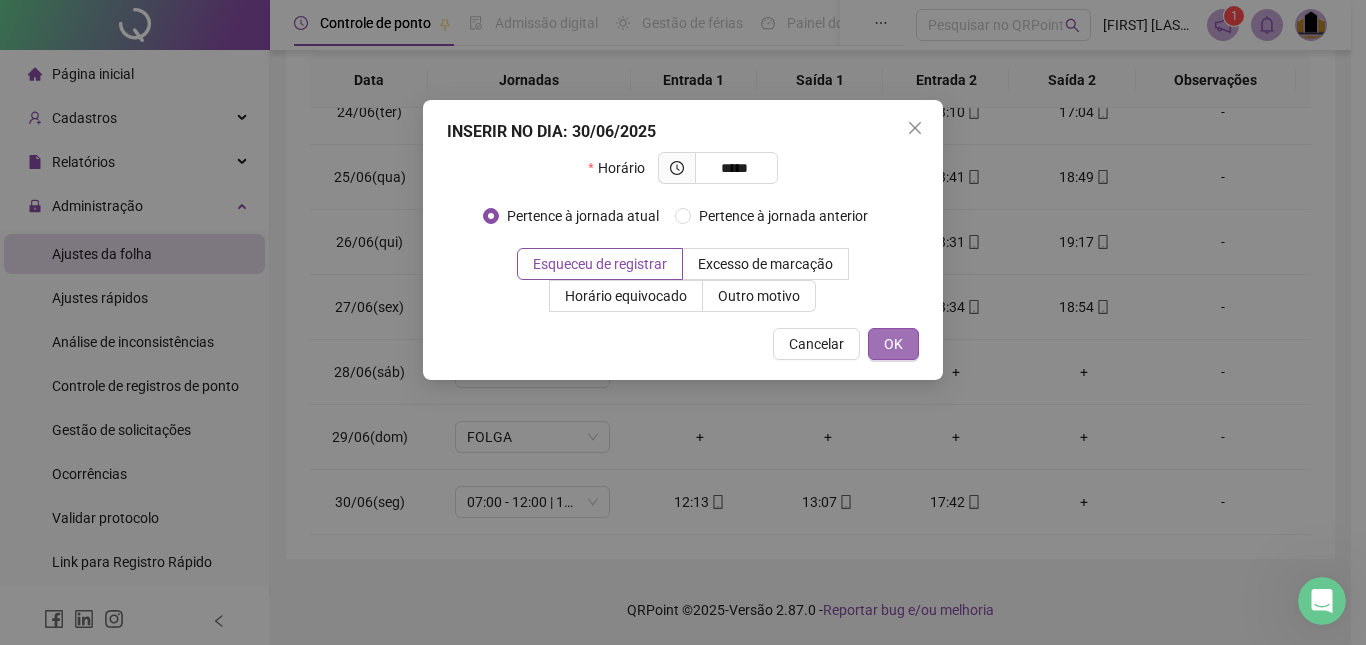 click on "OK" at bounding box center (893, 344) 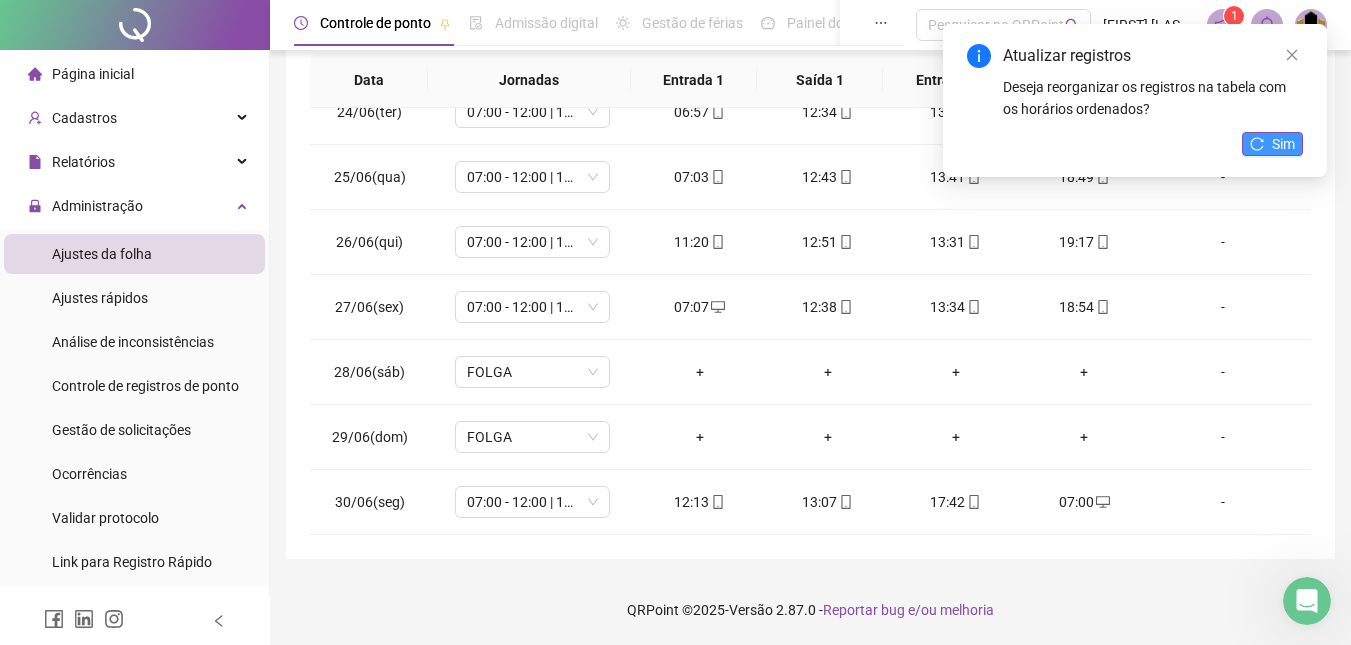 click on "Sim" at bounding box center [1283, 144] 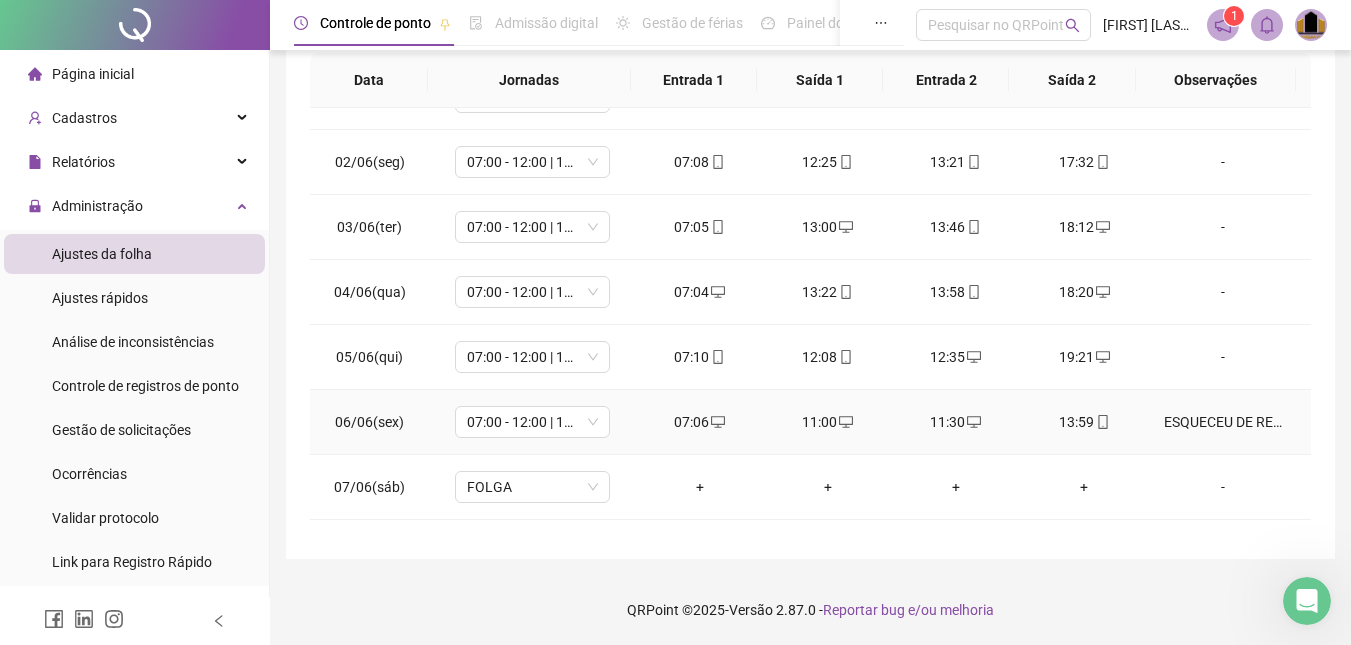 scroll, scrollTop: 0, scrollLeft: 0, axis: both 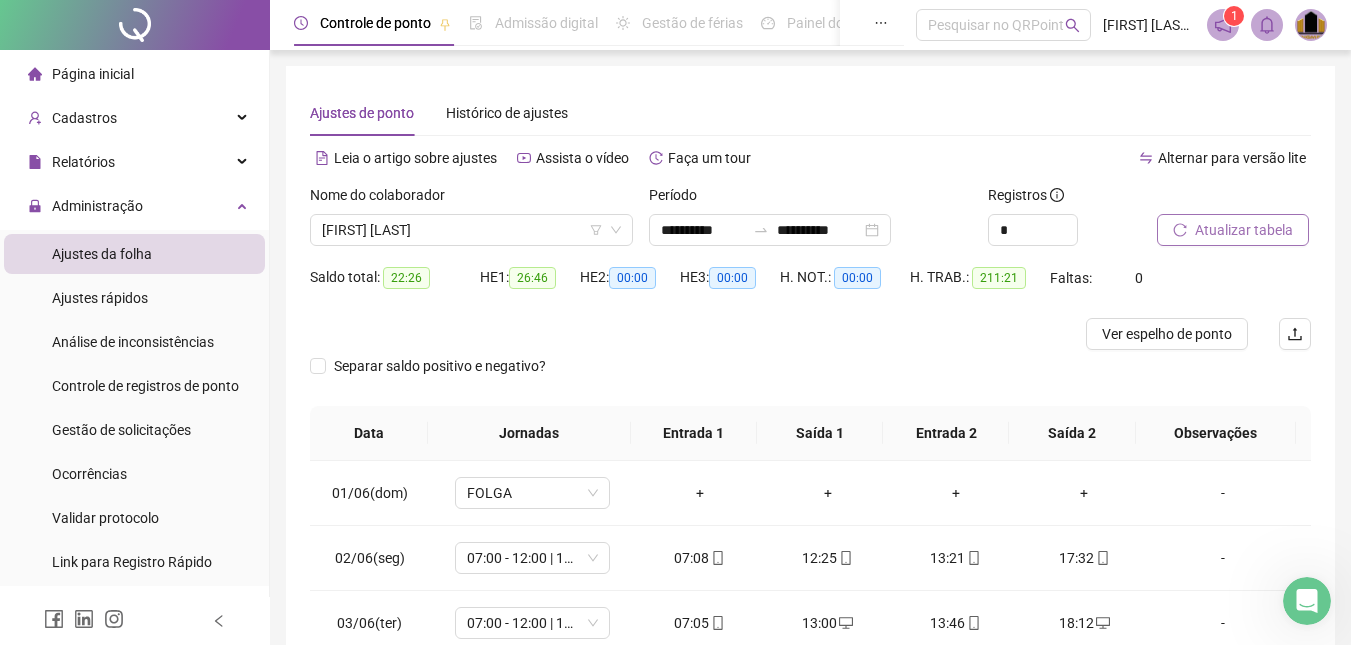 click on "Atualizar tabela" at bounding box center [1244, 230] 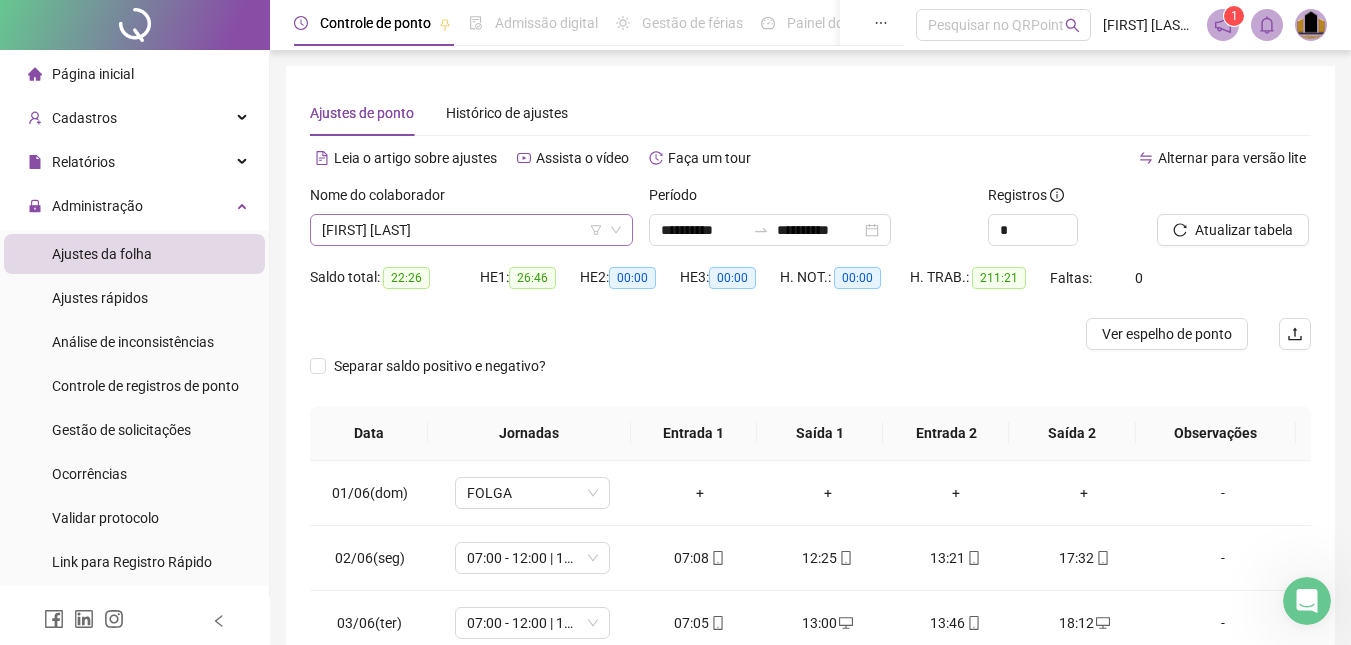 click on "[FIRST] [LAST]" at bounding box center [471, 230] 